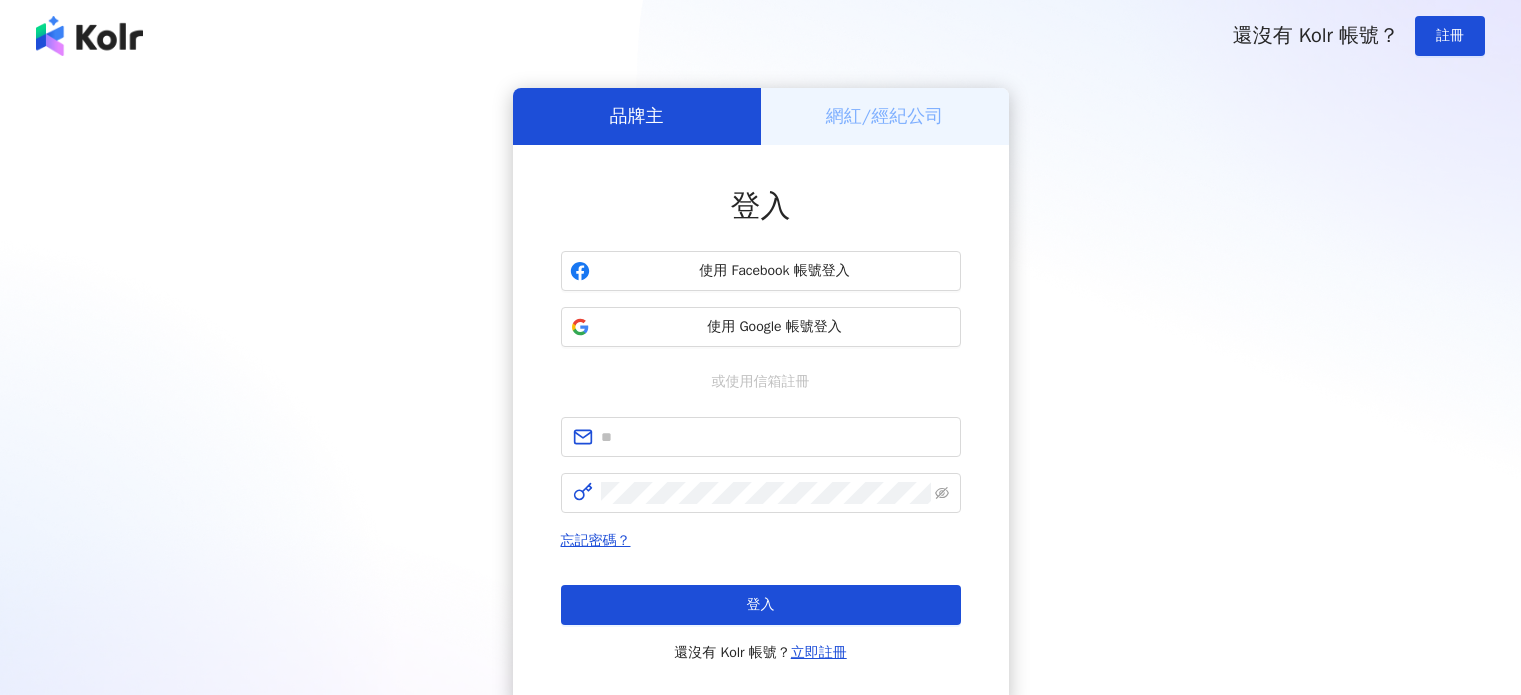 scroll, scrollTop: 0, scrollLeft: 0, axis: both 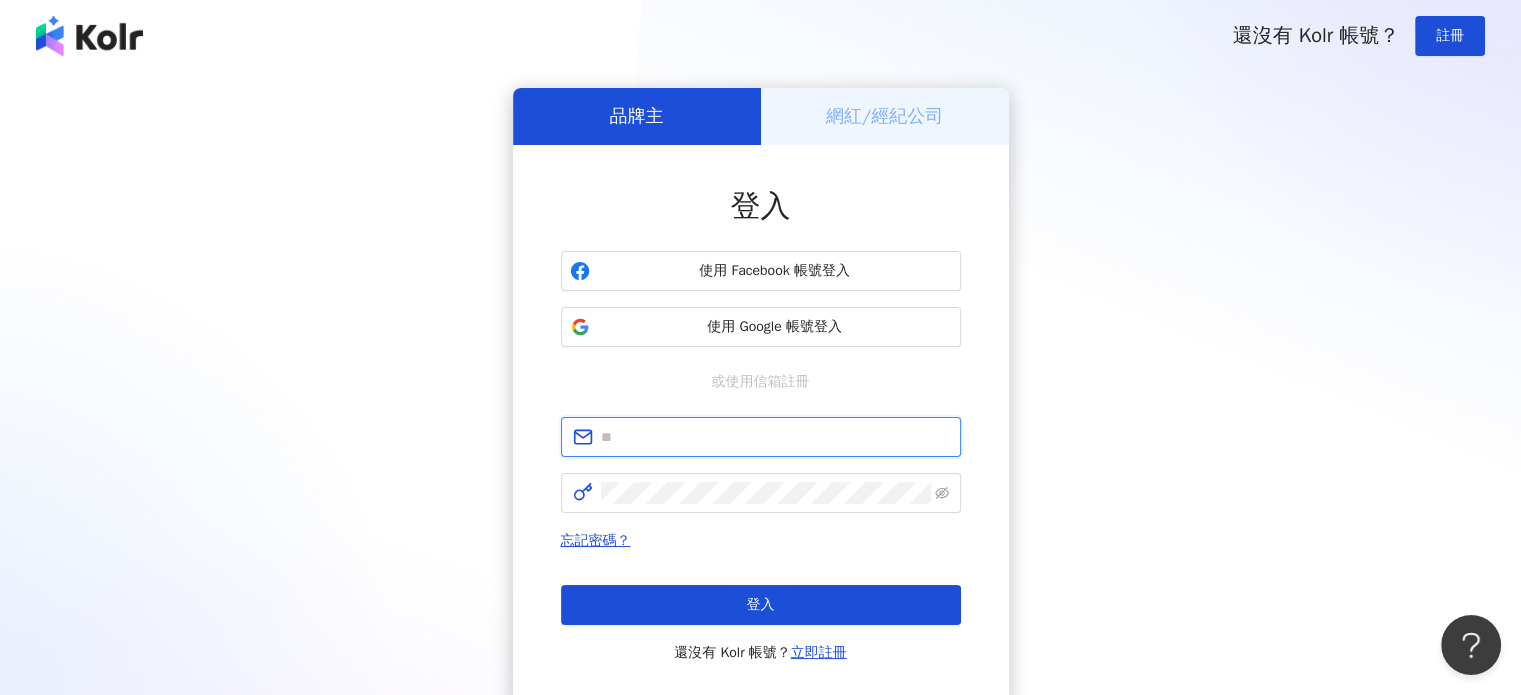click at bounding box center [775, 437] 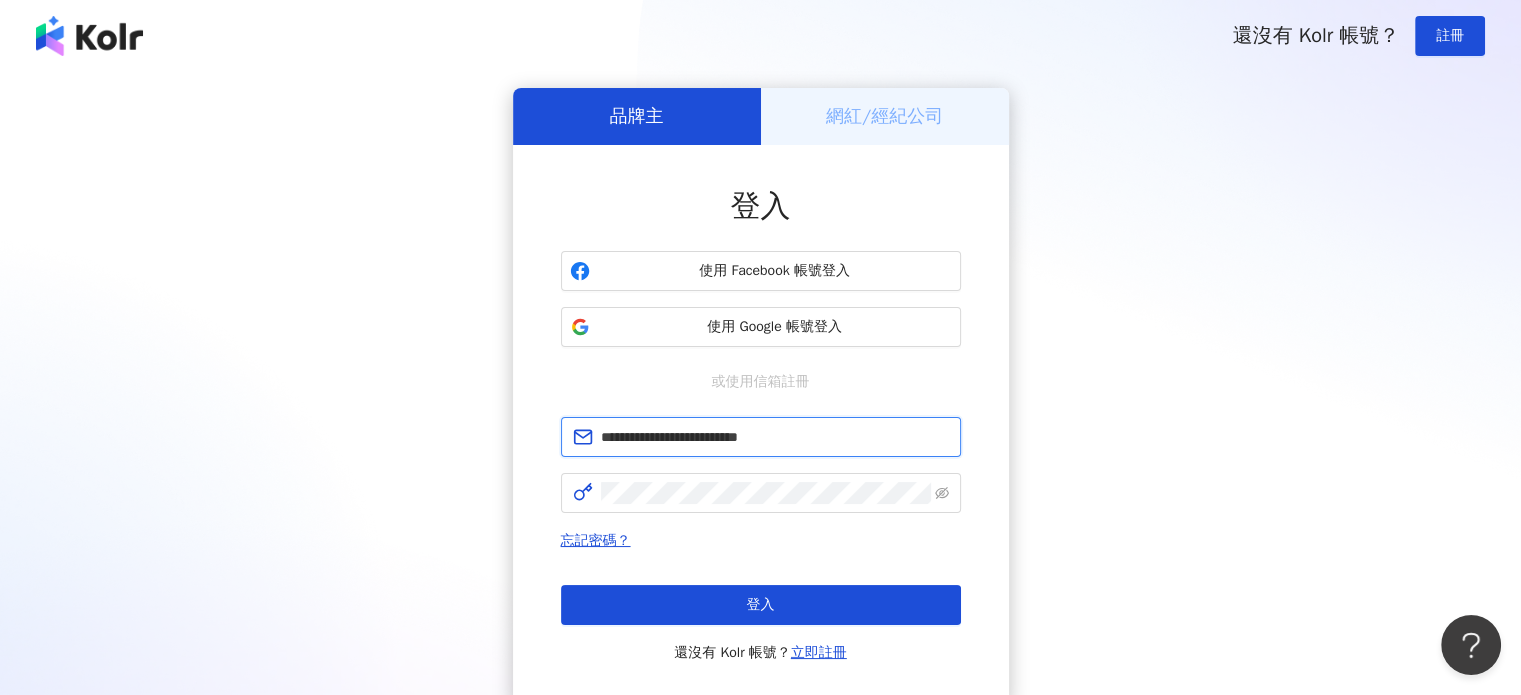 type on "**********" 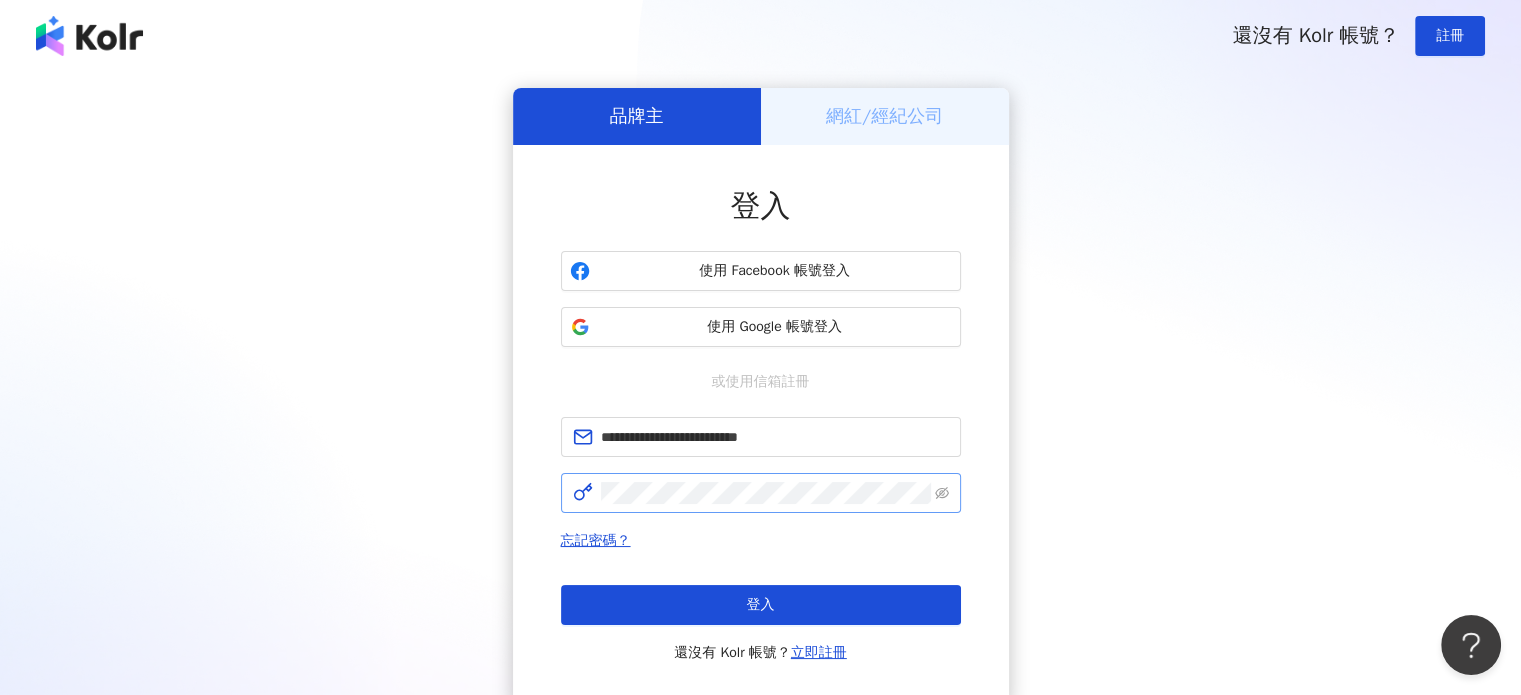 click at bounding box center (761, 493) 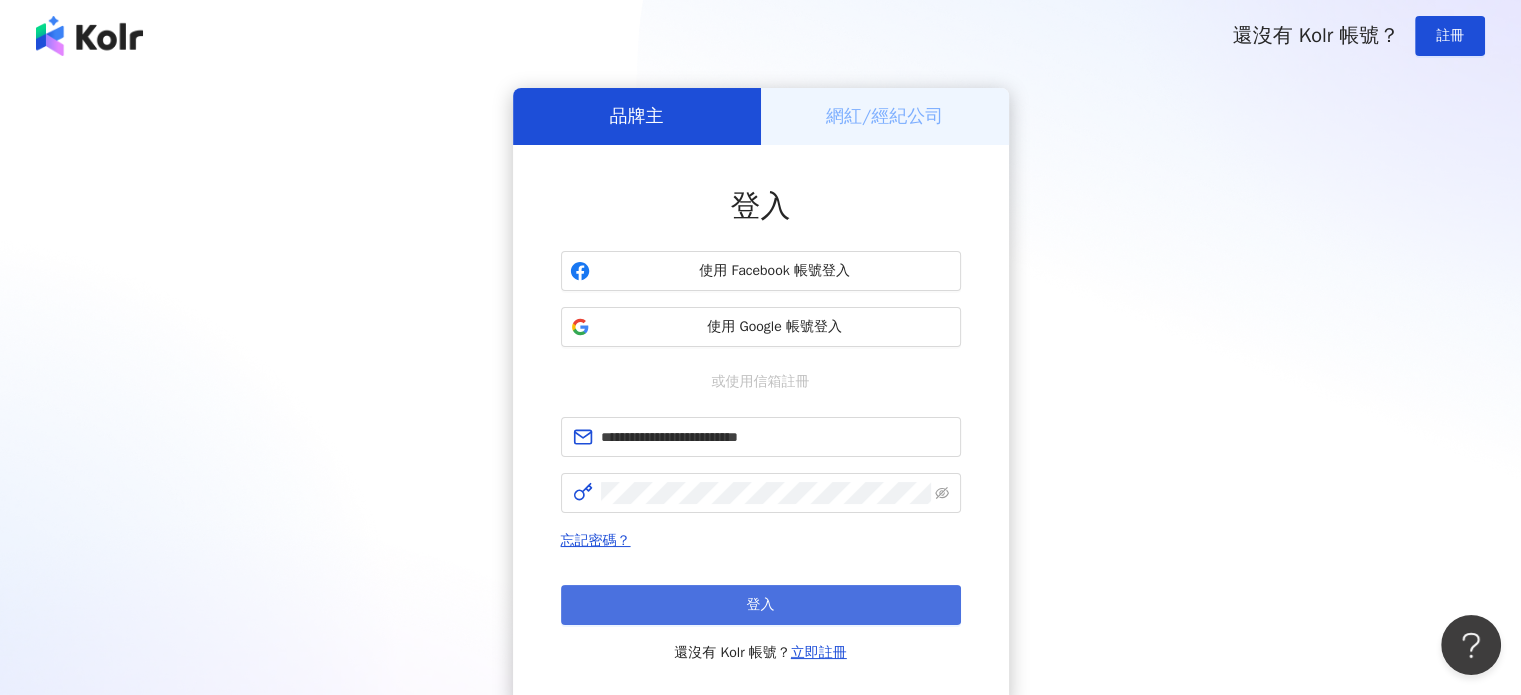 click on "登入" at bounding box center [761, 605] 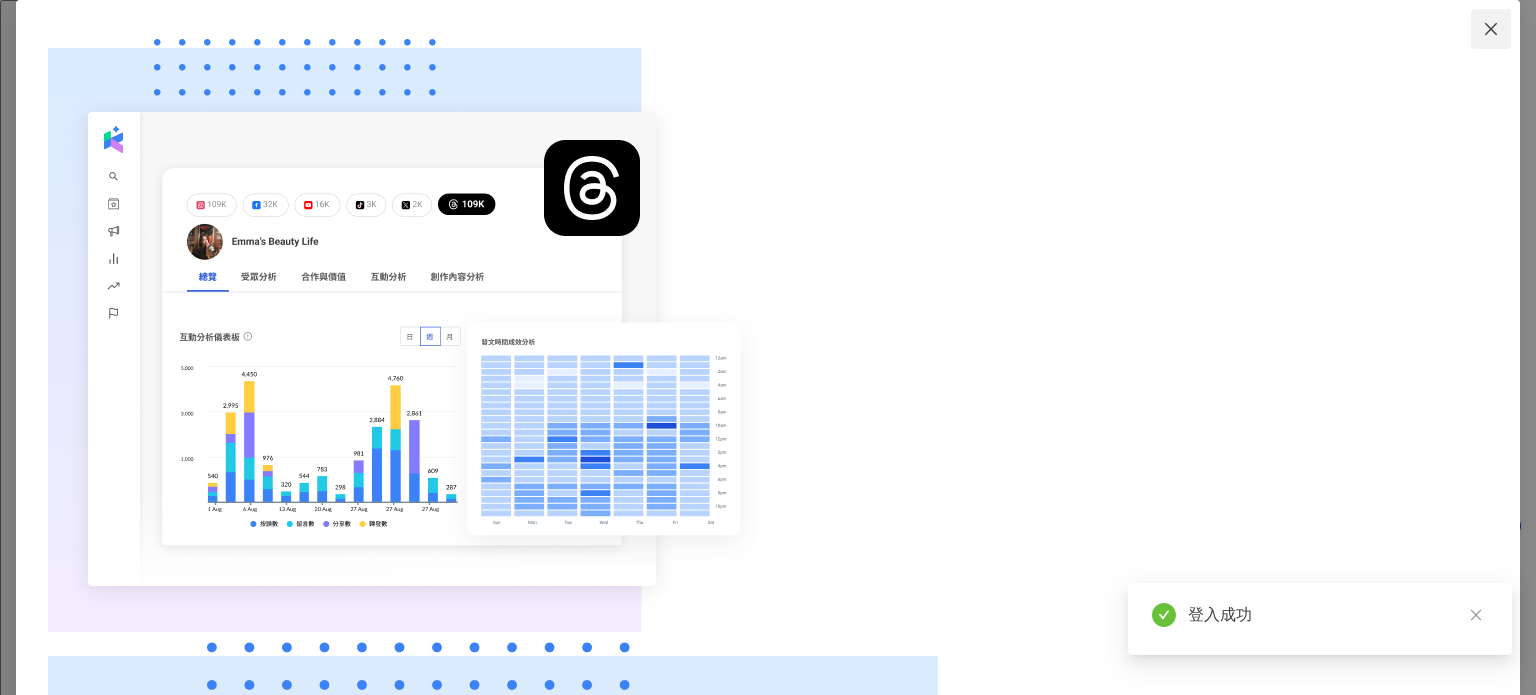 click 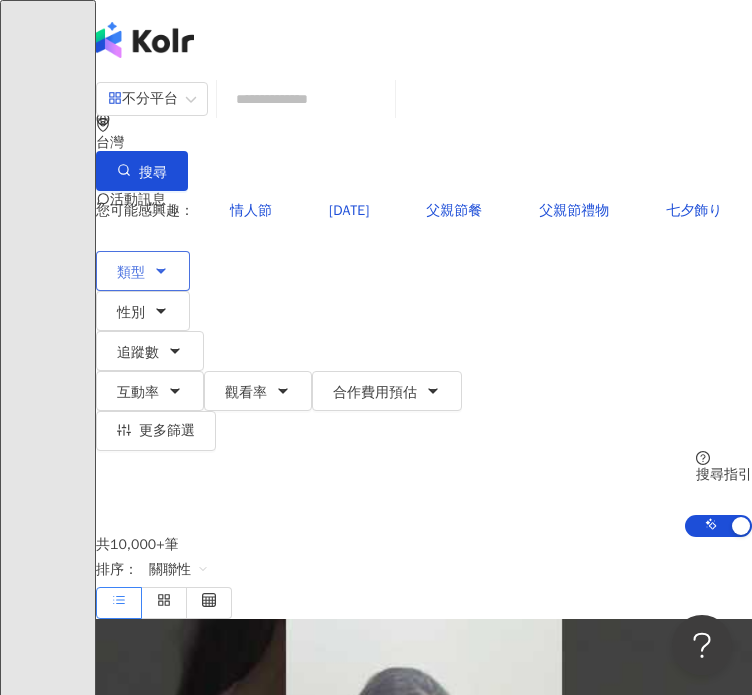 click 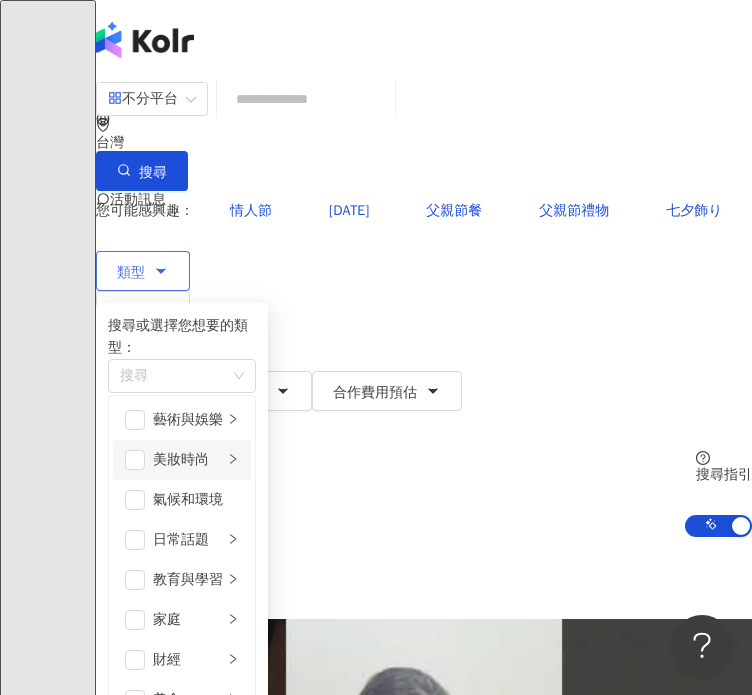 scroll, scrollTop: 44, scrollLeft: 0, axis: vertical 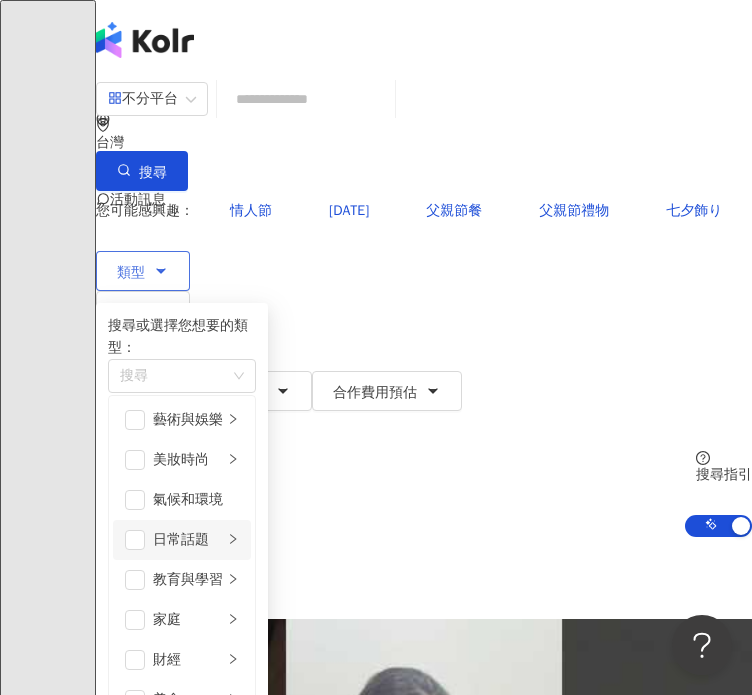 click on "日常話題" at bounding box center (182, 540) 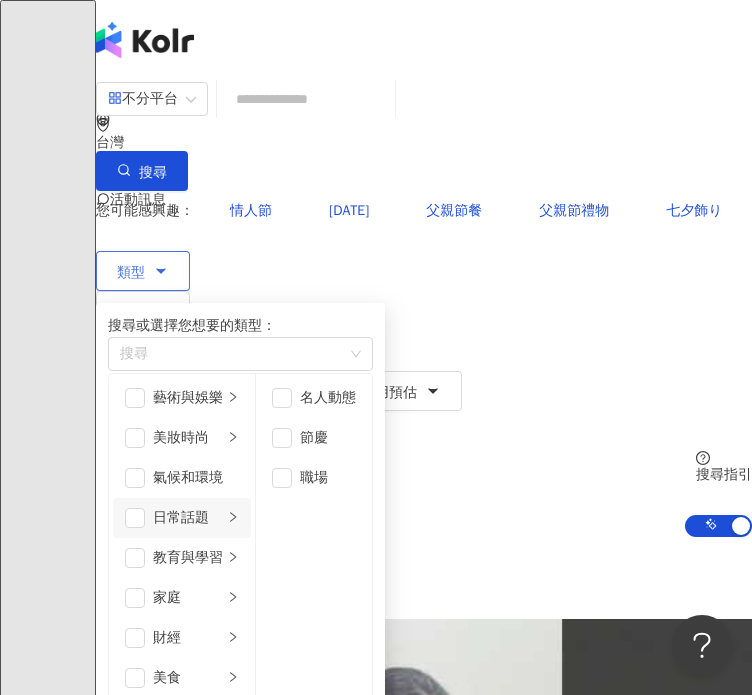 click on "日常話題" at bounding box center [182, 518] 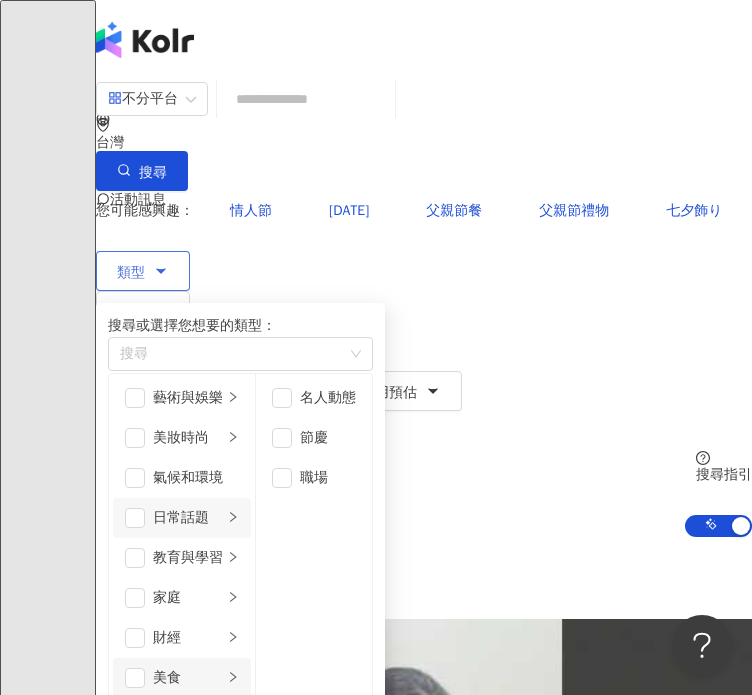 click 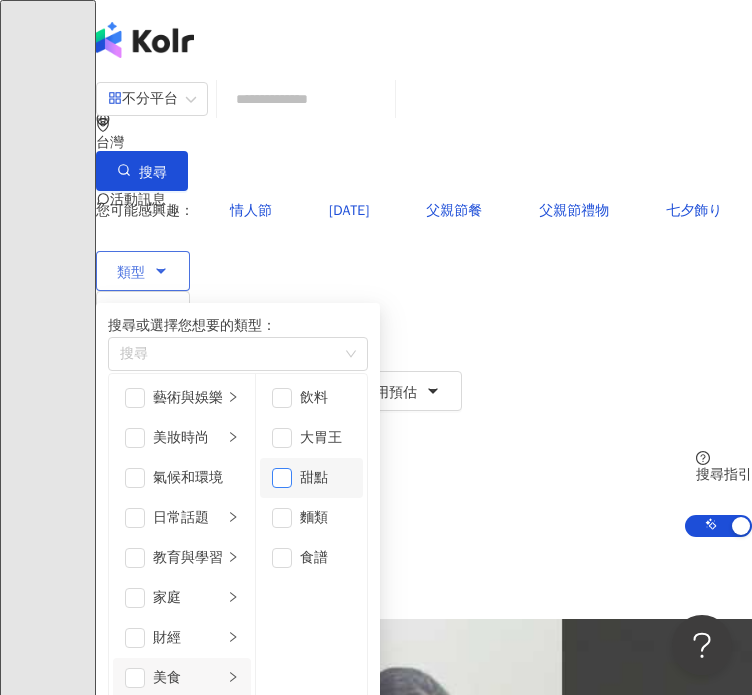 click at bounding box center (282, 478) 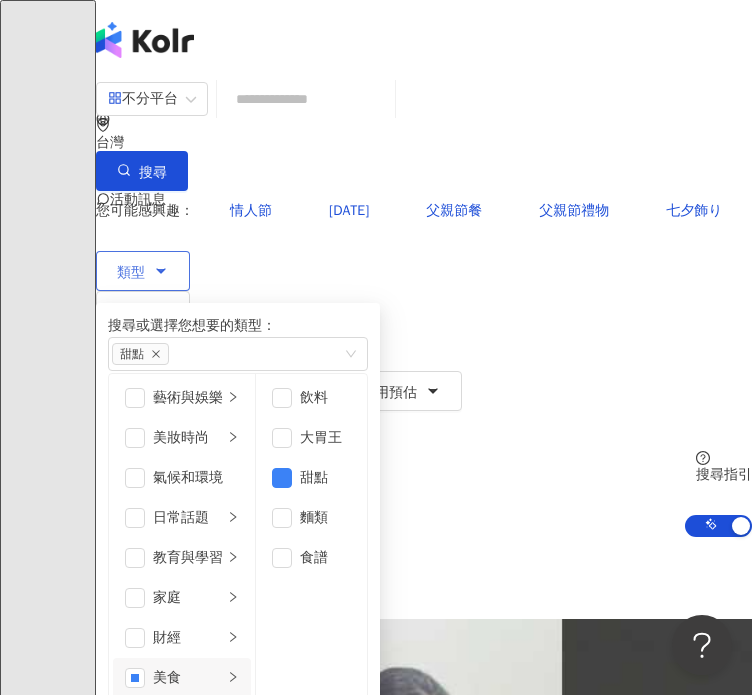 scroll, scrollTop: 0, scrollLeft: 0, axis: both 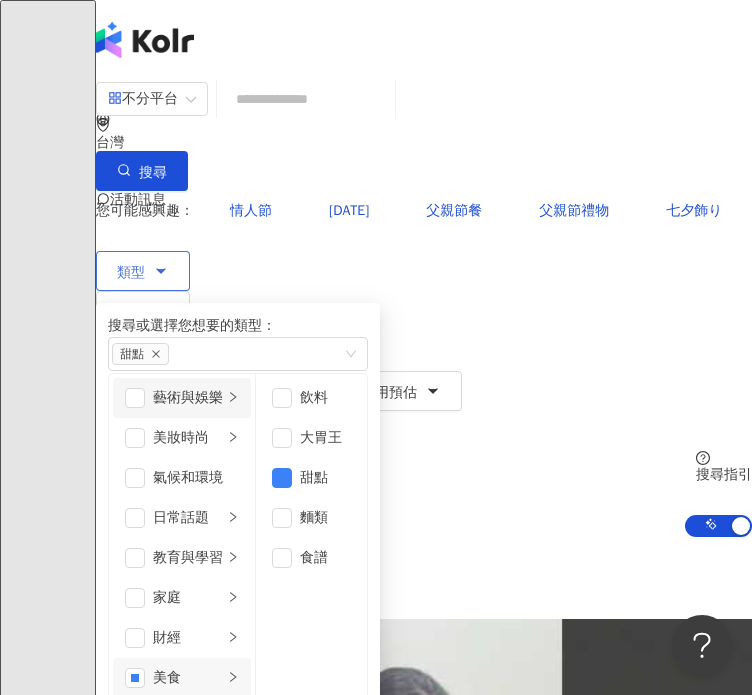 click 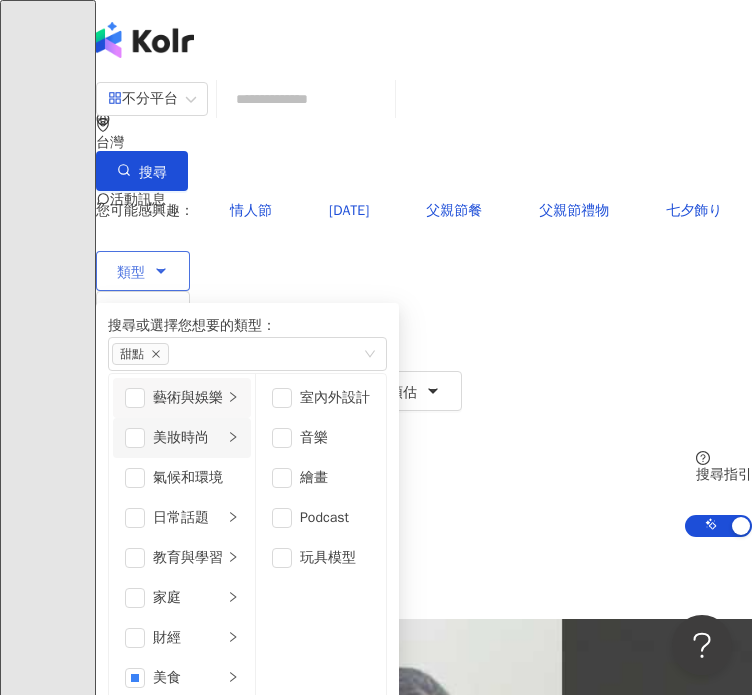 click on "美妝時尚" at bounding box center [182, 438] 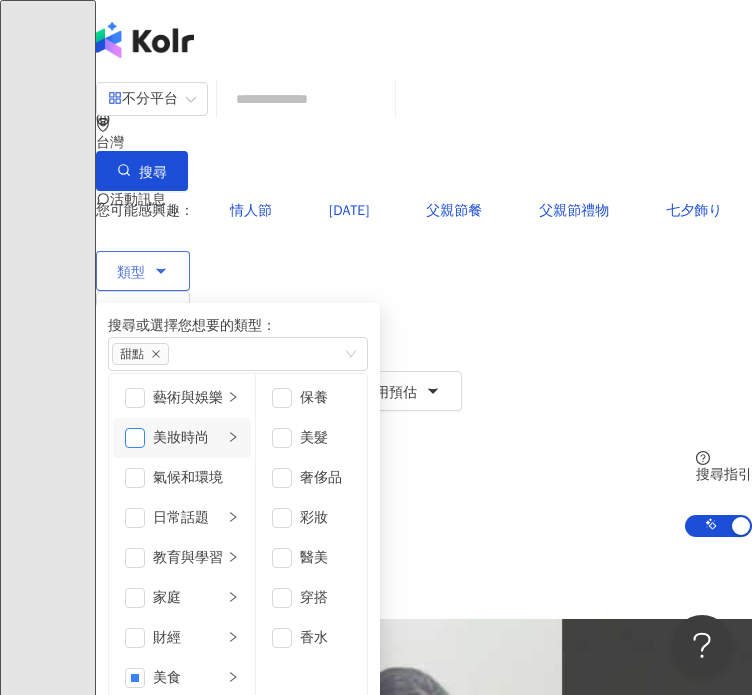 click at bounding box center (135, 438) 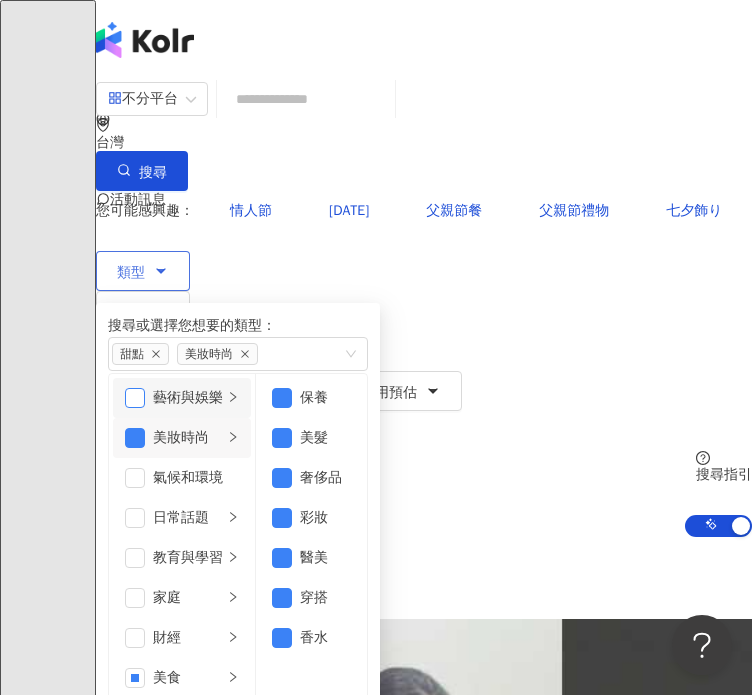 click at bounding box center [135, 398] 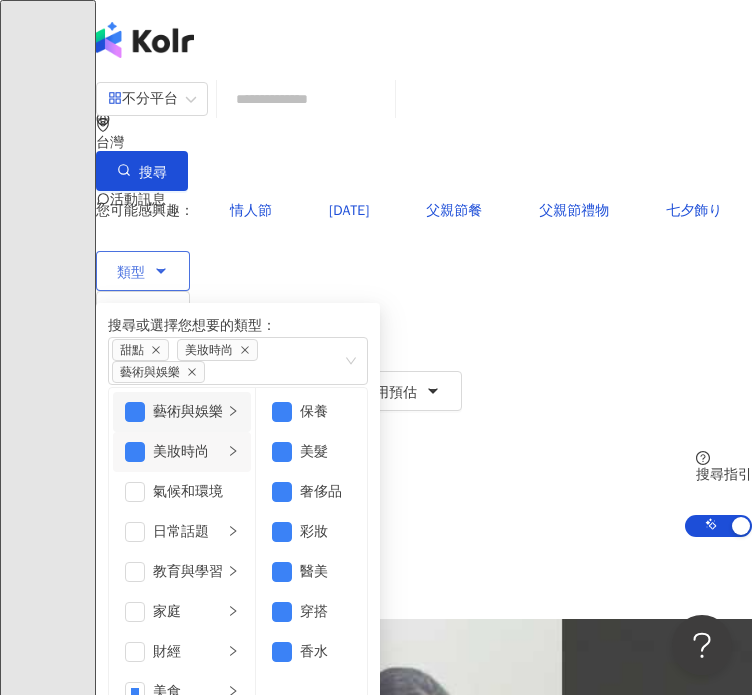 click 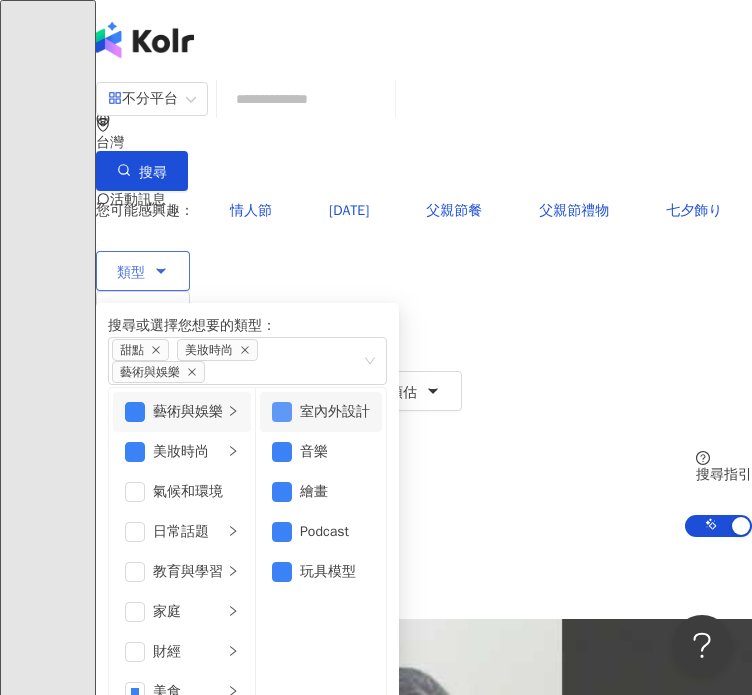 click at bounding box center [282, 412] 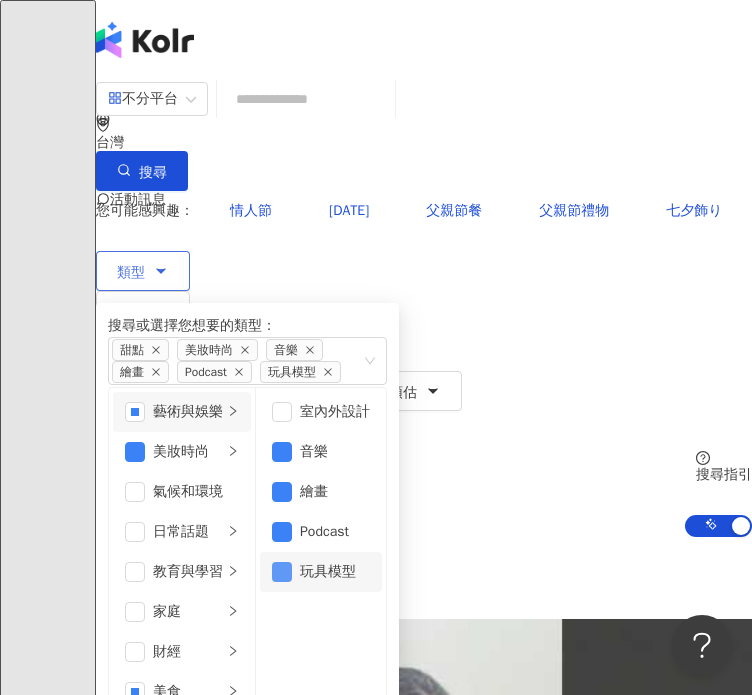 click at bounding box center (282, 572) 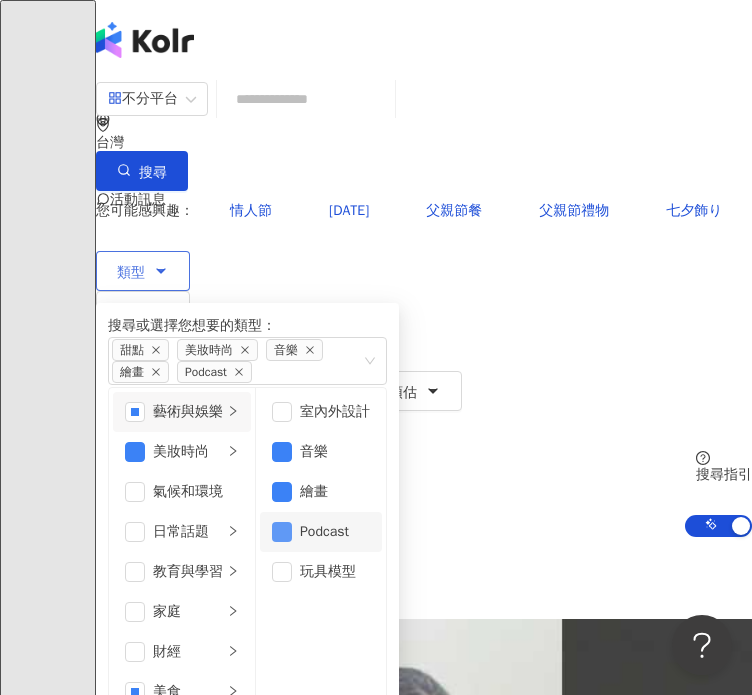 click at bounding box center [282, 532] 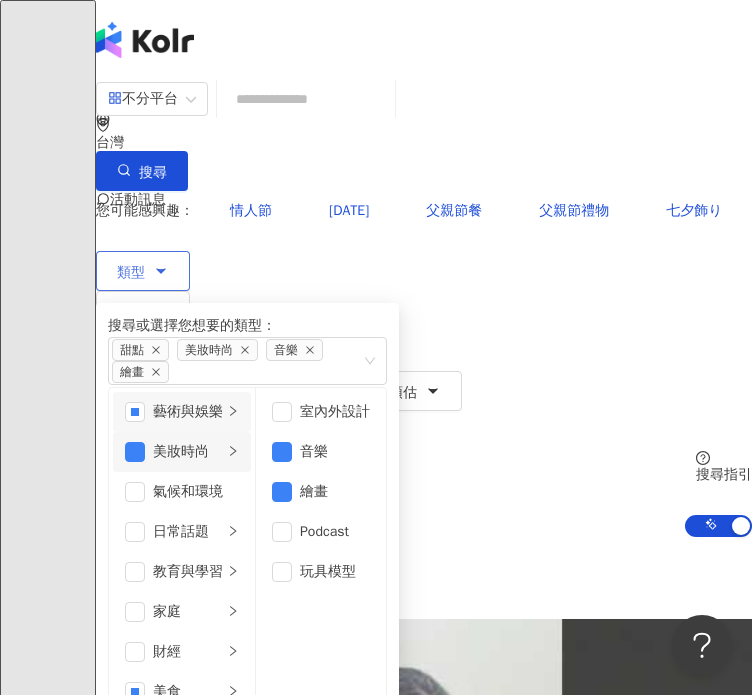 click at bounding box center [233, 451] 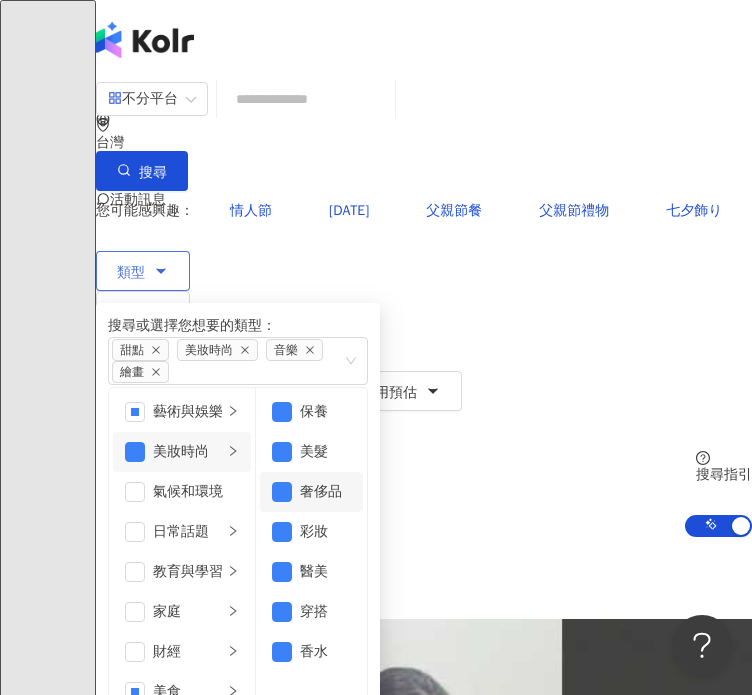 scroll, scrollTop: 12, scrollLeft: 0, axis: vertical 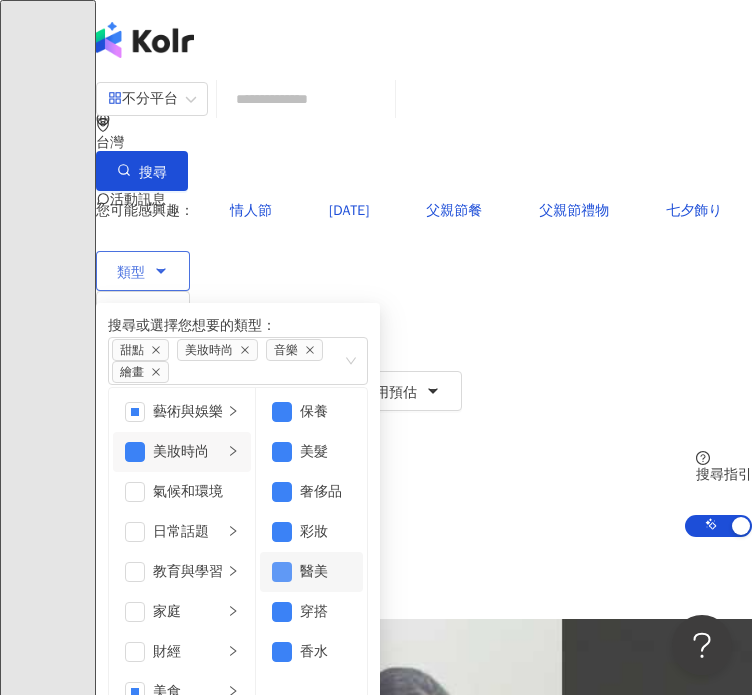 click at bounding box center [282, 572] 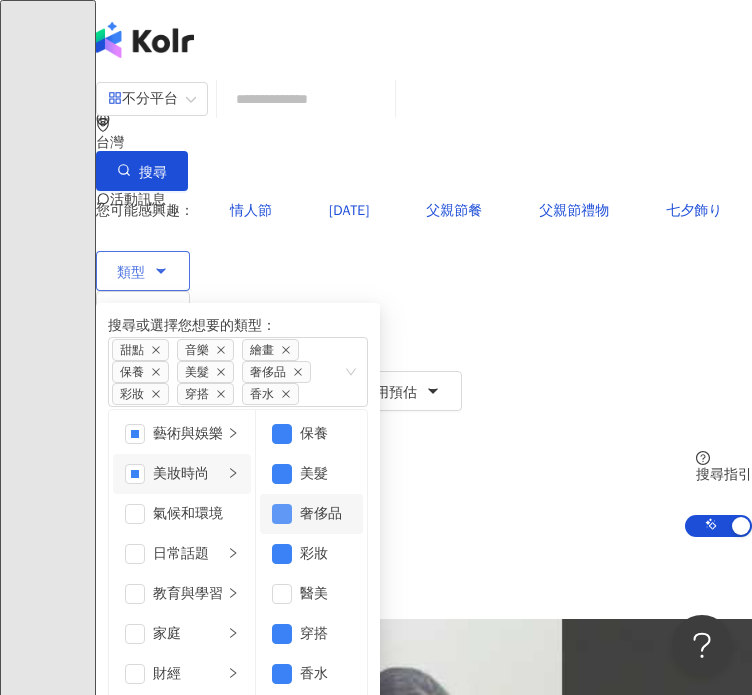 click at bounding box center [282, 514] 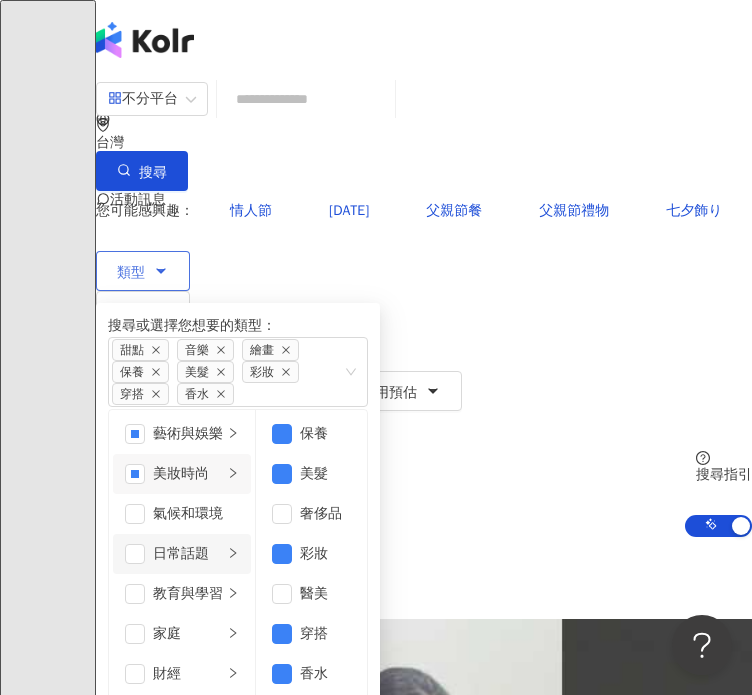 click 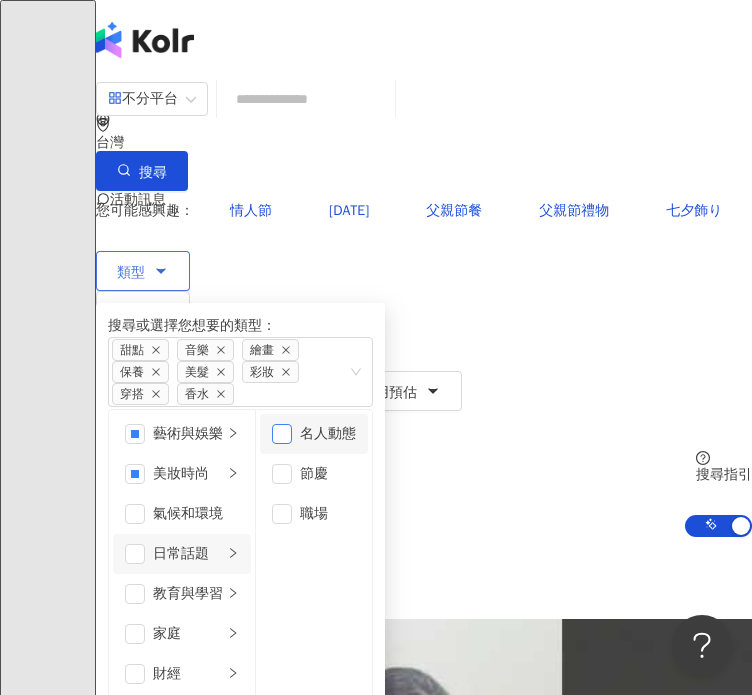 click at bounding box center [282, 434] 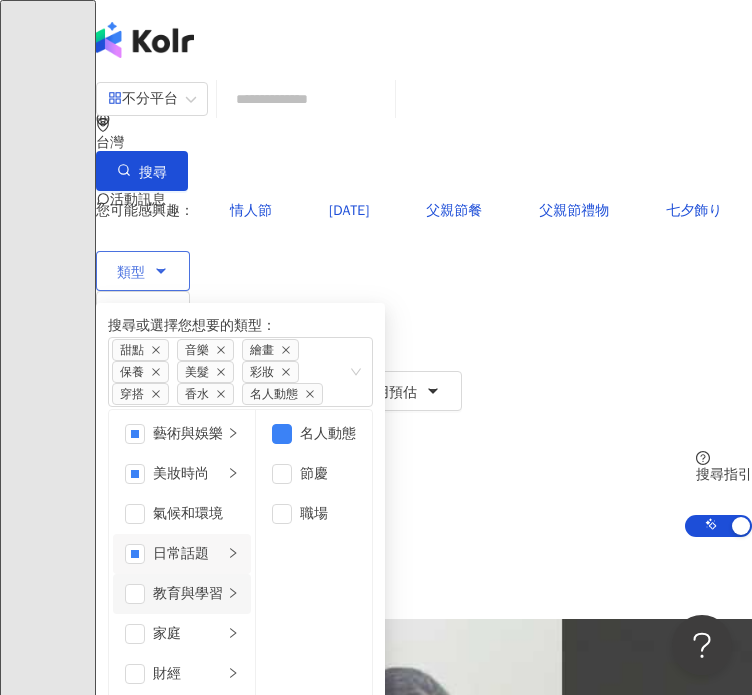 scroll, scrollTop: 251, scrollLeft: 0, axis: vertical 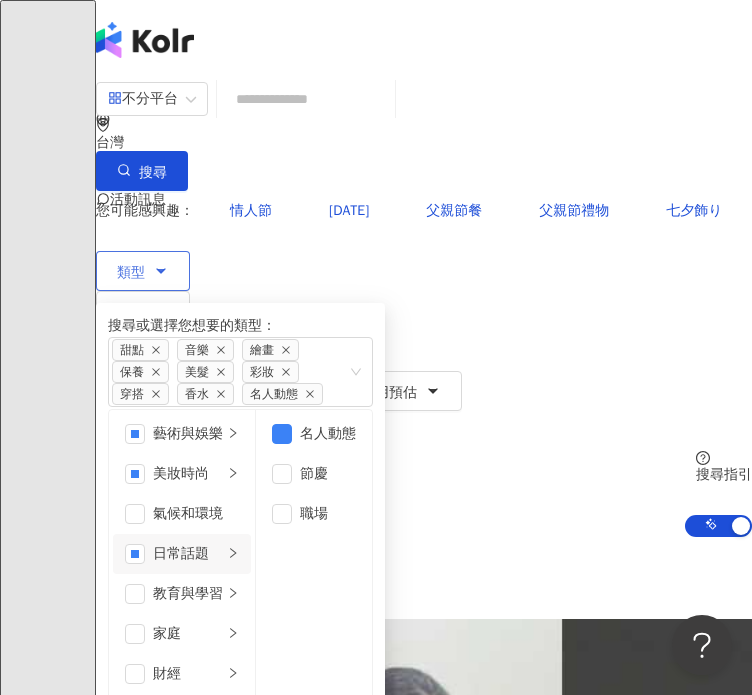 click on "遊戲" at bounding box center (182, 794) 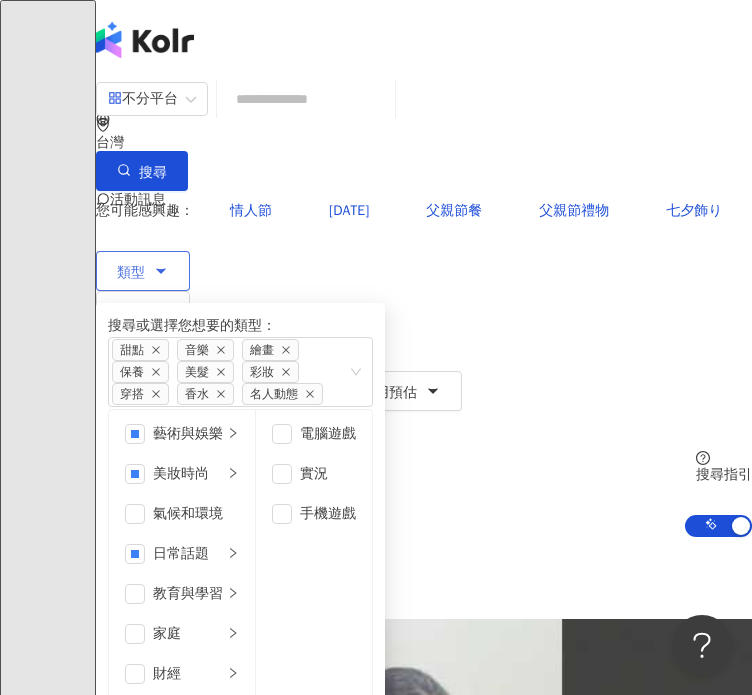 scroll, scrollTop: 360, scrollLeft: 0, axis: vertical 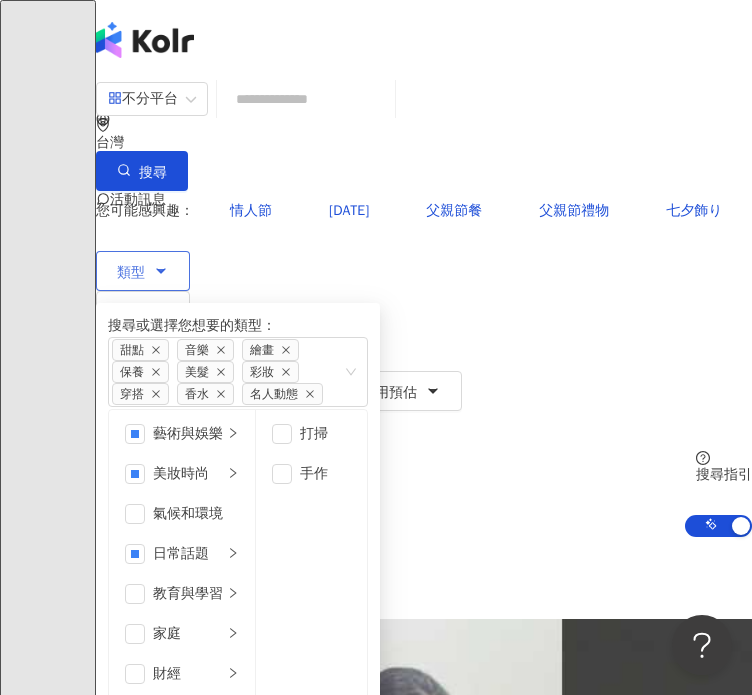click on "影視娛樂" at bounding box center [182, 914] 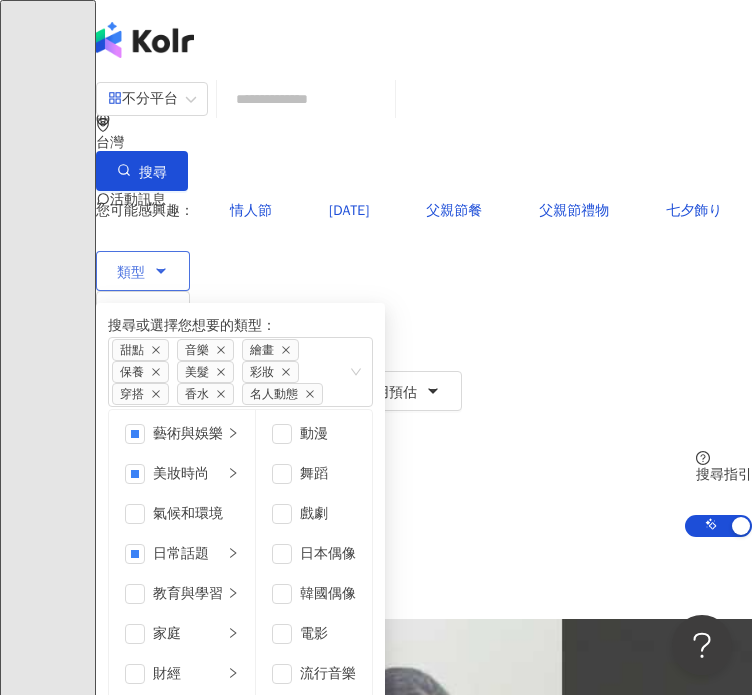 scroll, scrollTop: 692, scrollLeft: 0, axis: vertical 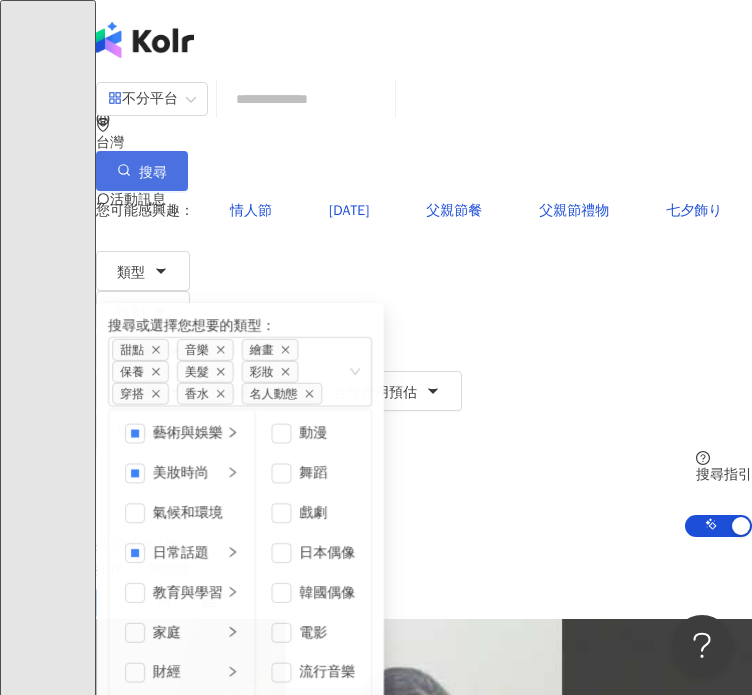 click on "搜尋" at bounding box center [142, 171] 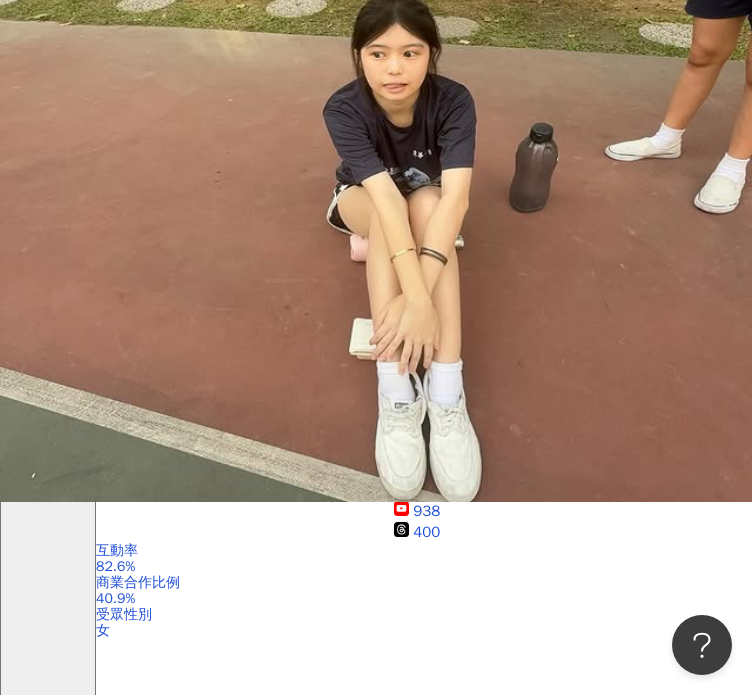 scroll, scrollTop: 200, scrollLeft: 0, axis: vertical 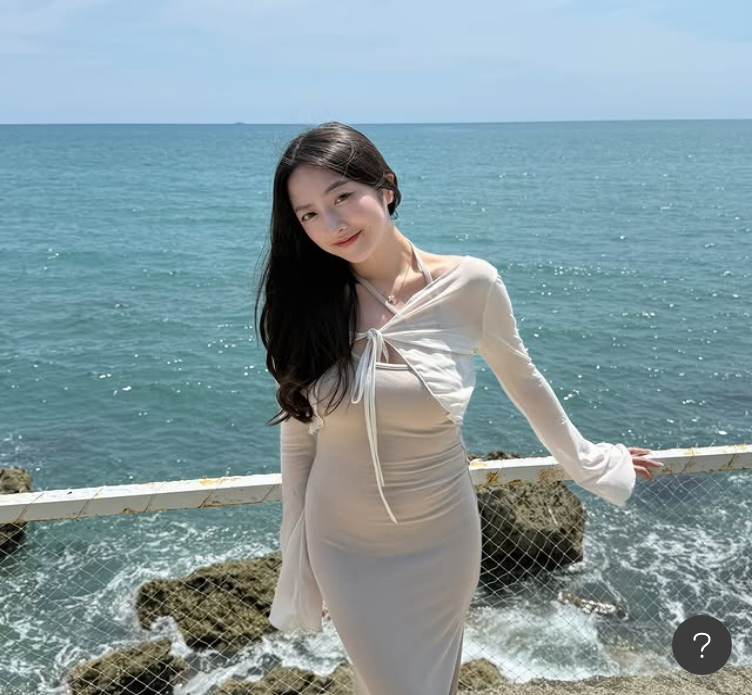 click at bounding box center [306, 99] 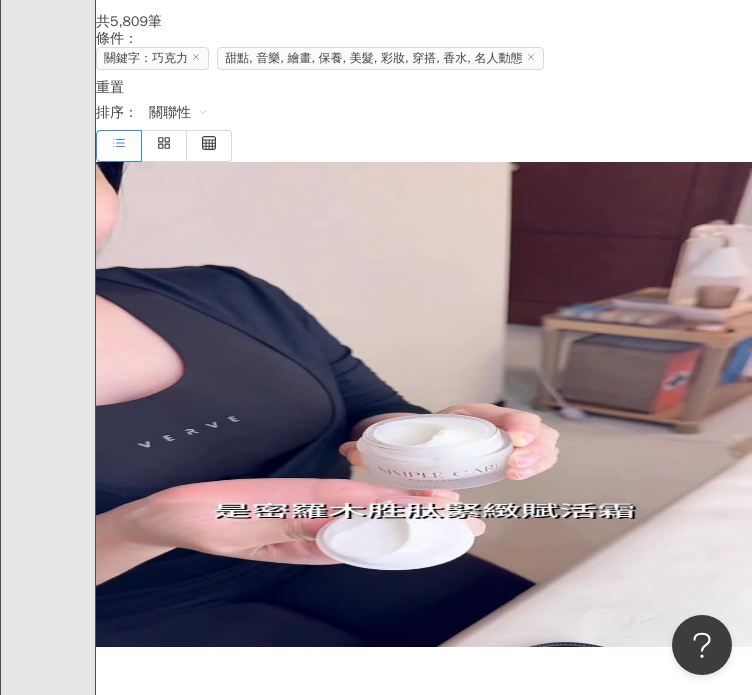 scroll, scrollTop: 0, scrollLeft: 0, axis: both 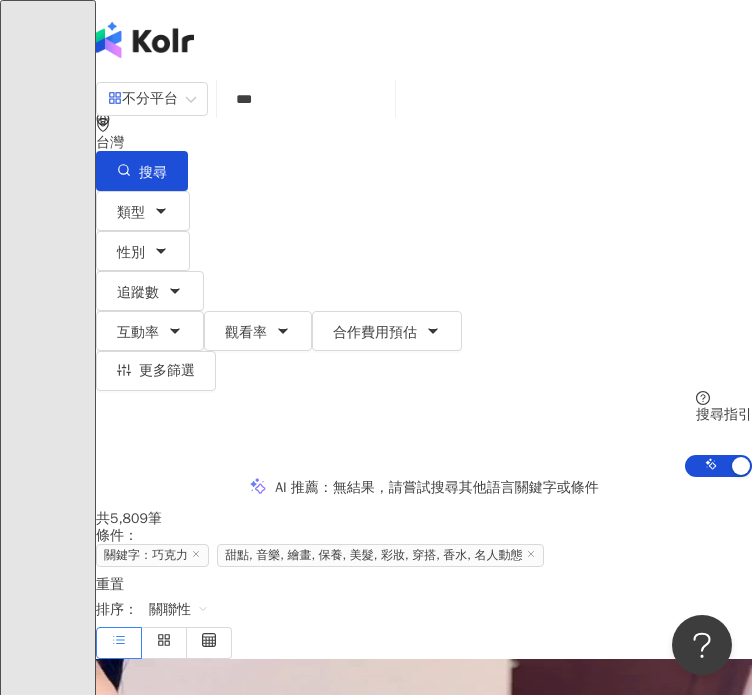click on "類型 性別 追蹤數 互動率 觀看率 合作費用預估  更多篩選" at bounding box center (424, 291) 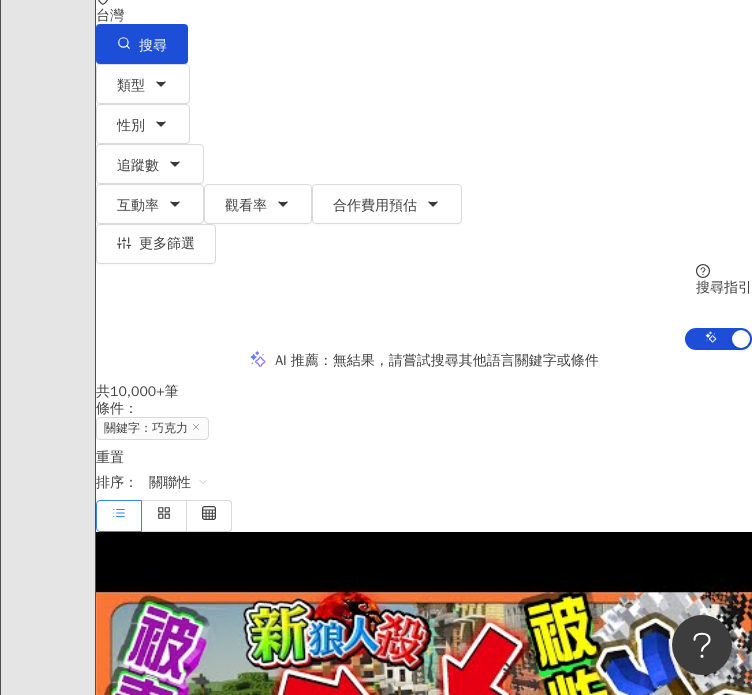 scroll, scrollTop: 0, scrollLeft: 0, axis: both 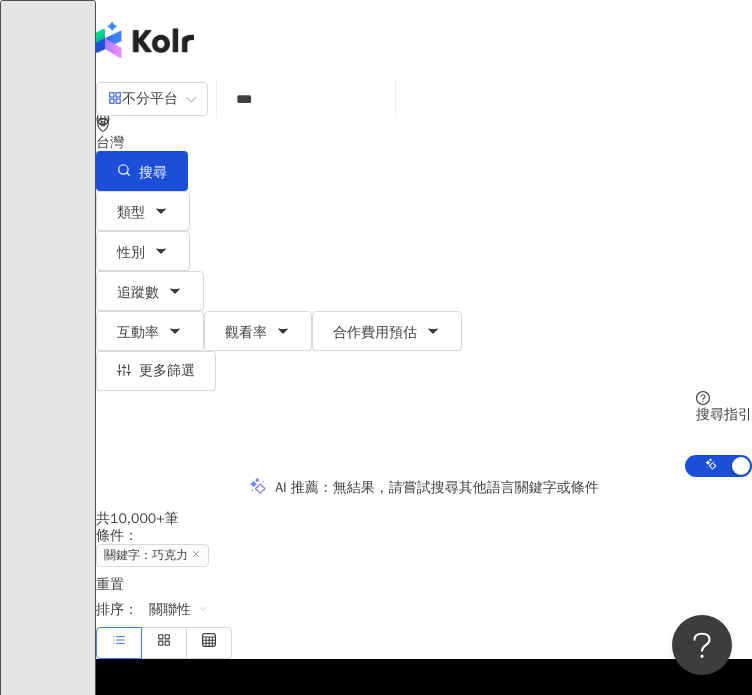 click on "***" at bounding box center (306, 99) 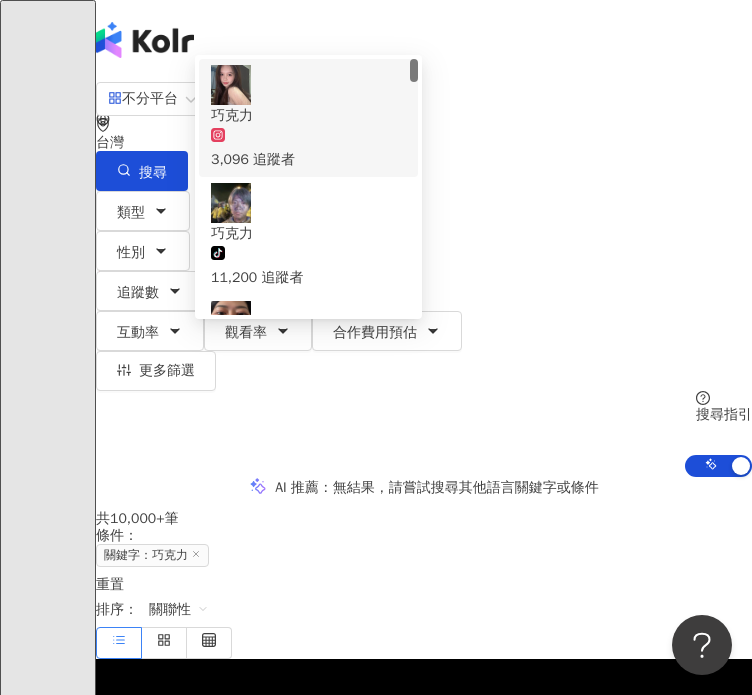 click on "***" at bounding box center [306, 99] 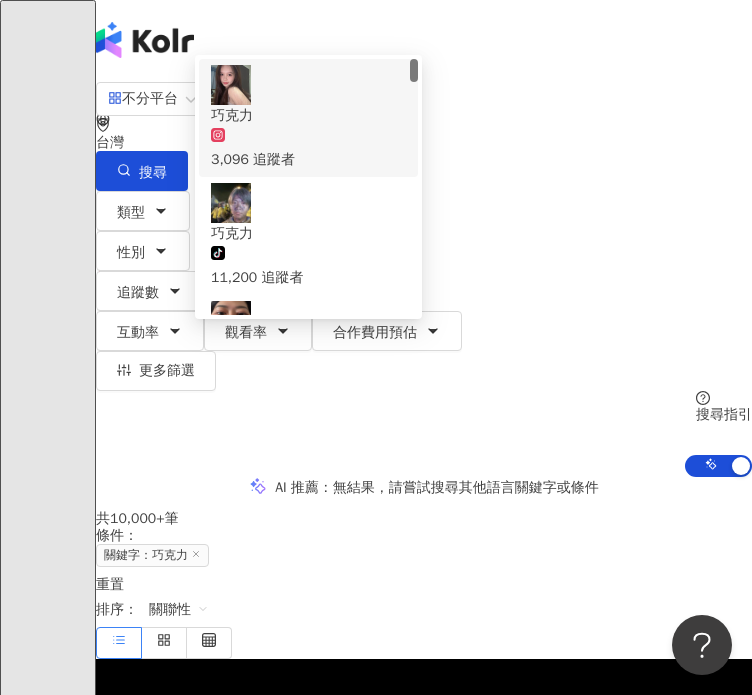 click on "***" at bounding box center (306, 99) 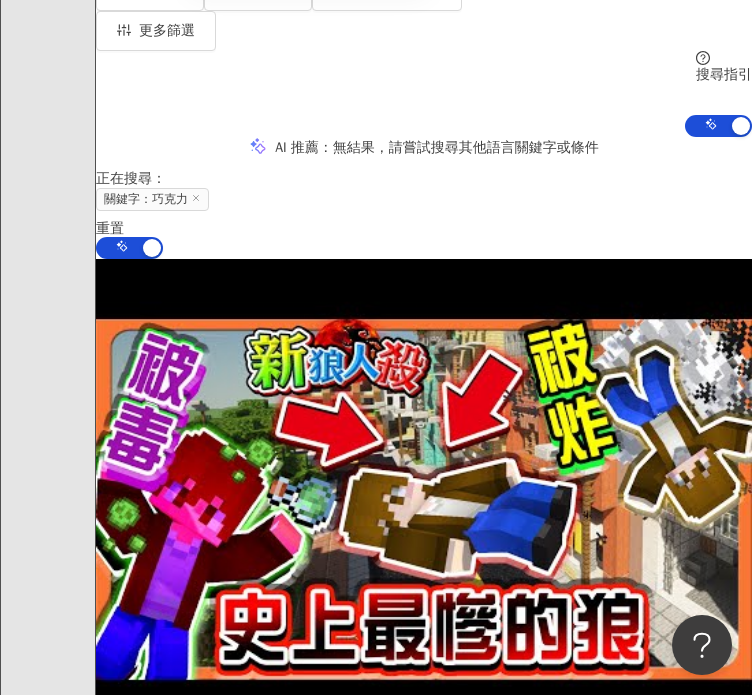 scroll, scrollTop: 0, scrollLeft: 0, axis: both 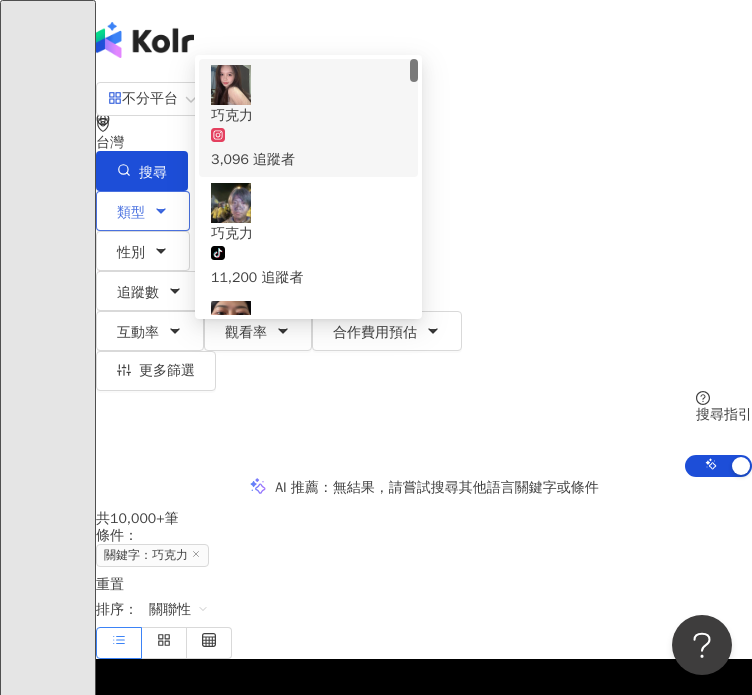 click 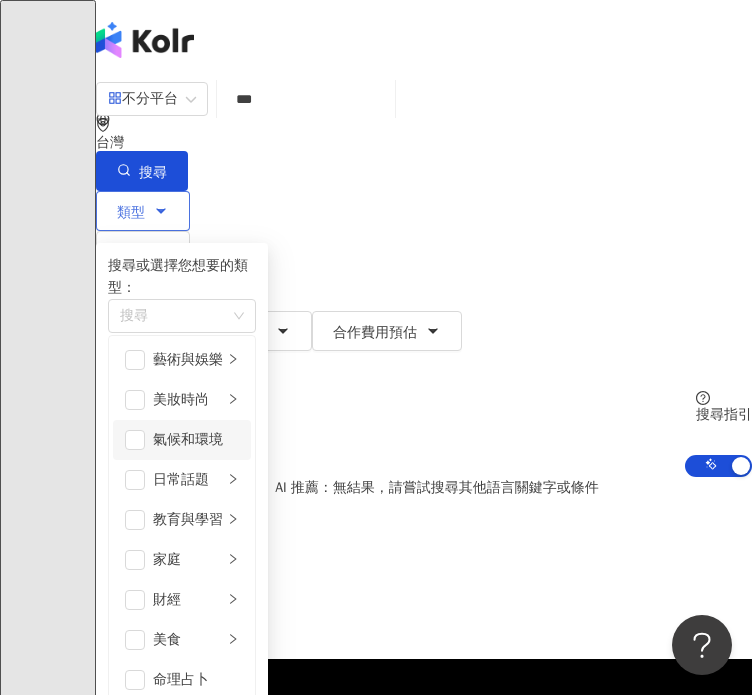 scroll, scrollTop: 0, scrollLeft: 0, axis: both 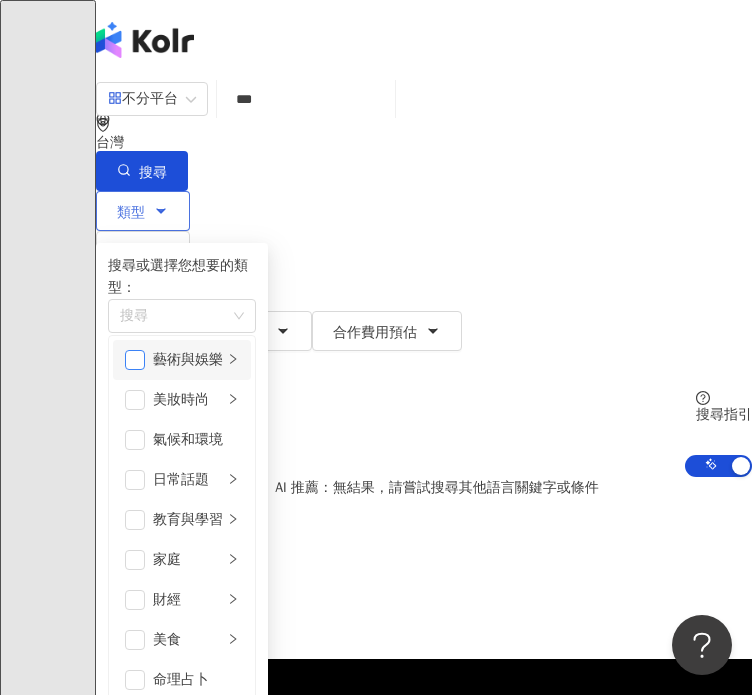 click at bounding box center [135, 360] 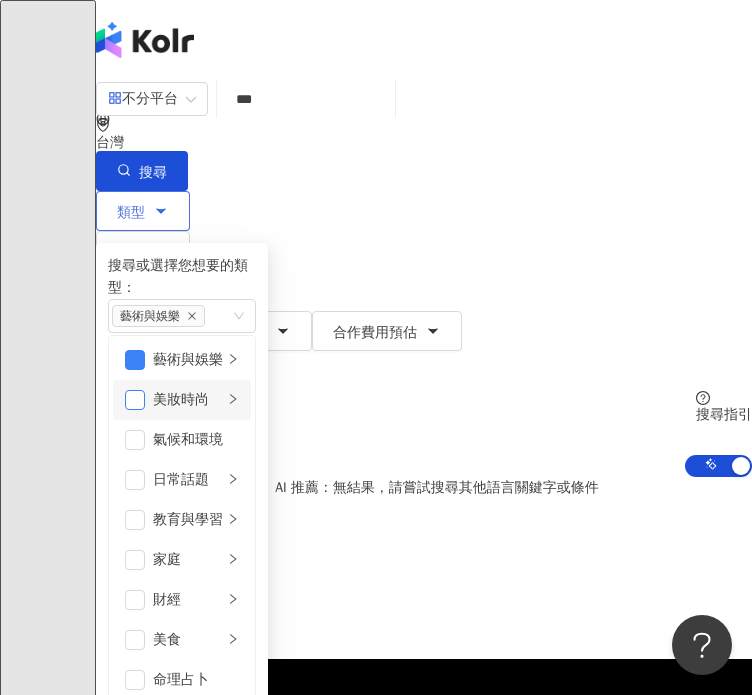 click at bounding box center (135, 400) 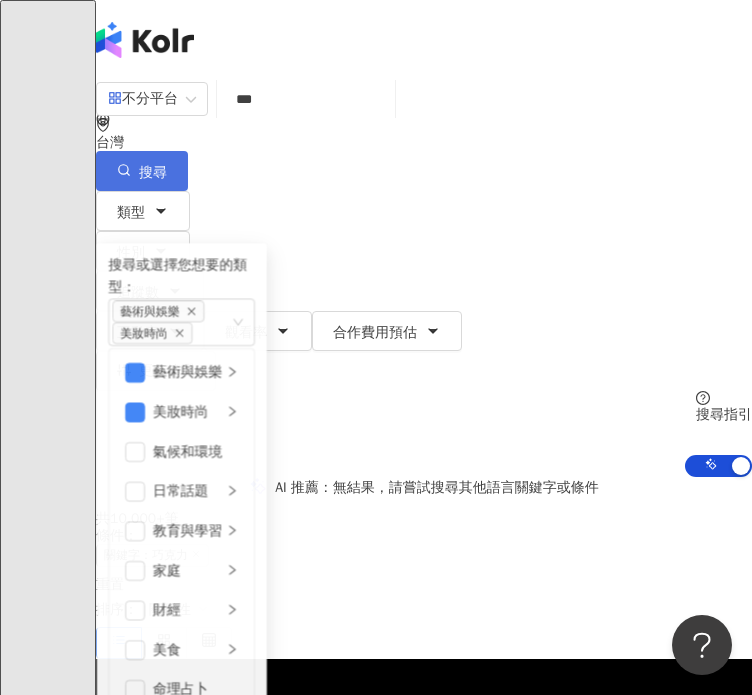 click on "搜尋" at bounding box center [142, 171] 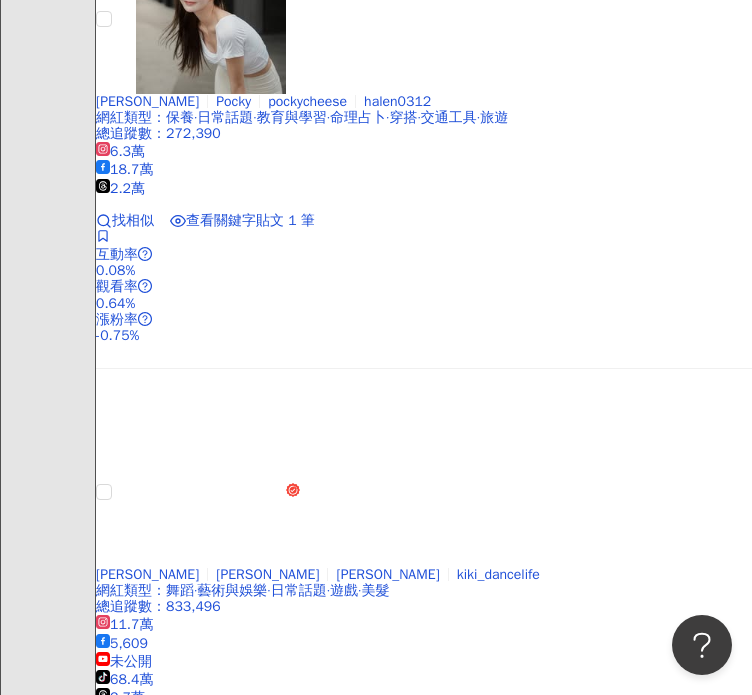 scroll, scrollTop: 3042, scrollLeft: 0, axis: vertical 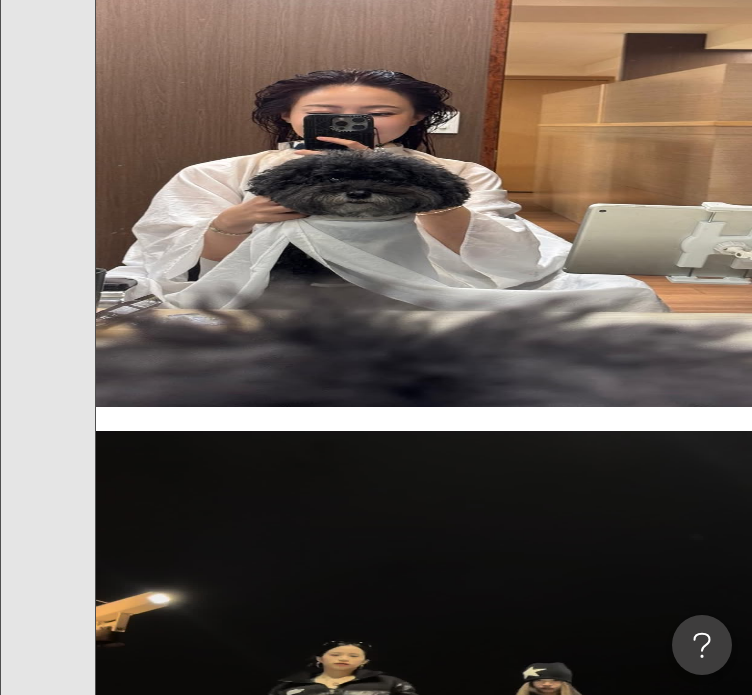 click on "2025/2/24 _
穿 巧克力 吃 巧克力 喝 巧克力 日！！🍫☕️🐻" at bounding box center [431, -174] 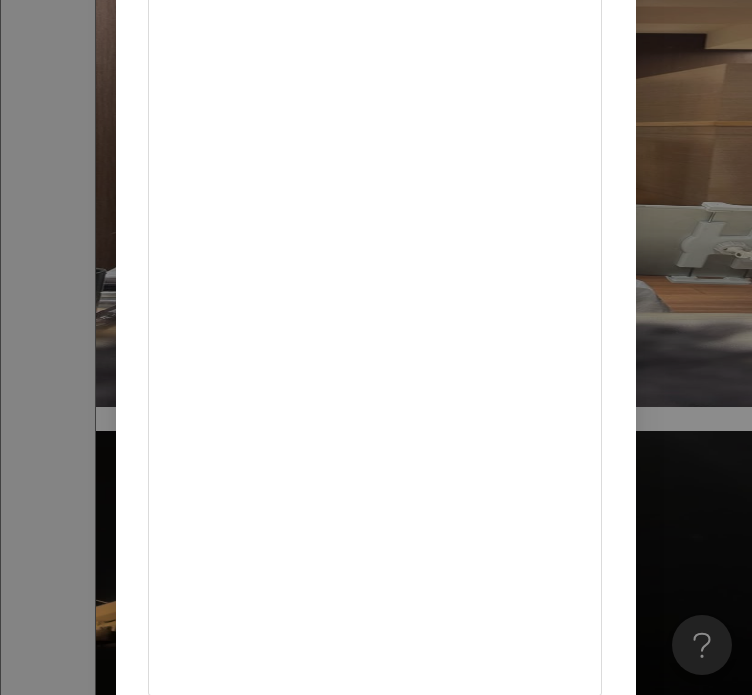 scroll, scrollTop: 0, scrollLeft: 0, axis: both 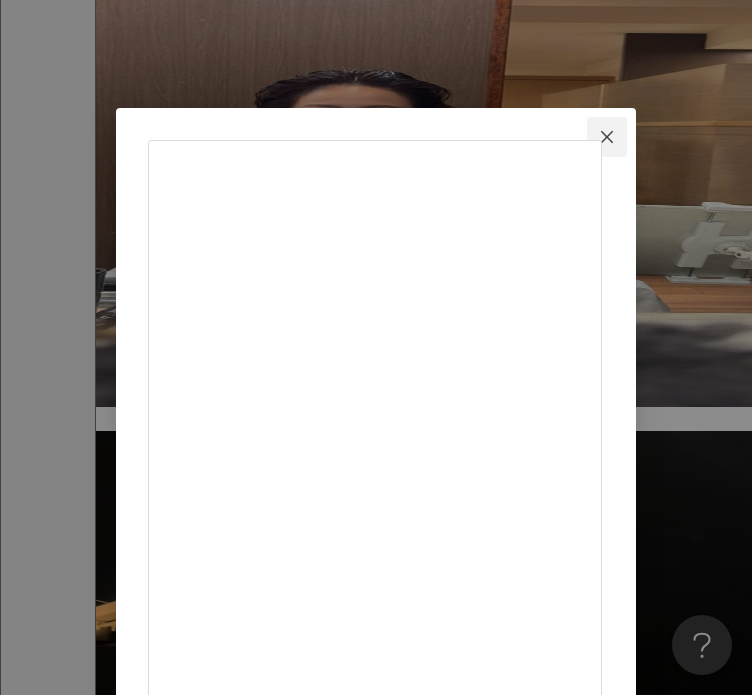 click 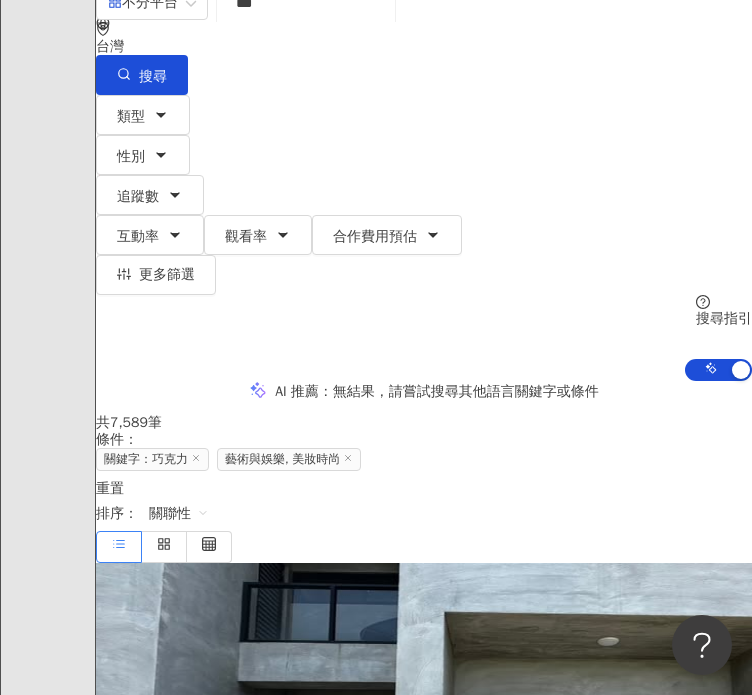 scroll, scrollTop: 0, scrollLeft: 0, axis: both 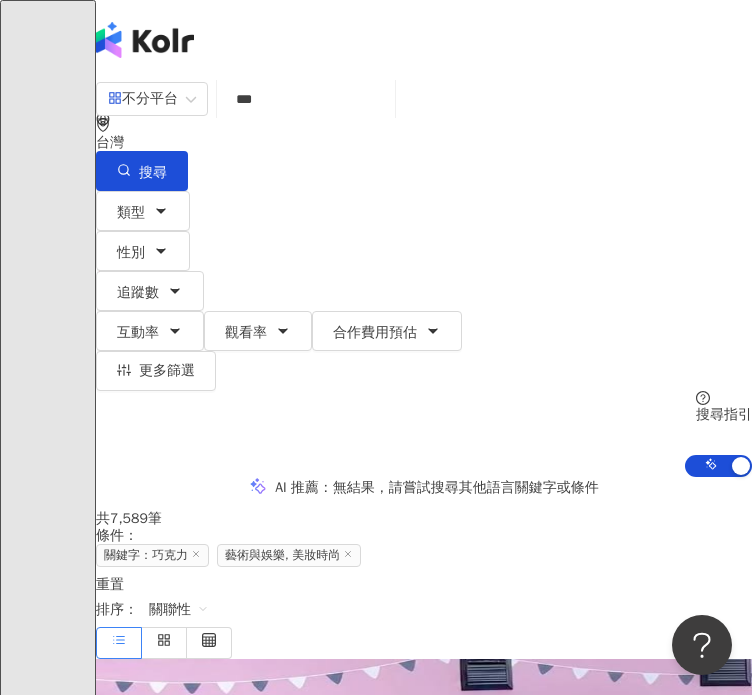 click on "***" at bounding box center (306, 99) 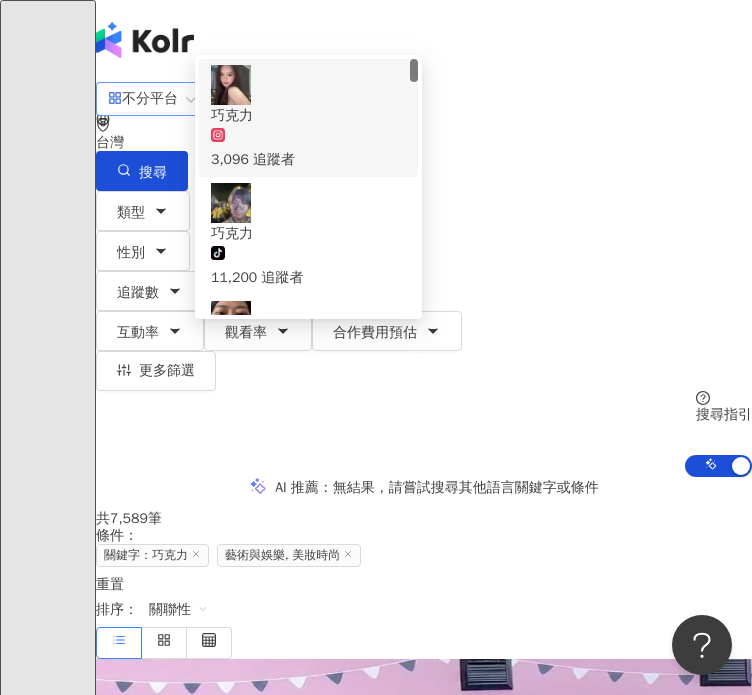 drag, startPoint x: 368, startPoint y: 110, endPoint x: 250, endPoint y: 135, distance: 120.61923 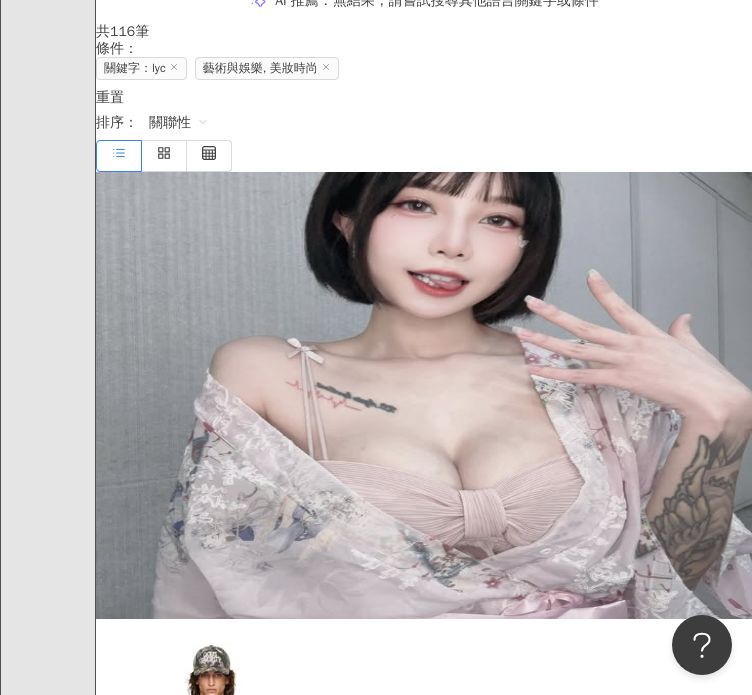 scroll, scrollTop: 0, scrollLeft: 0, axis: both 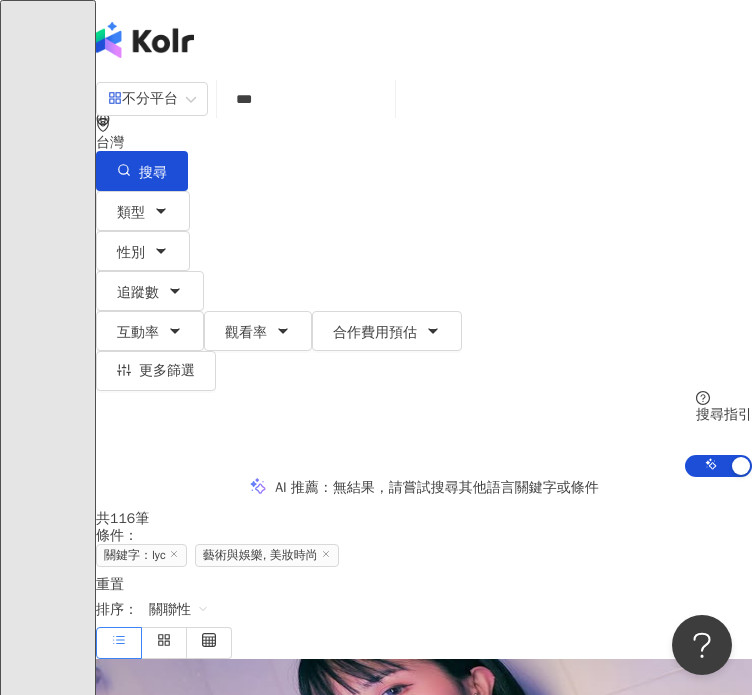 click on "***" at bounding box center (306, 99) 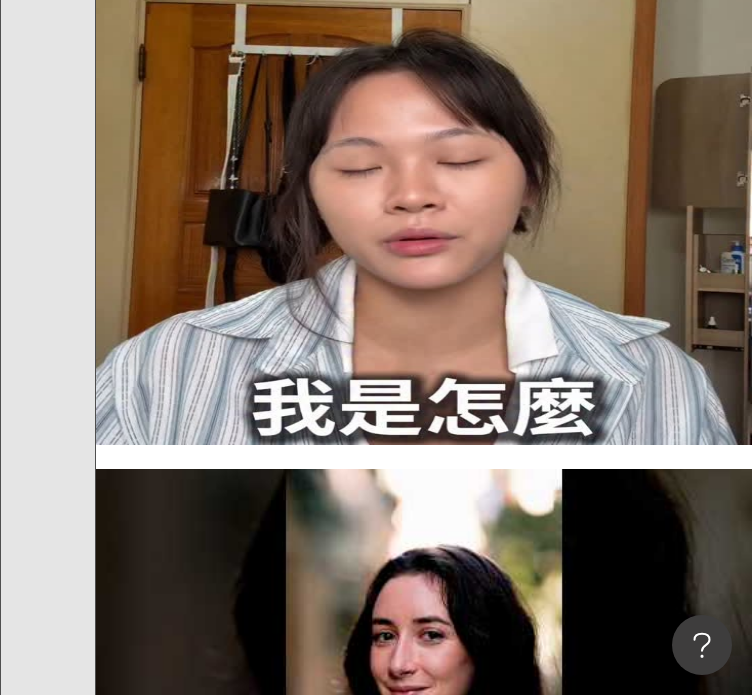 scroll, scrollTop: 1055, scrollLeft: 0, axis: vertical 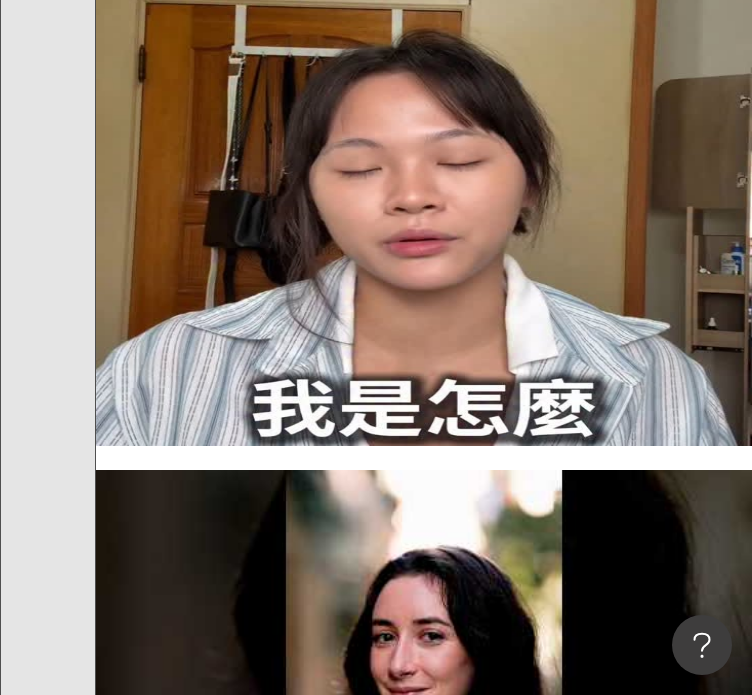 type on "*****" 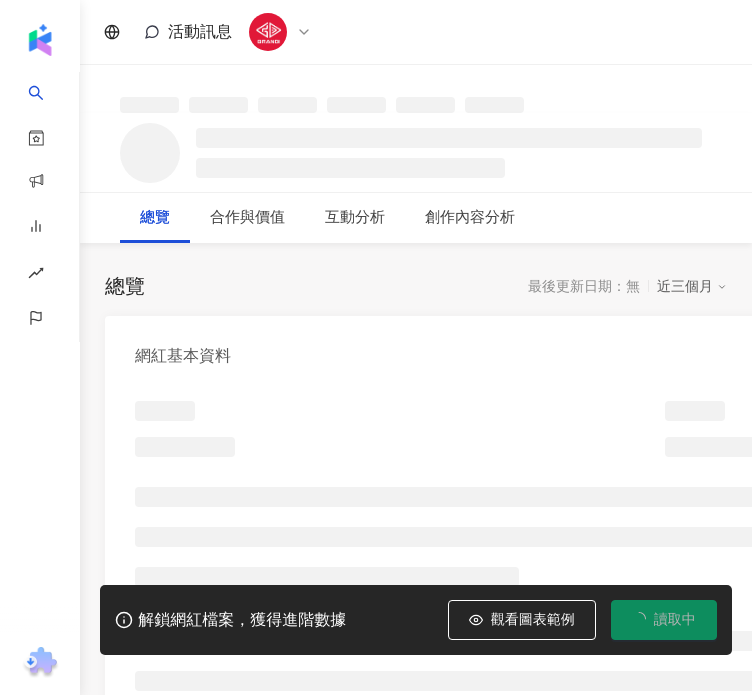 scroll, scrollTop: 0, scrollLeft: 0, axis: both 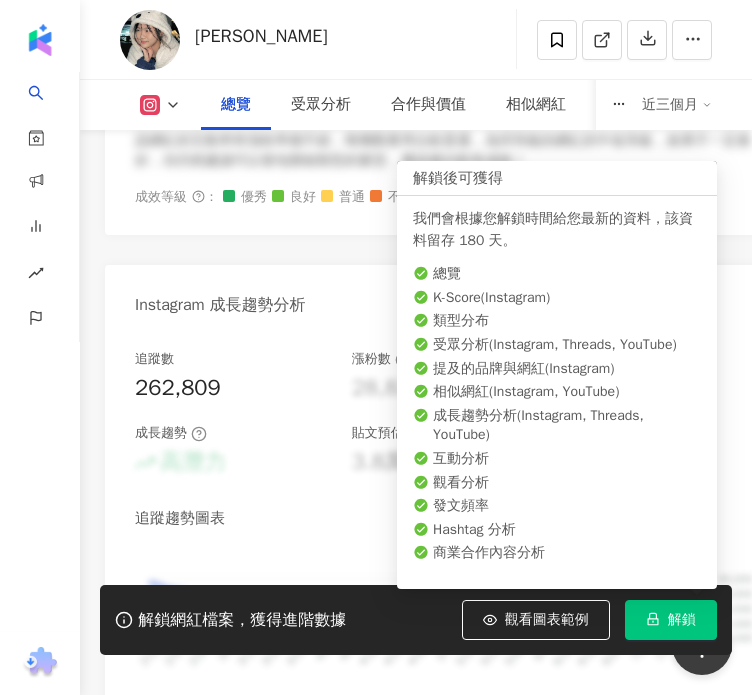 click on "解鎖" at bounding box center [671, 620] 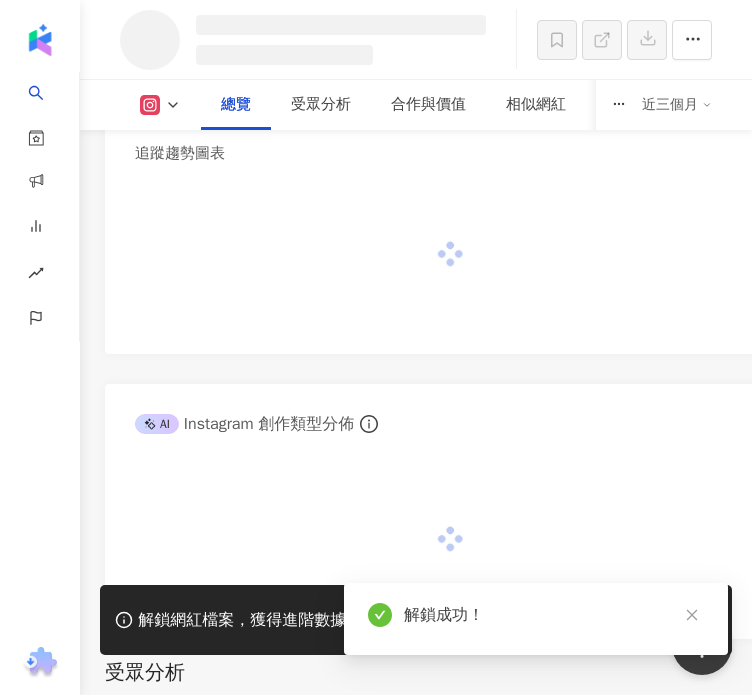 scroll, scrollTop: 2124, scrollLeft: 0, axis: vertical 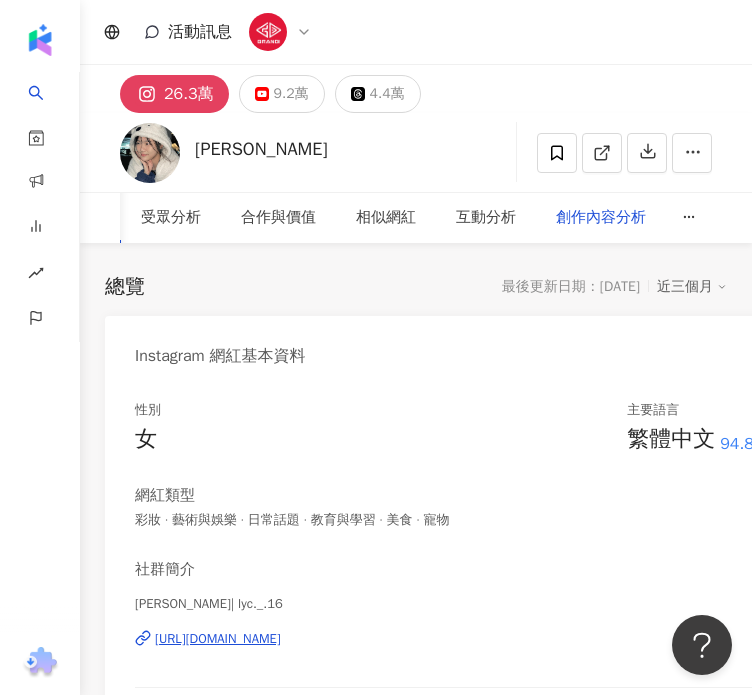 click on "創作內容分析" at bounding box center (601, 218) 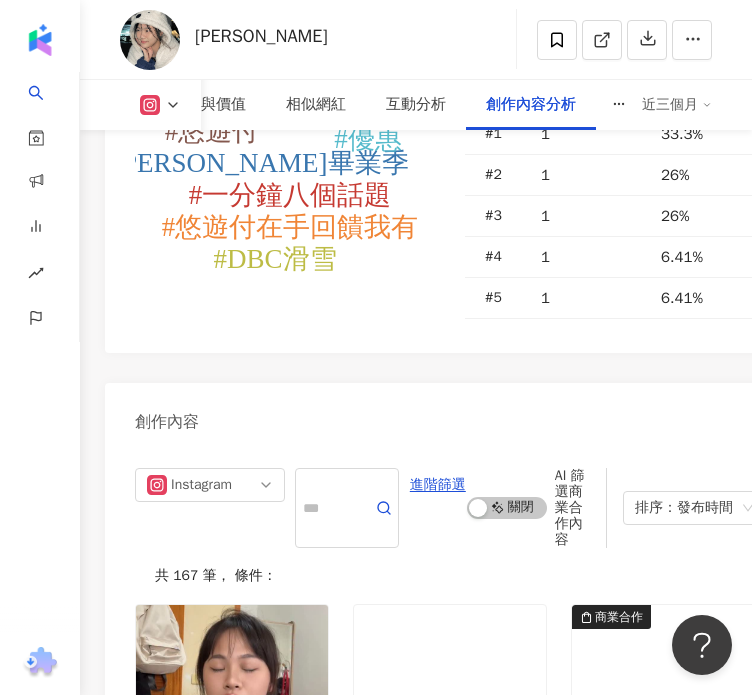 scroll, scrollTop: 8984, scrollLeft: 0, axis: vertical 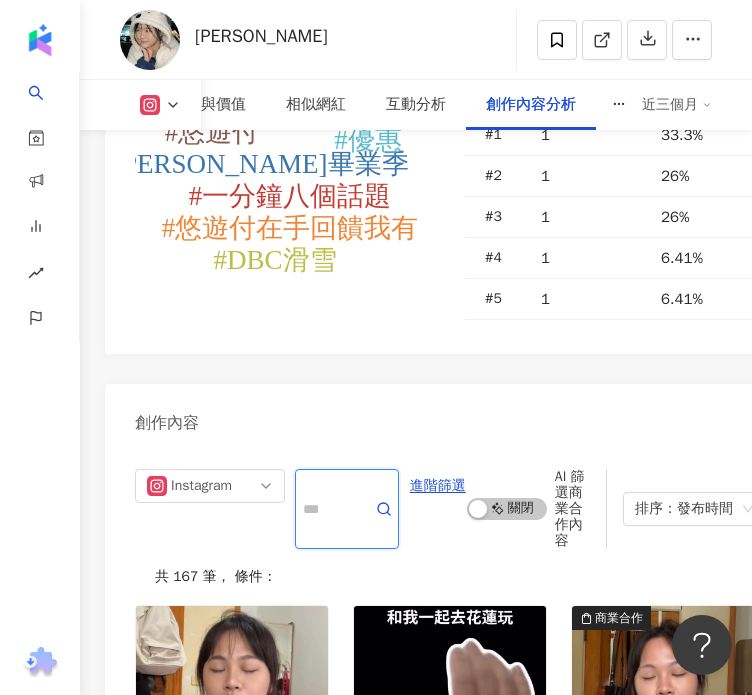 click at bounding box center [325, 509] 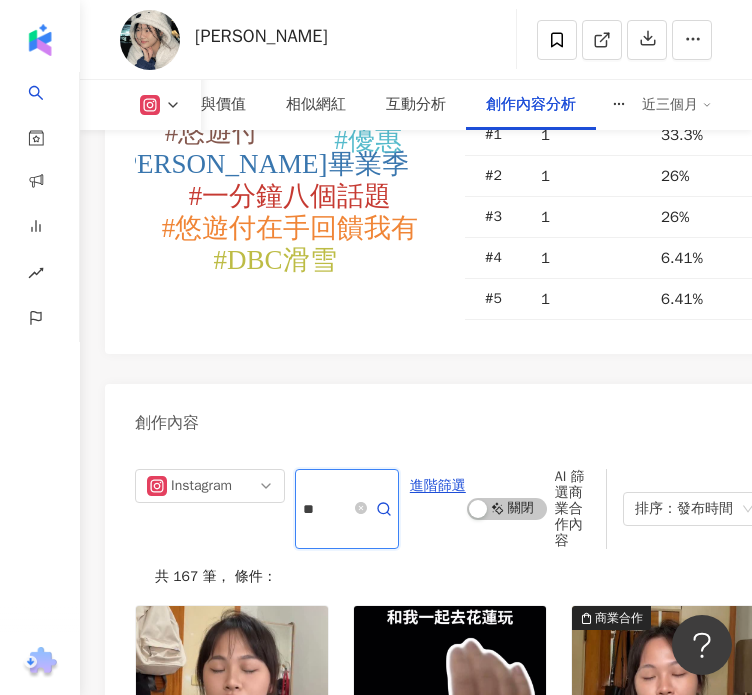 type on "*" 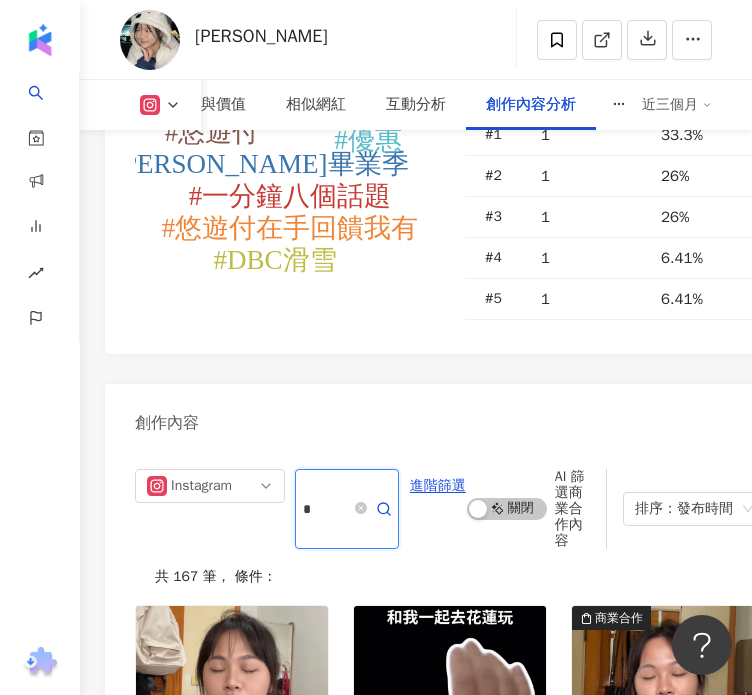type on "*" 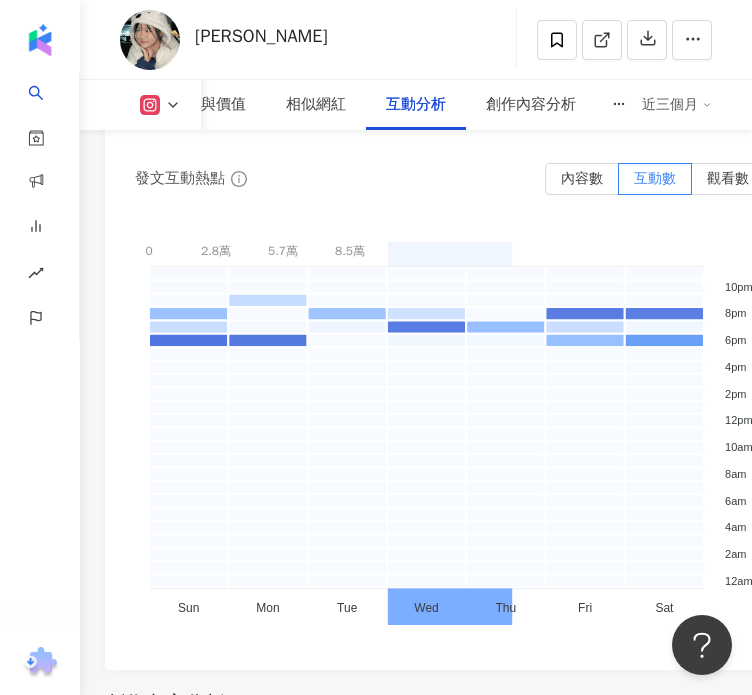 scroll, scrollTop: 8252, scrollLeft: 0, axis: vertical 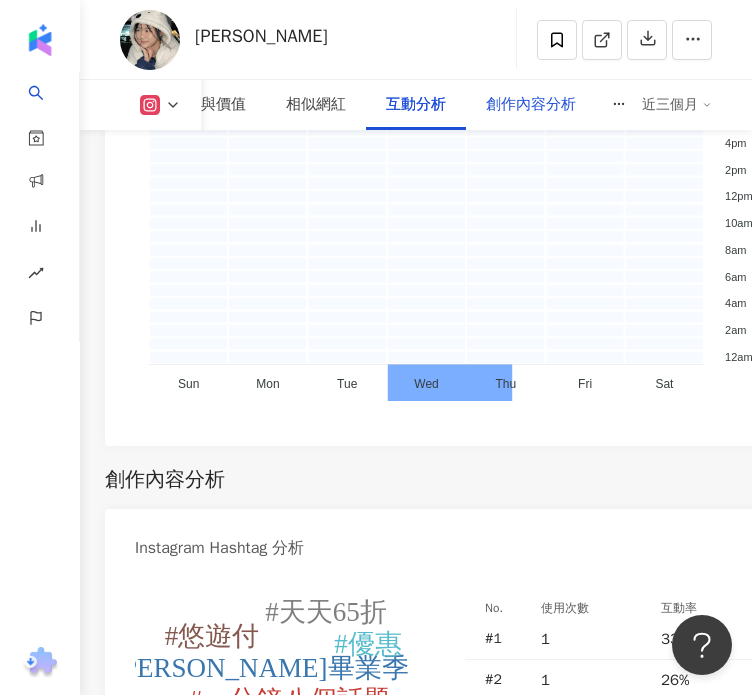click on "創作內容分析" at bounding box center (531, 105) 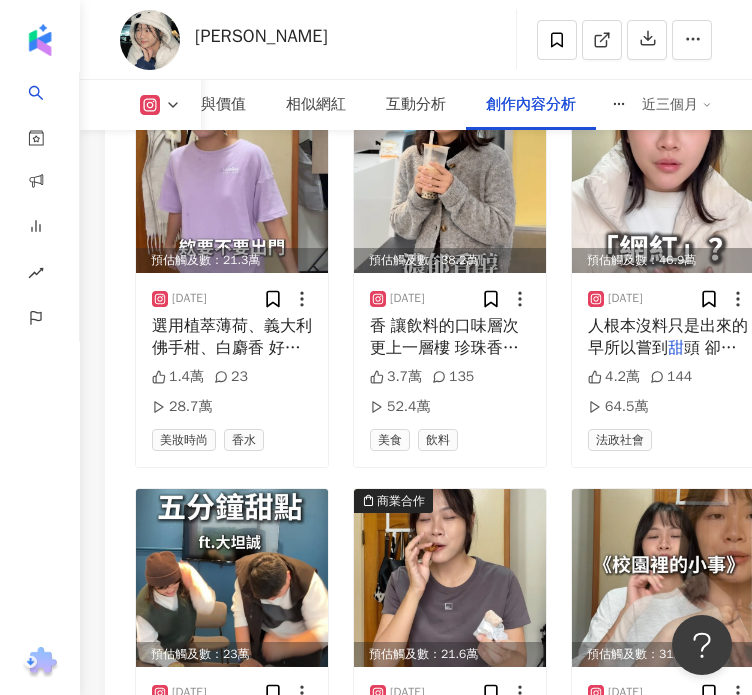 scroll, scrollTop: 9580, scrollLeft: 0, axis: vertical 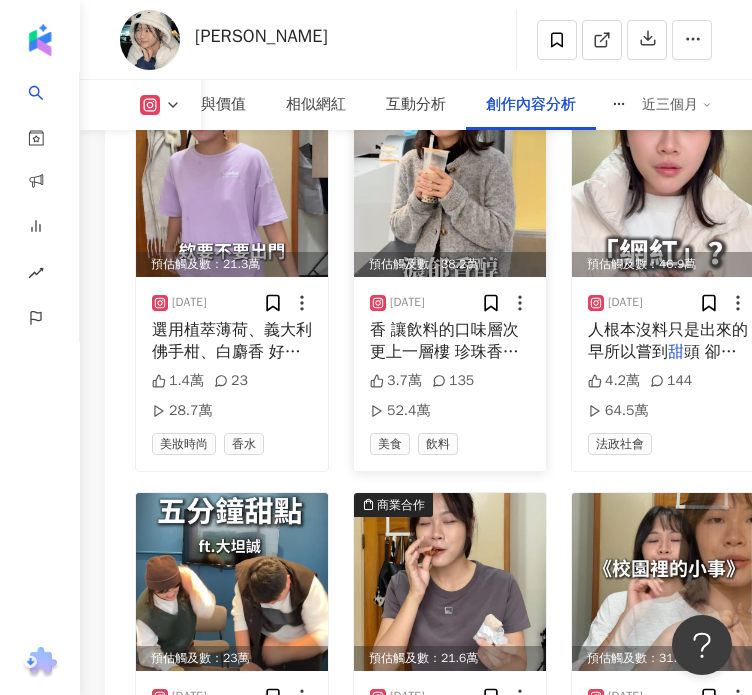 click on "香
讓飲料的口味層次更上一層樓
珍珠香" at bounding box center (444, 341) 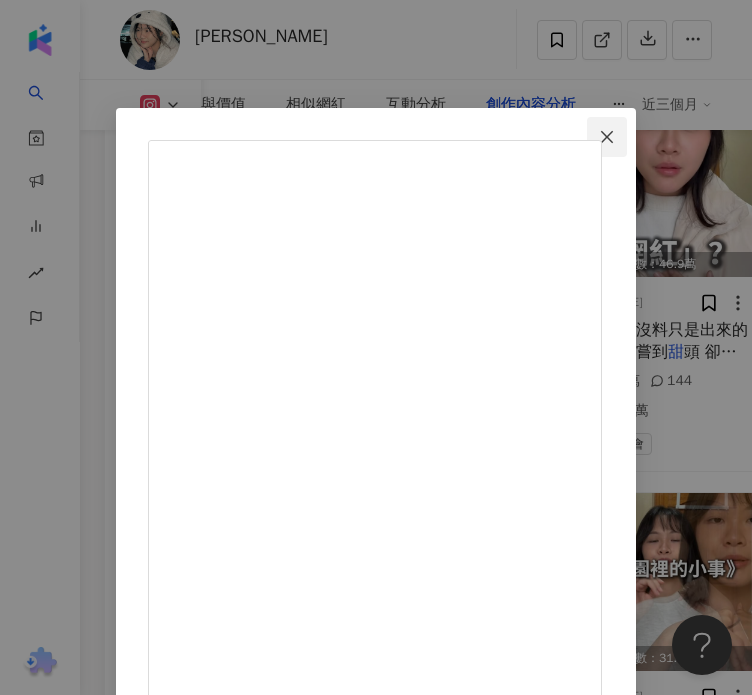 click 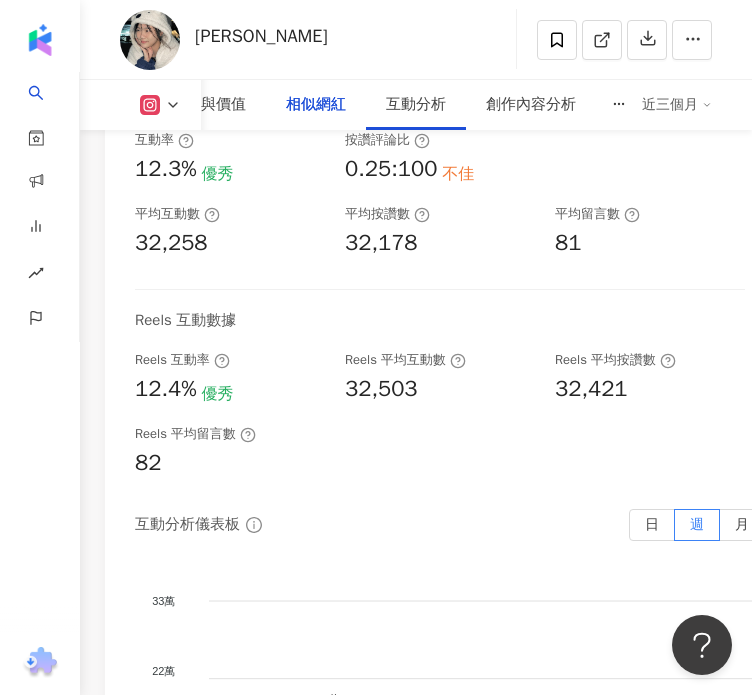 scroll, scrollTop: 5652, scrollLeft: 0, axis: vertical 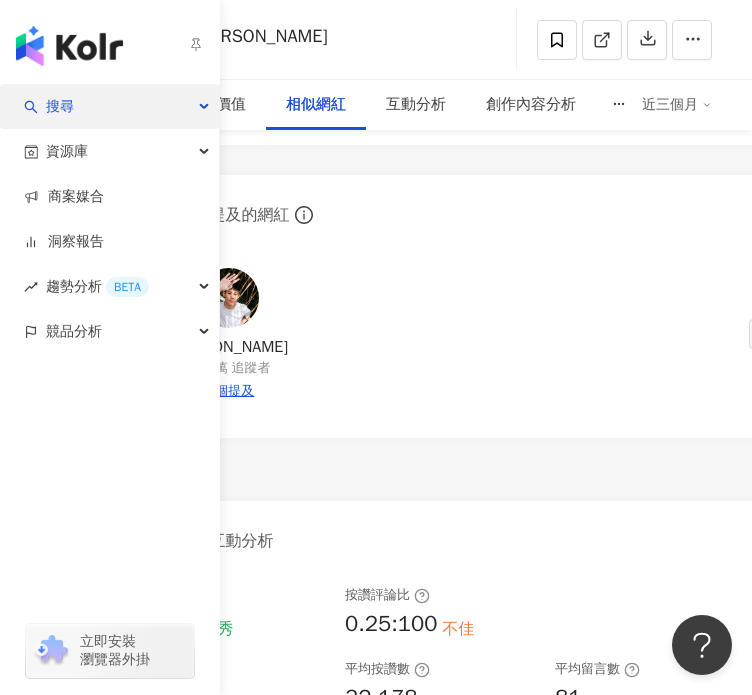 click on "搜尋" at bounding box center (109, 106) 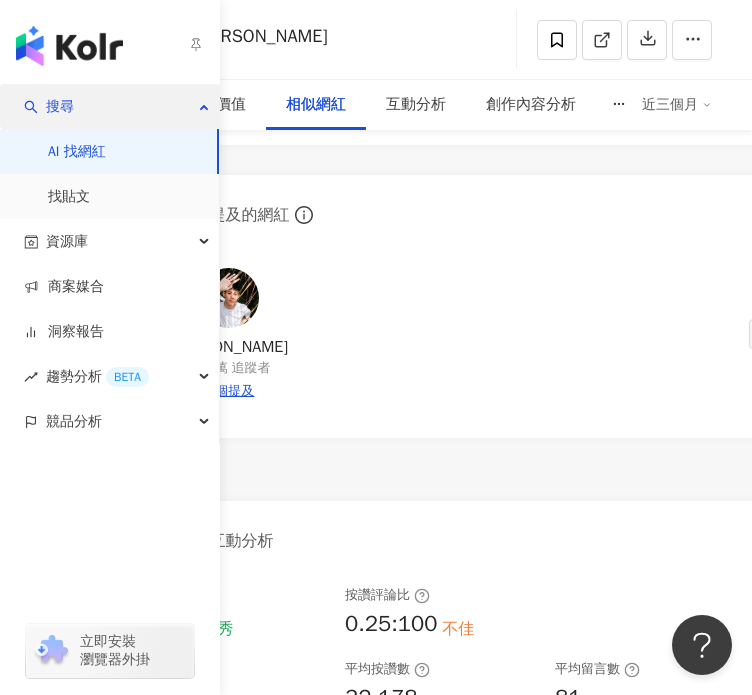 click on "搜尋" at bounding box center [109, 106] 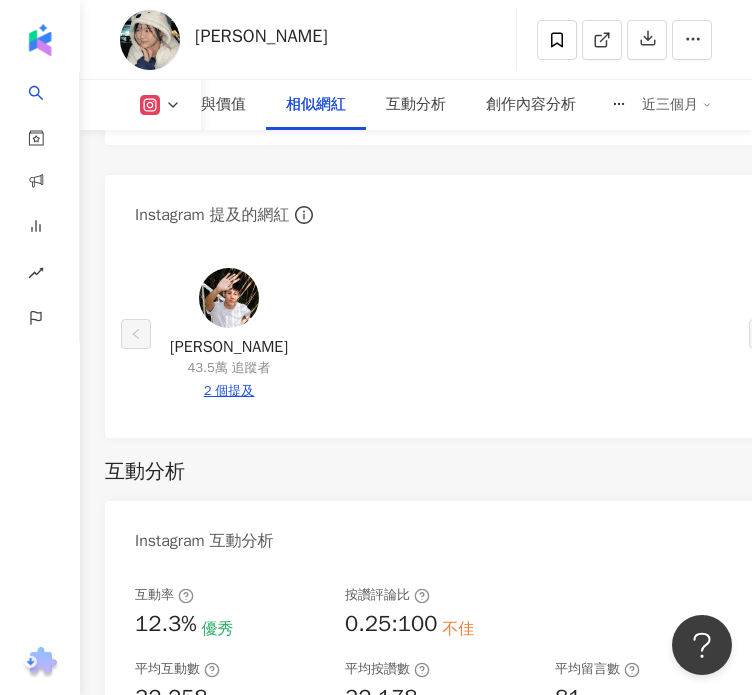 click on "李怡蓁 追蹤數 262,809 互動率 12.3% 觀看率 242%" at bounding box center [416, 39] 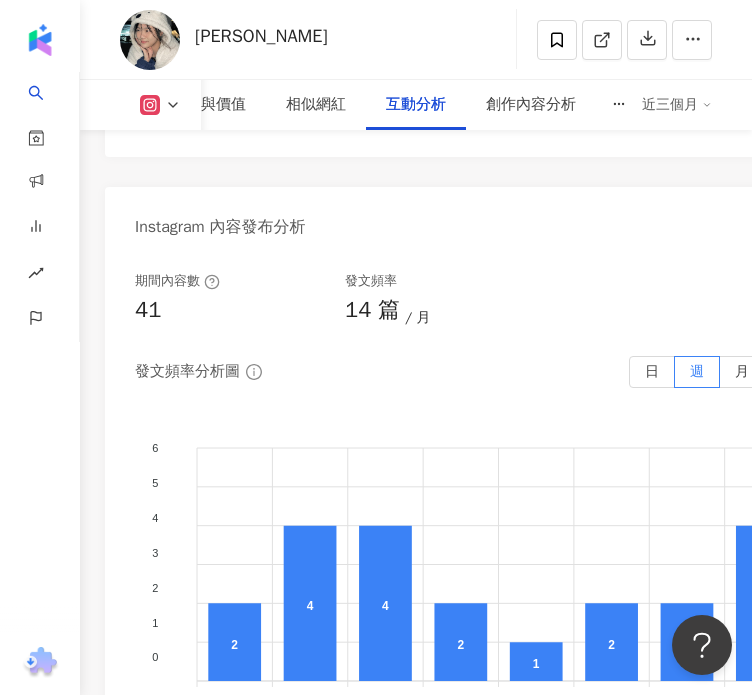 scroll, scrollTop: 6736, scrollLeft: 0, axis: vertical 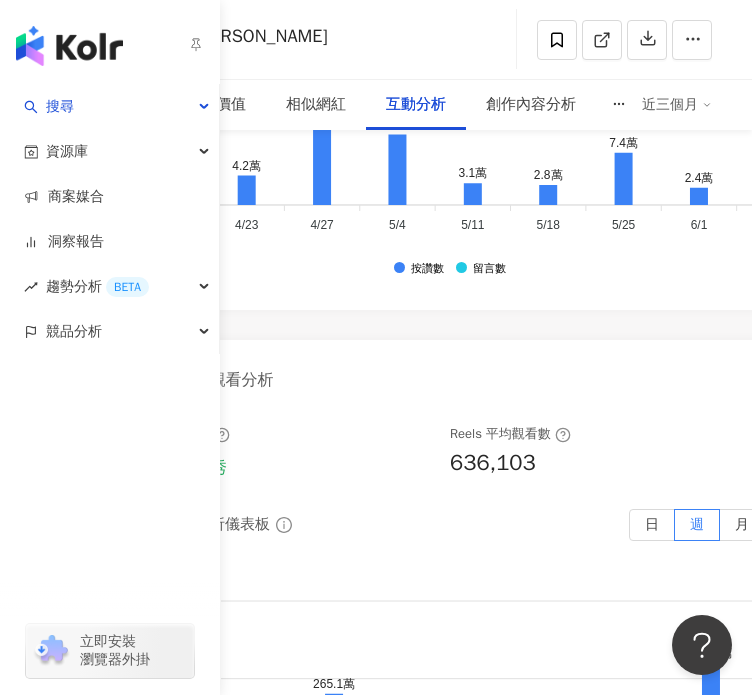 click at bounding box center (69, 46) 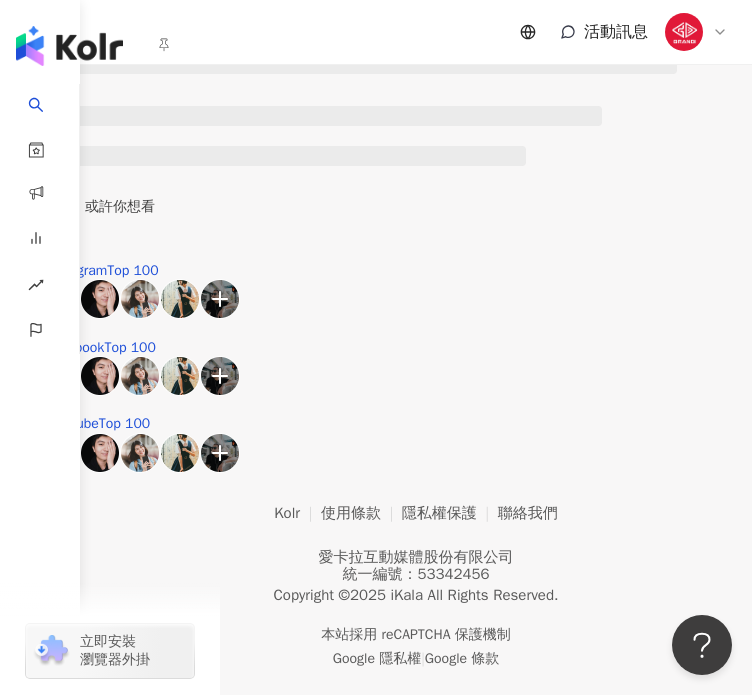 scroll, scrollTop: 0, scrollLeft: 0, axis: both 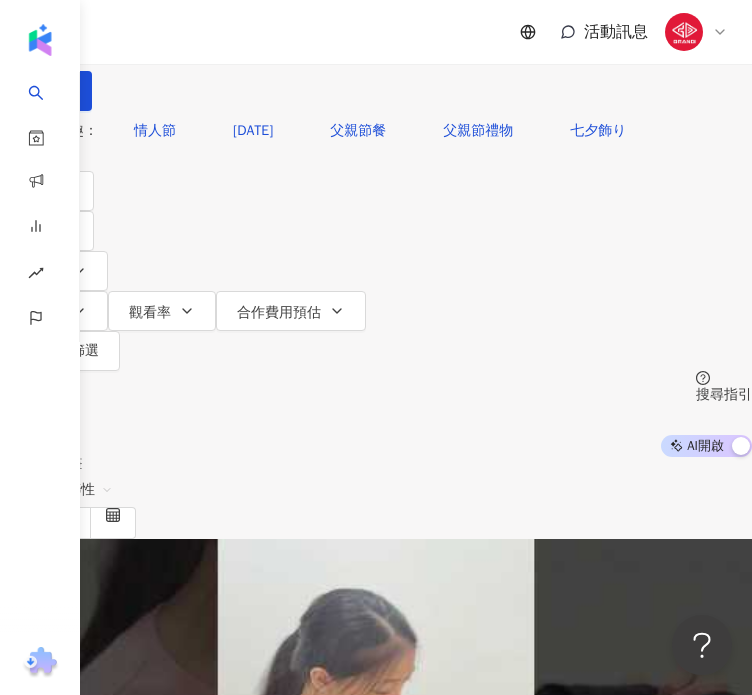 click at bounding box center (210, 19) 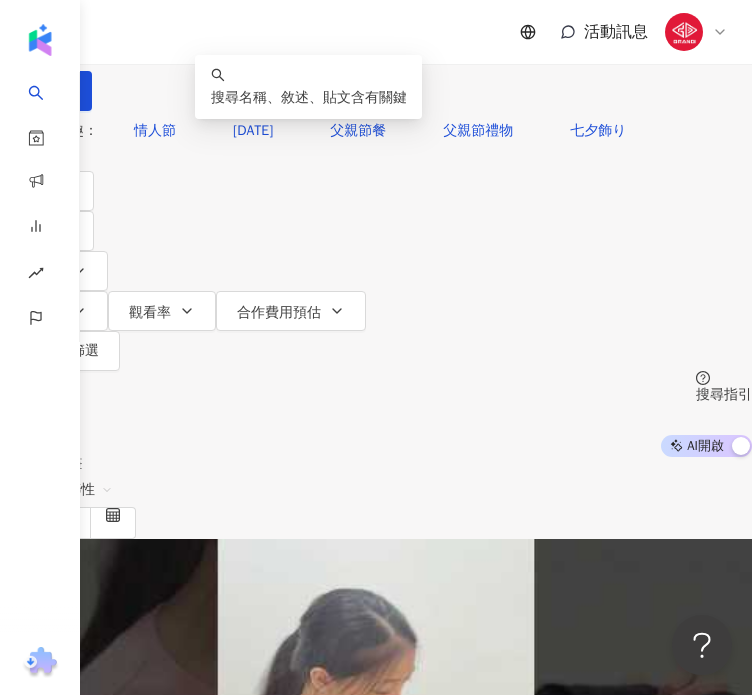 type on "***" 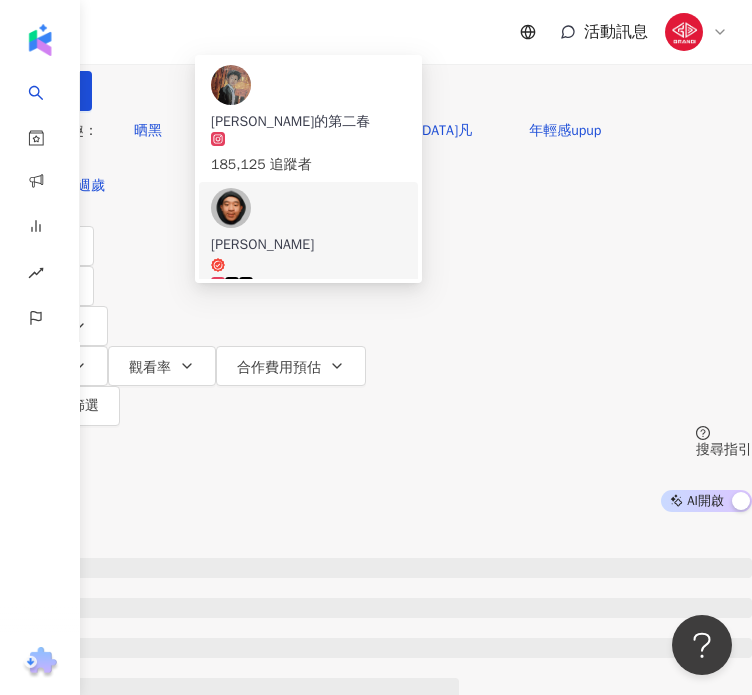 click on "900,806   追蹤者" at bounding box center [308, 310] 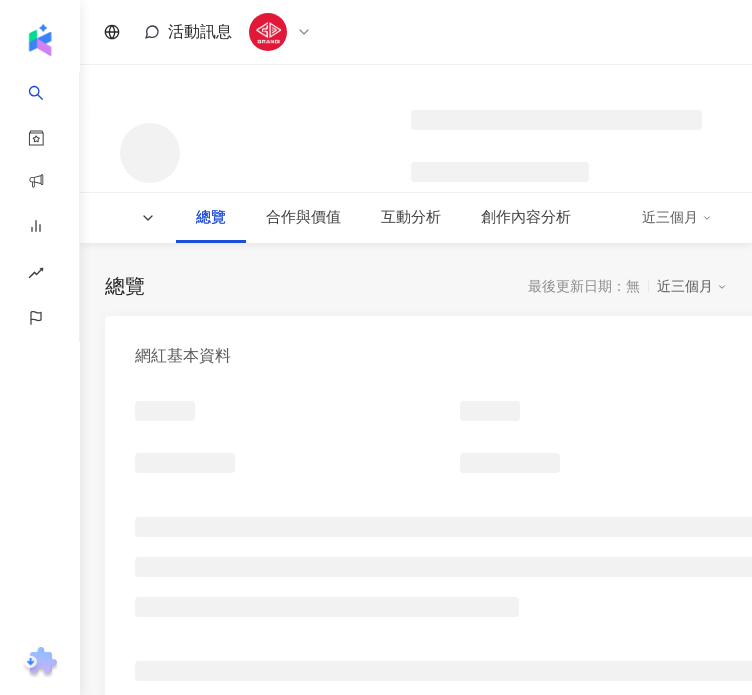 scroll, scrollTop: 0, scrollLeft: 0, axis: both 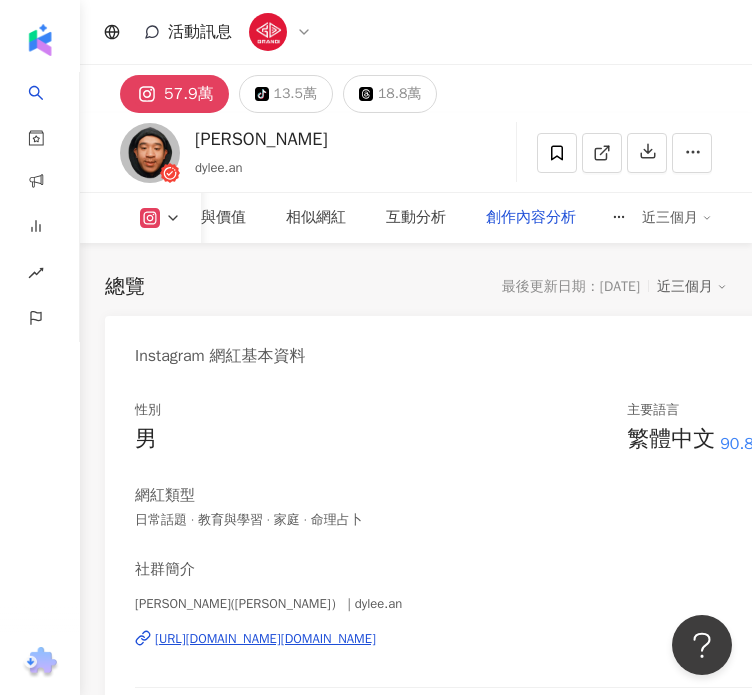 click on "創作內容分析" at bounding box center [531, 218] 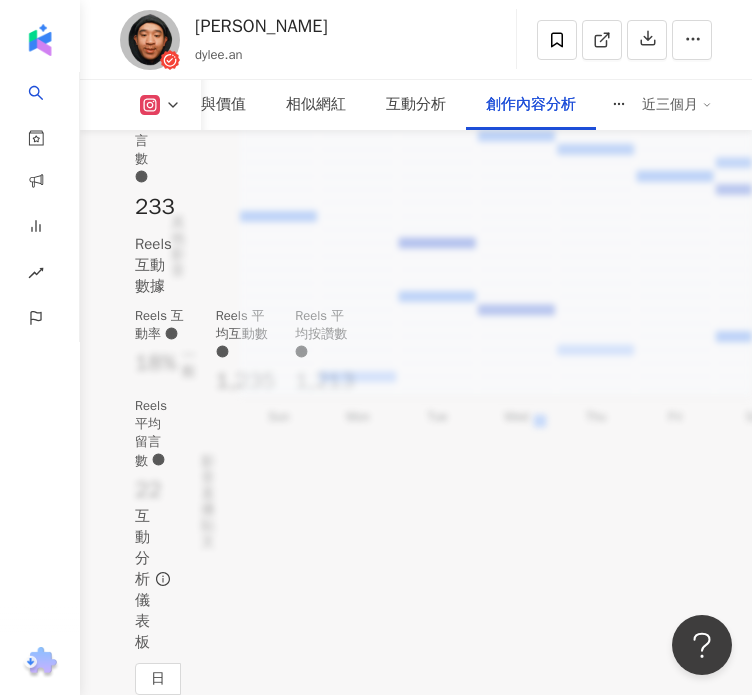scroll, scrollTop: 9001, scrollLeft: 0, axis: vertical 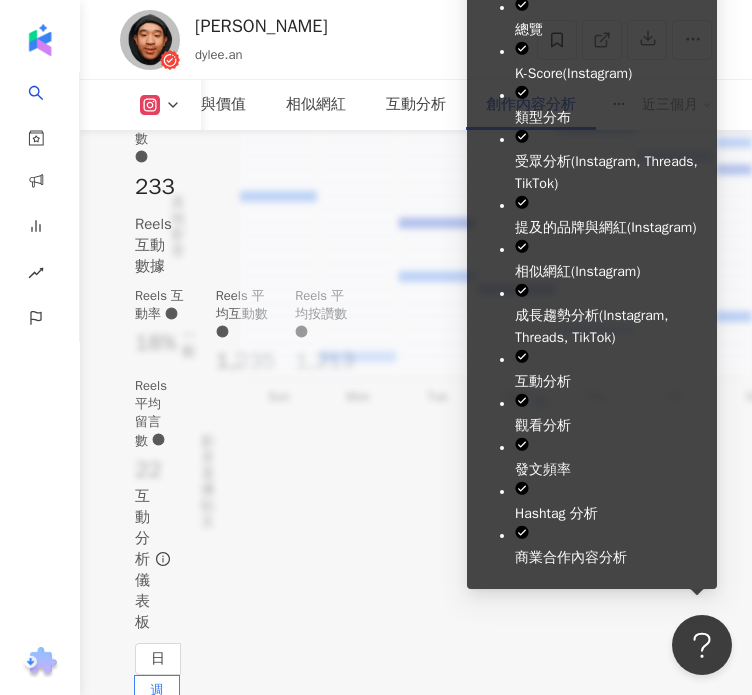 click on "解鎖" at bounding box center [162, 2880] 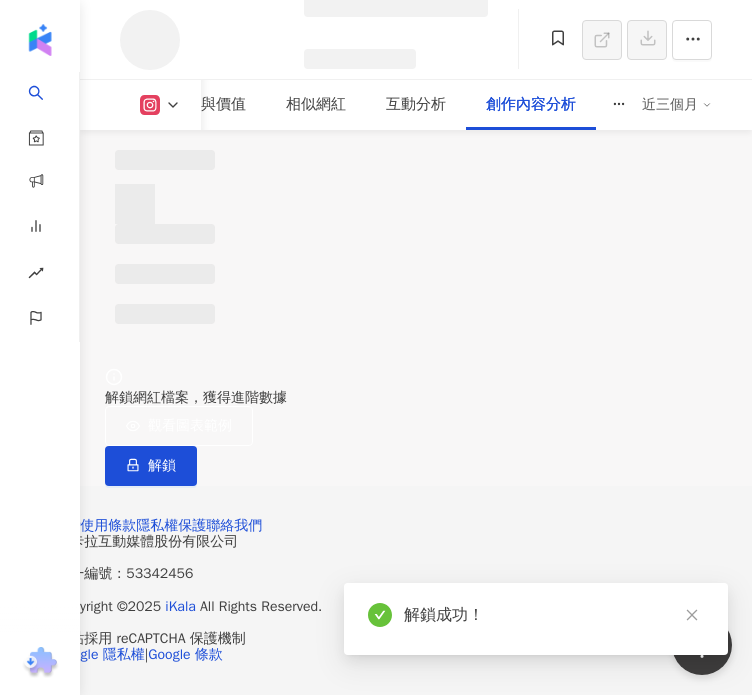 scroll, scrollTop: 7020, scrollLeft: 0, axis: vertical 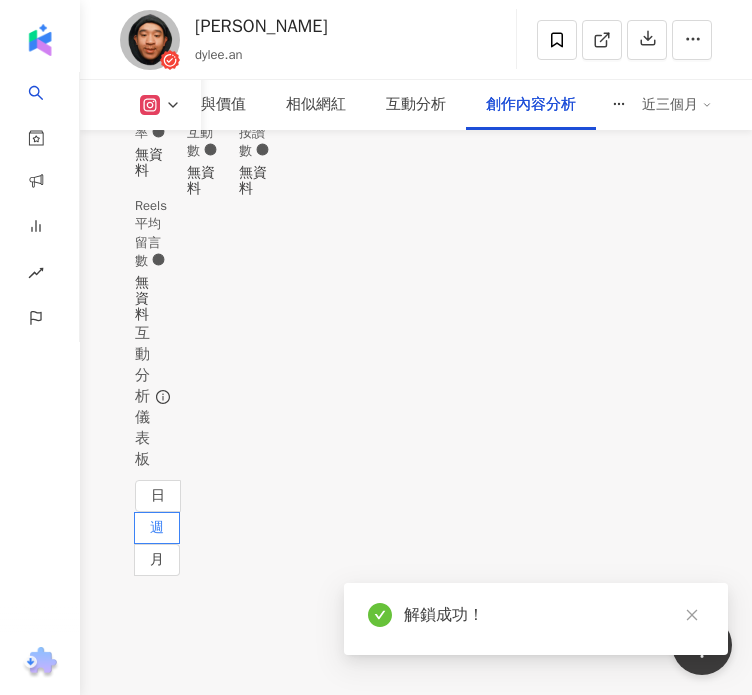 click at bounding box center [286, 1238] 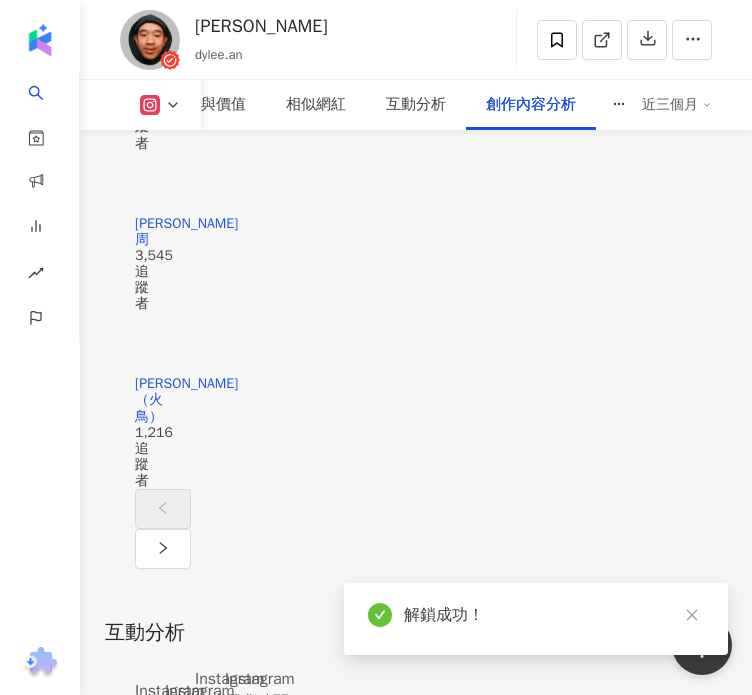 scroll, scrollTop: 8911, scrollLeft: 0, axis: vertical 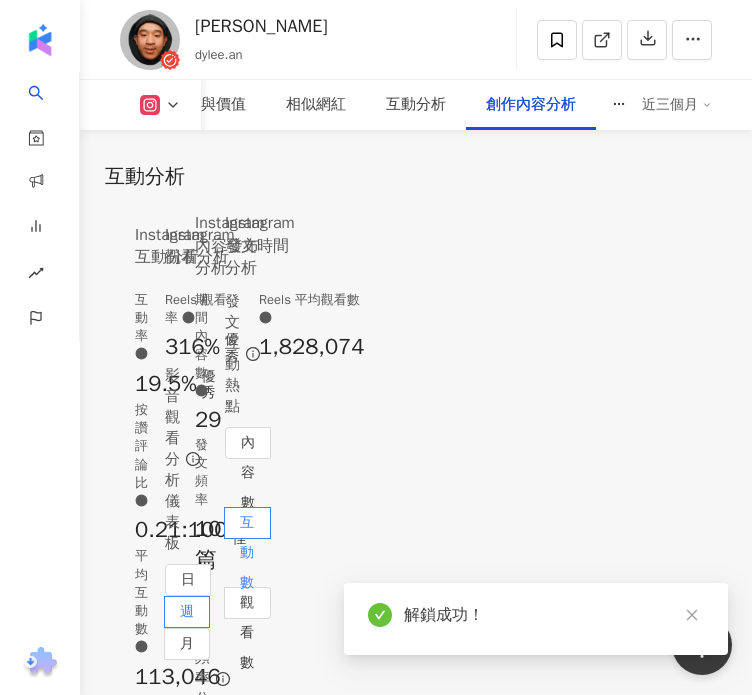 type on "*" 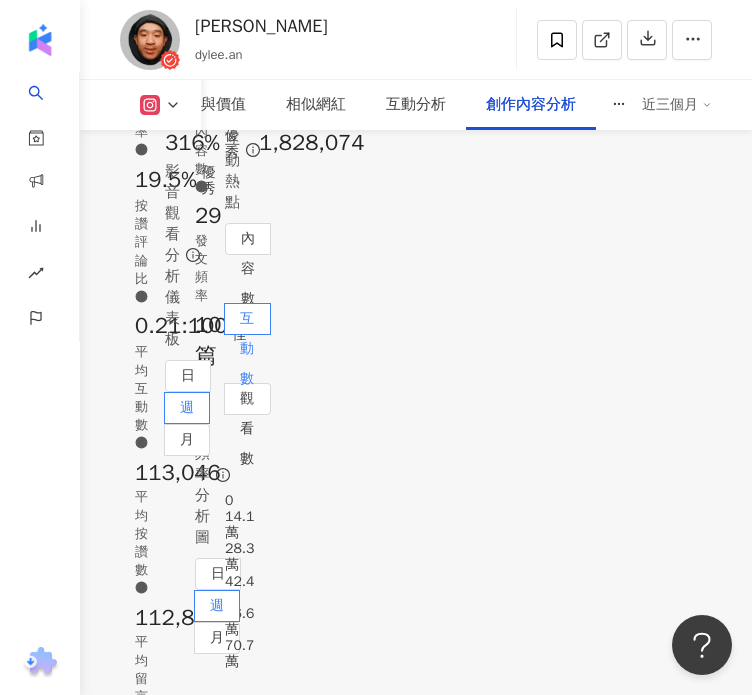 scroll, scrollTop: 9114, scrollLeft: 0, axis: vertical 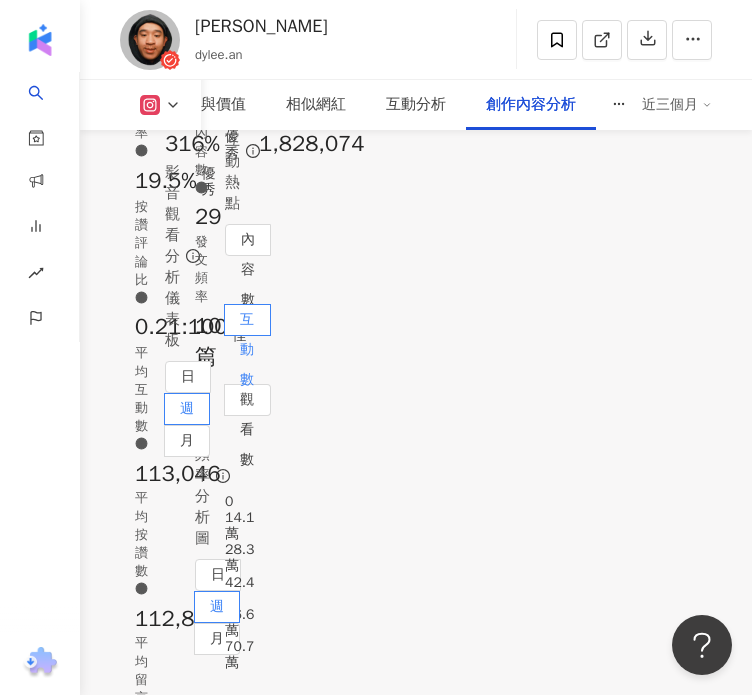 click 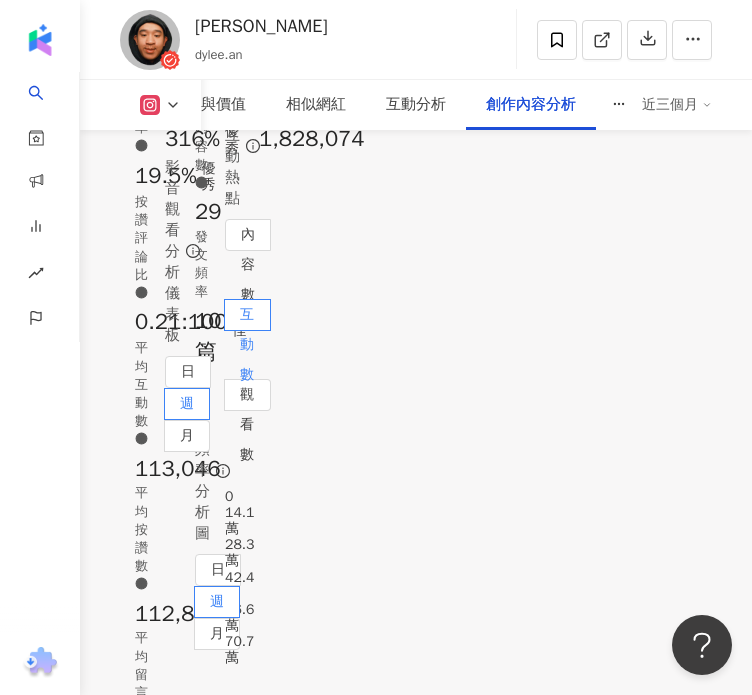 type on "*" 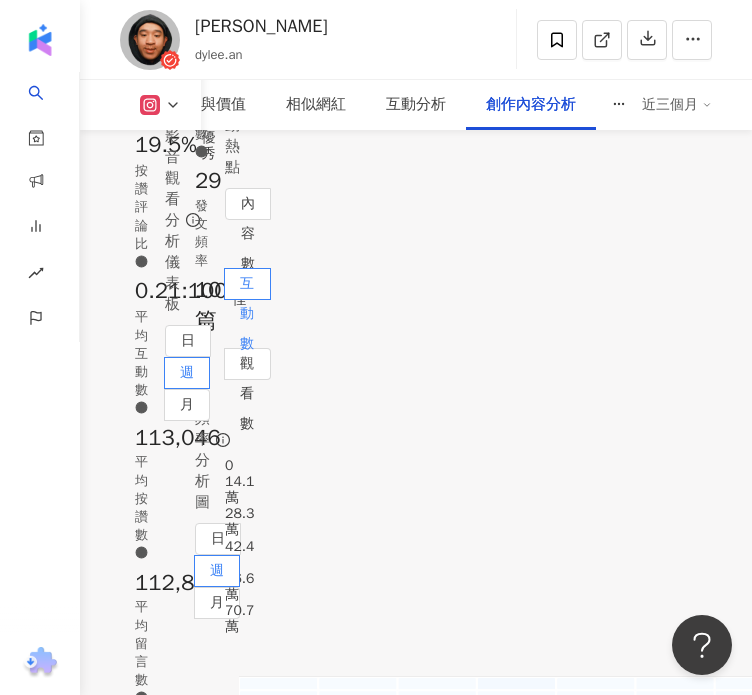 scroll, scrollTop: 9116, scrollLeft: 0, axis: vertical 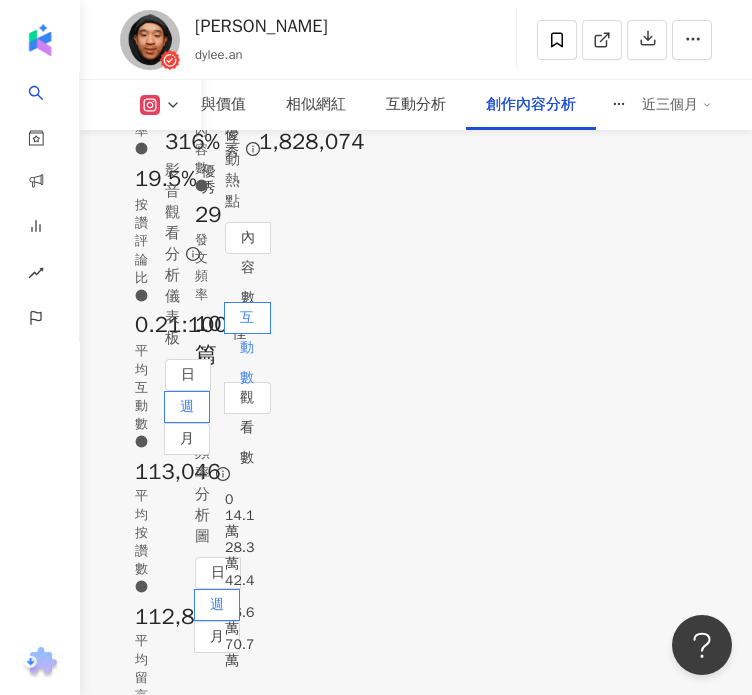 click 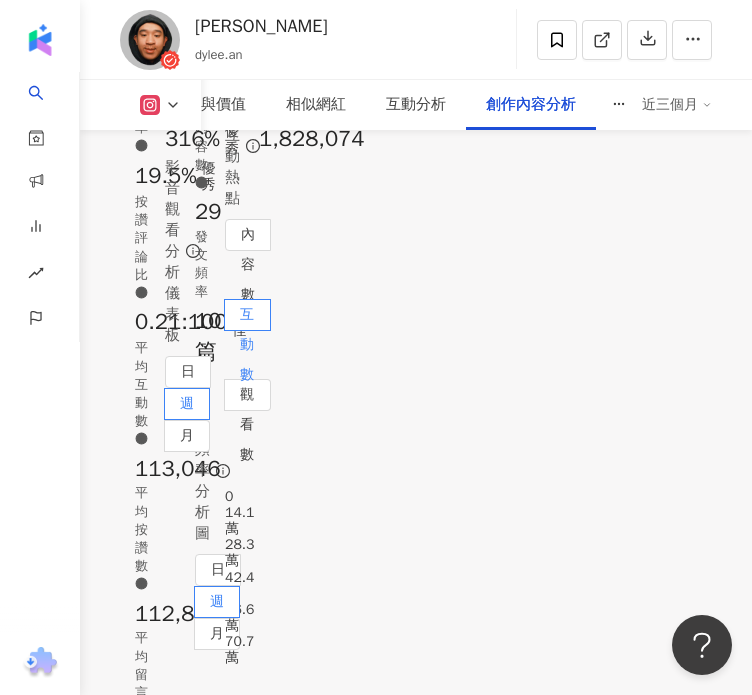 type on "*" 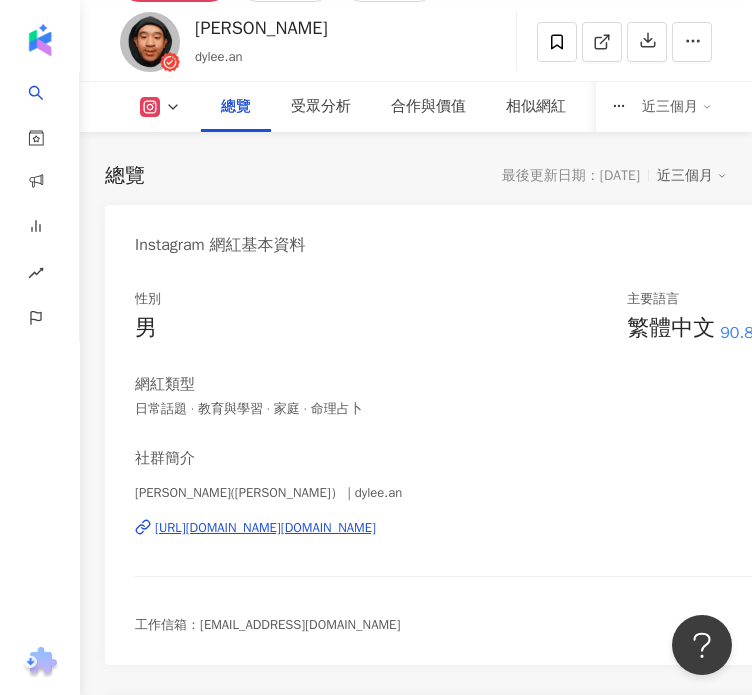 scroll, scrollTop: 0, scrollLeft: 0, axis: both 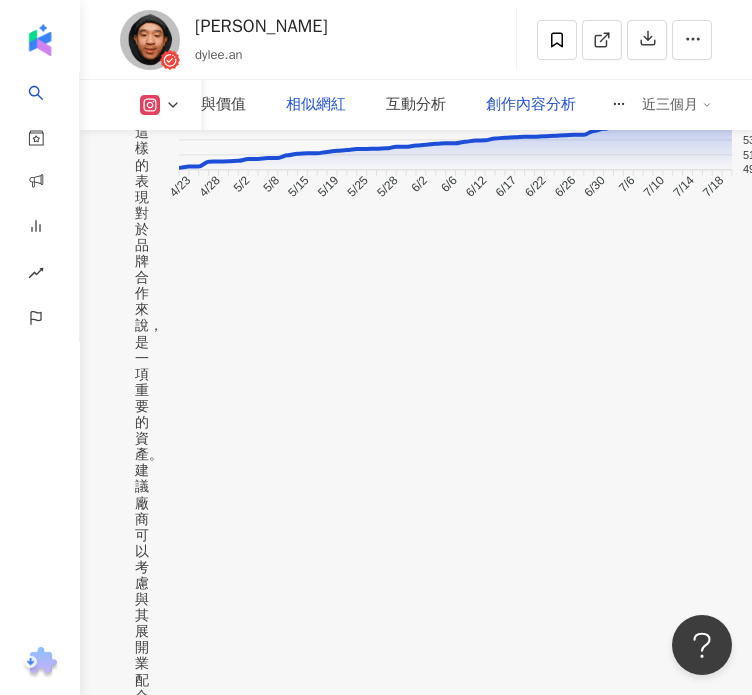 click on "創作內容分析" at bounding box center [531, 105] 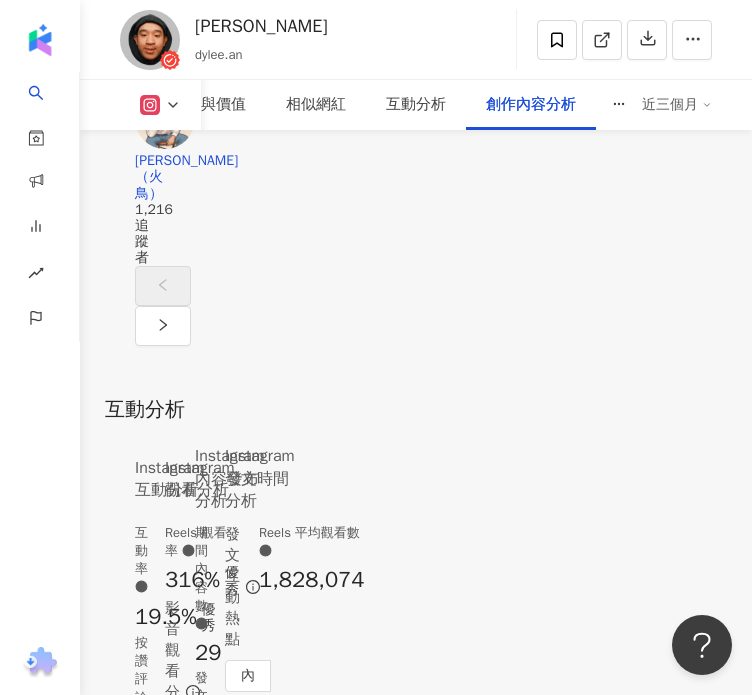scroll, scrollTop: 9041, scrollLeft: 0, axis: vertical 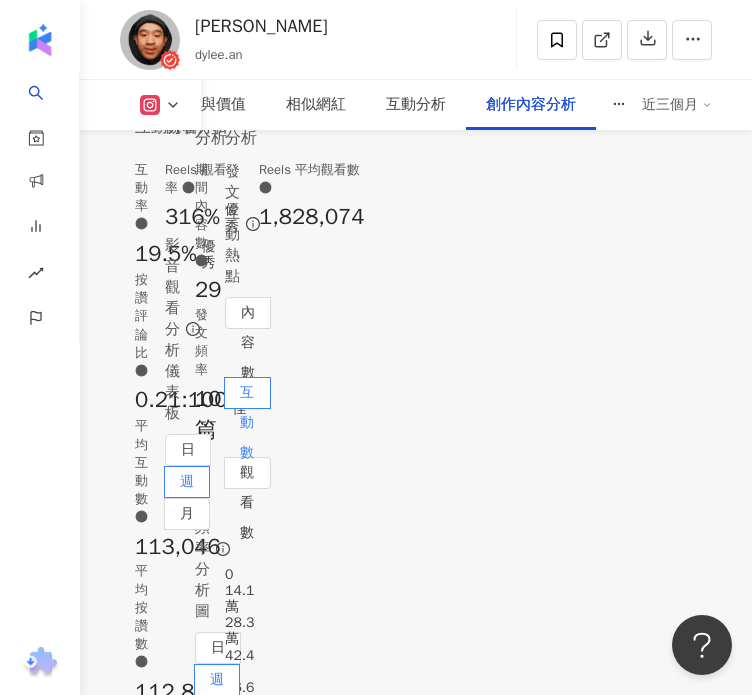 click 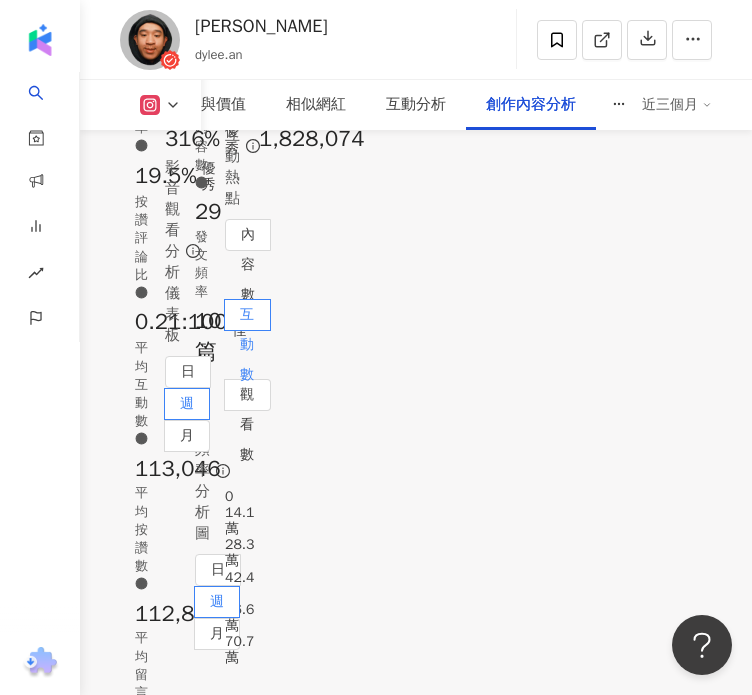 type on "*" 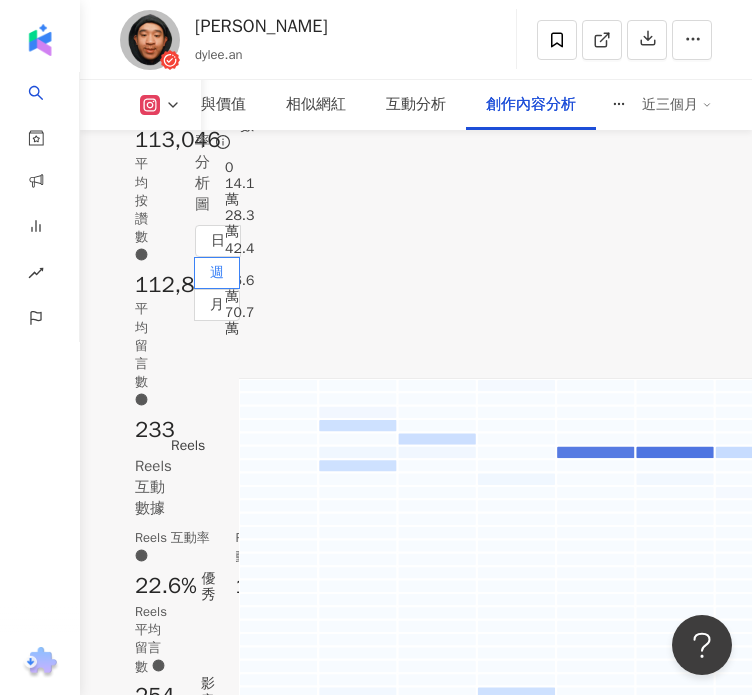 click on "不該孤單，找個夥伴一起度過吧！無論是吃美" at bounding box center (165, 2092) 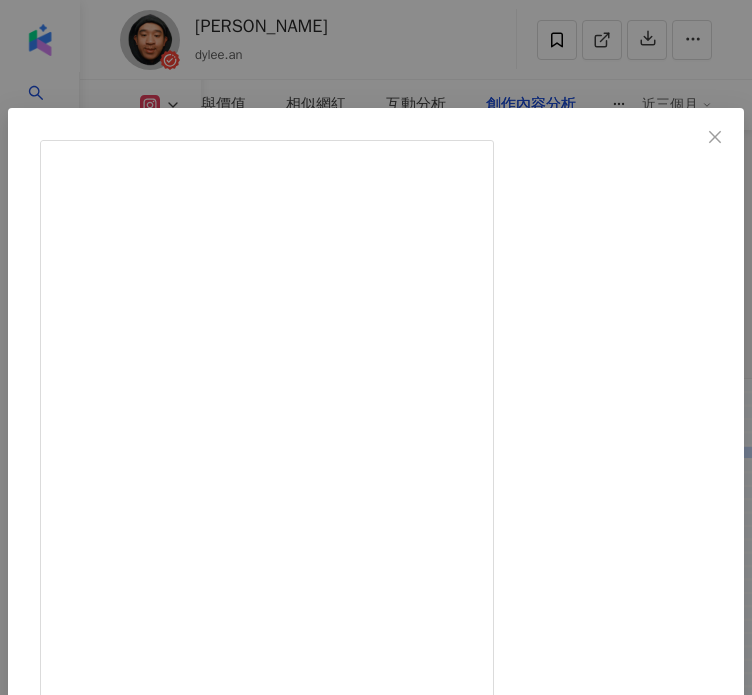 scroll, scrollTop: 0, scrollLeft: 160, axis: horizontal 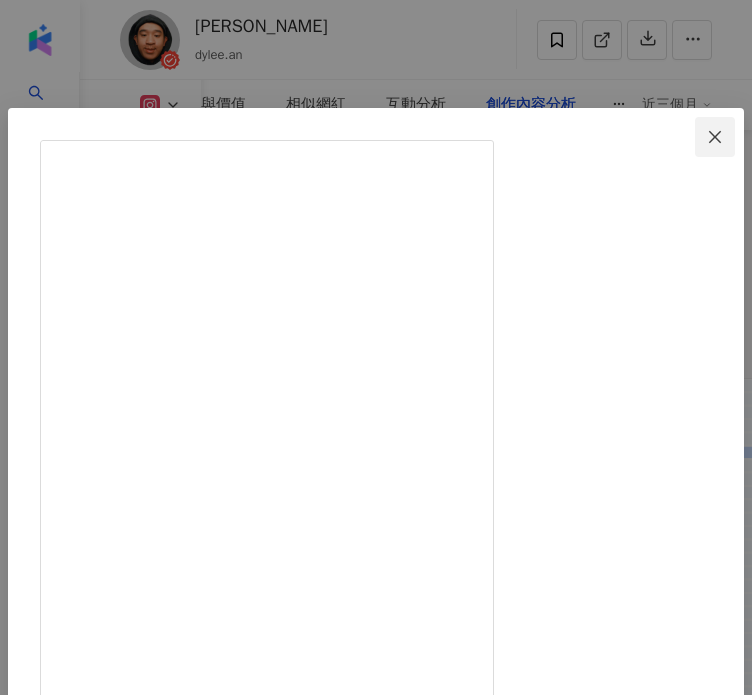 click at bounding box center [715, 137] 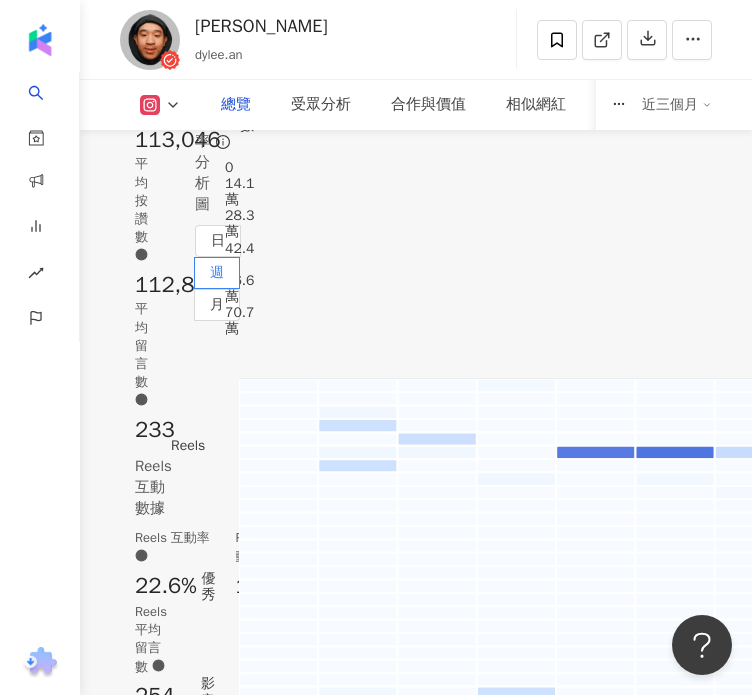 click on "總覽" at bounding box center (236, 105) 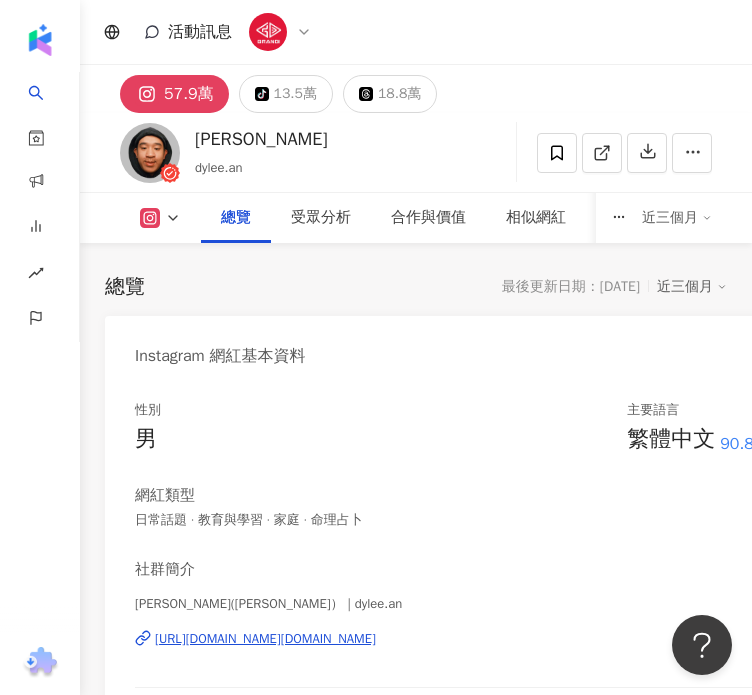 click at bounding box center [40, 36] 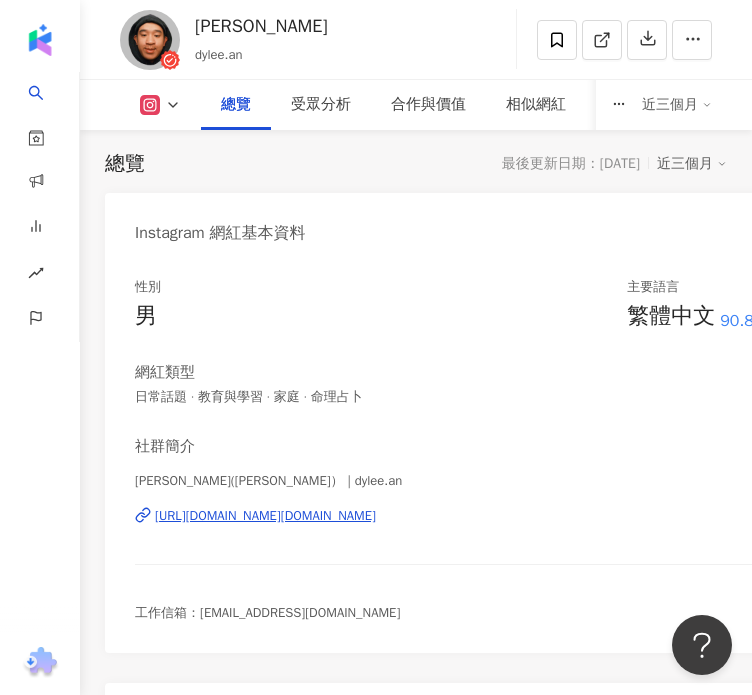 scroll, scrollTop: 0, scrollLeft: 0, axis: both 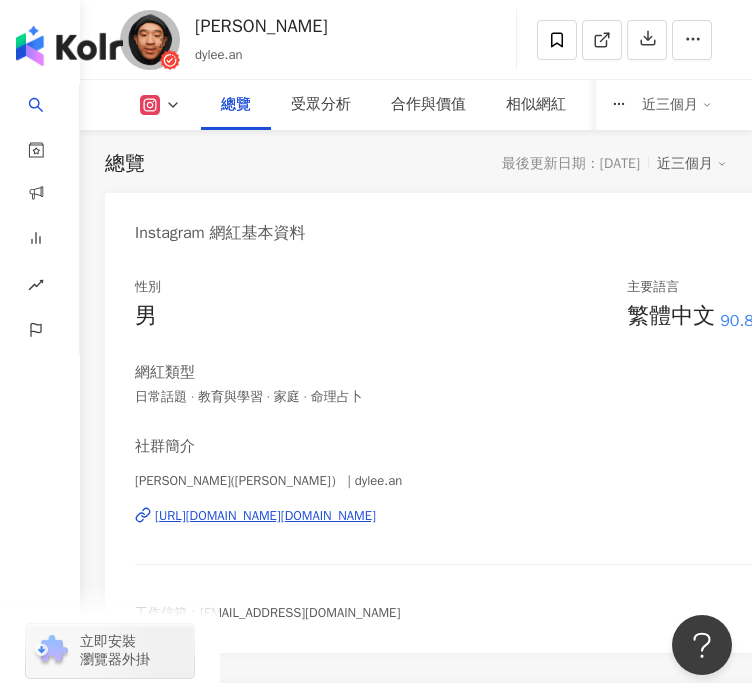 click at bounding box center [69, 46] 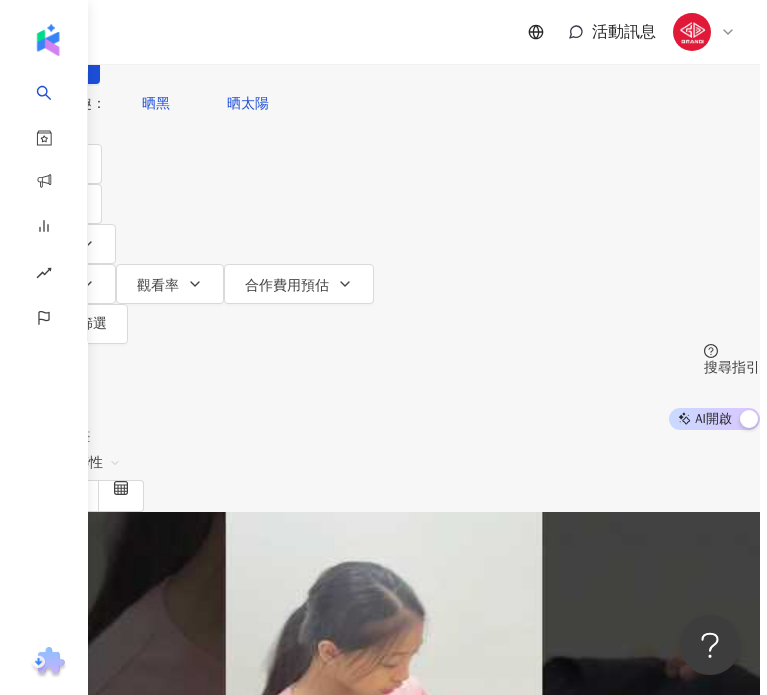 scroll, scrollTop: 0, scrollLeft: 0, axis: both 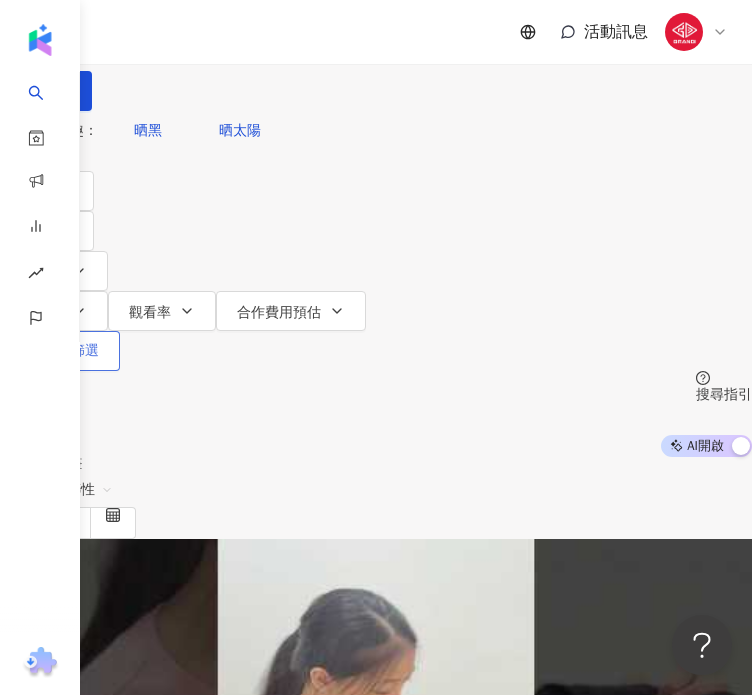 click on "更多篩選" at bounding box center (71, 351) 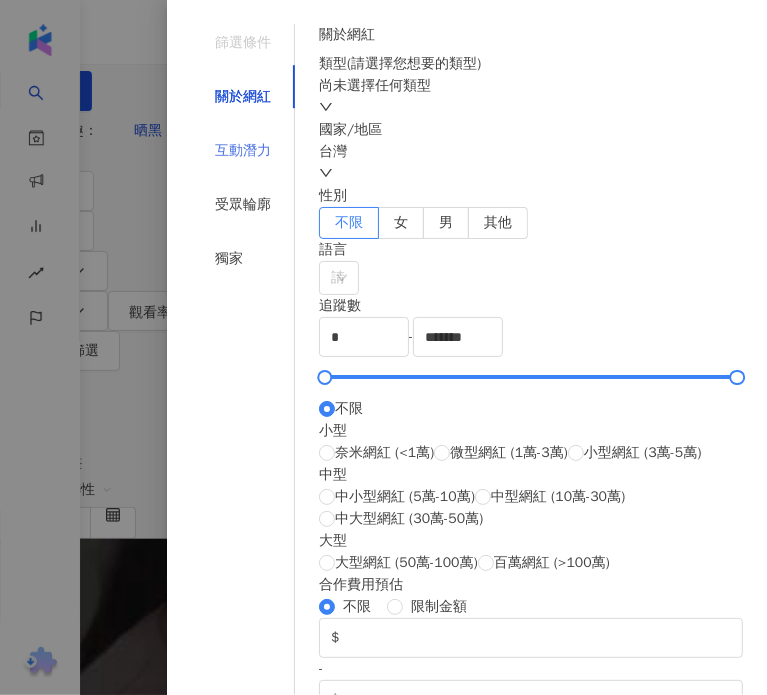 click on "互動潛力" at bounding box center (243, 151) 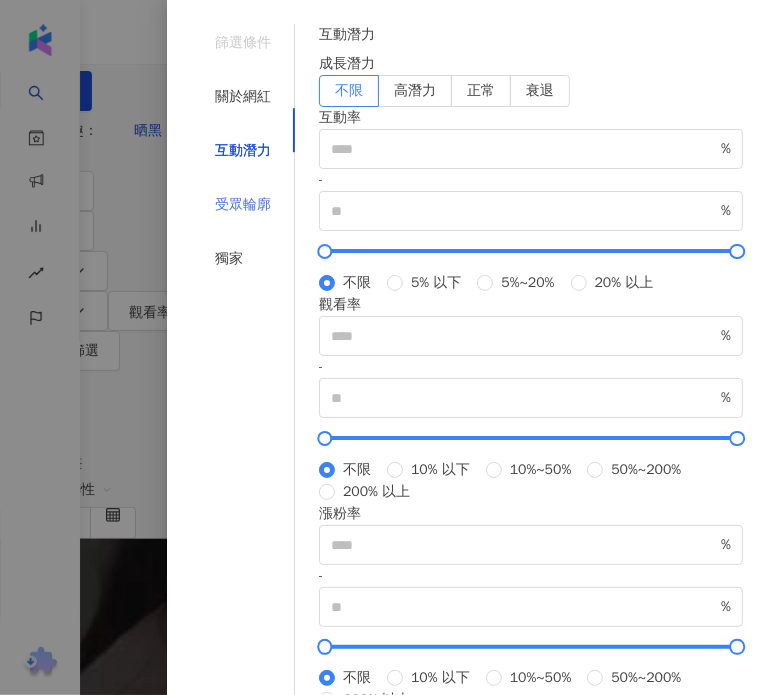 click on "受眾輪廓" at bounding box center [243, 205] 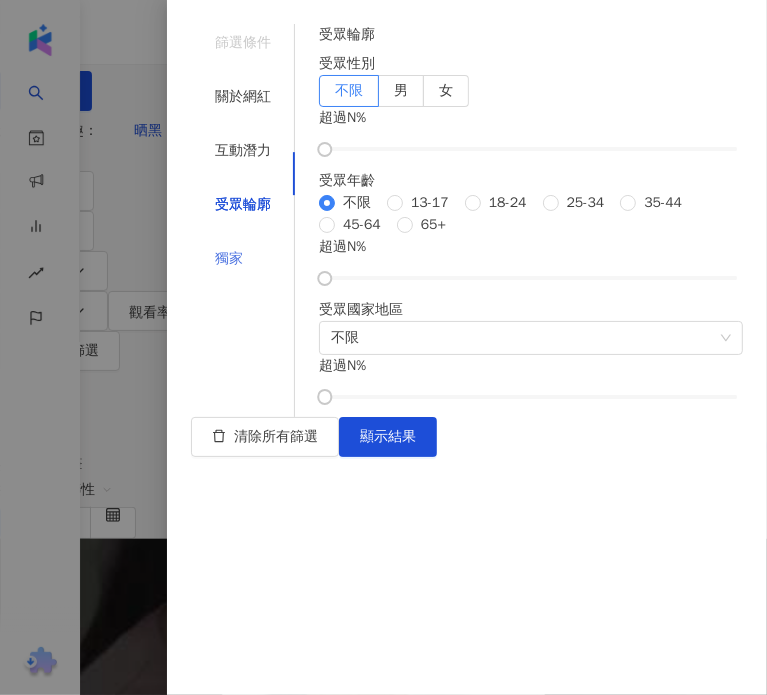 click on "獨家" at bounding box center [243, 259] 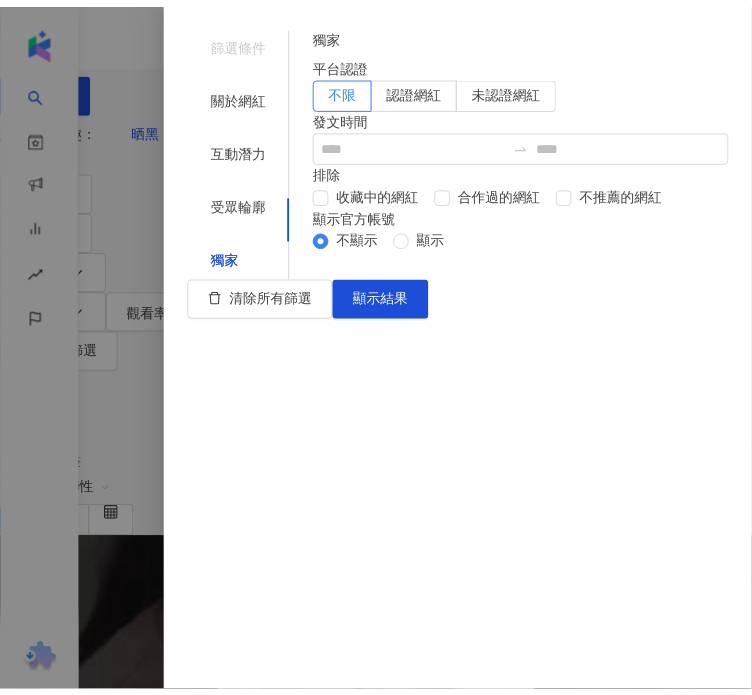 scroll, scrollTop: 40, scrollLeft: 0, axis: vertical 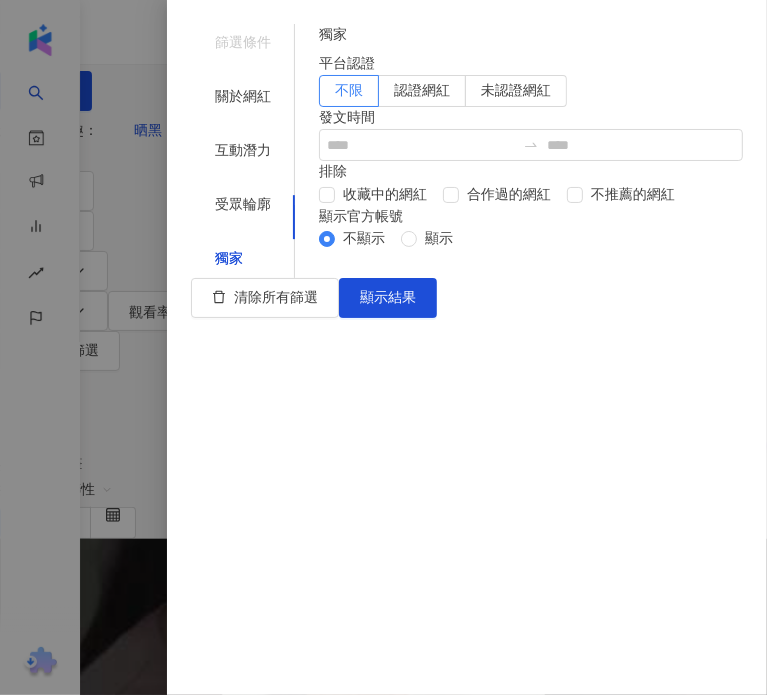 click at bounding box center (383, 347) 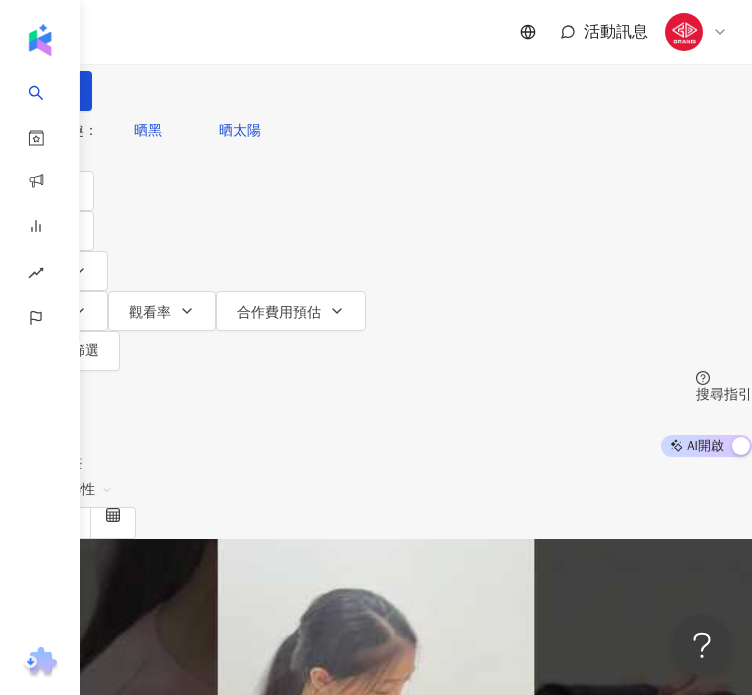 click at bounding box center (210, 19) 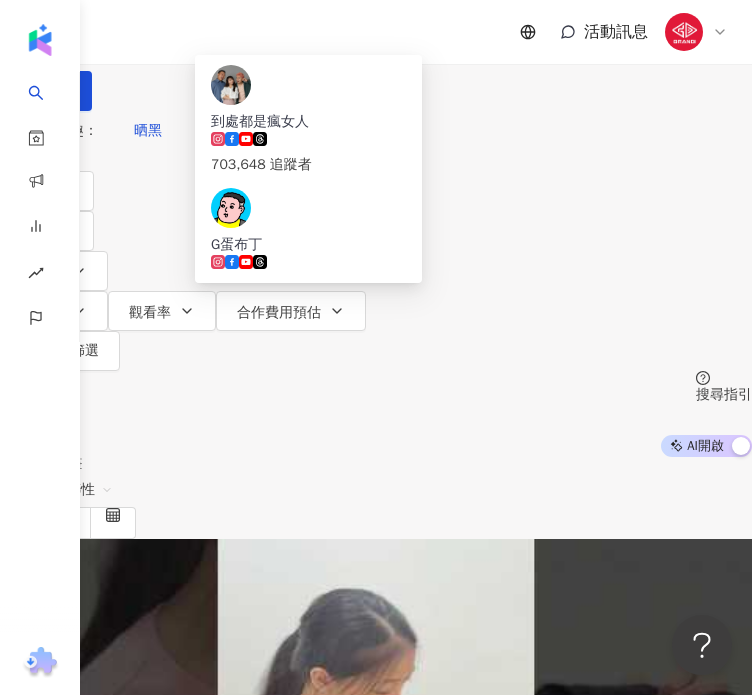type on "*****" 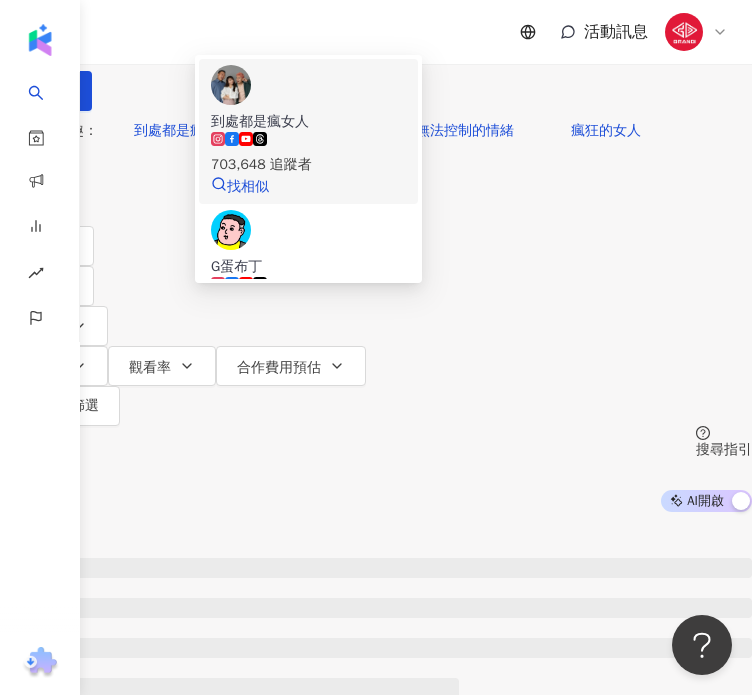 click on "到處都是瘋女人 703,648   追蹤者" at bounding box center (308, 144) 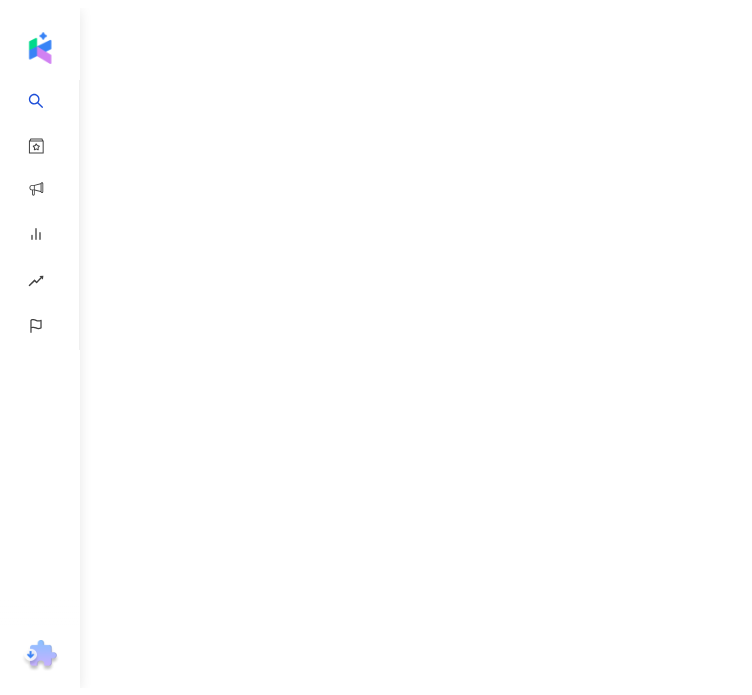 scroll, scrollTop: 0, scrollLeft: 0, axis: both 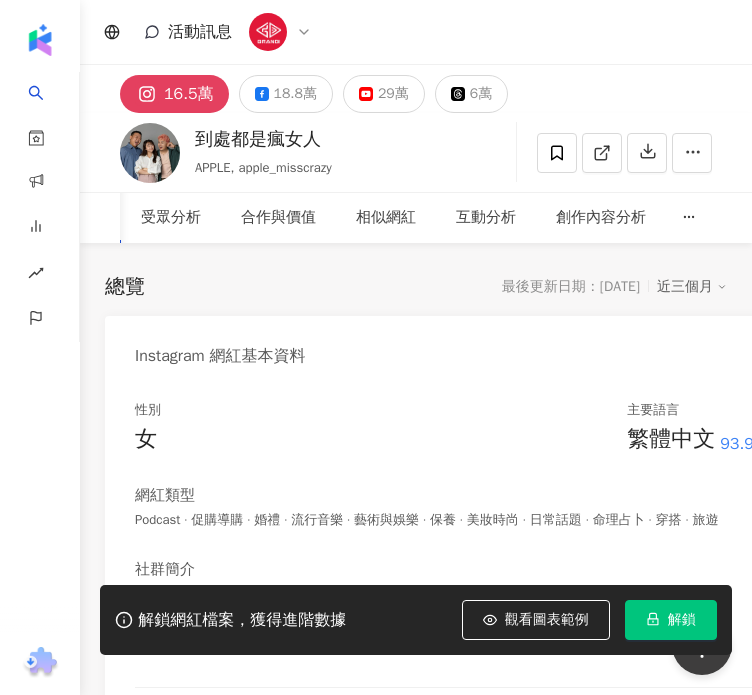 click on "解鎖" at bounding box center (671, 620) 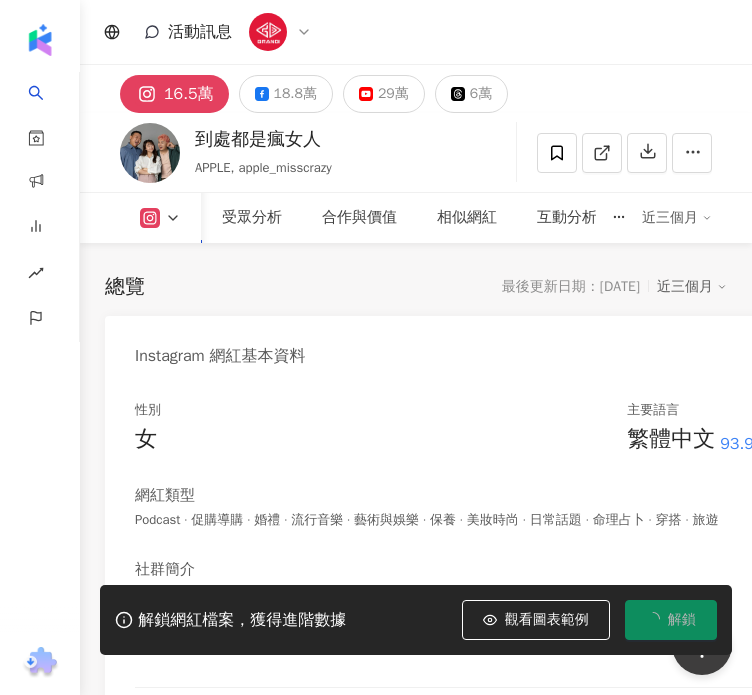 scroll, scrollTop: 264, scrollLeft: 0, axis: vertical 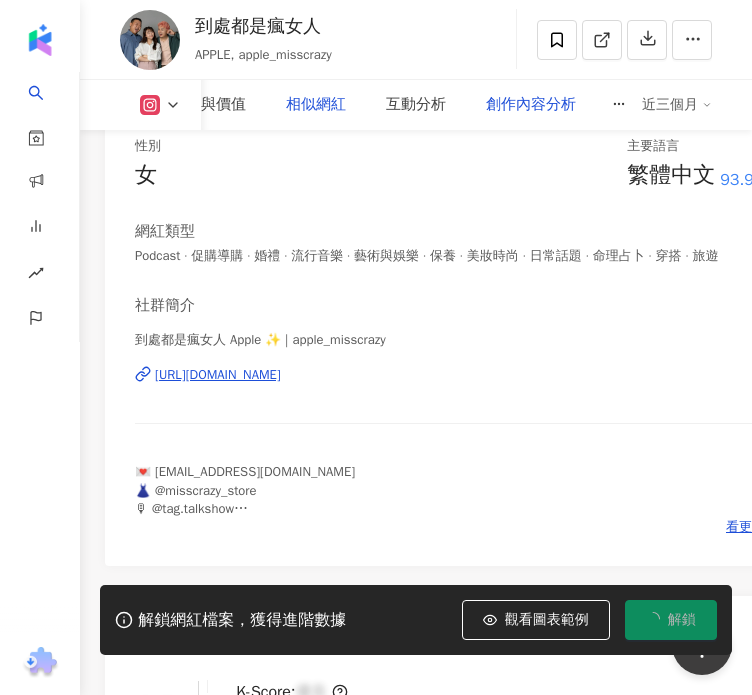 click on "創作內容分析" at bounding box center [531, 105] 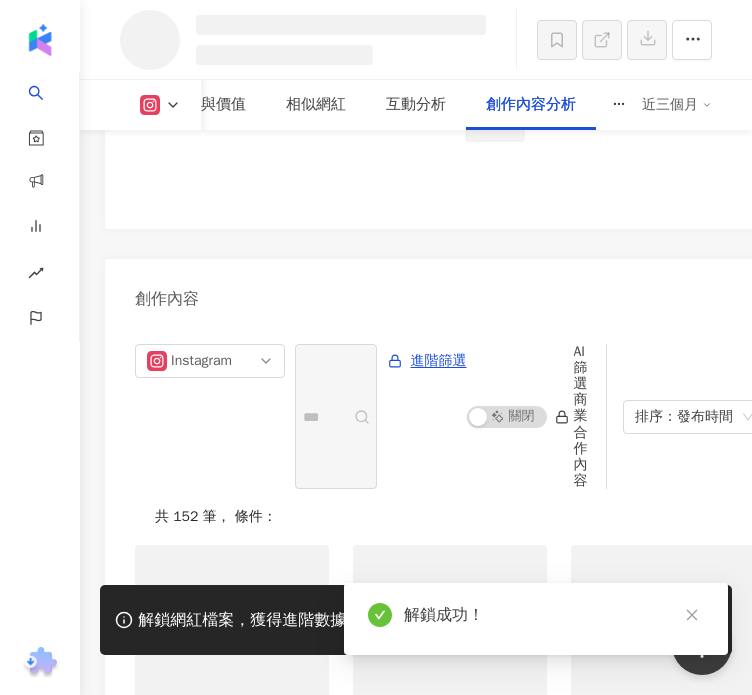 scroll, scrollTop: 7259, scrollLeft: 0, axis: vertical 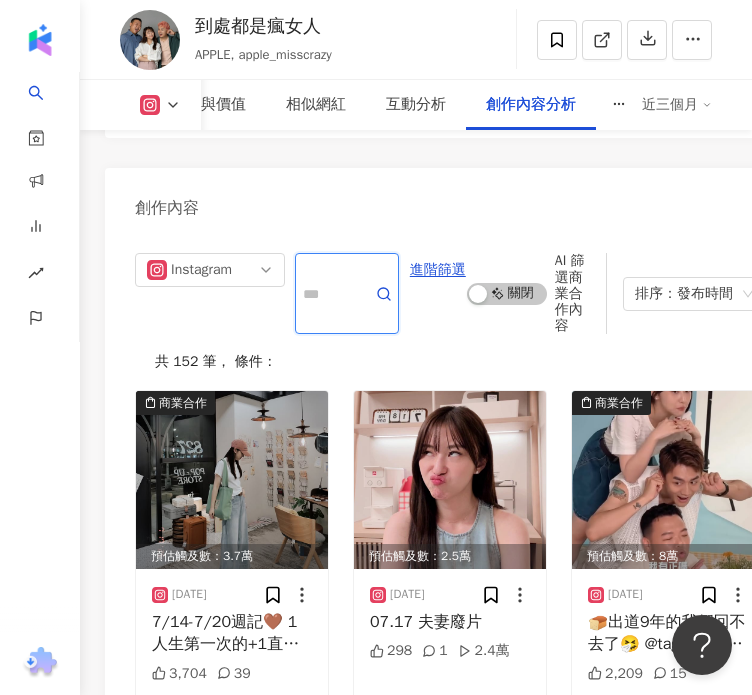 click at bounding box center [325, 293] 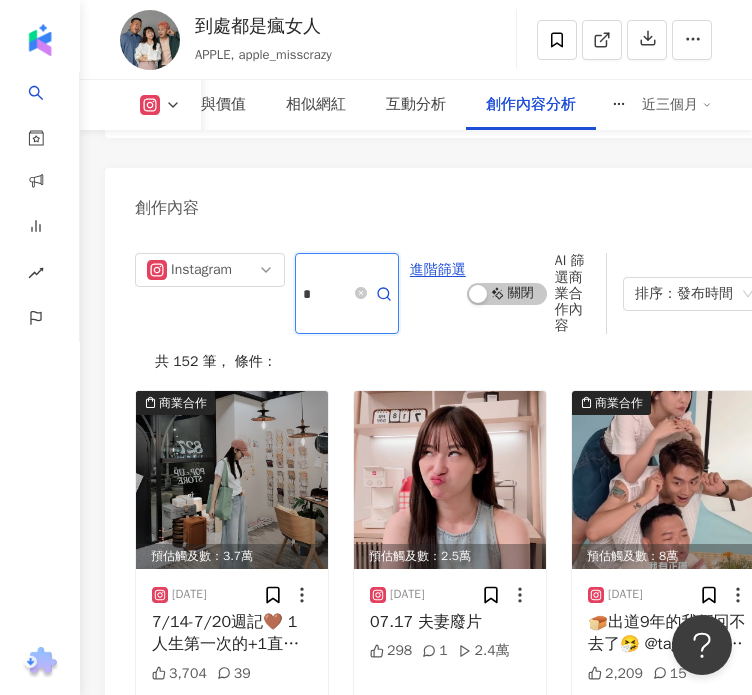 type on "*" 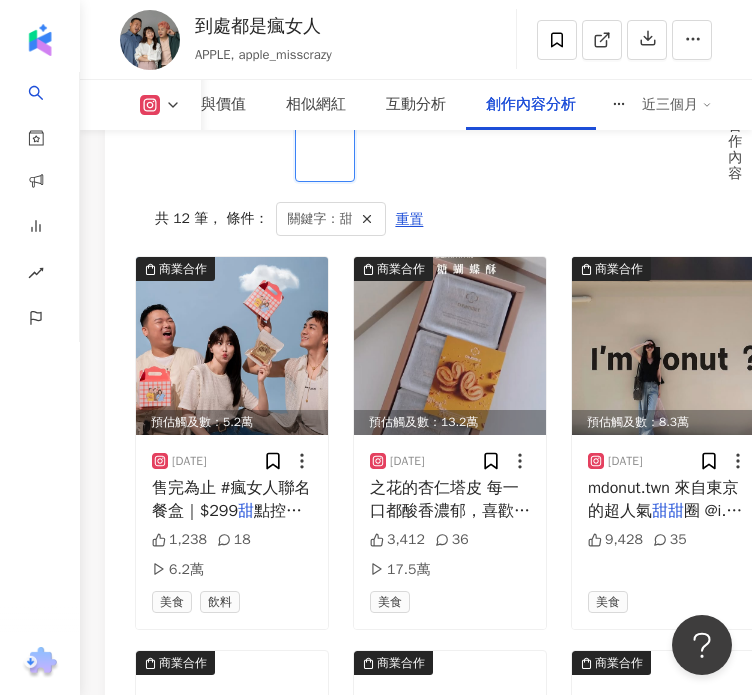 scroll, scrollTop: 9608, scrollLeft: 0, axis: vertical 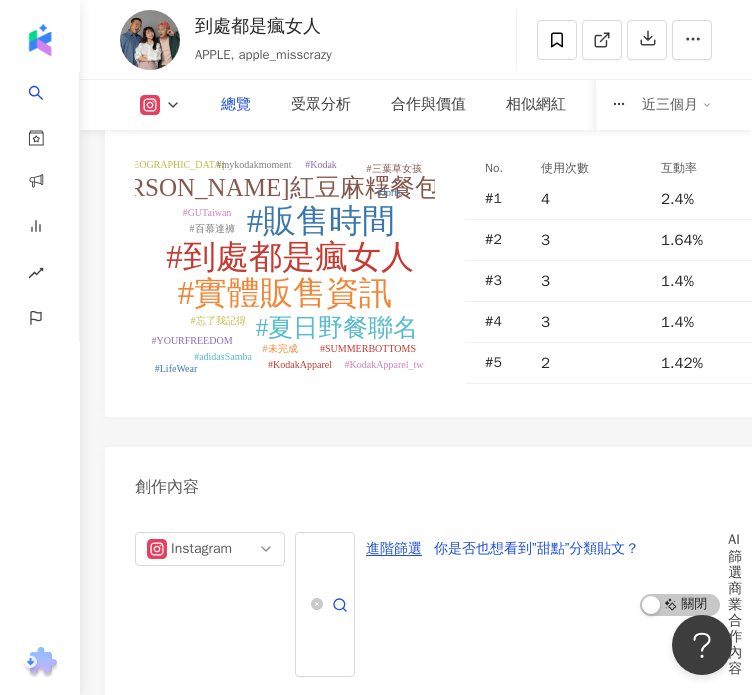 click on "總覽" at bounding box center [236, 105] 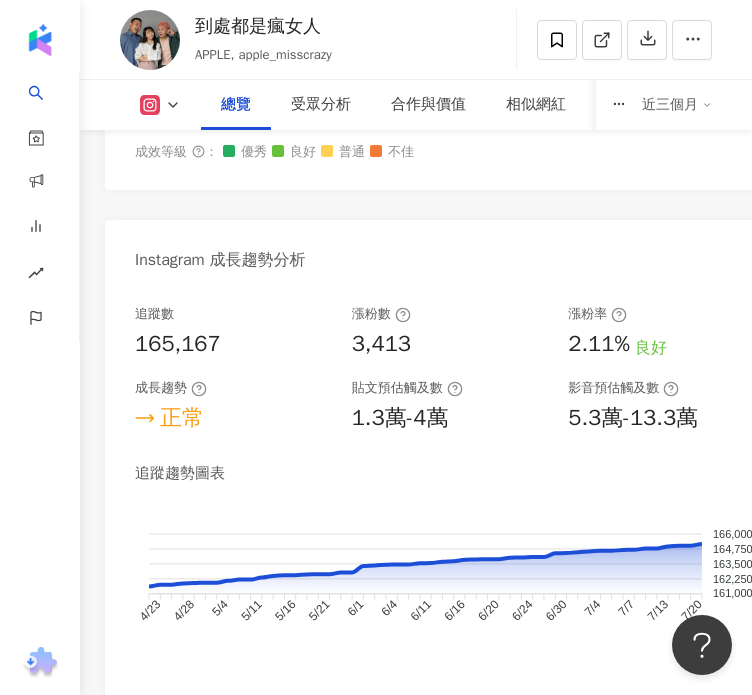 scroll, scrollTop: 1553, scrollLeft: 0, axis: vertical 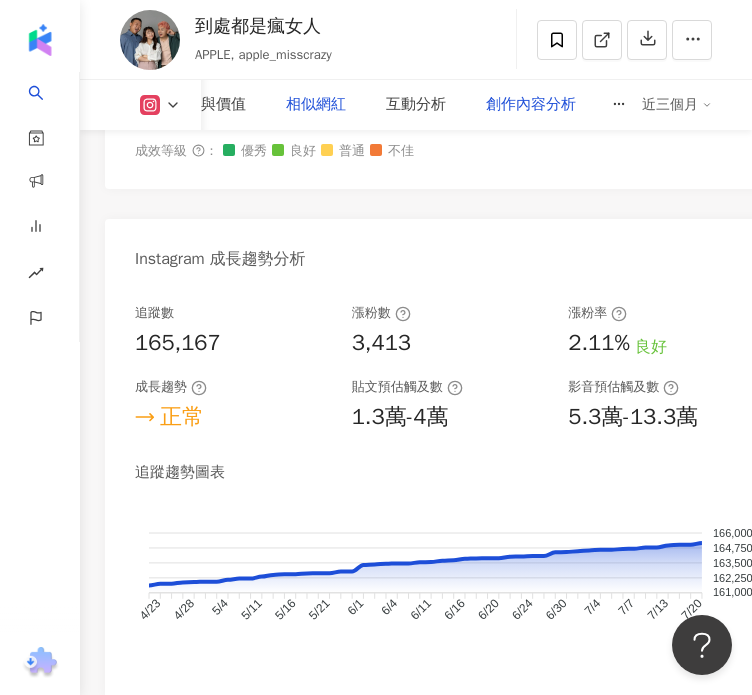 click on "創作內容分析" at bounding box center (531, 105) 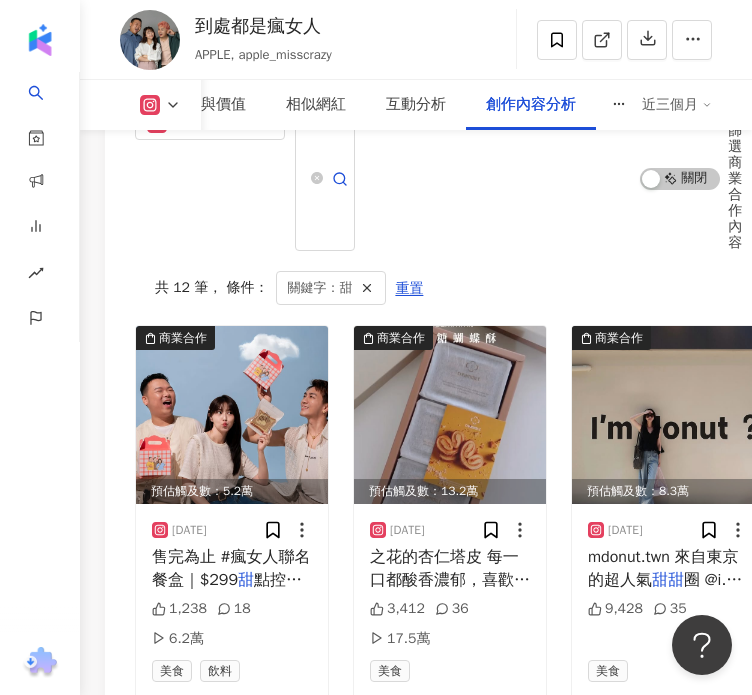 scroll, scrollTop: 9552, scrollLeft: 0, axis: vertical 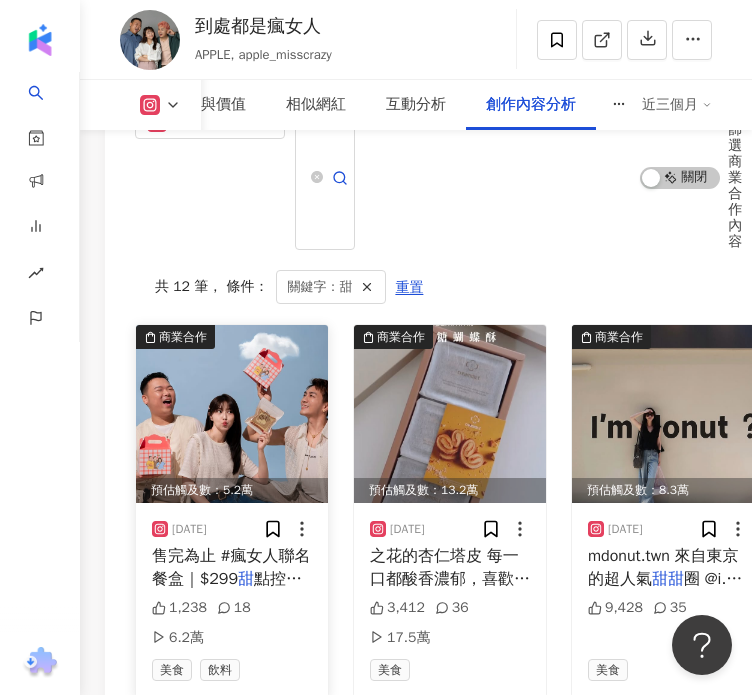click on "售完為止
#瘋女人聯名餐盒｜$299" at bounding box center [231, 567] 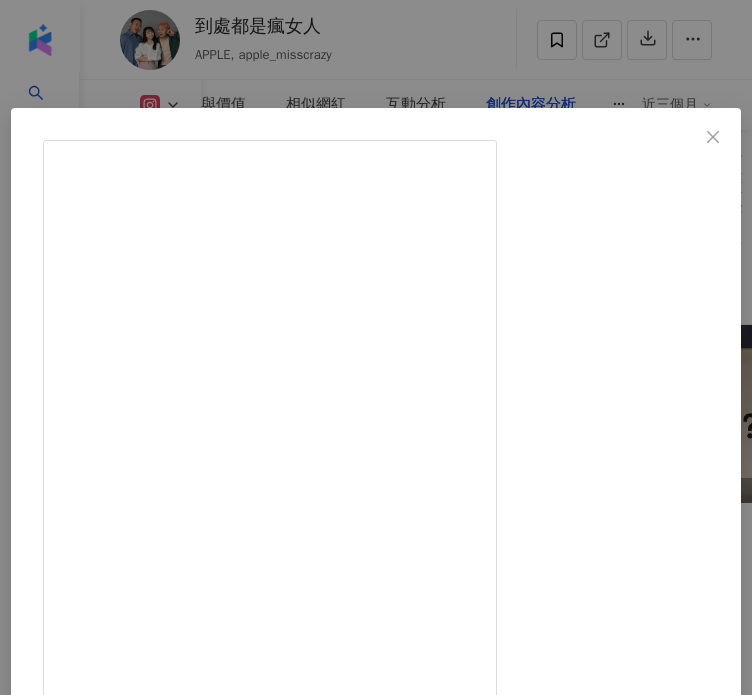 scroll, scrollTop: 0, scrollLeft: 26, axis: horizontal 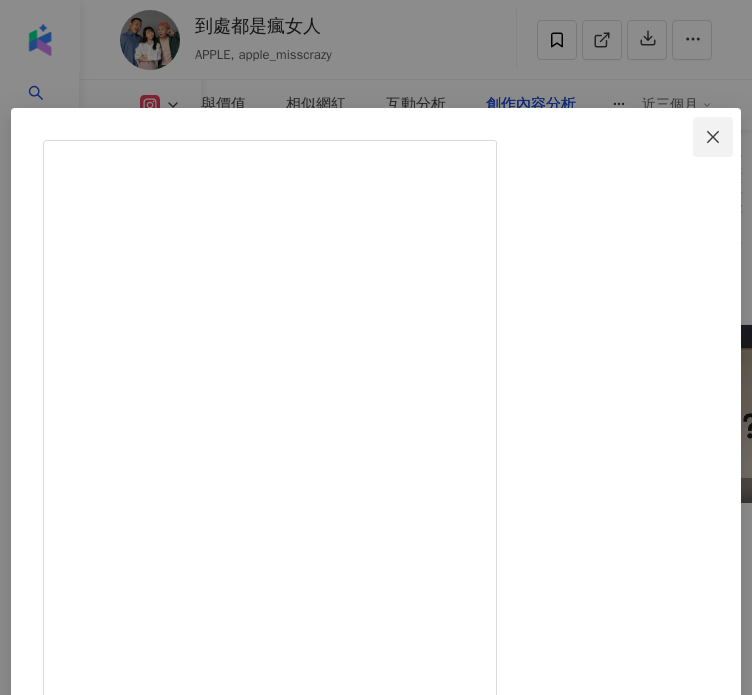 click 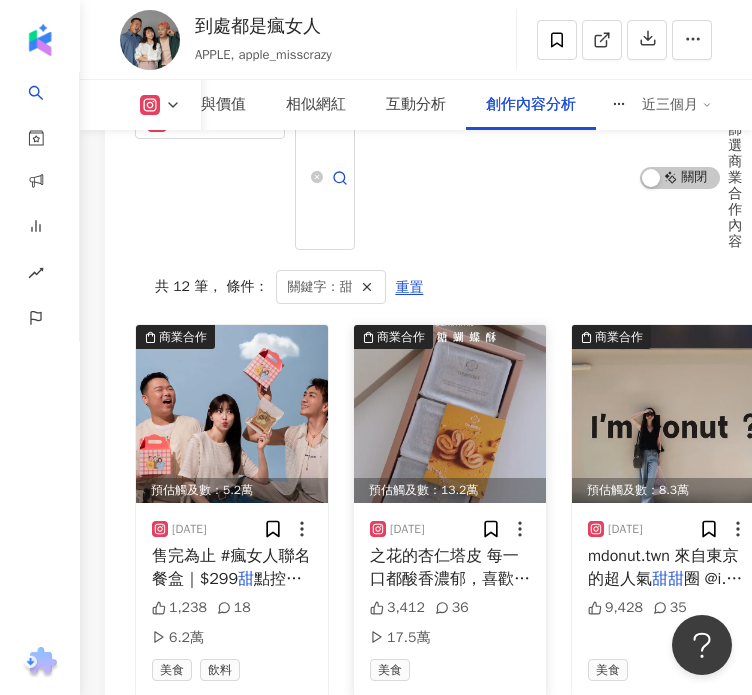click on "之花的杏仁塔皮
每一口都酸香濃郁，喜歡酸" at bounding box center [450, 567] 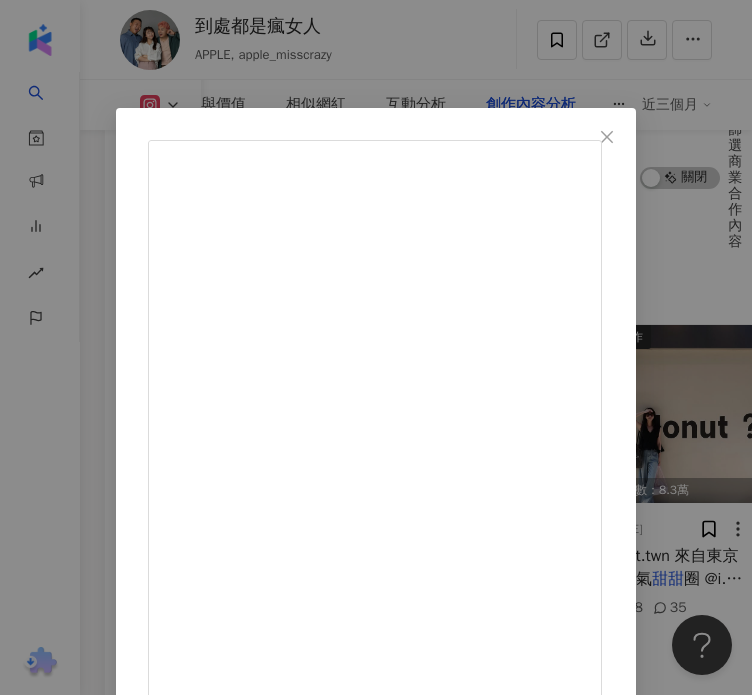 scroll, scrollTop: 0, scrollLeft: 64, axis: horizontal 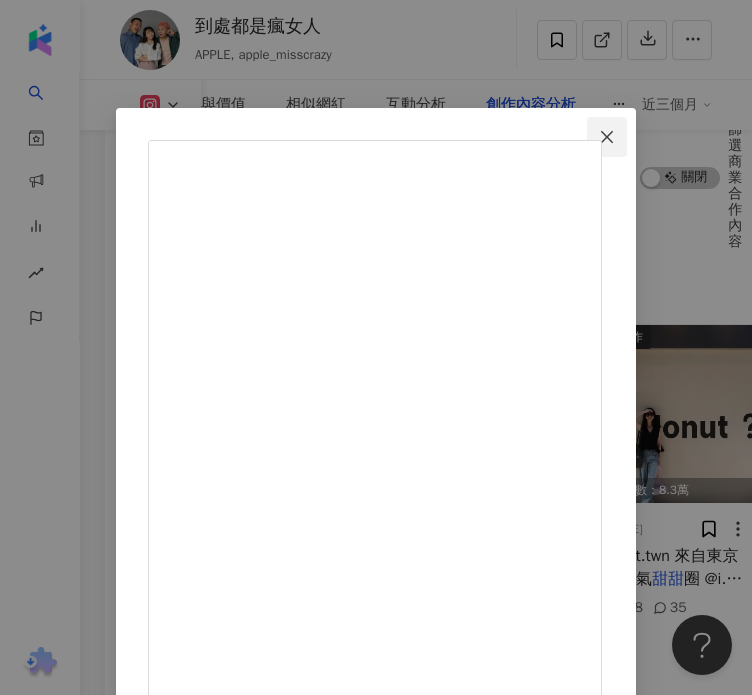 click 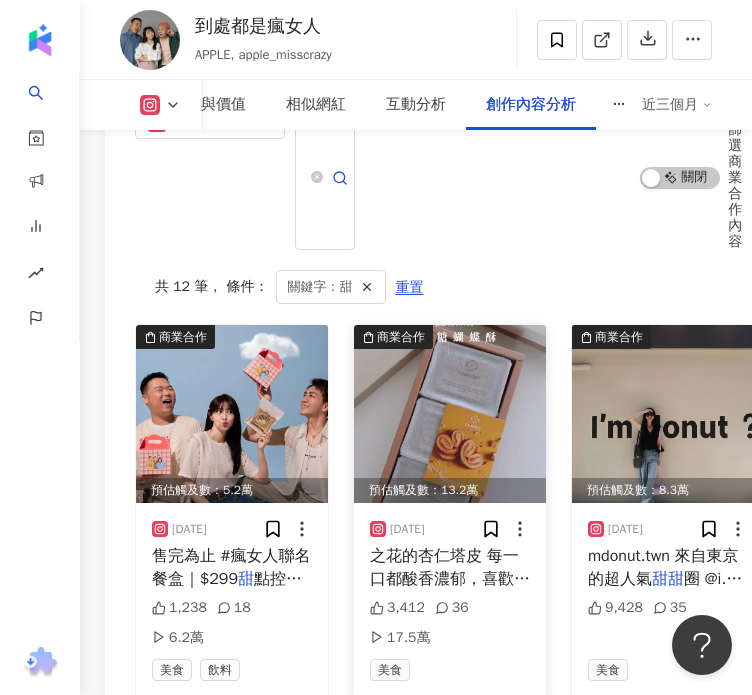 click on "之花的杏仁塔皮
每一口都酸香濃郁，喜歡酸" at bounding box center [450, 567] 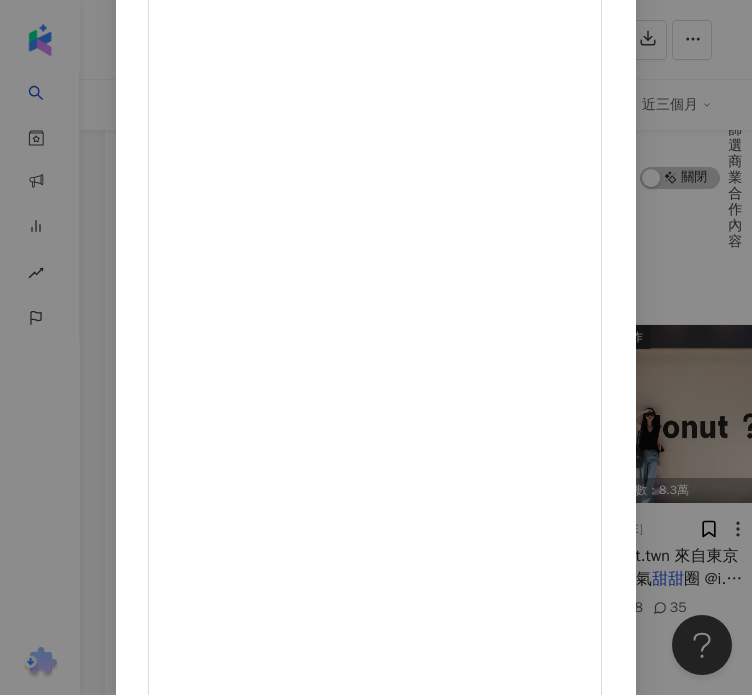 scroll, scrollTop: 190, scrollLeft: 116, axis: both 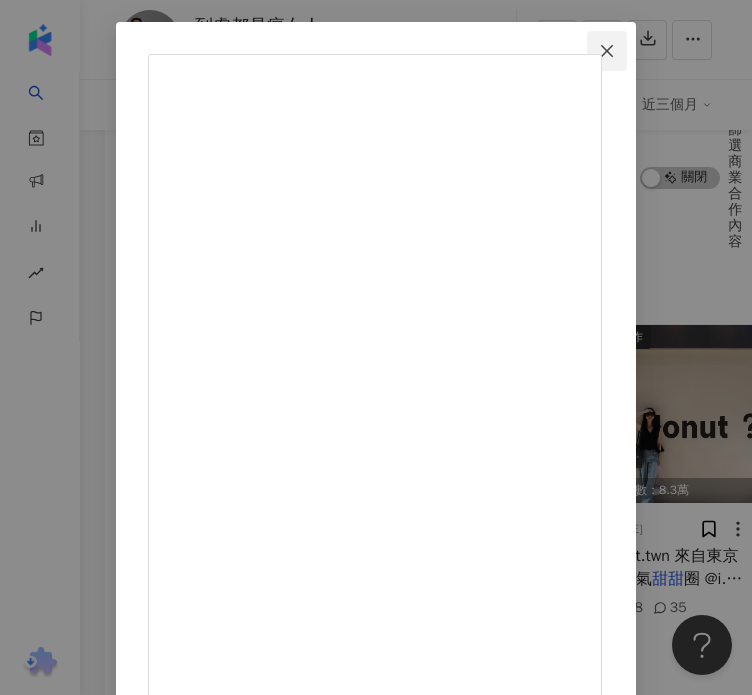 click 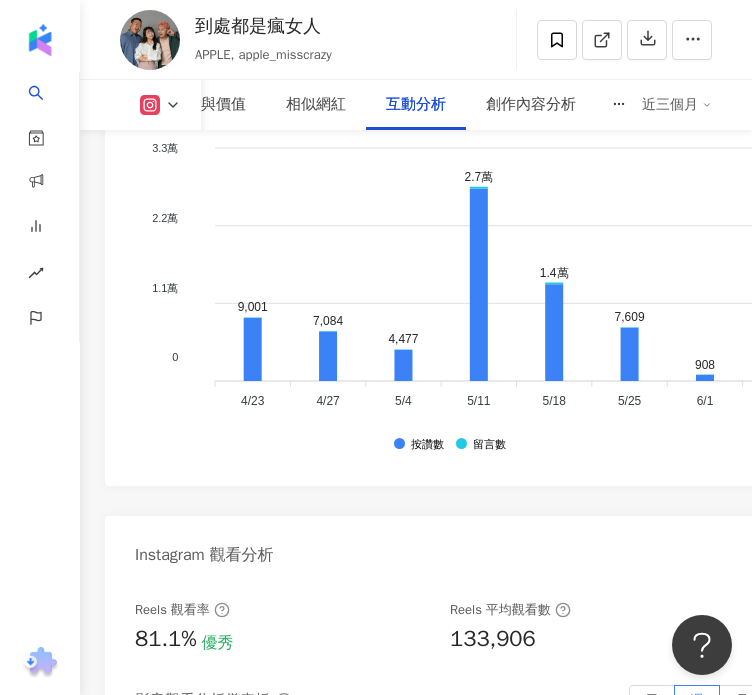 scroll, scrollTop: 6720, scrollLeft: 0, axis: vertical 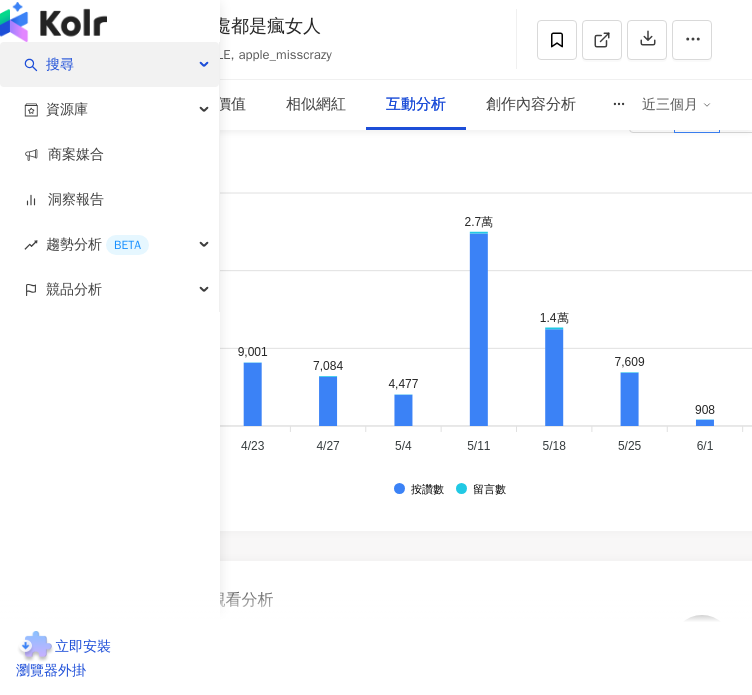 click on "搜尋" at bounding box center (109, 64) 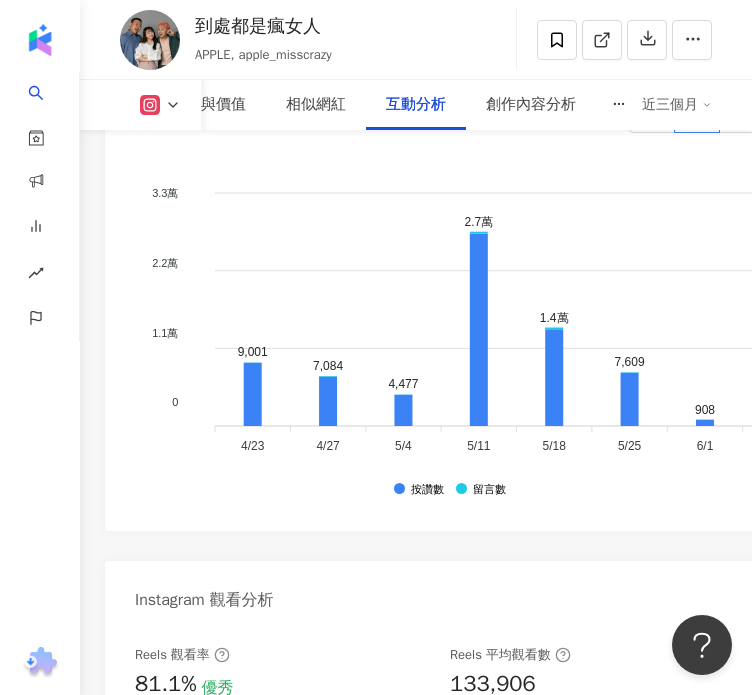 click 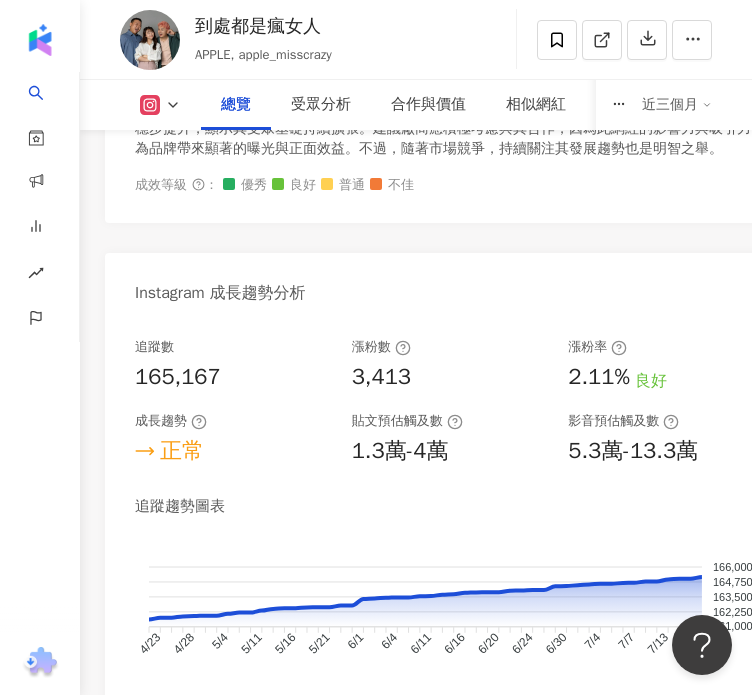 scroll, scrollTop: 1444, scrollLeft: 0, axis: vertical 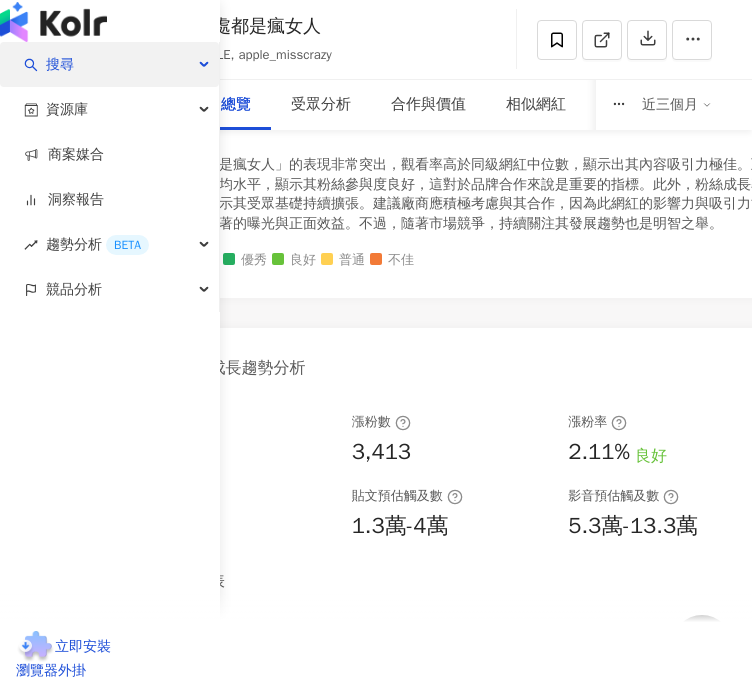click on "搜尋" at bounding box center [60, 64] 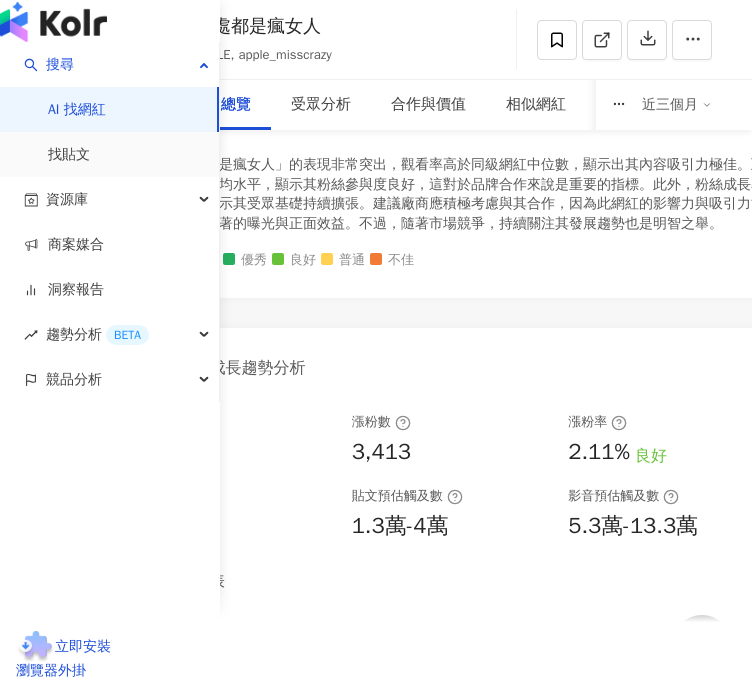 click on "AI 找網紅" at bounding box center [77, 110] 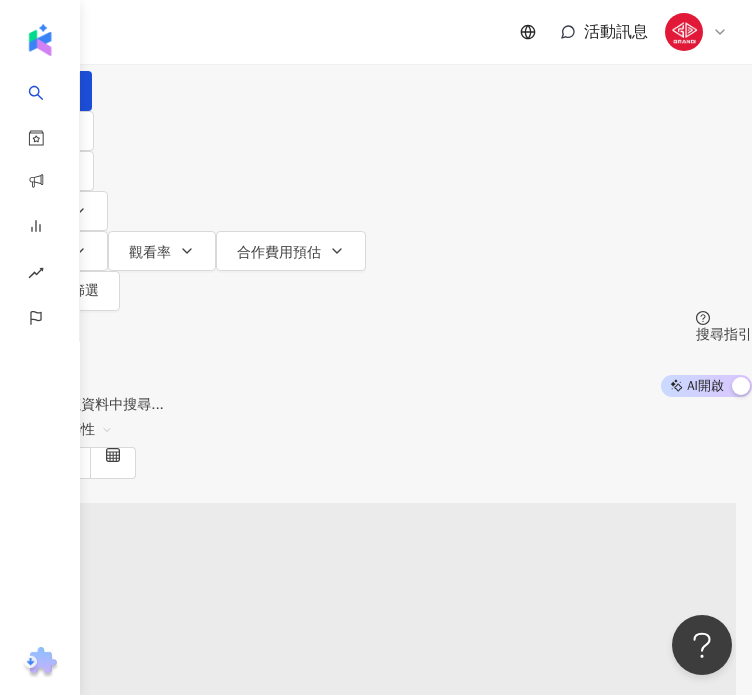 click on "類型" at bounding box center (47, 131) 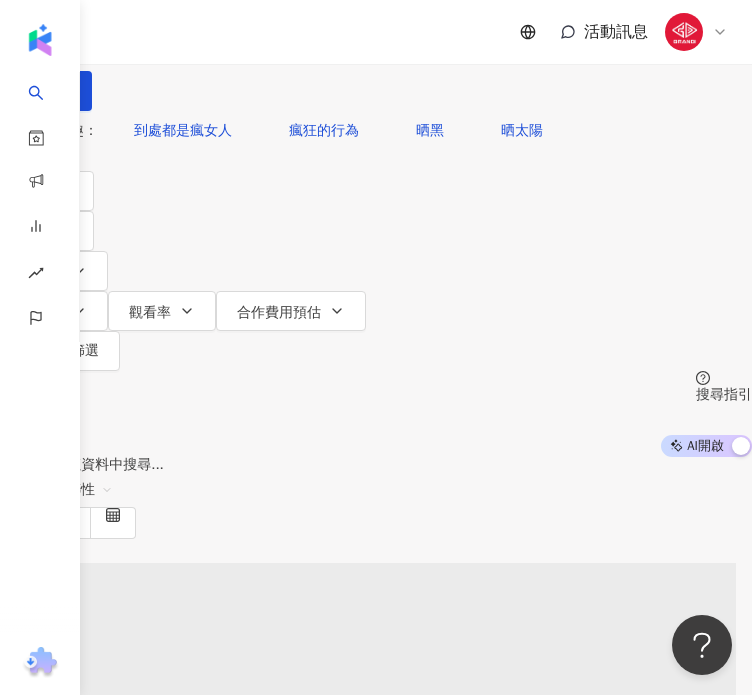 type on "**********" 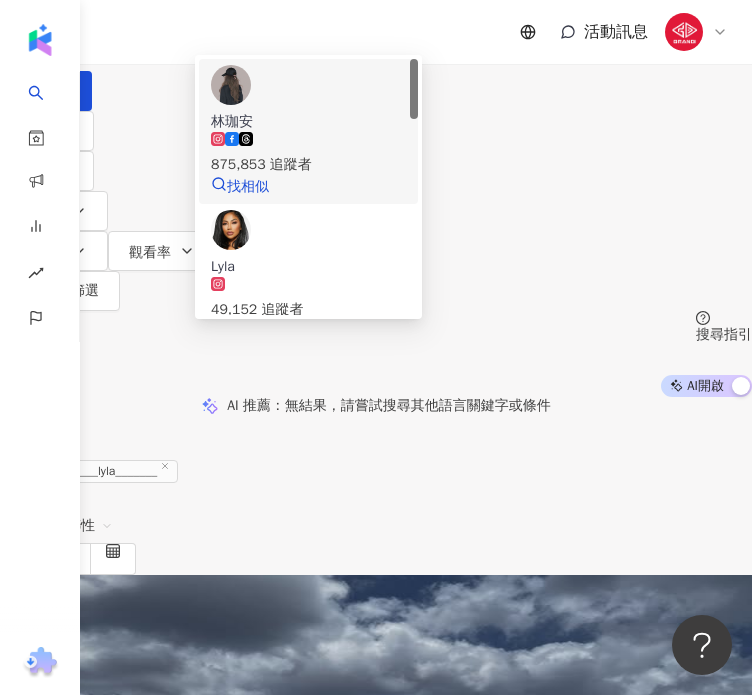 click on "林珈安 875,853   追蹤者" at bounding box center (308, 144) 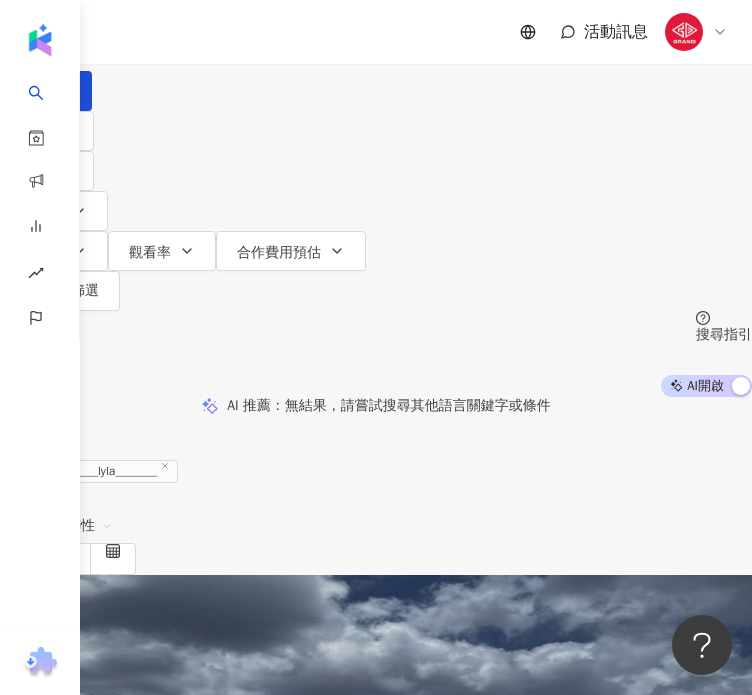 click at bounding box center (210, 19) 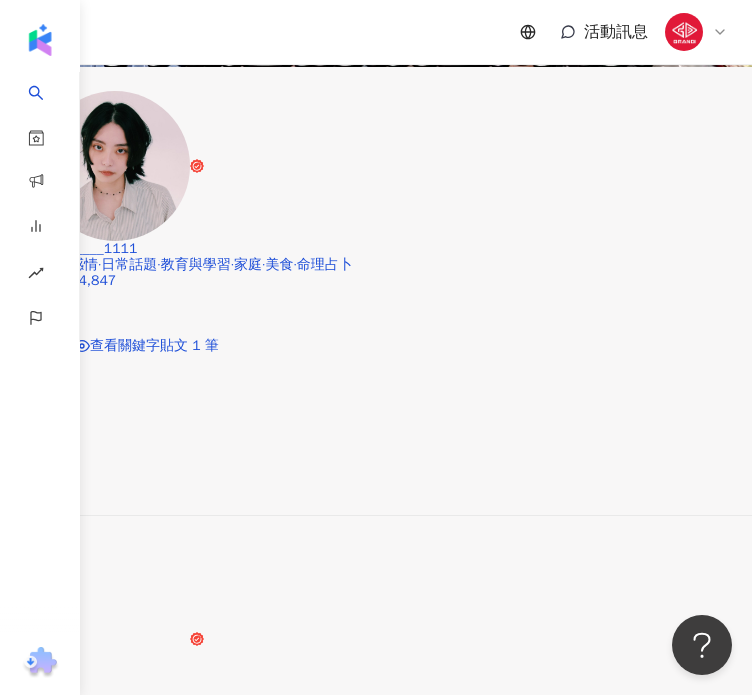 scroll, scrollTop: 5443, scrollLeft: 0, axis: vertical 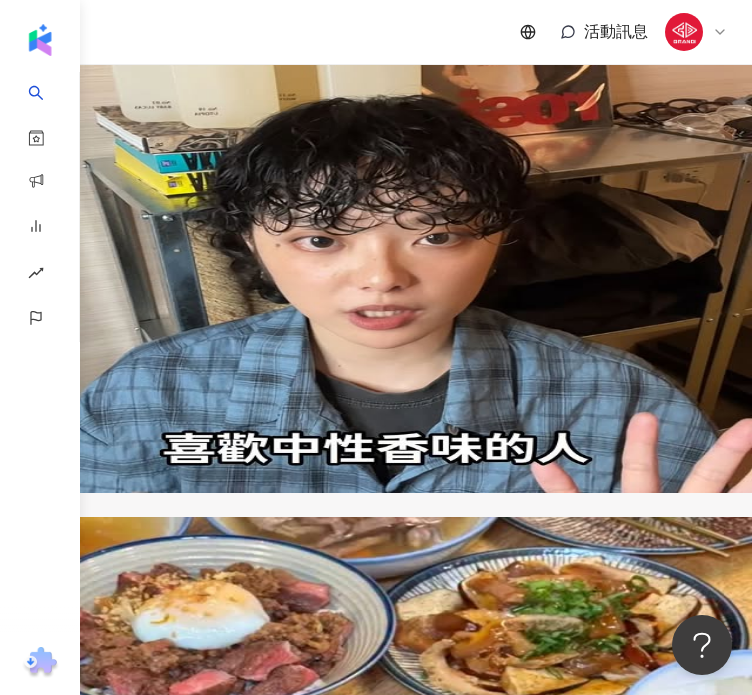 type on "***" 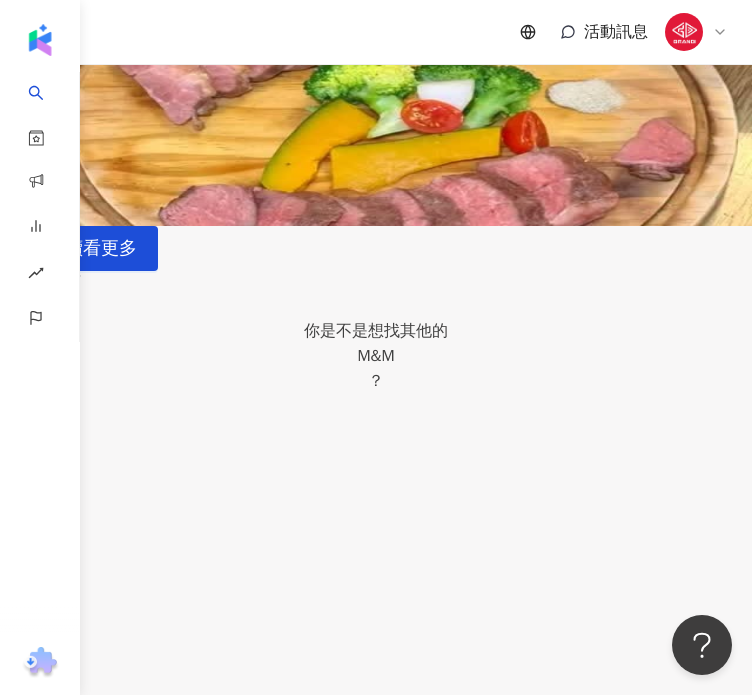 scroll, scrollTop: 6327, scrollLeft: 0, axis: vertical 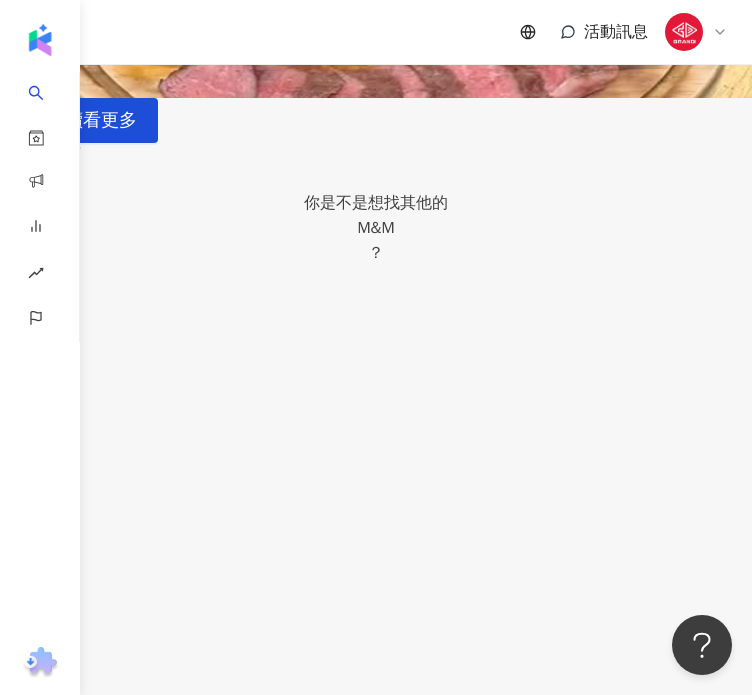 click on "看更多" at bounding box center (252, -959) 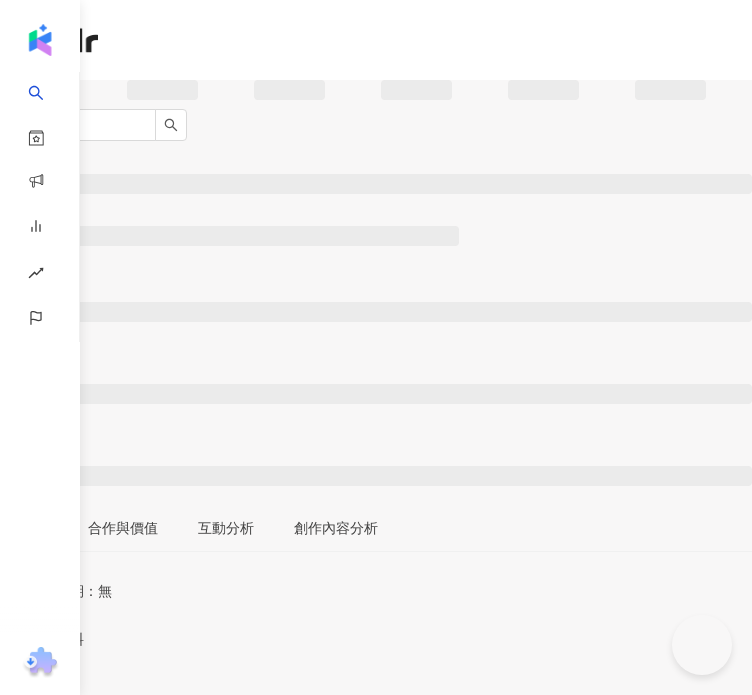 scroll, scrollTop: 0, scrollLeft: 0, axis: both 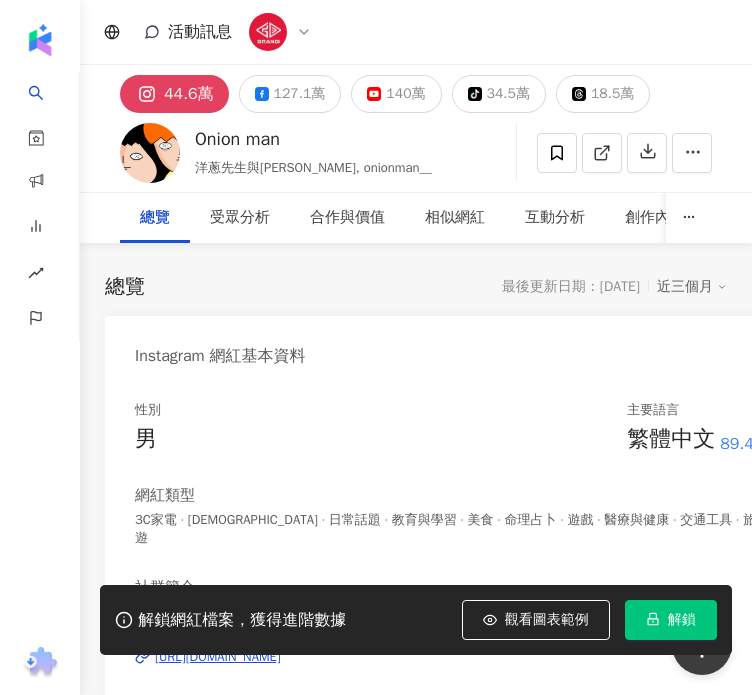 click on "解鎖" at bounding box center (682, 620) 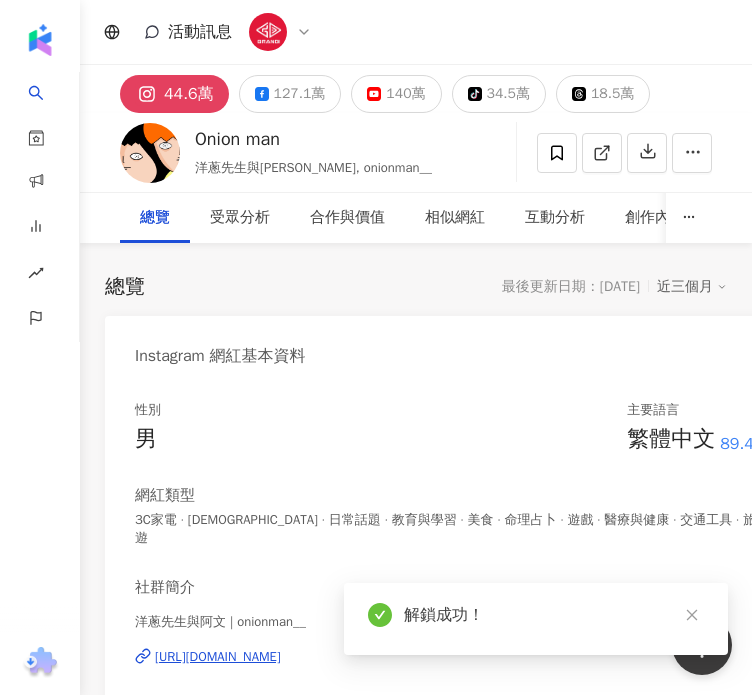 drag, startPoint x: 239, startPoint y: 137, endPoint x: 291, endPoint y: 144, distance: 52.46904 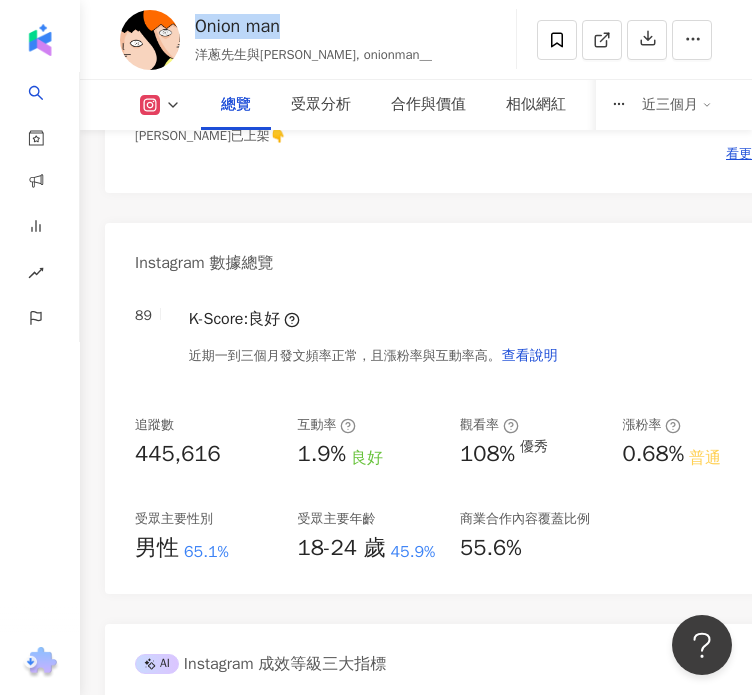 scroll, scrollTop: 0, scrollLeft: 0, axis: both 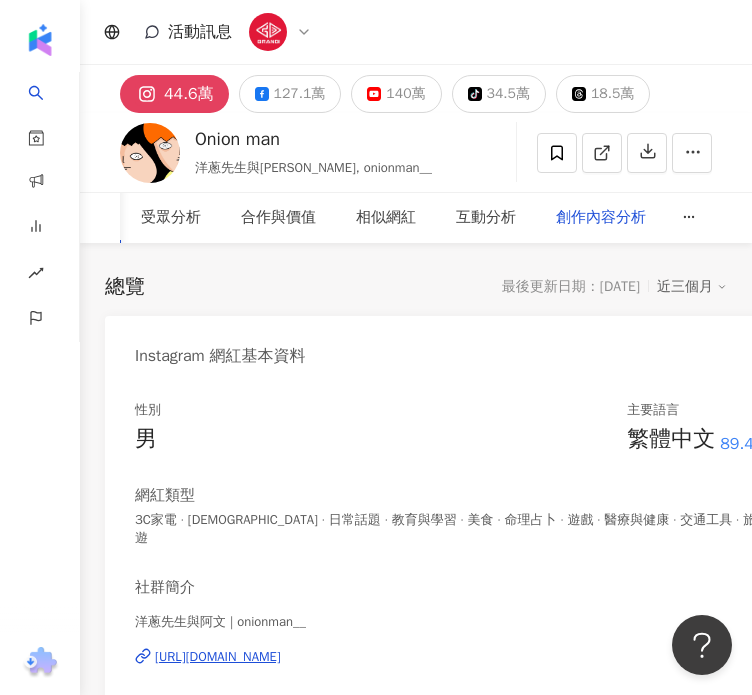 click on "創作內容分析" at bounding box center [601, 218] 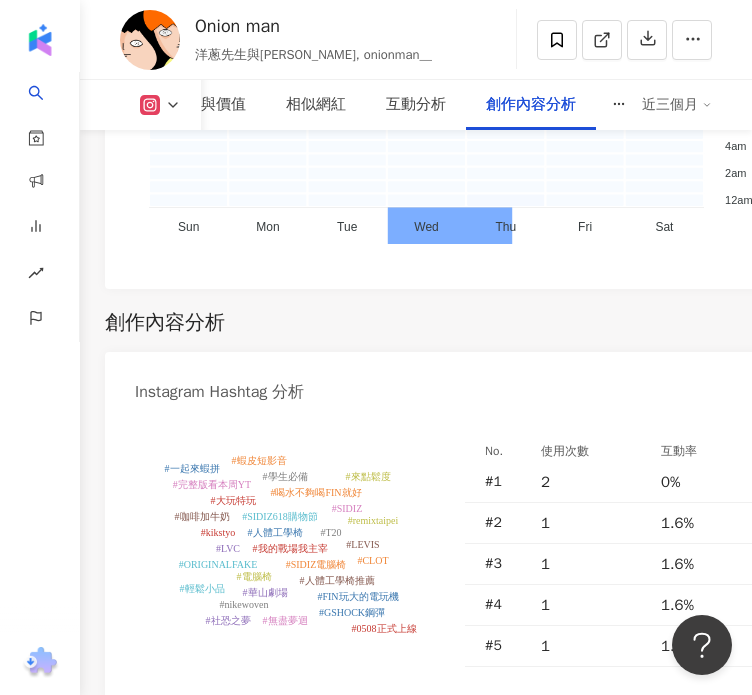 scroll, scrollTop: 9038, scrollLeft: 0, axis: vertical 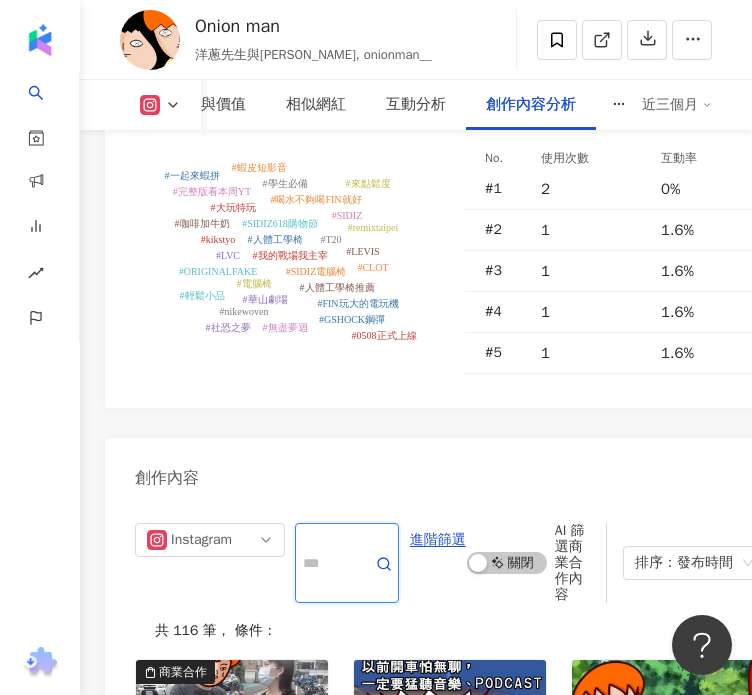 click at bounding box center [325, 563] 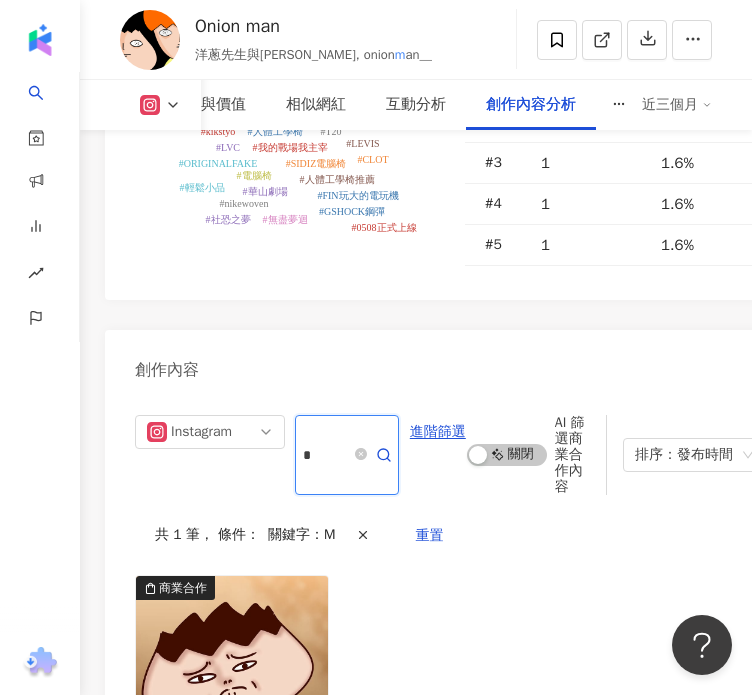 scroll, scrollTop: 9097, scrollLeft: 0, axis: vertical 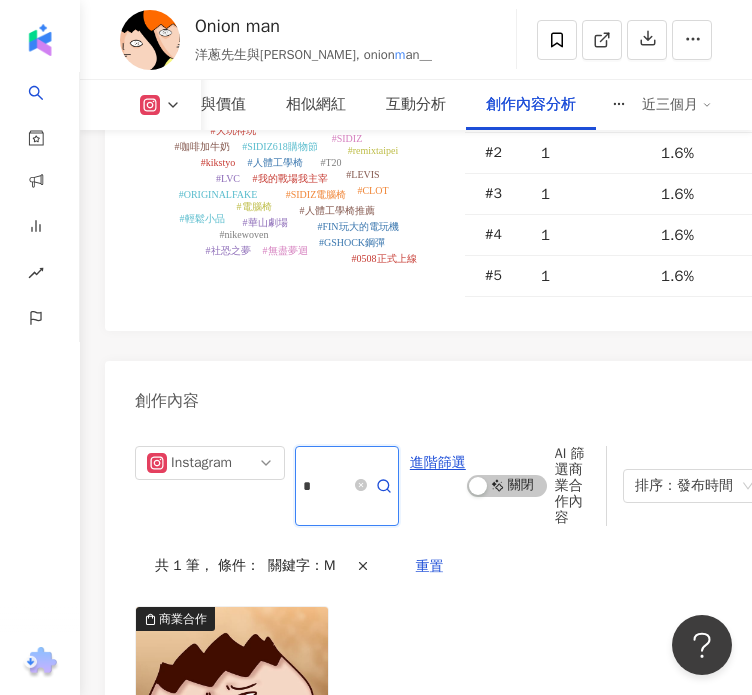 click on "*" at bounding box center (325, 486) 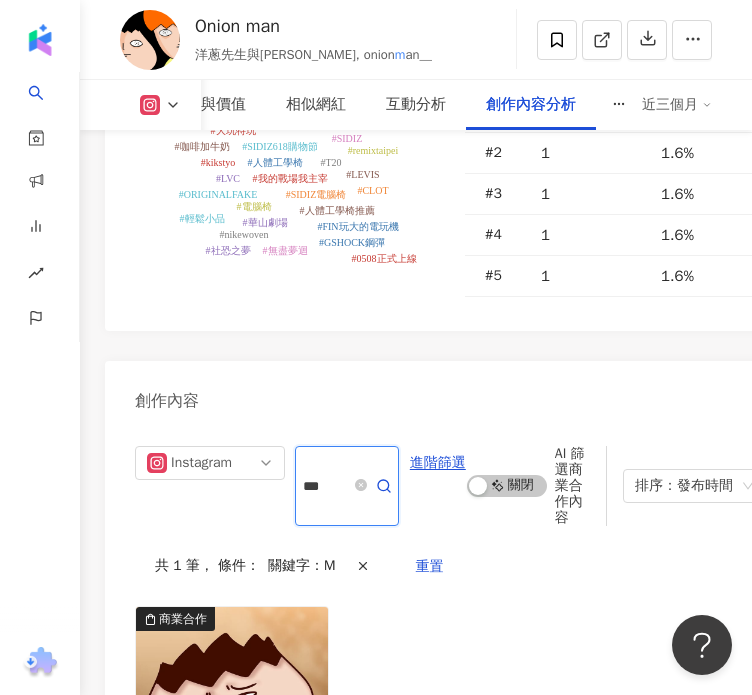 type on "***" 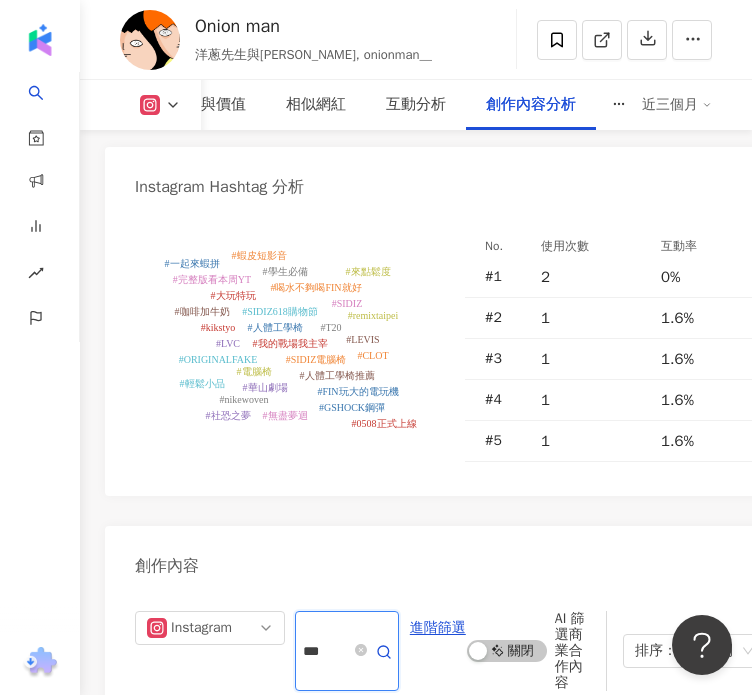 scroll, scrollTop: 9005, scrollLeft: 0, axis: vertical 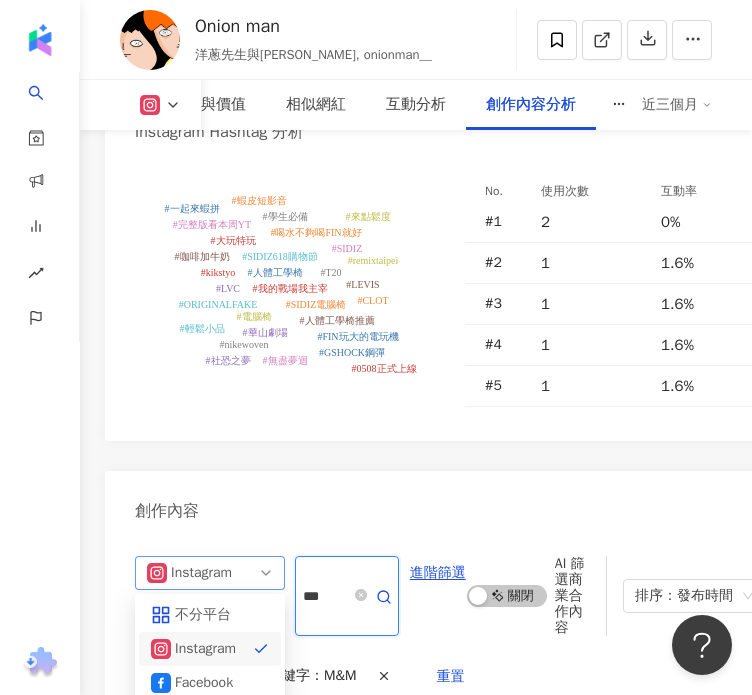 click on "Instagram" at bounding box center (210, 573) 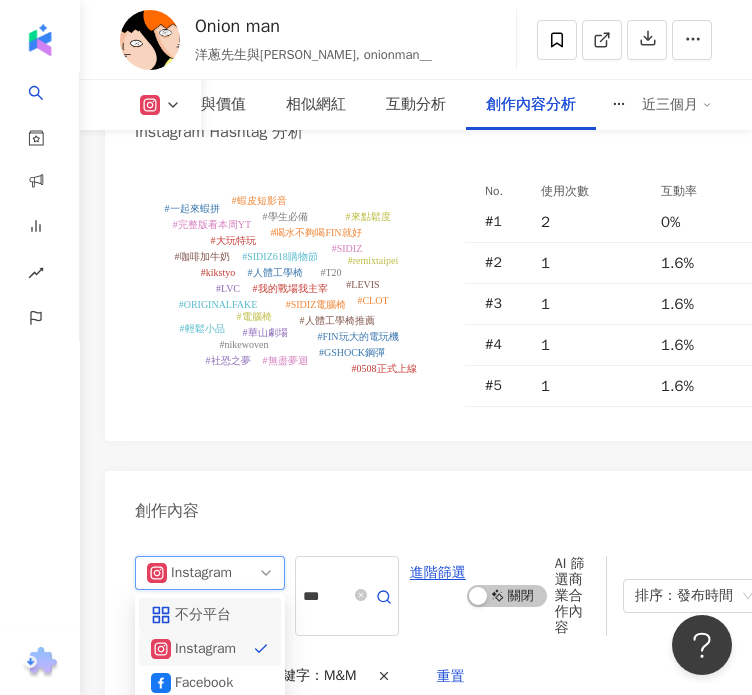 click on "不分平台" at bounding box center [207, 615] 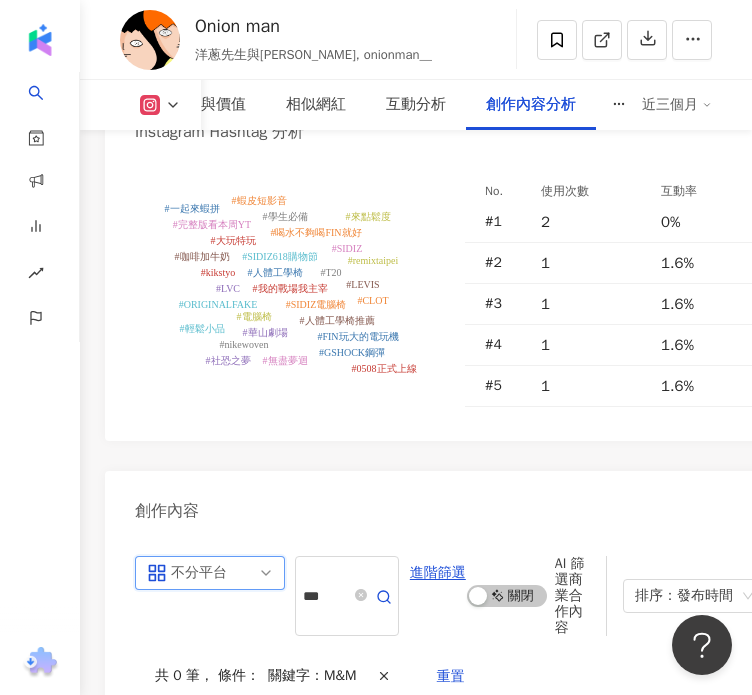 click on "all 不分平台 all ig 不分平台 Instagram Facebook YouTube tiktok-icon TikTok Threads *** 進階篩選 啟動 關閉 AI 篩選商業合作內容 排序：發布時間 共 0 筆 ，   條件： 關鍵字：M&M 重置" at bounding box center (450, 789) 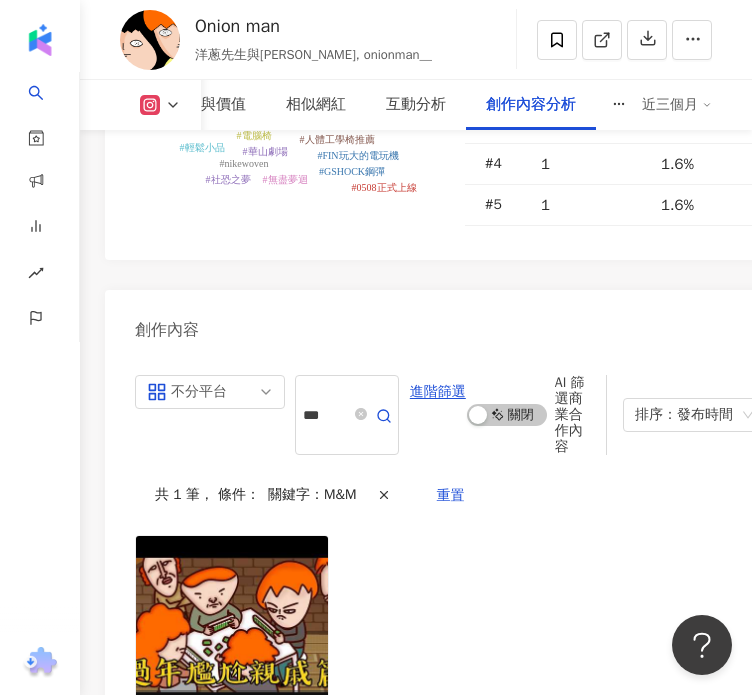 scroll, scrollTop: 9415, scrollLeft: 0, axis: vertical 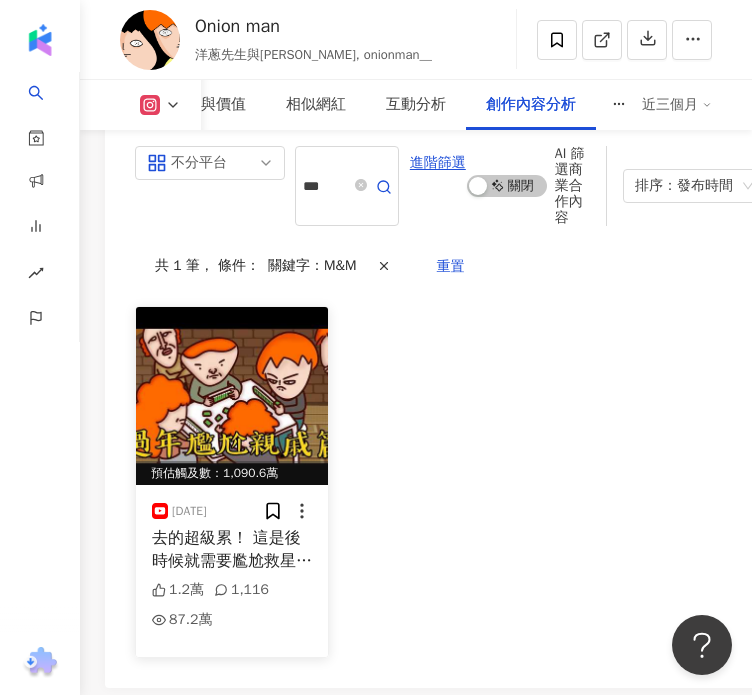 click on "1.2萬 1,116 87.2萬" at bounding box center (232, 604) 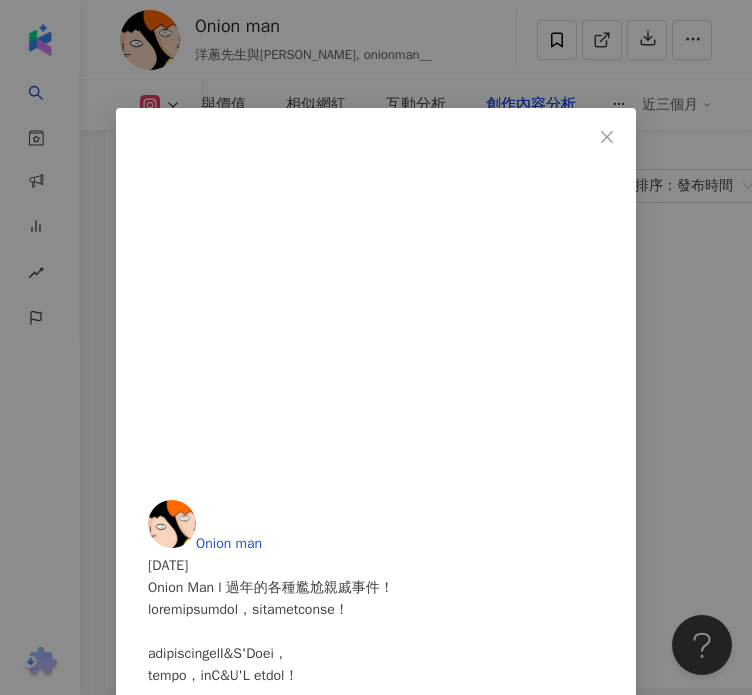 scroll, scrollTop: 0, scrollLeft: 156, axis: horizontal 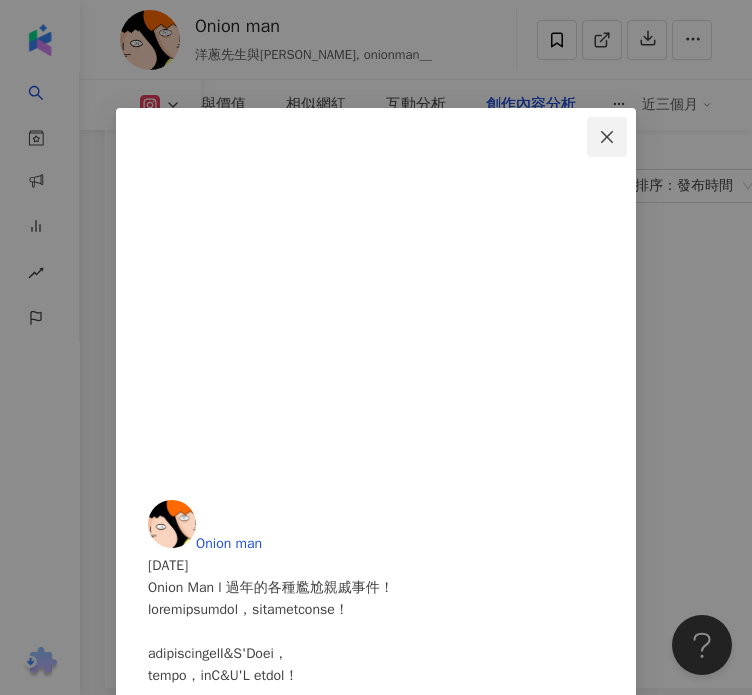 click at bounding box center [607, 137] 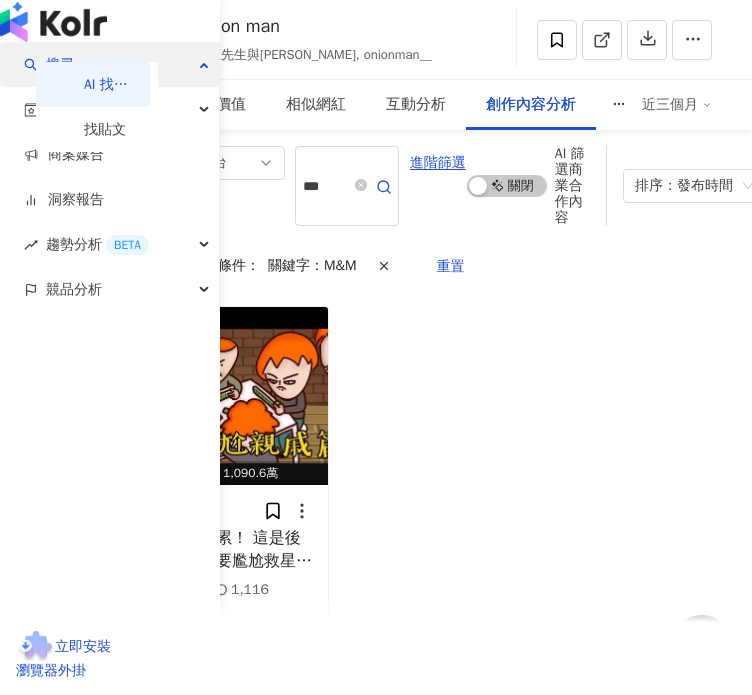 click on "搜尋" at bounding box center (109, 64) 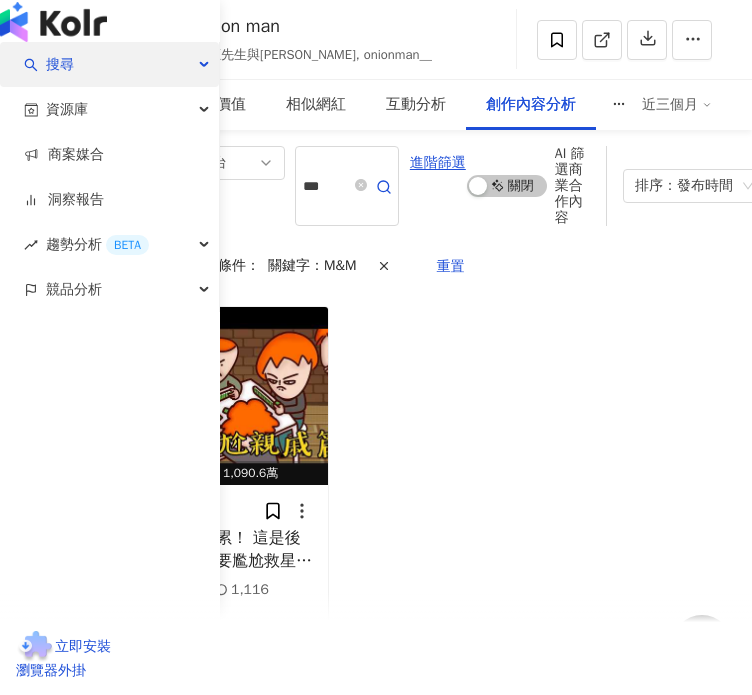 click on "搜尋" at bounding box center (109, 64) 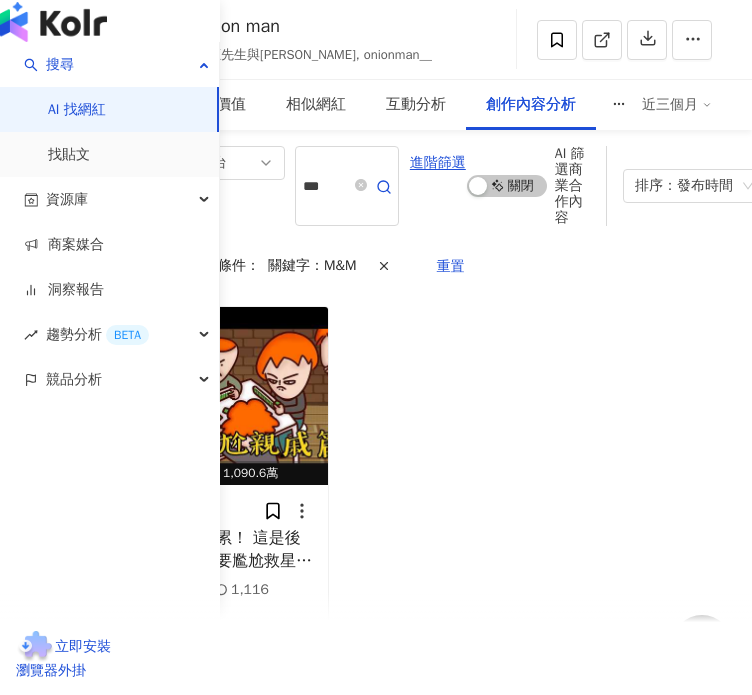 click on "AI 找網紅" at bounding box center [77, 110] 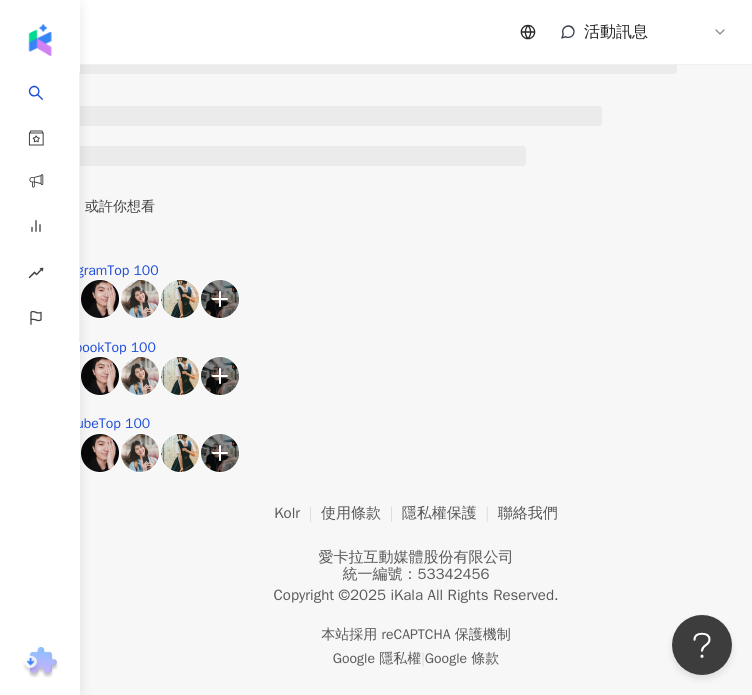 scroll, scrollTop: 0, scrollLeft: 0, axis: both 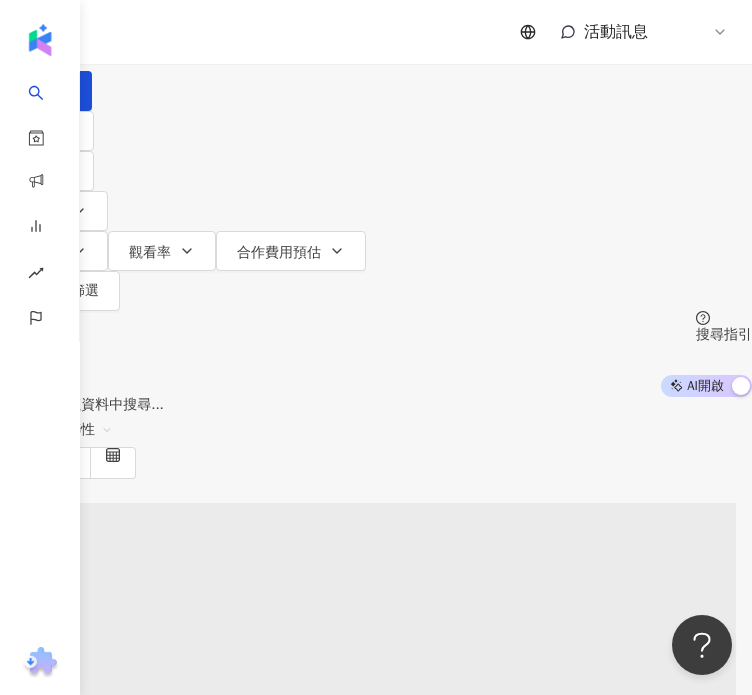 click at bounding box center (210, 19) 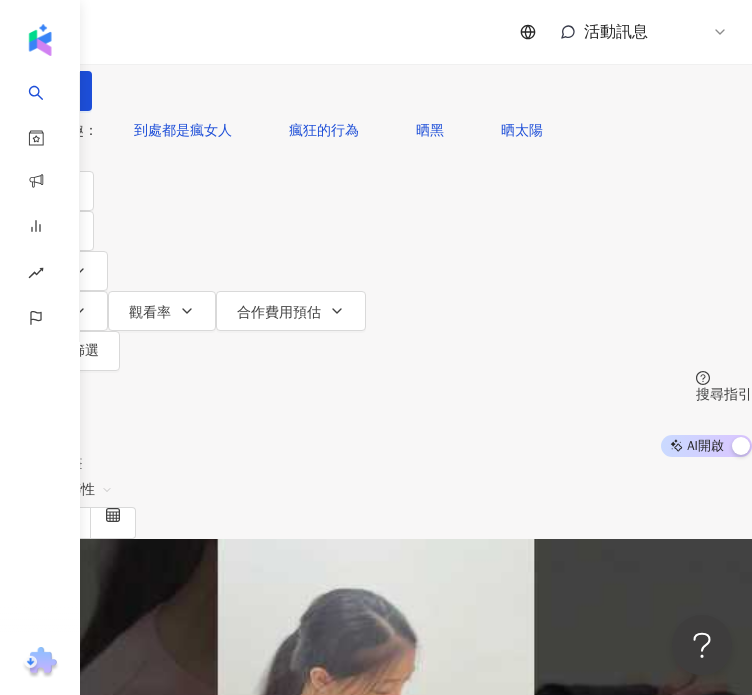 type on "**" 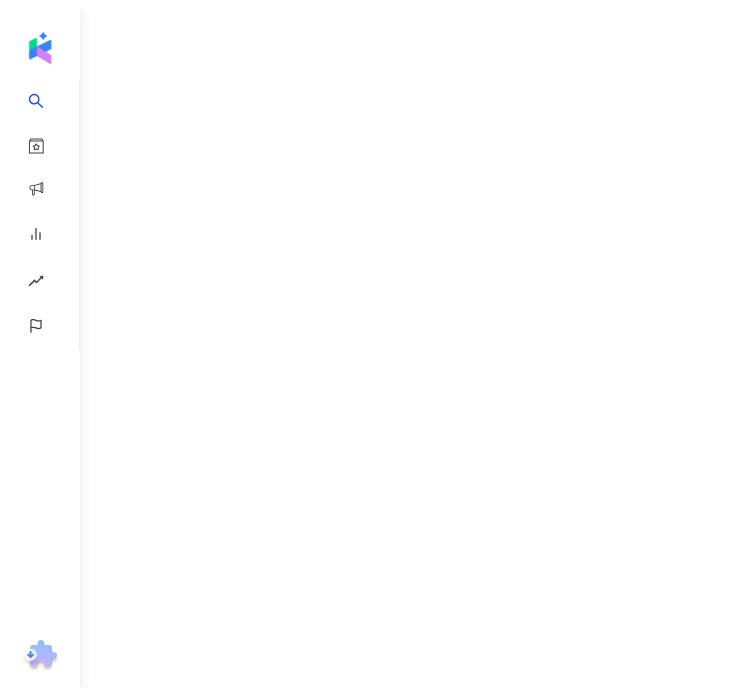scroll, scrollTop: 0, scrollLeft: 0, axis: both 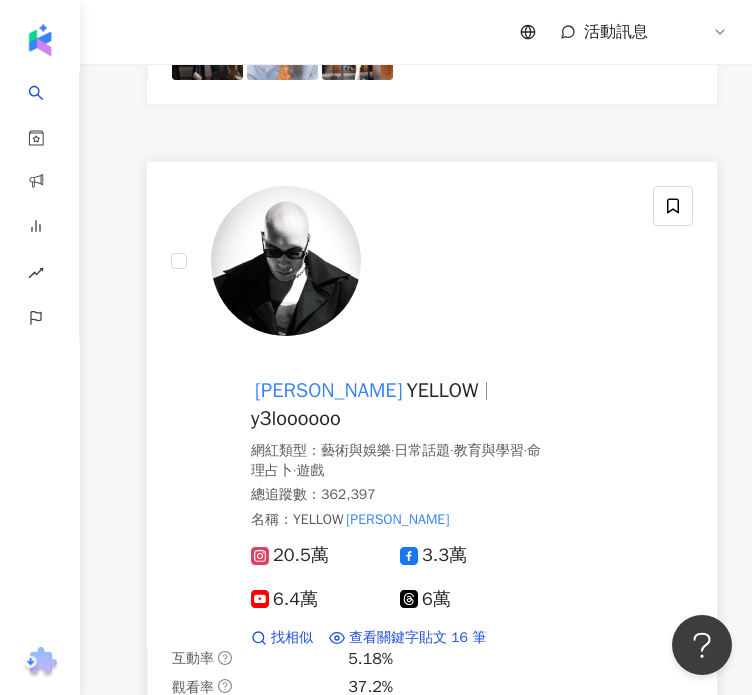 click on "y3loooooo" at bounding box center [296, 418] 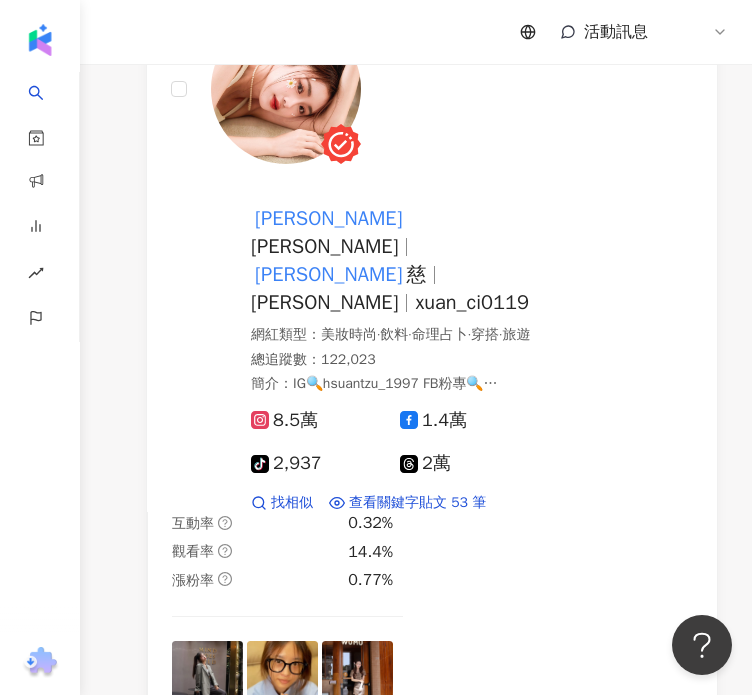 scroll, scrollTop: 0, scrollLeft: 0, axis: both 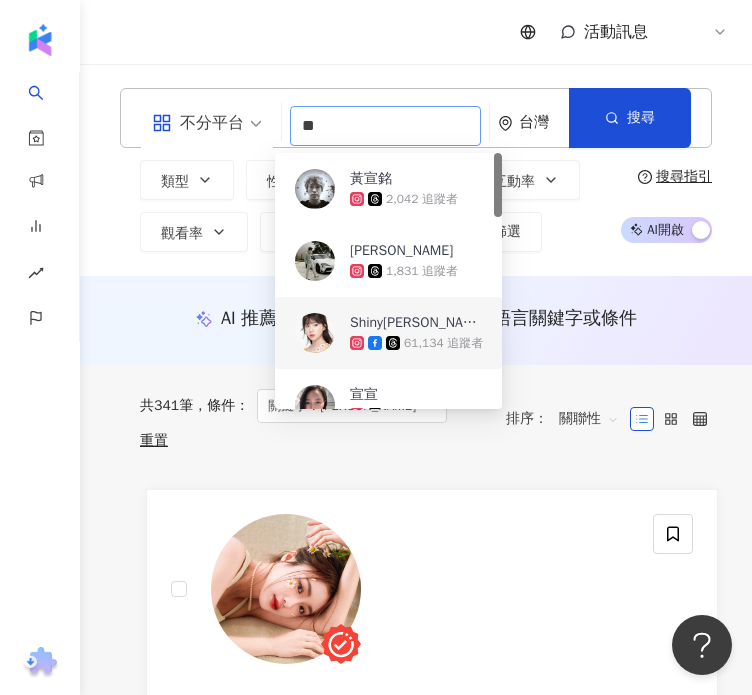 click on "**" at bounding box center (385, 126) 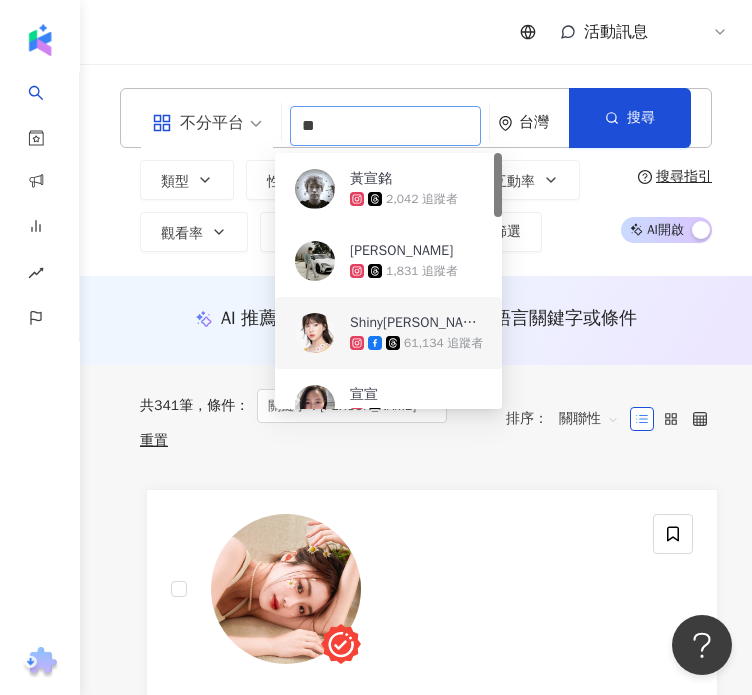 click on "**" at bounding box center (385, 126) 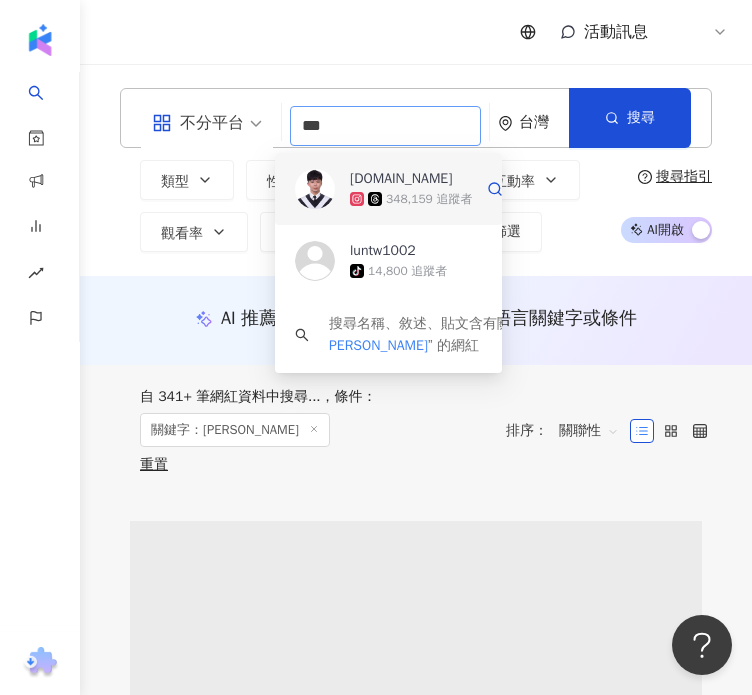 click on "lun.tw" at bounding box center [411, 179] 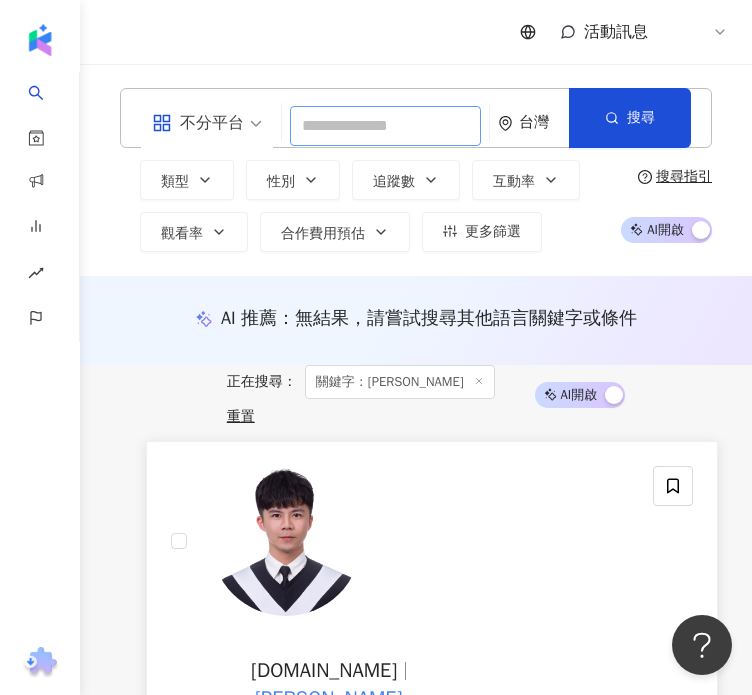 scroll, scrollTop: 346, scrollLeft: 0, axis: vertical 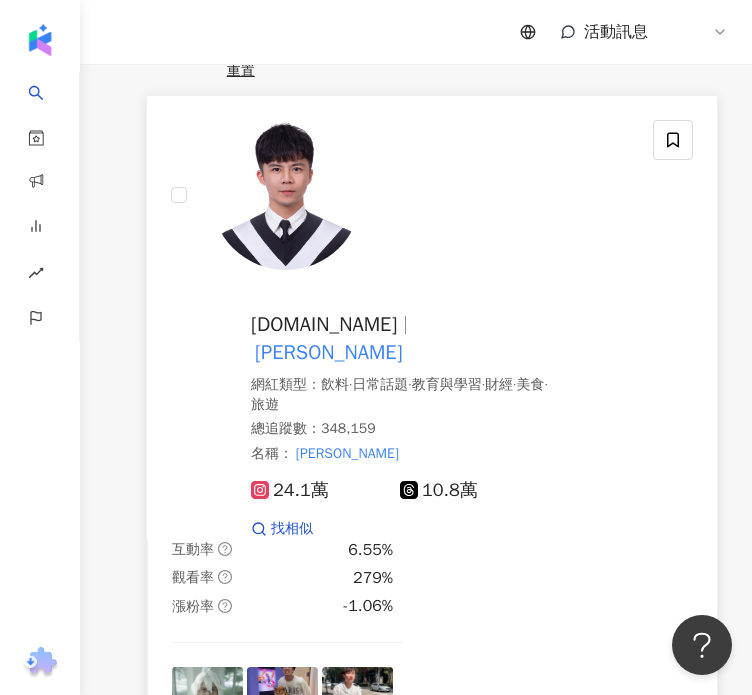 click on "李定倫" at bounding box center (328, 352) 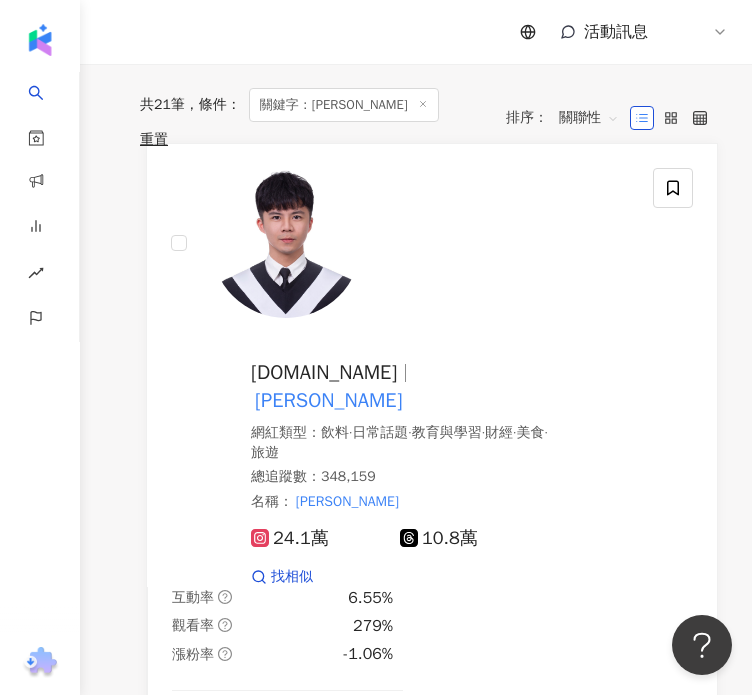 scroll, scrollTop: 0, scrollLeft: 0, axis: both 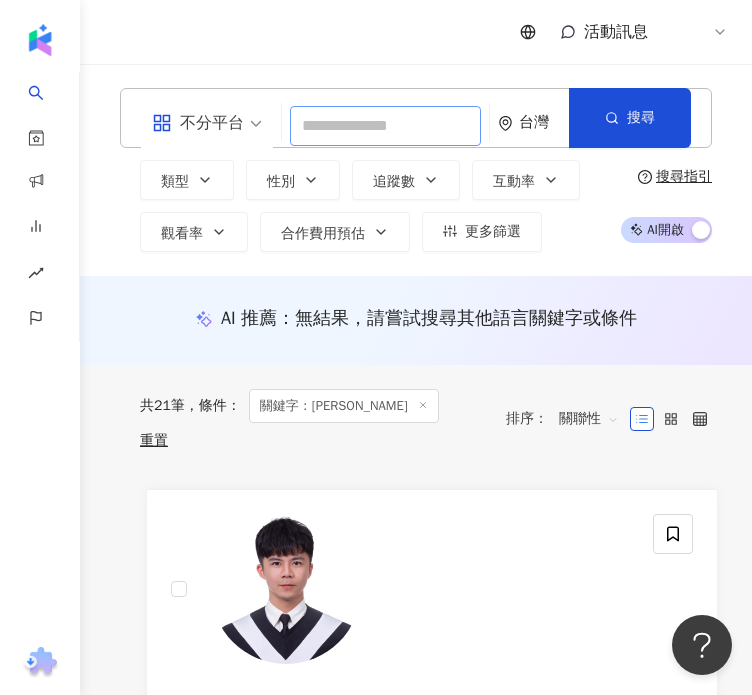 click at bounding box center (385, 126) 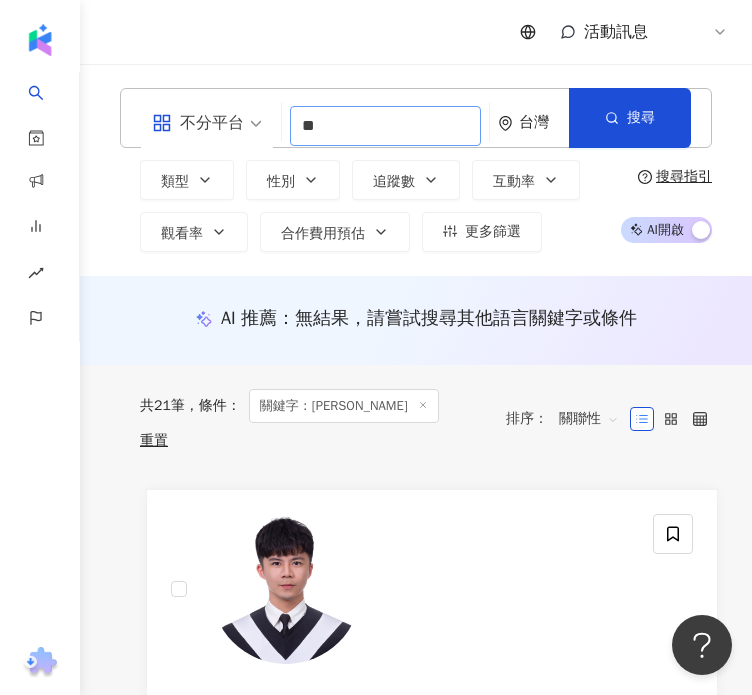 type on "*" 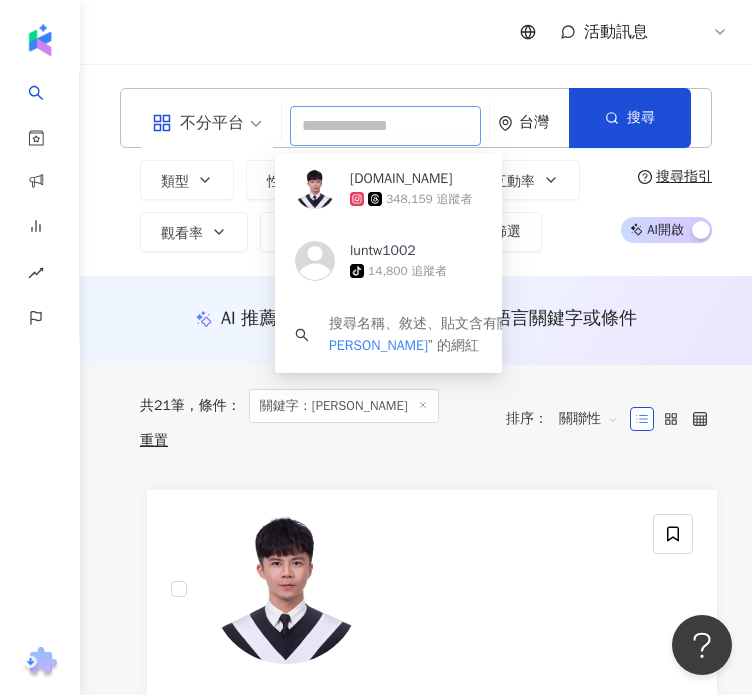 paste on "***" 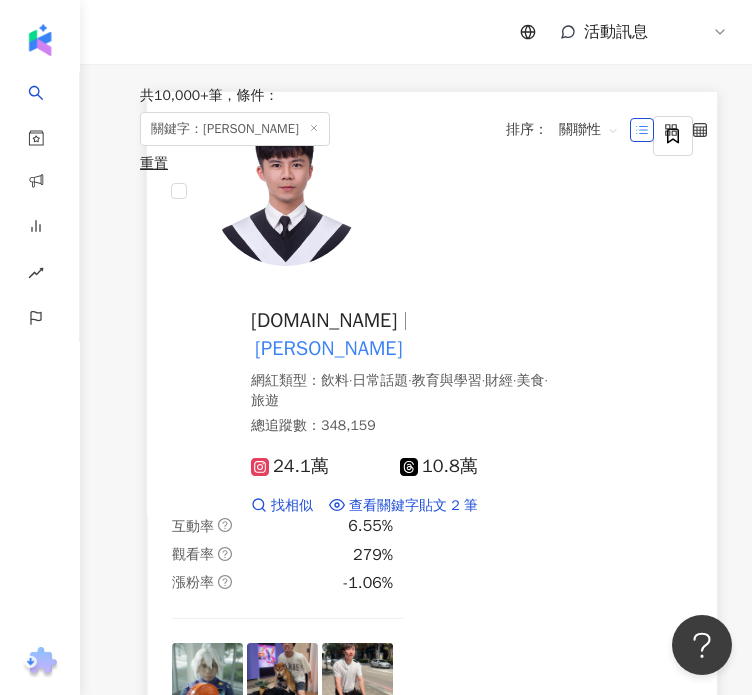 scroll, scrollTop: 0, scrollLeft: 0, axis: both 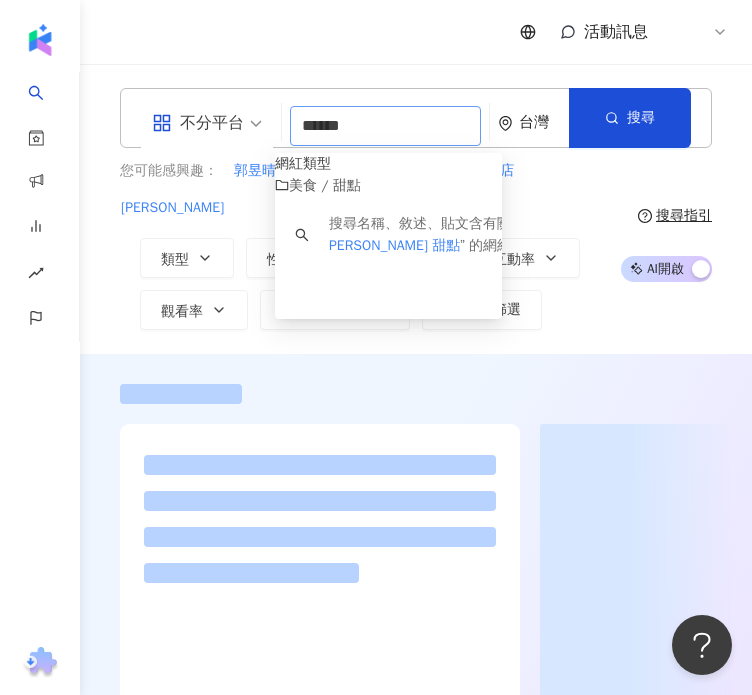 drag, startPoint x: 331, startPoint y: 111, endPoint x: 270, endPoint y: 119, distance: 61.522354 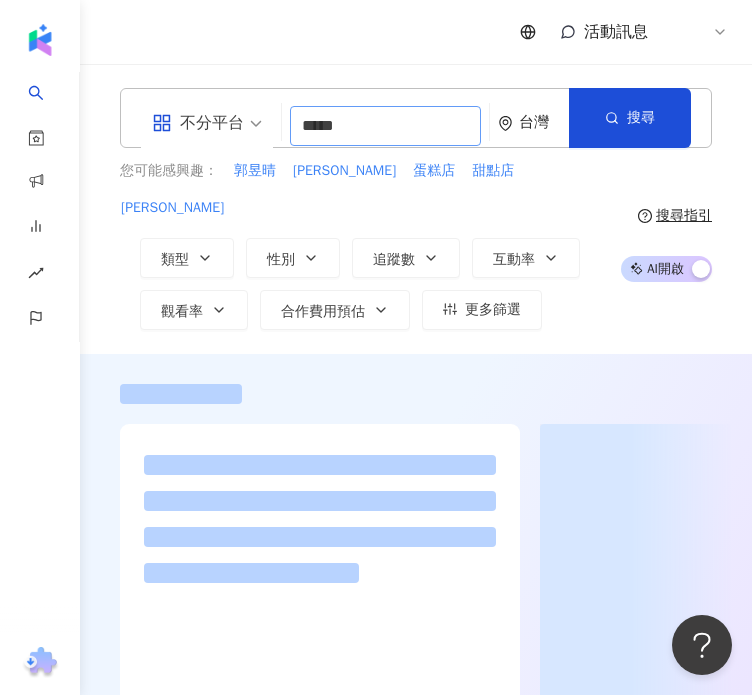 click on "不分平台 ***** 台灣 搜尋 customizedTag 網紅類型 美食 / 甜點 搜尋名稱、敘述、貼文含有關鍵字 “ 粿粿 甜點 ” 的網紅" at bounding box center (416, 118) 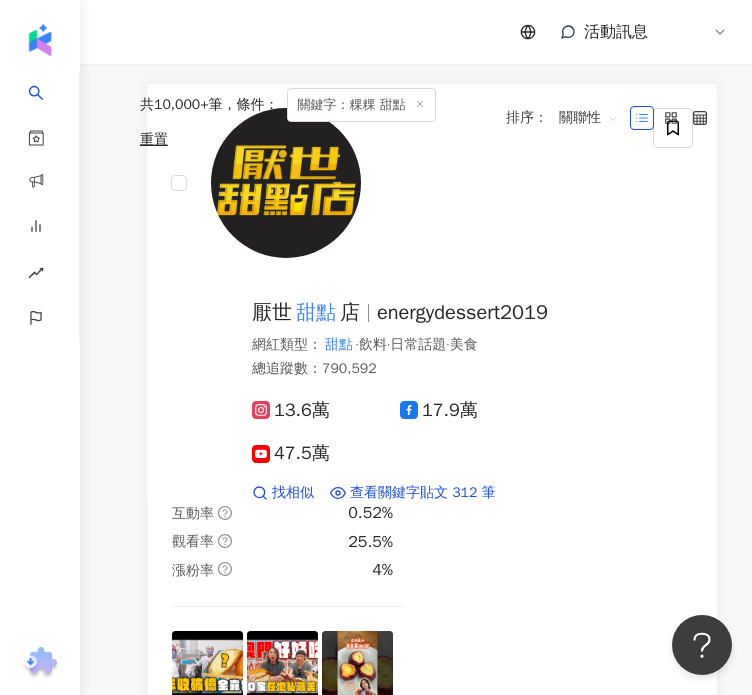 scroll, scrollTop: 0, scrollLeft: 0, axis: both 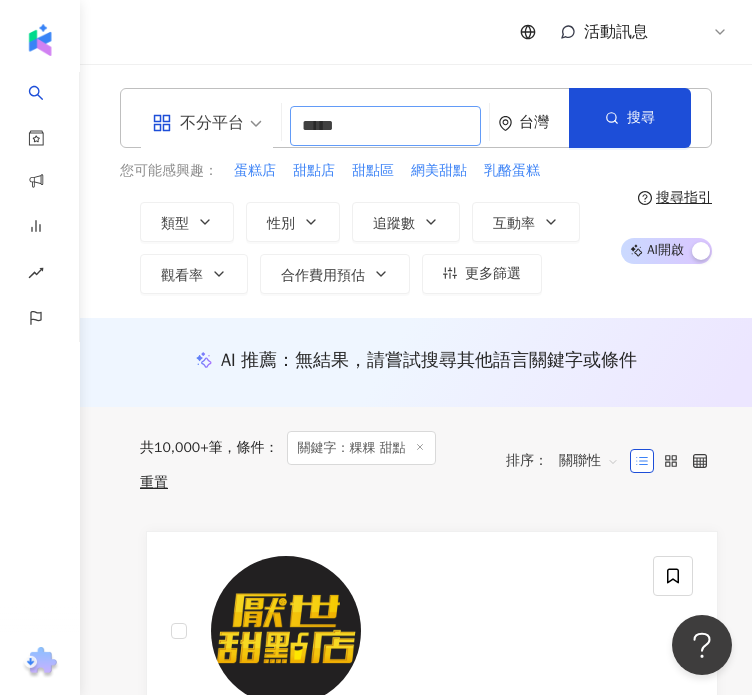click on "*****" at bounding box center (385, 126) 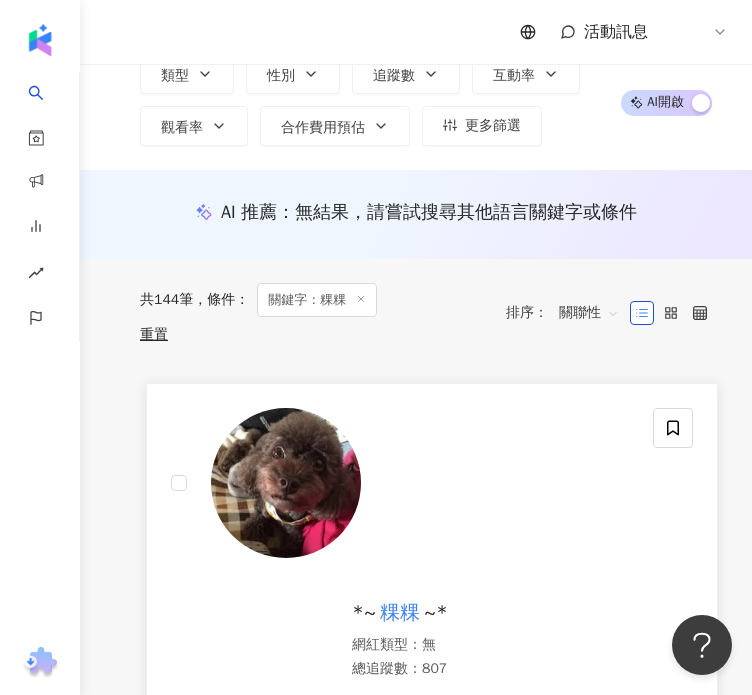 scroll, scrollTop: 47, scrollLeft: 0, axis: vertical 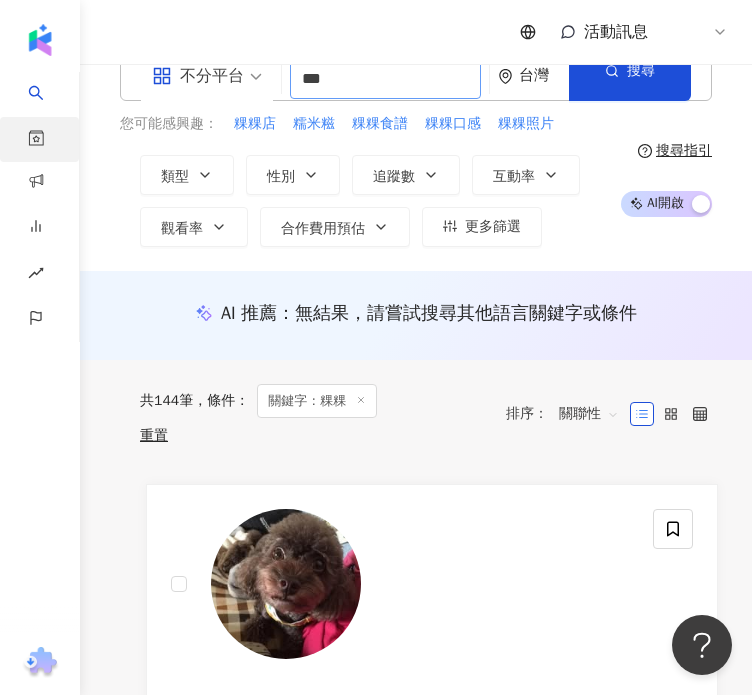 type on "**" 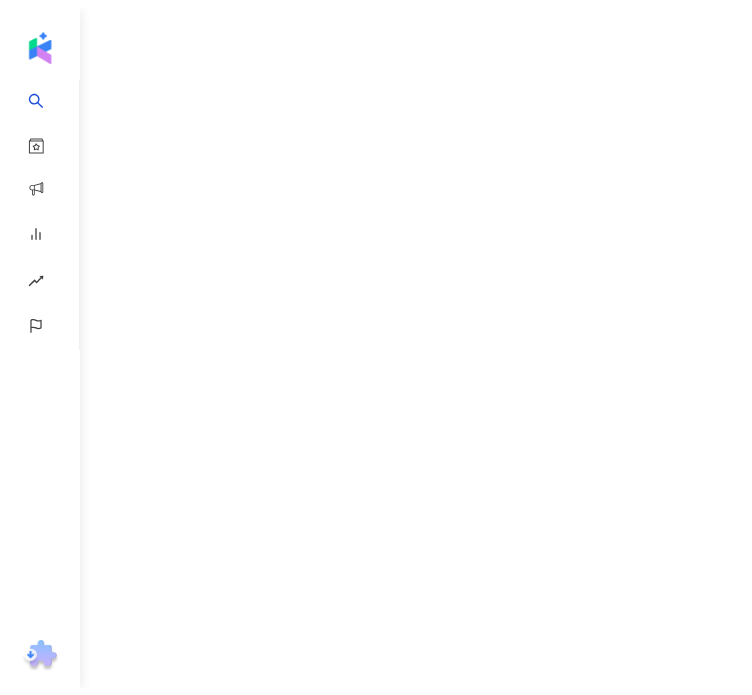 scroll, scrollTop: 0, scrollLeft: 0, axis: both 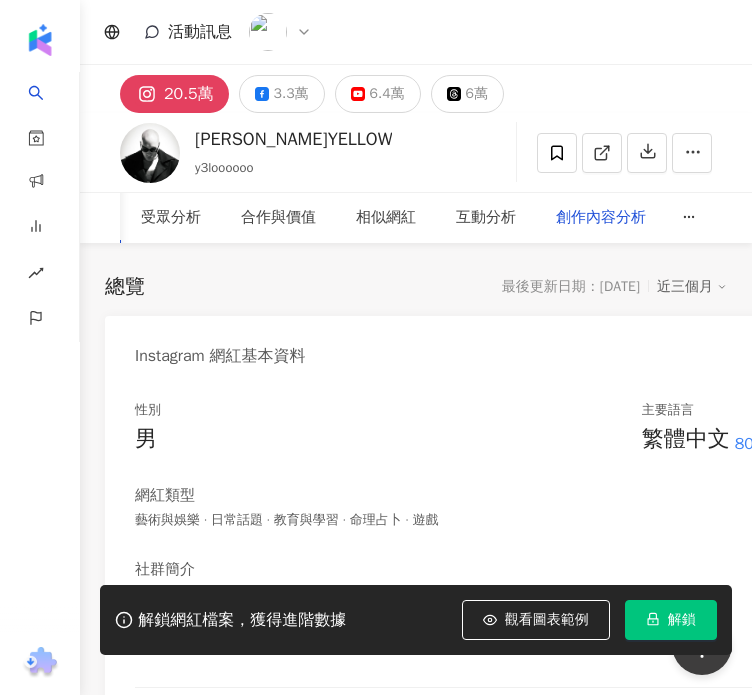 click on "創作內容分析" at bounding box center [601, 218] 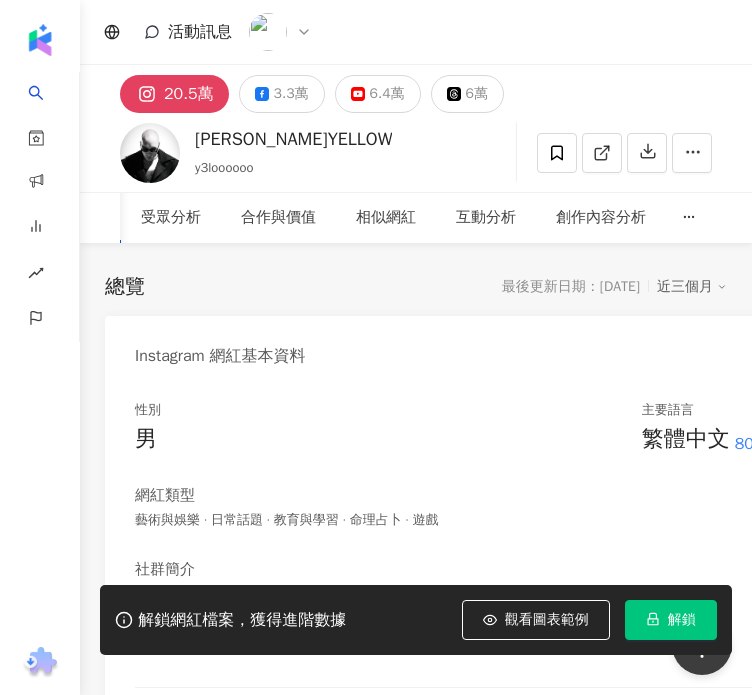 click on "解鎖" at bounding box center (682, 620) 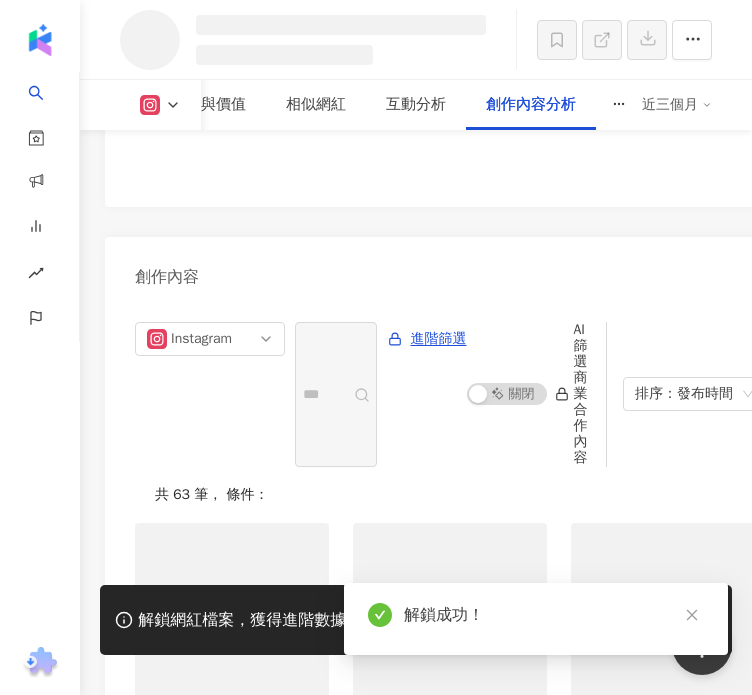scroll, scrollTop: 7214, scrollLeft: 0, axis: vertical 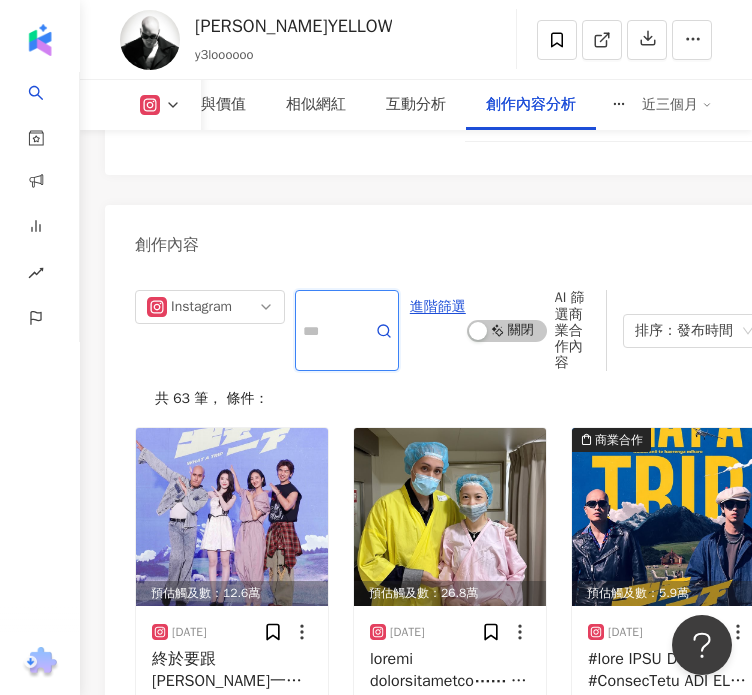 click at bounding box center (325, 330) 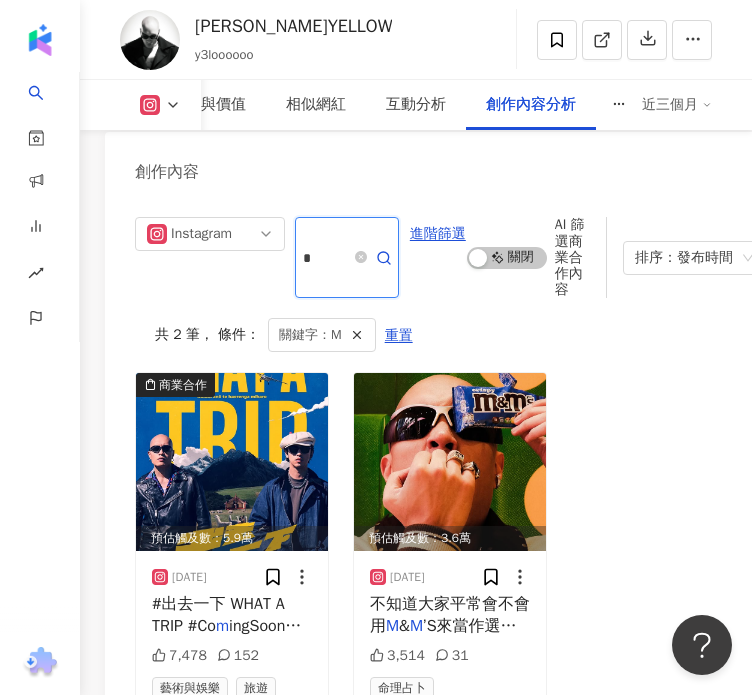 scroll, scrollTop: 9129, scrollLeft: 0, axis: vertical 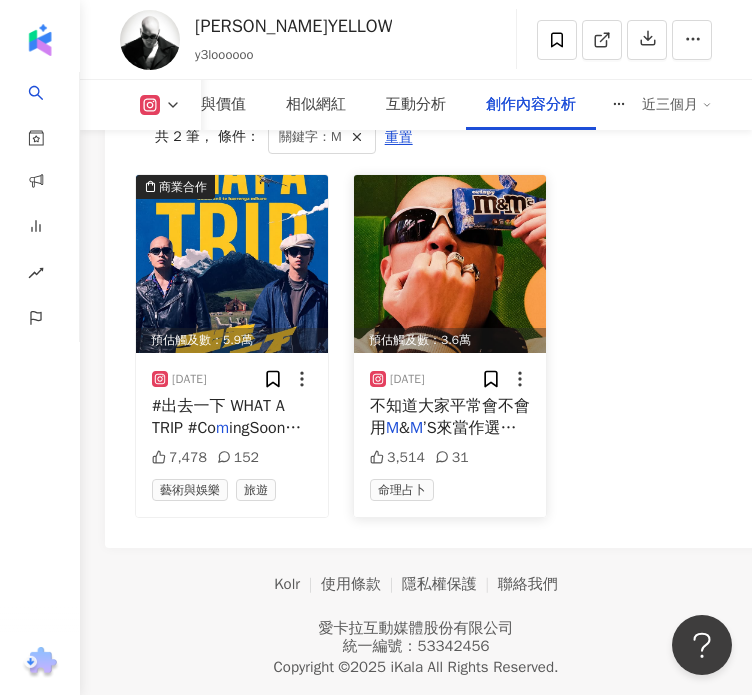 click on "不知道大家平常會不會用" at bounding box center (450, 417) 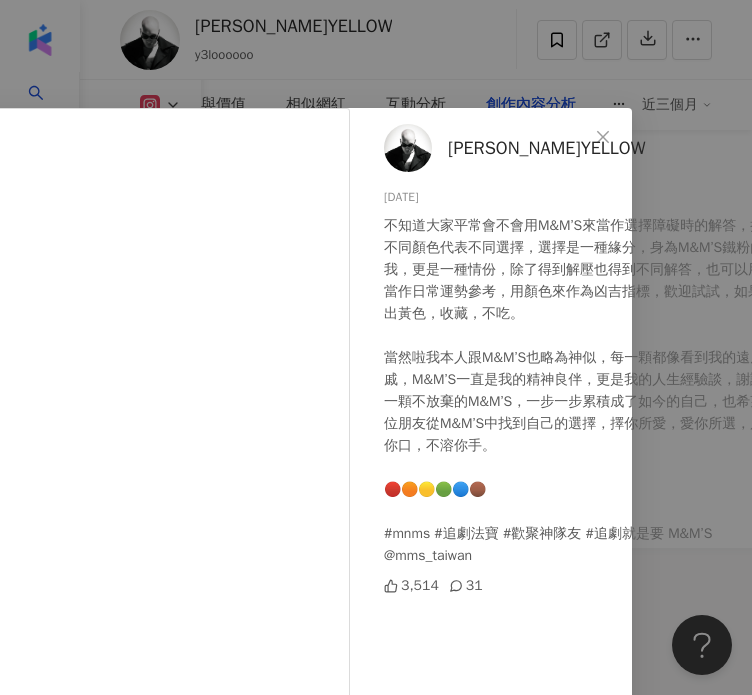 scroll, scrollTop: 0, scrollLeft: 164, axis: horizontal 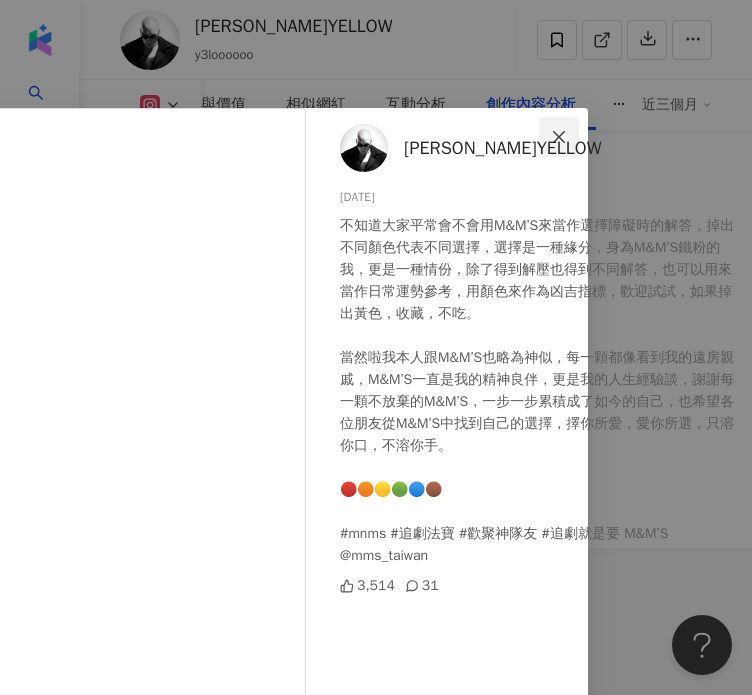 click 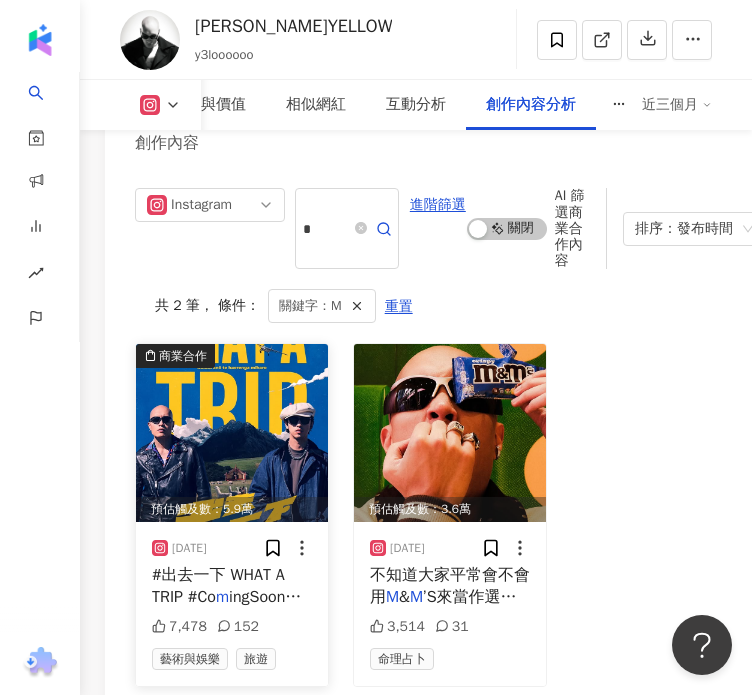 scroll, scrollTop: 8951, scrollLeft: 0, axis: vertical 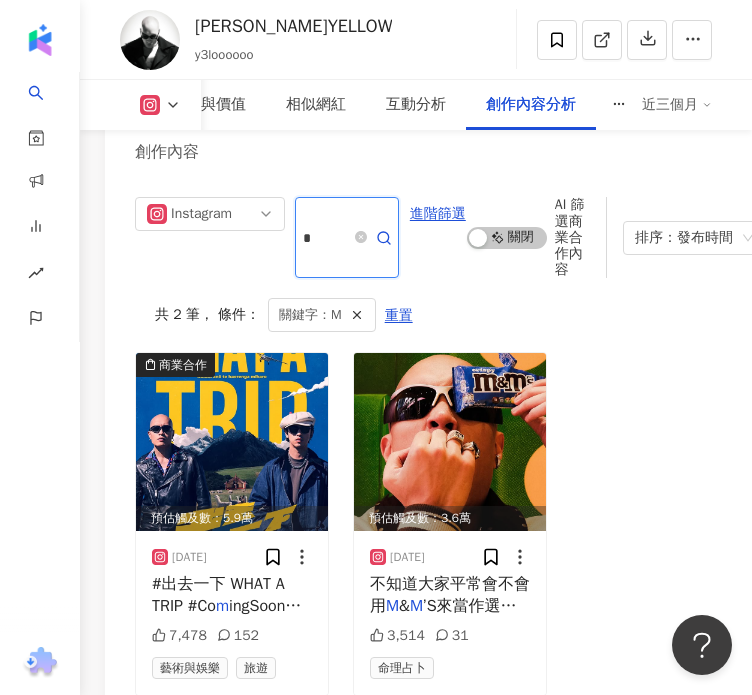 click on "*" at bounding box center [325, 237] 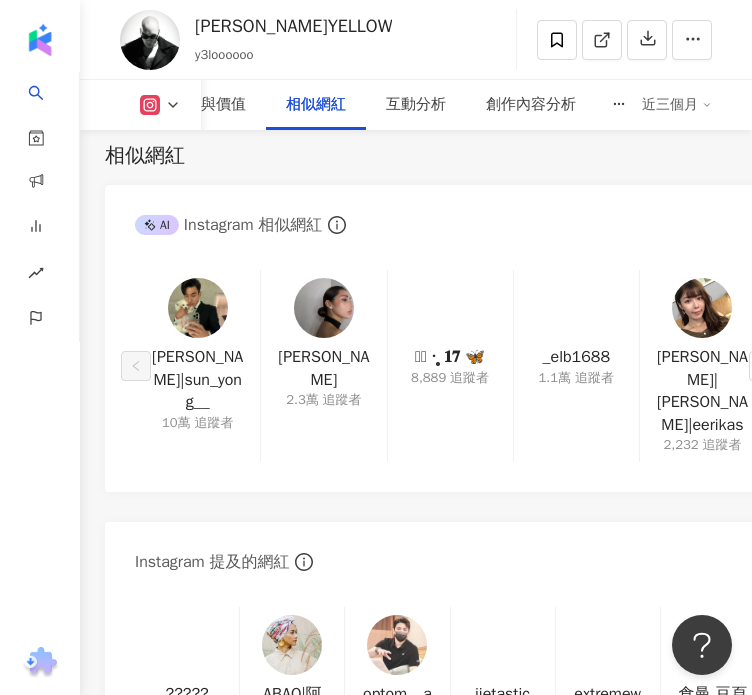 scroll, scrollTop: 5090, scrollLeft: 0, axis: vertical 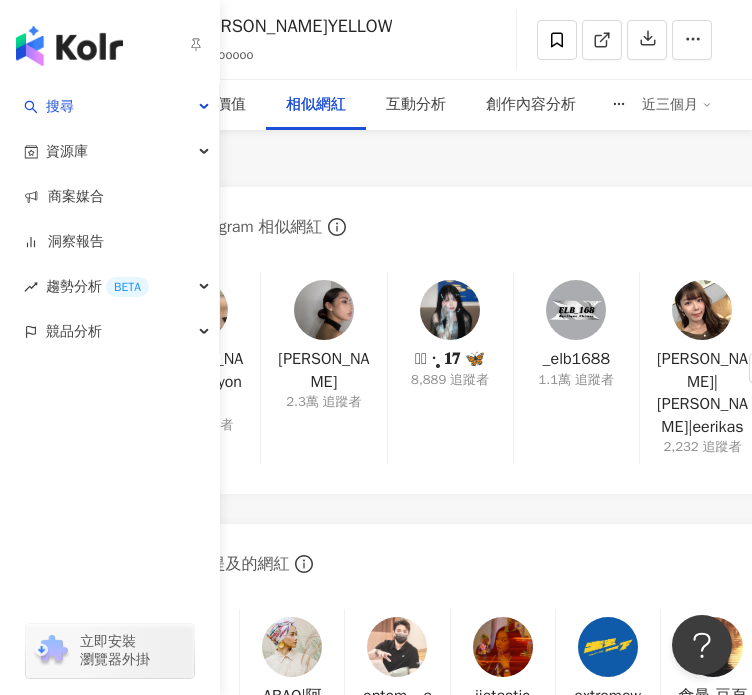 click at bounding box center [110, 42] 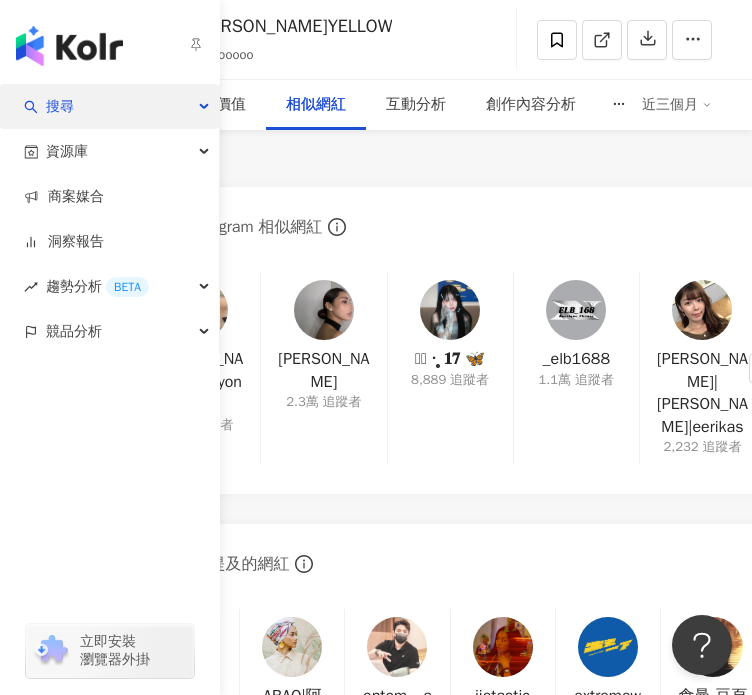 click on "搜尋" at bounding box center (109, 106) 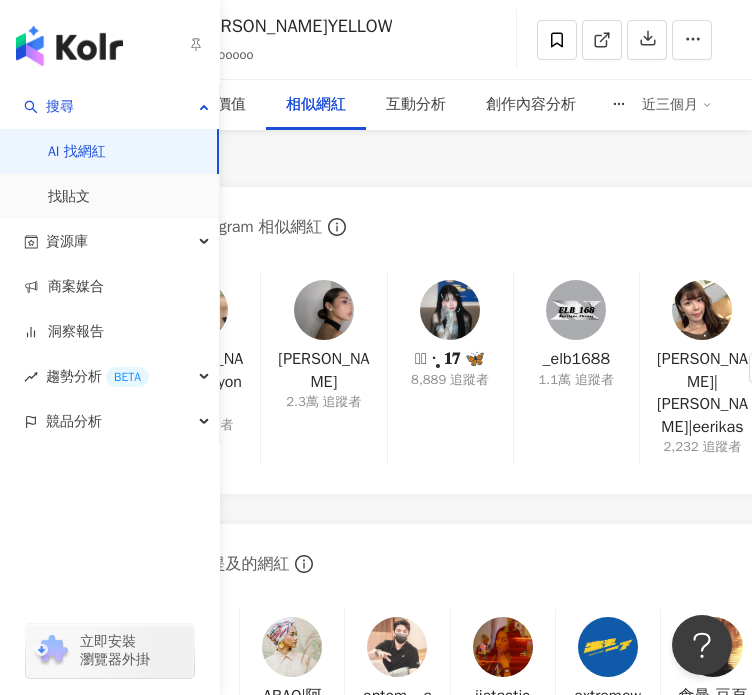 click on "AI 找網紅" at bounding box center (77, 152) 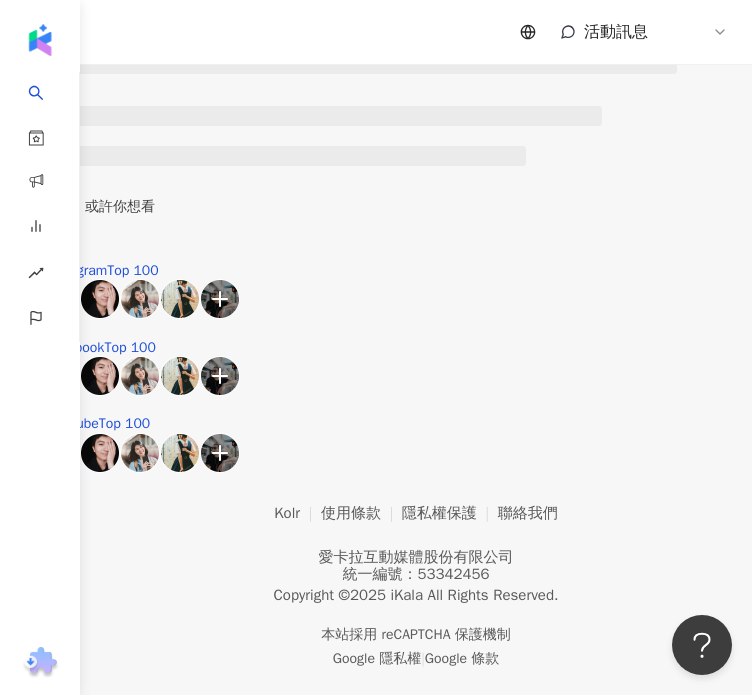 scroll, scrollTop: 0, scrollLeft: 0, axis: both 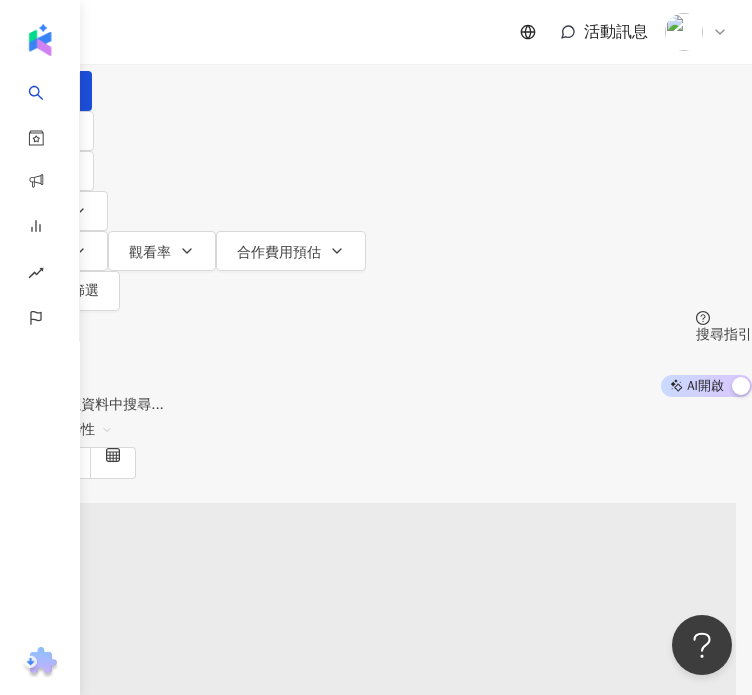 click at bounding box center [210, 19] 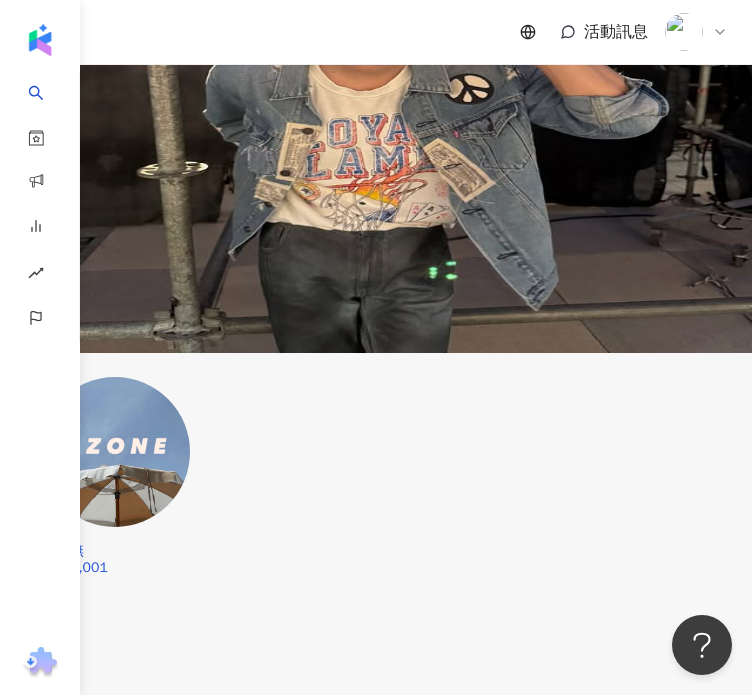 scroll, scrollTop: 1019, scrollLeft: 0, axis: vertical 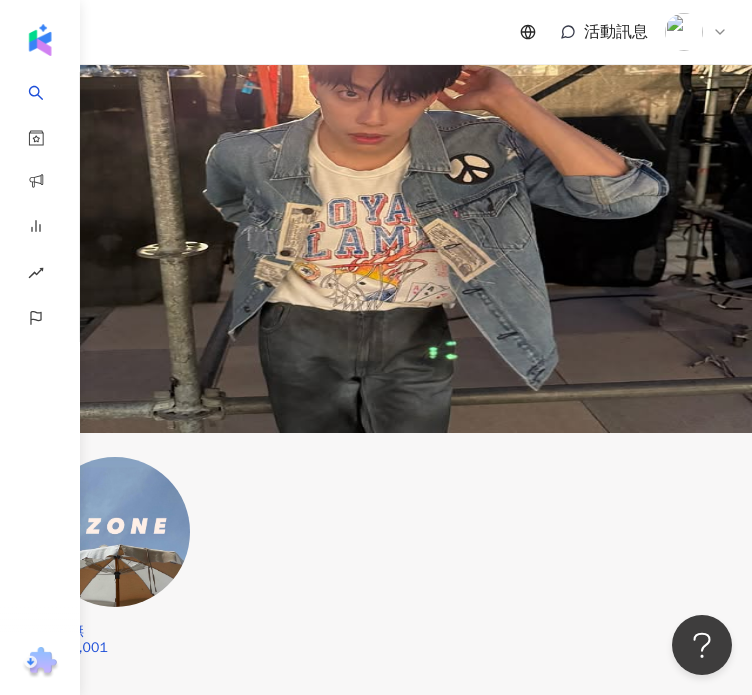 type on "*********" 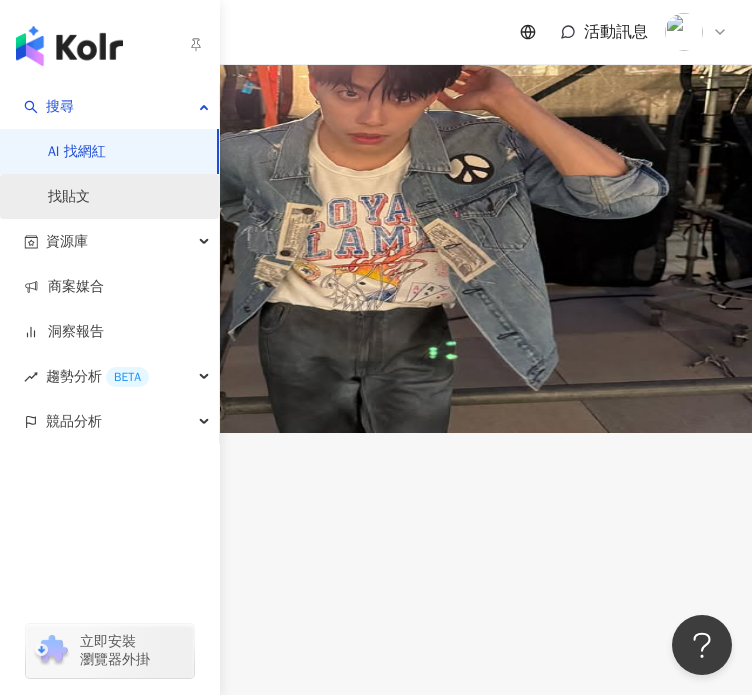click on "找貼文" at bounding box center (69, 197) 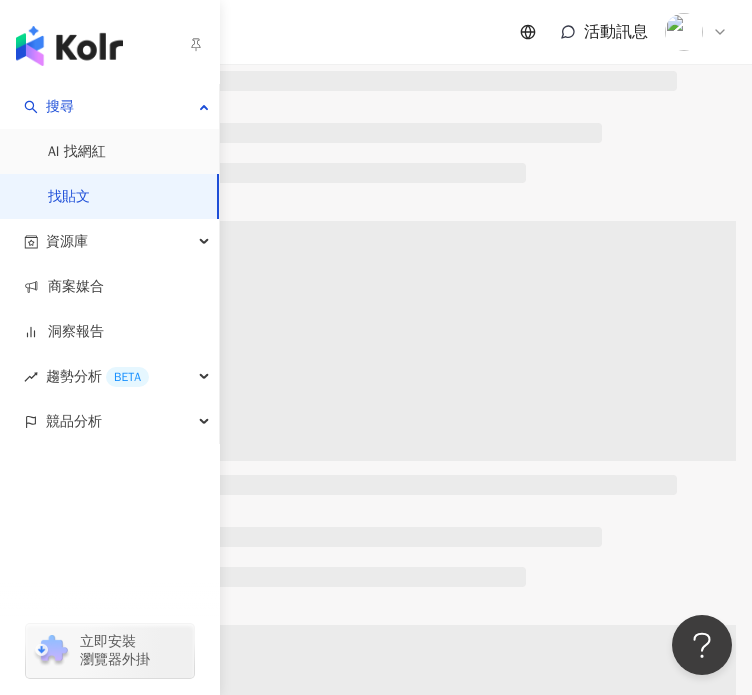 scroll, scrollTop: 0, scrollLeft: 0, axis: both 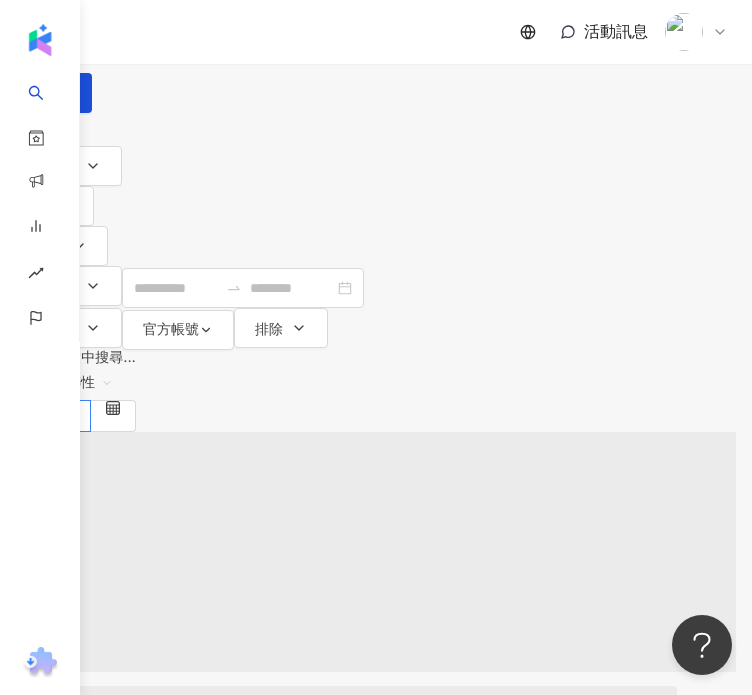 click at bounding box center [220, 21] 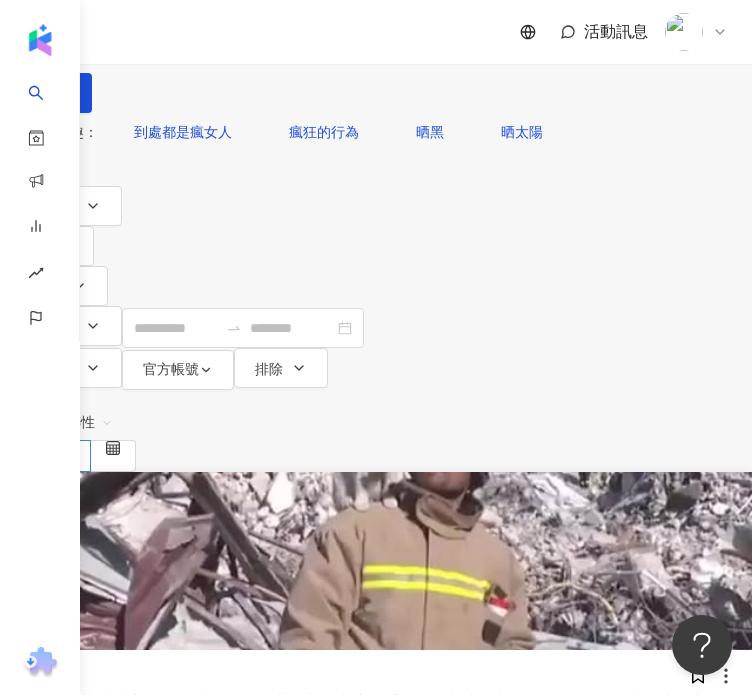 type on "*" 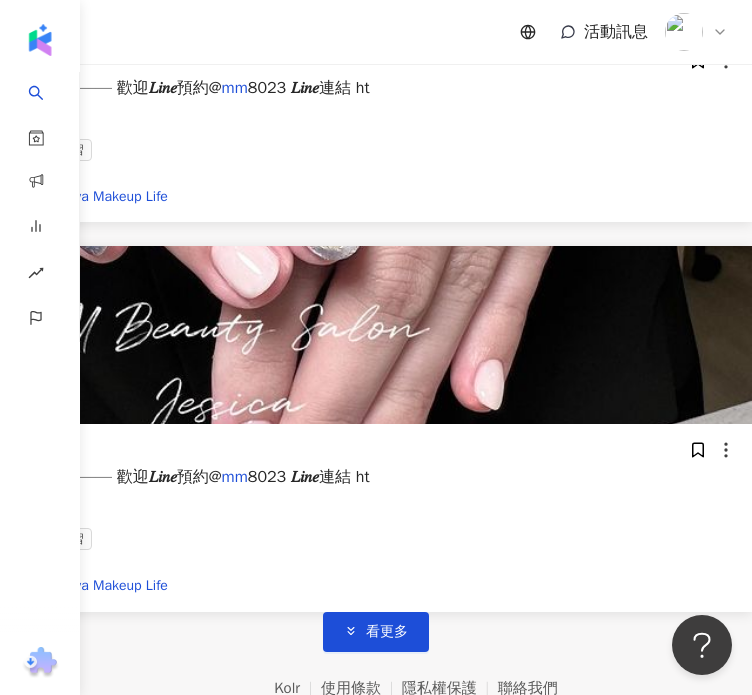 scroll, scrollTop: 4620, scrollLeft: 0, axis: vertical 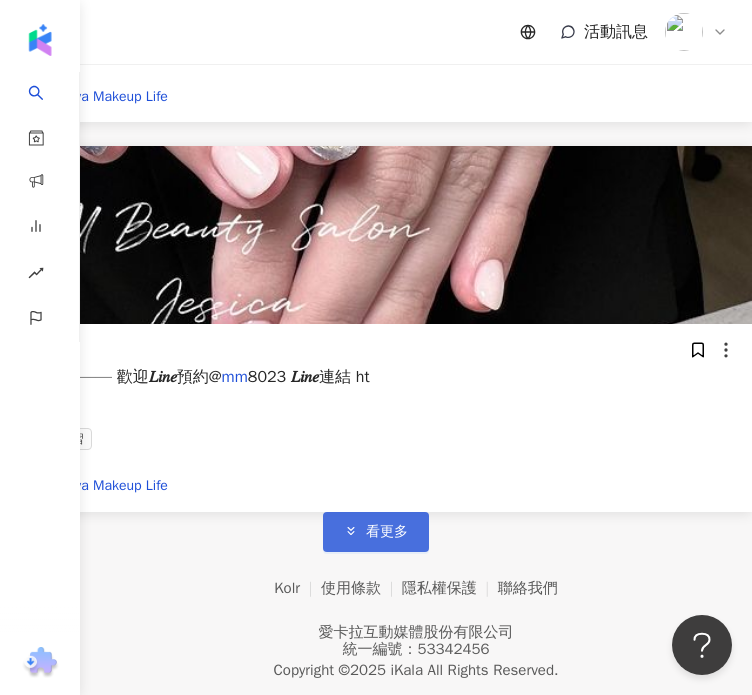 click on "看更多" at bounding box center (387, 532) 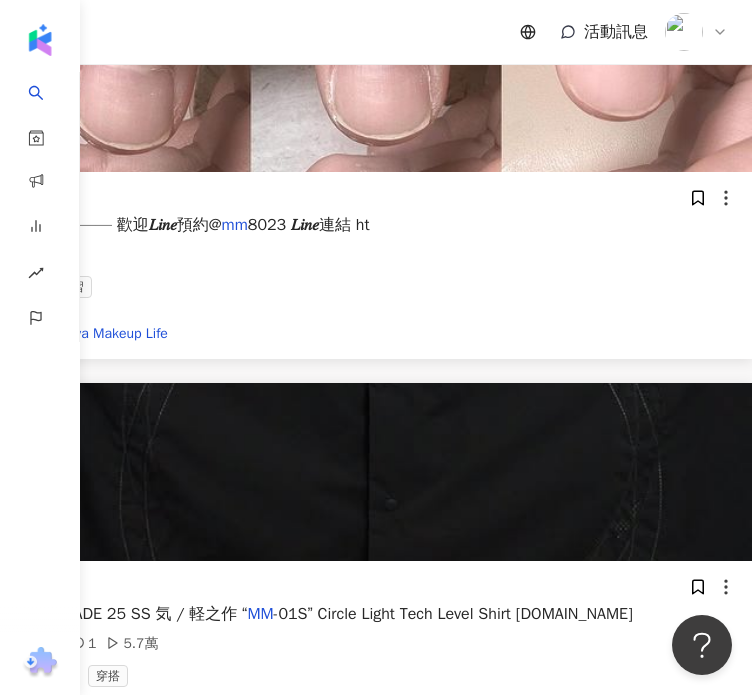 scroll, scrollTop: 0, scrollLeft: 0, axis: both 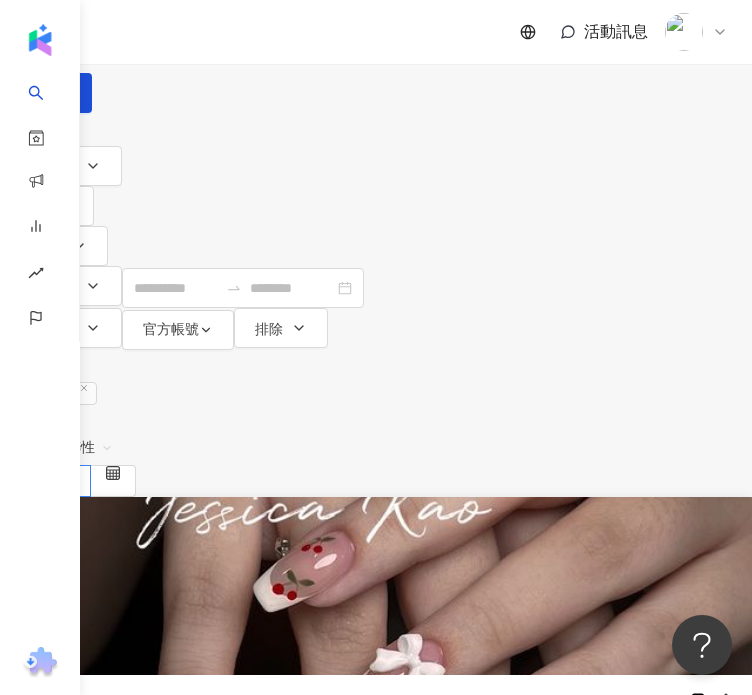 click on "**" at bounding box center [220, 21] 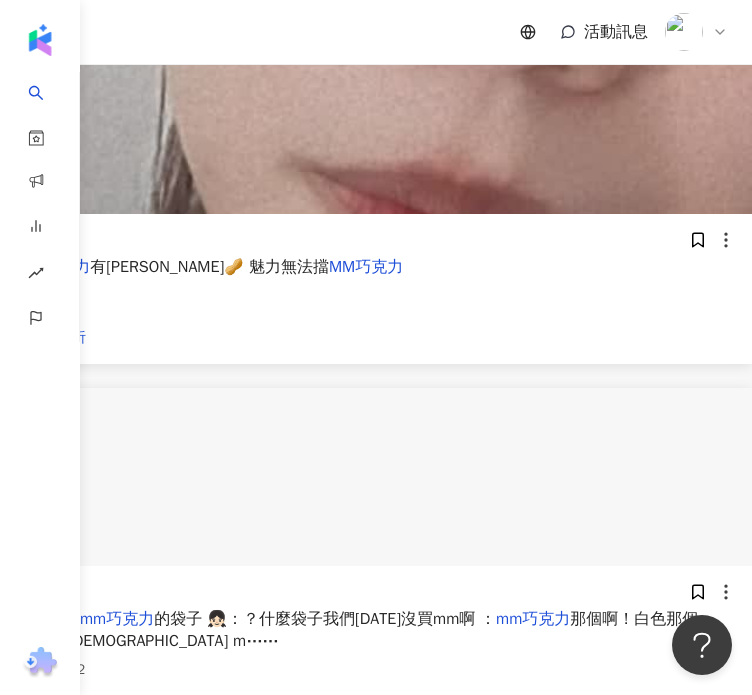 scroll, scrollTop: 0, scrollLeft: 0, axis: both 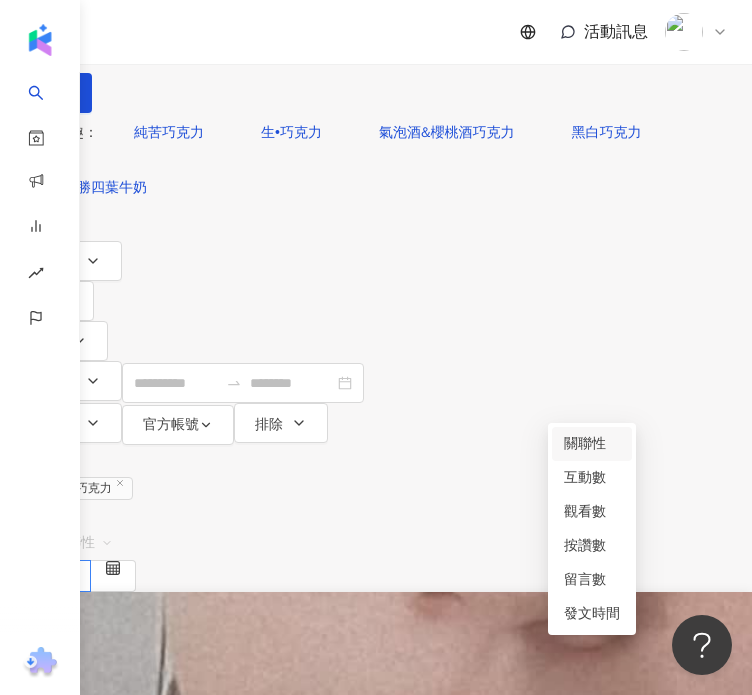 click on "關聯性" at bounding box center [83, 543] 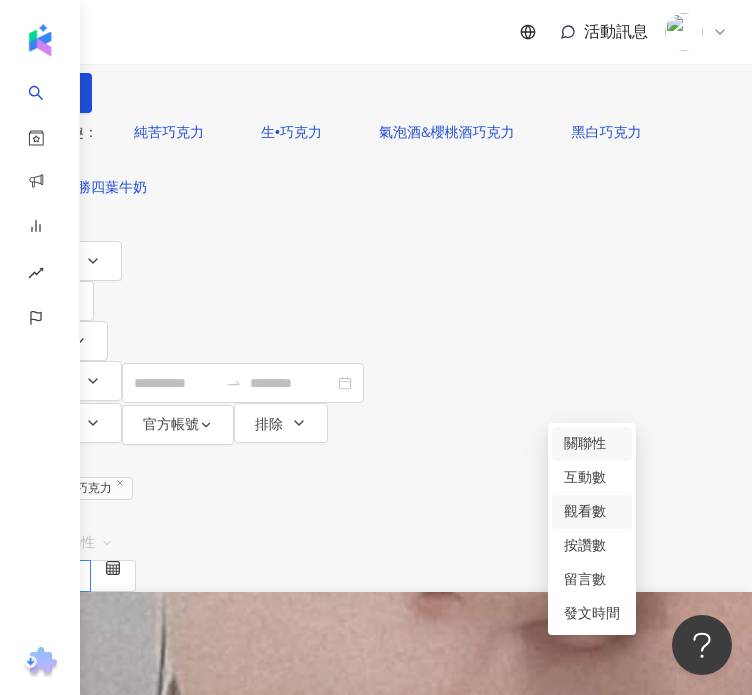click on "觀看數" at bounding box center (592, 512) 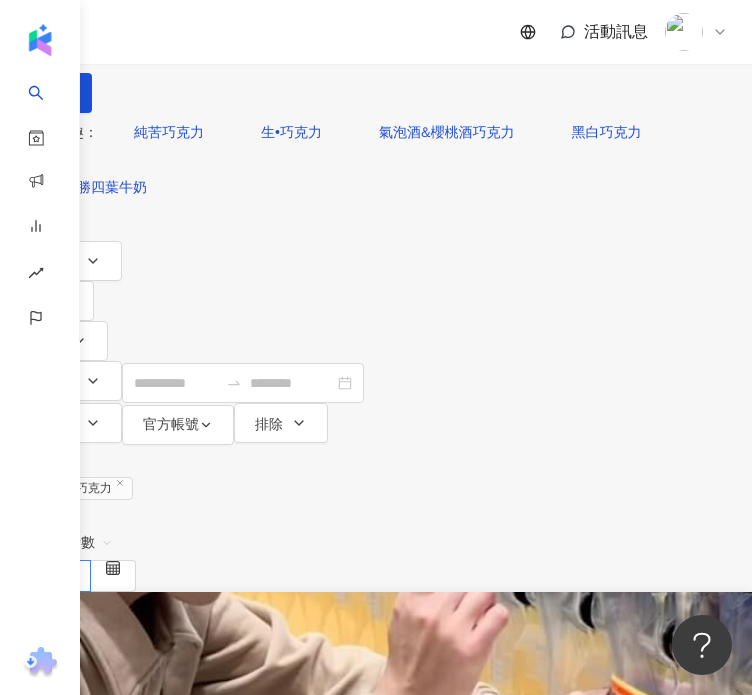 scroll, scrollTop: 0, scrollLeft: 0, axis: both 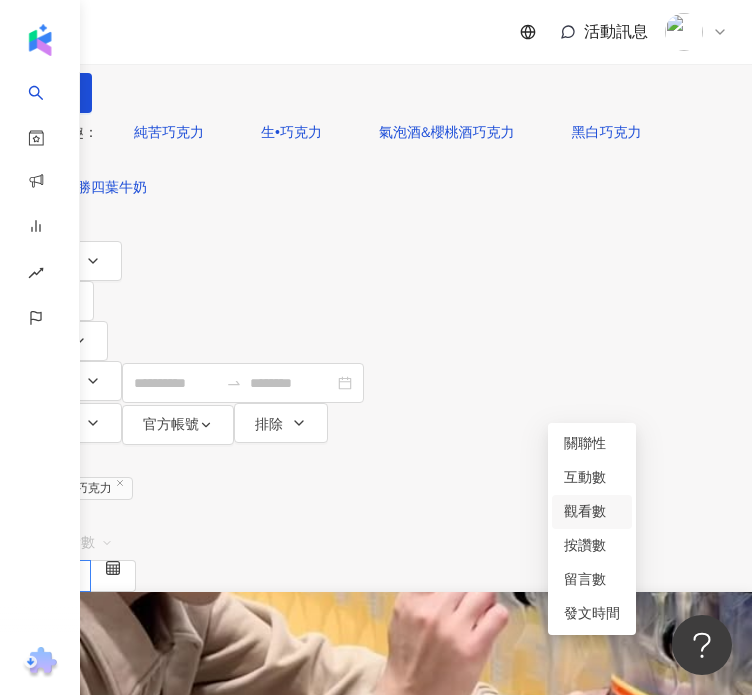 click on "觀看數" at bounding box center (83, 543) 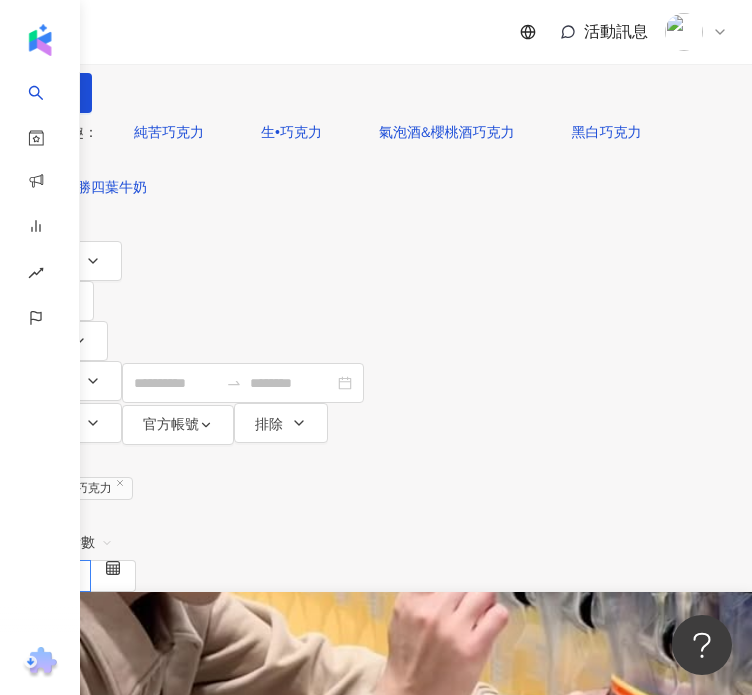 click on "共  320  筆 條件 ： 關鍵字：MM巧克力 重置 排序： 觀看數" at bounding box center (376, 518) 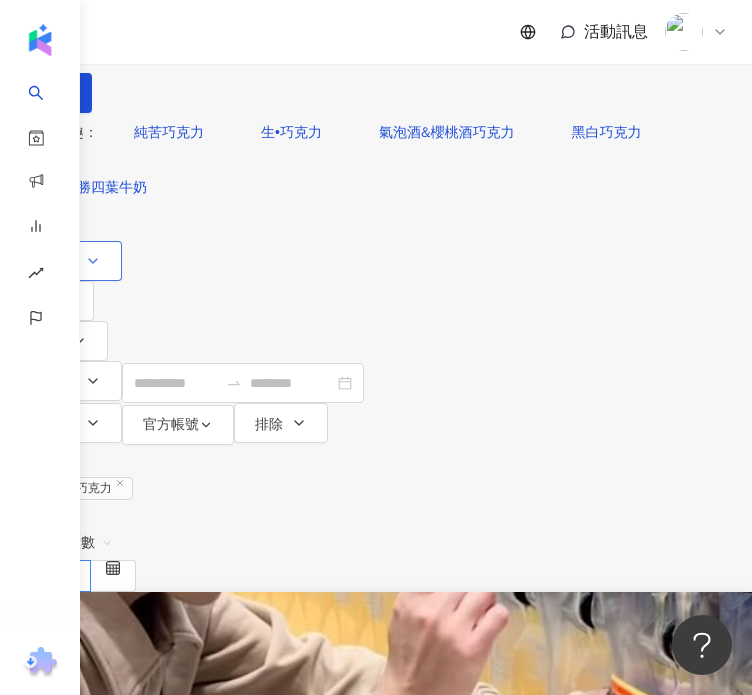 click 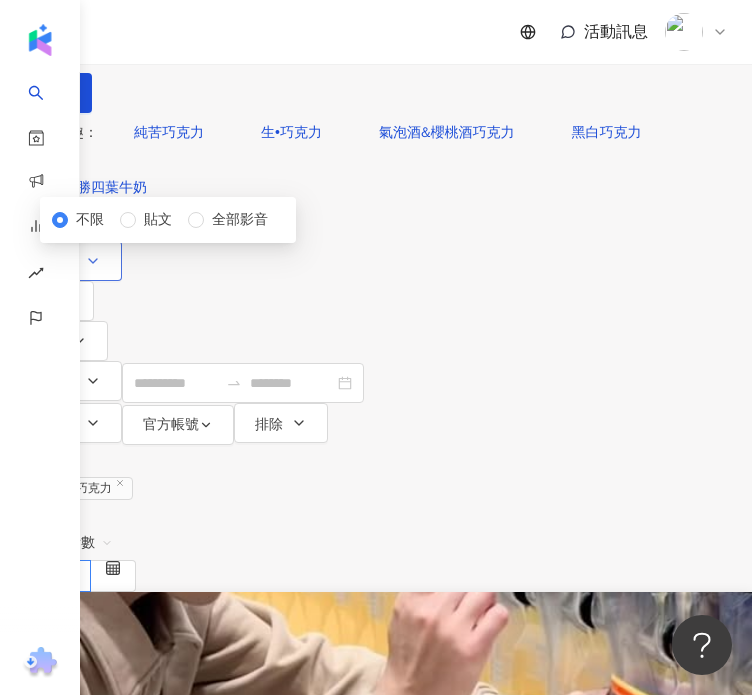 click 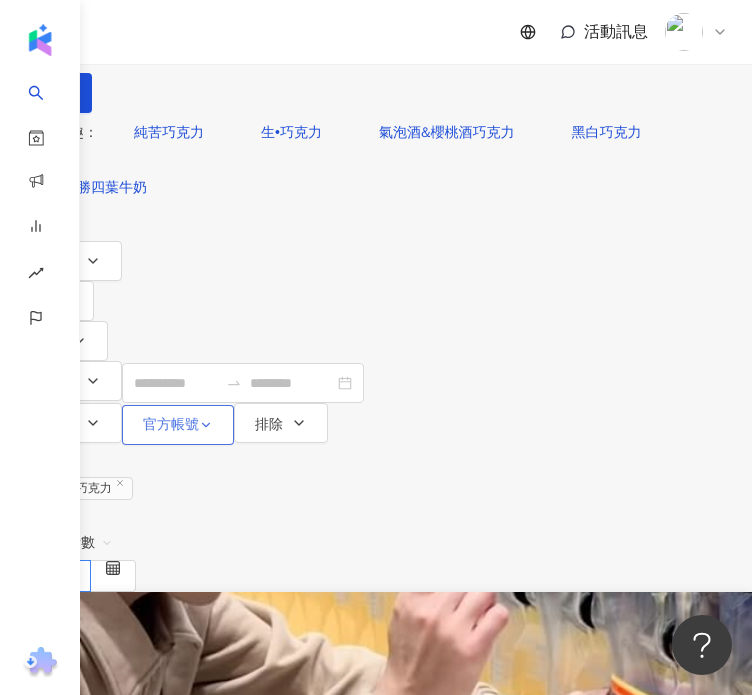 click on "官方帳號" at bounding box center [178, 425] 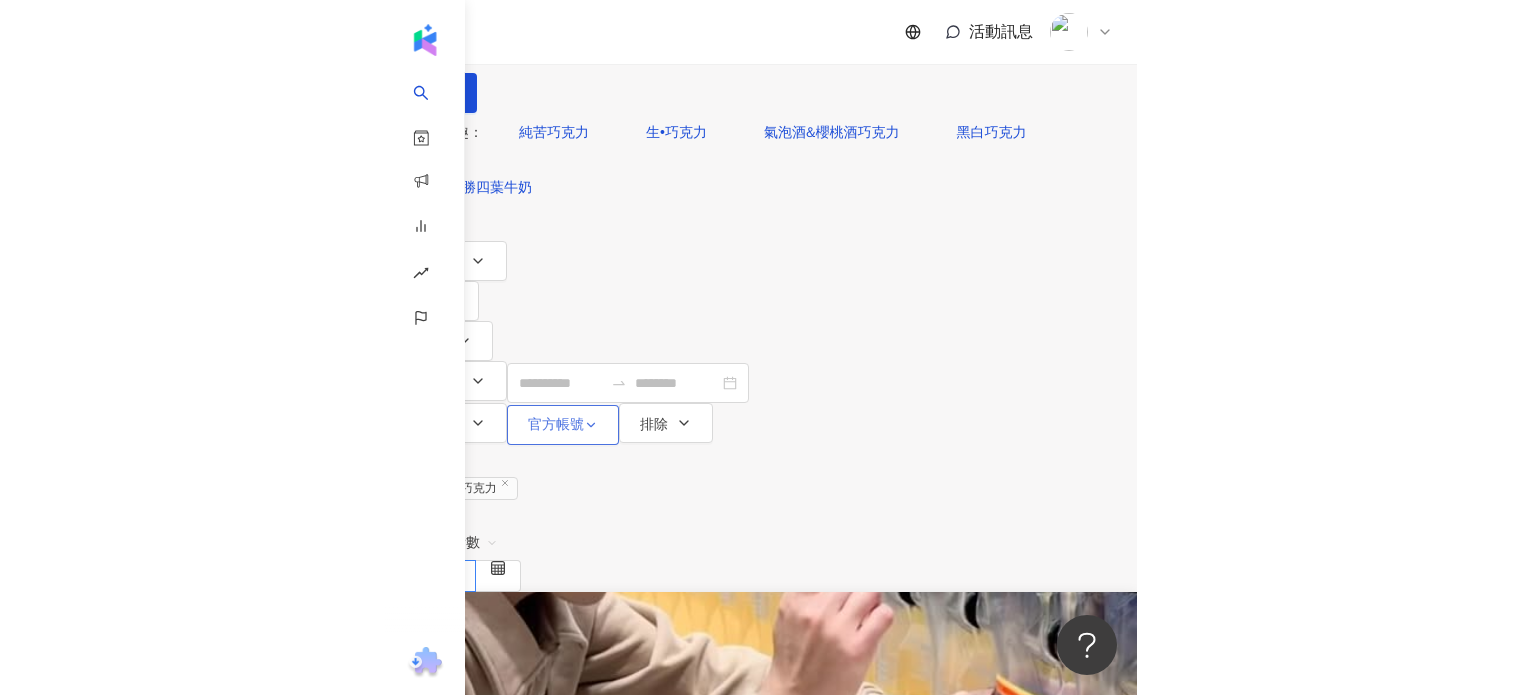 scroll, scrollTop: 0, scrollLeft: 0, axis: both 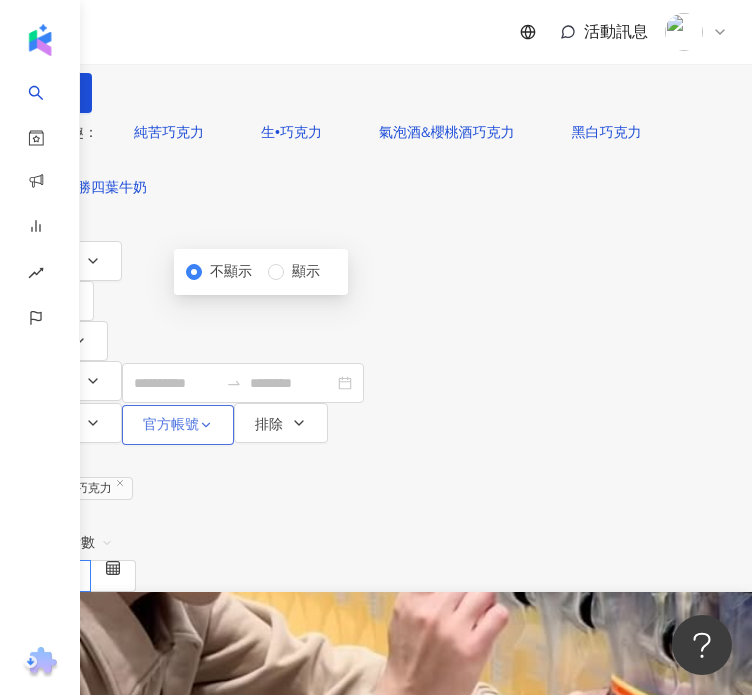click on "官方帳號" at bounding box center [178, 425] 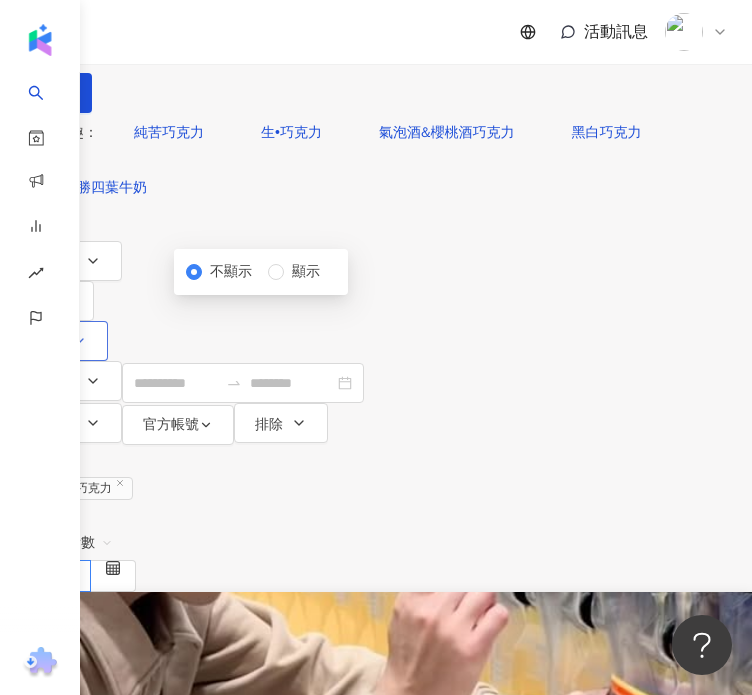 click on "追蹤數" at bounding box center [42, 343] 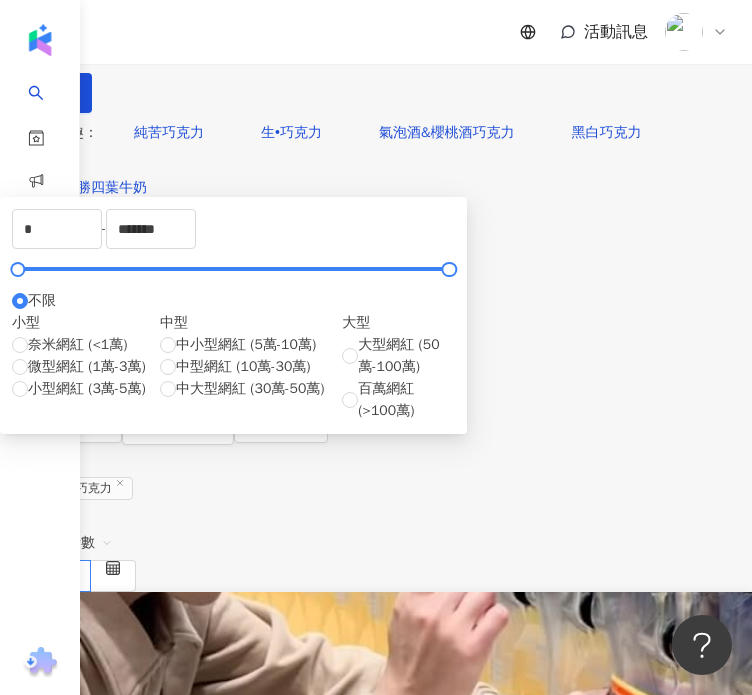 click on "追蹤數" at bounding box center [54, 341] 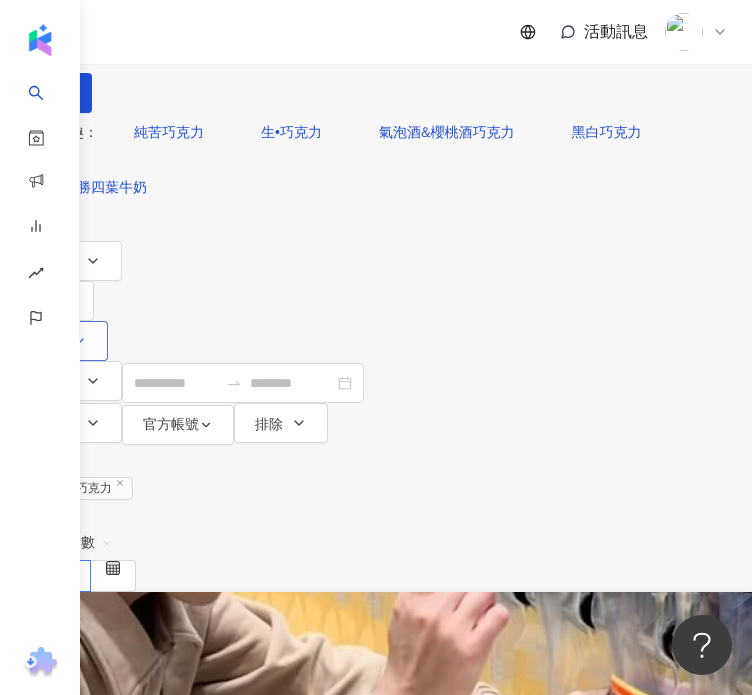 click on "追蹤數" at bounding box center (54, 341) 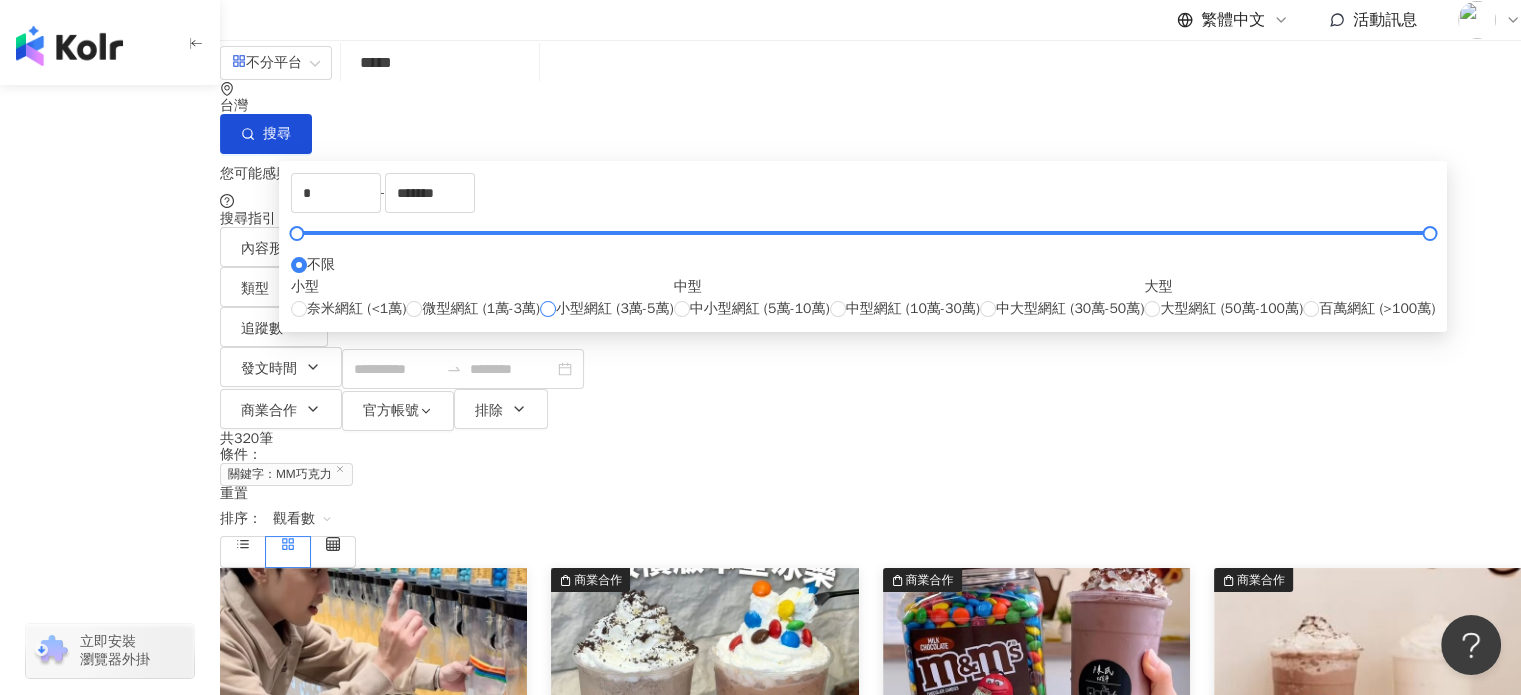 click on "小型網紅 (3萬-5萬)" at bounding box center (615, 309) 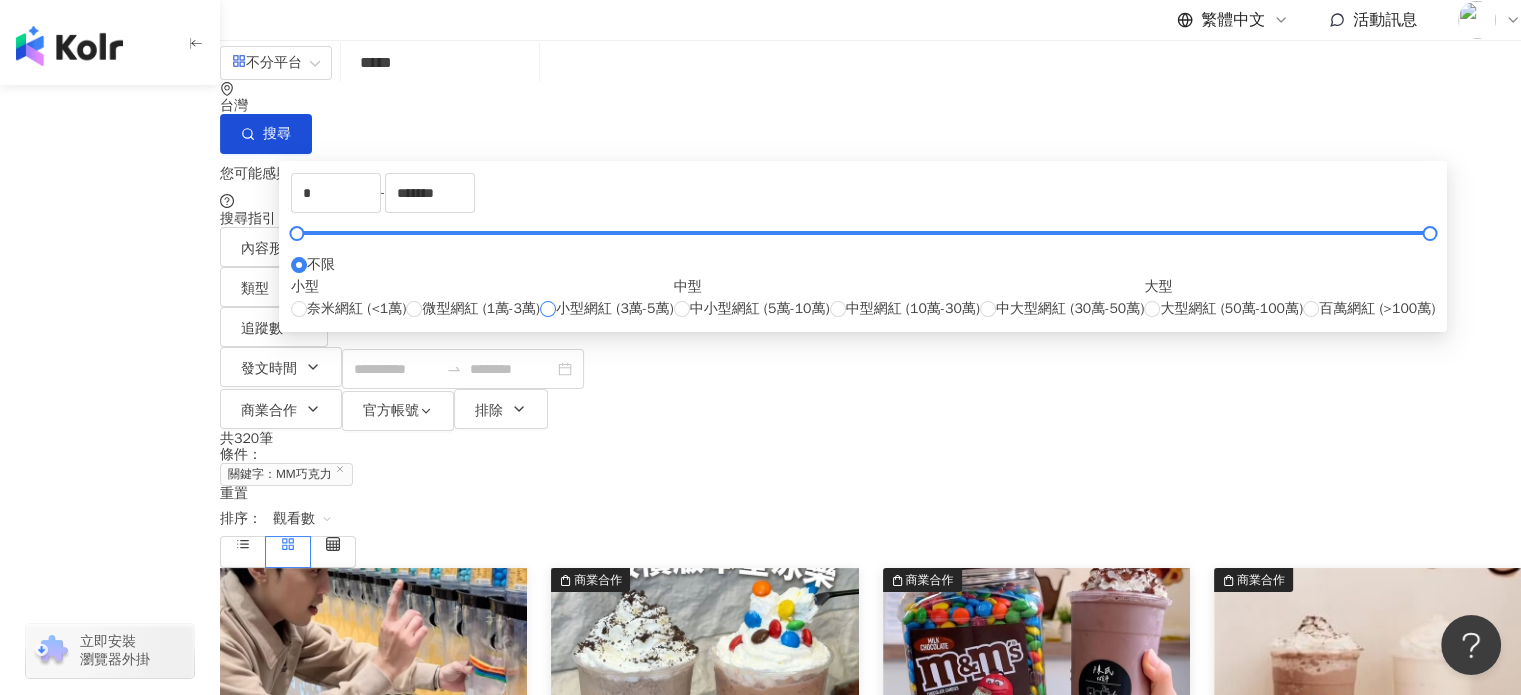 type on "*****" 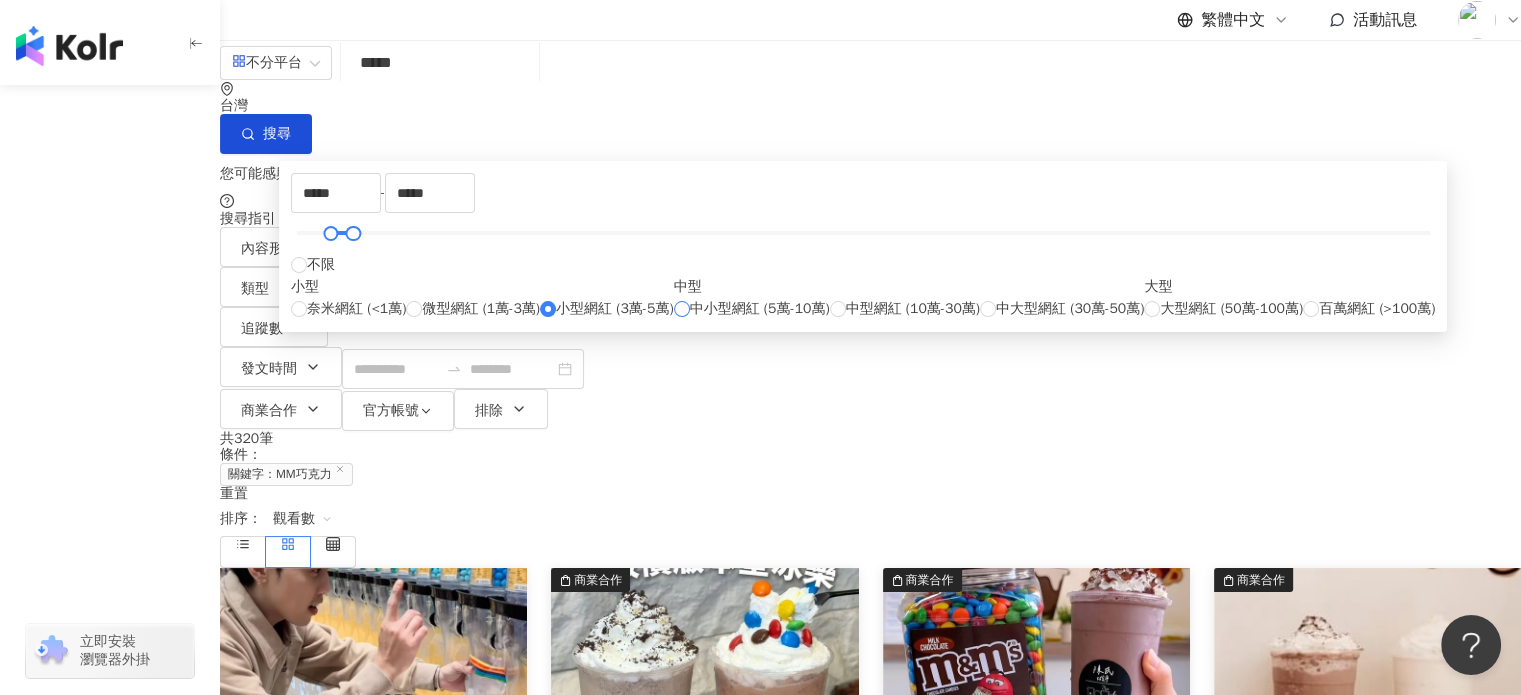 click on "中小型網紅 (5萬-10萬)" at bounding box center [760, 309] 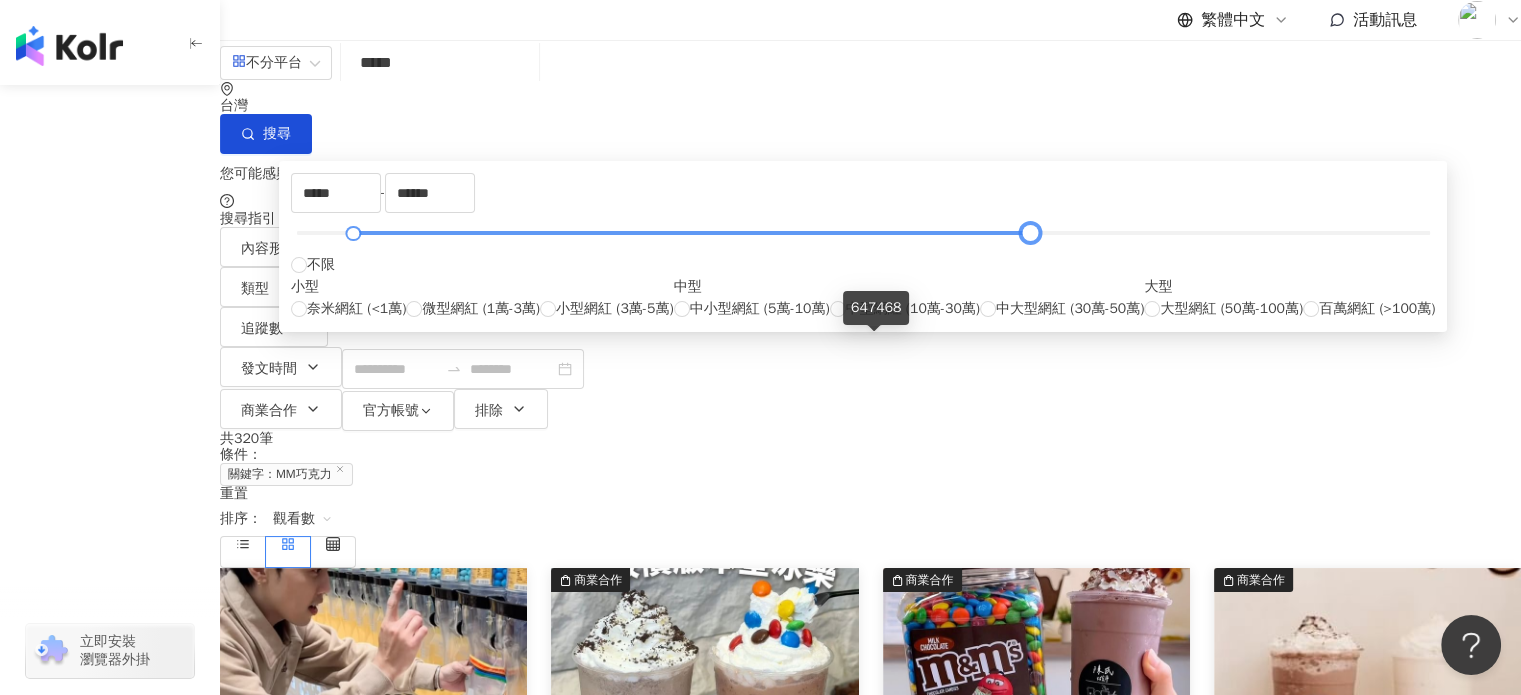 drag, startPoint x: 592, startPoint y: 336, endPoint x: 876, endPoint y: 353, distance: 284.50836 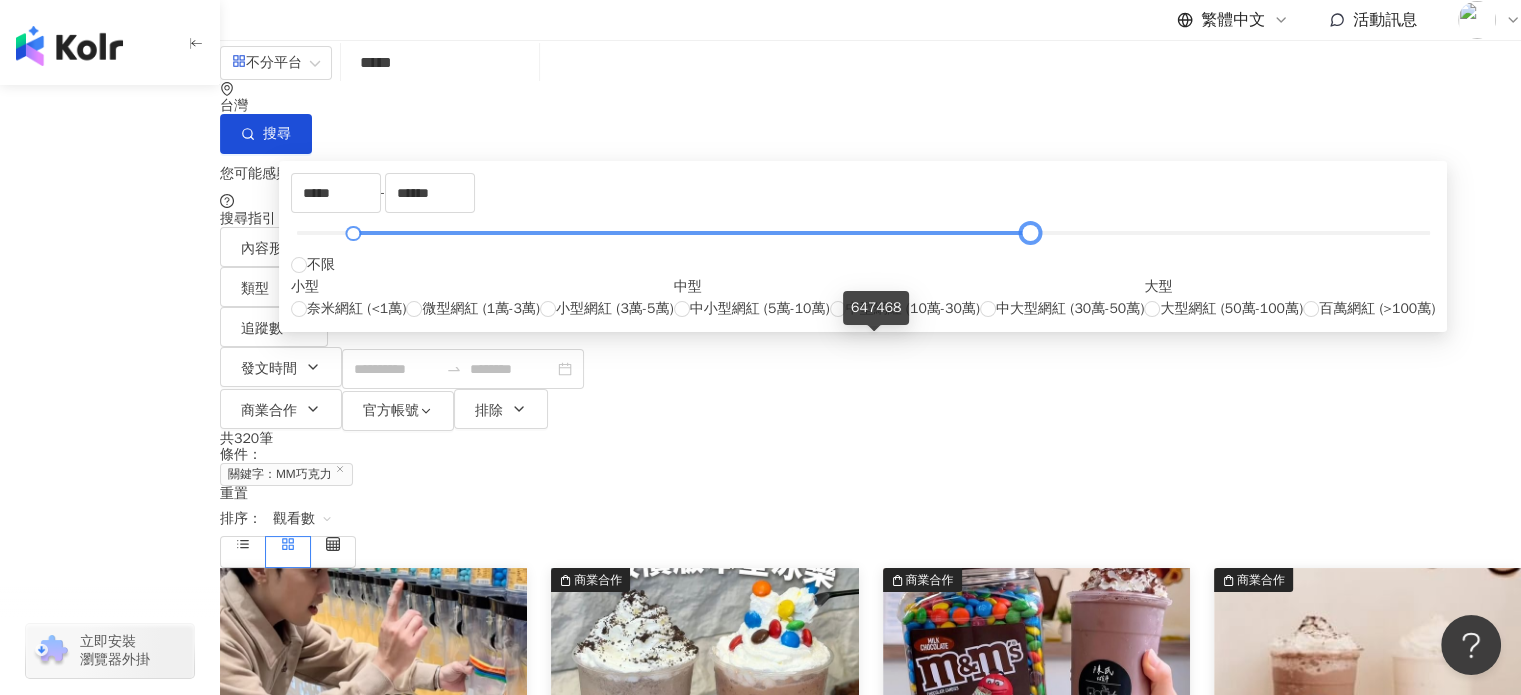 click at bounding box center [1030, 233] 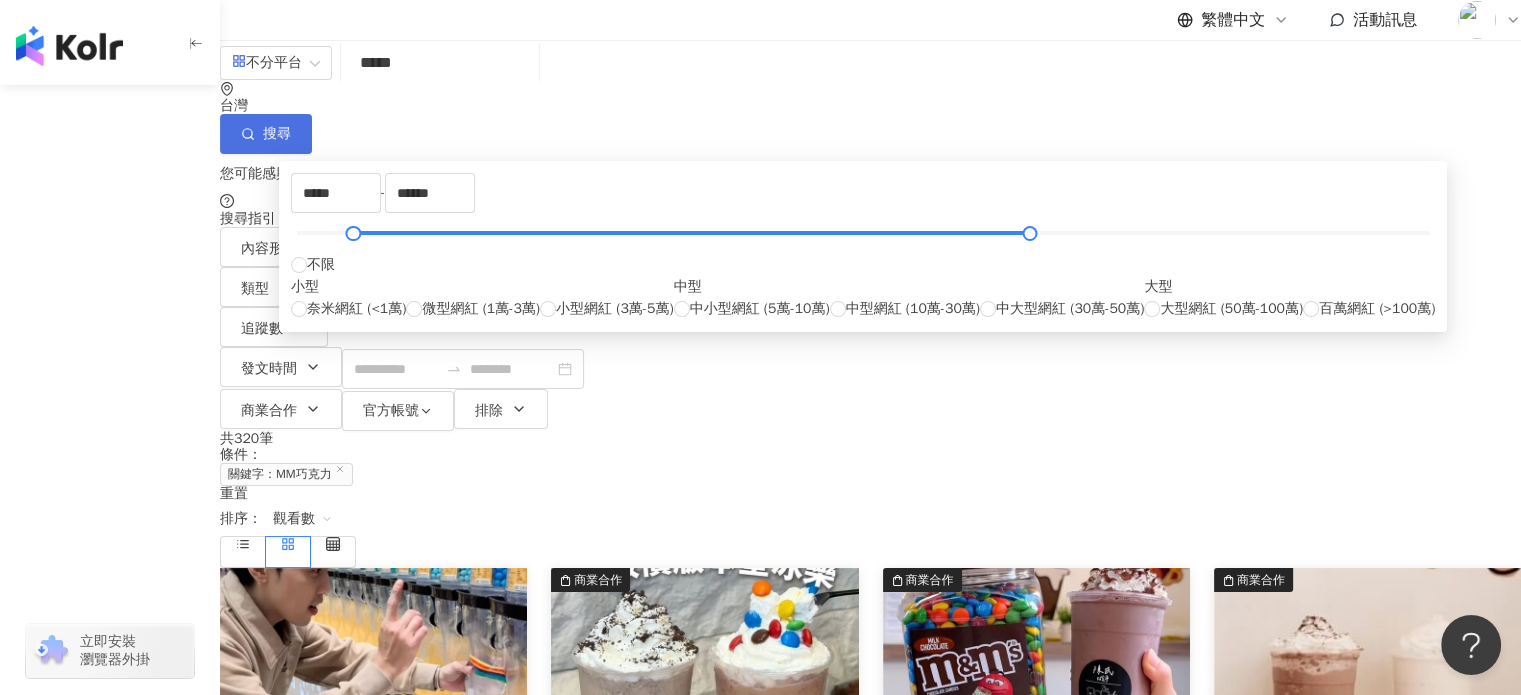 click on "搜尋" at bounding box center [277, 134] 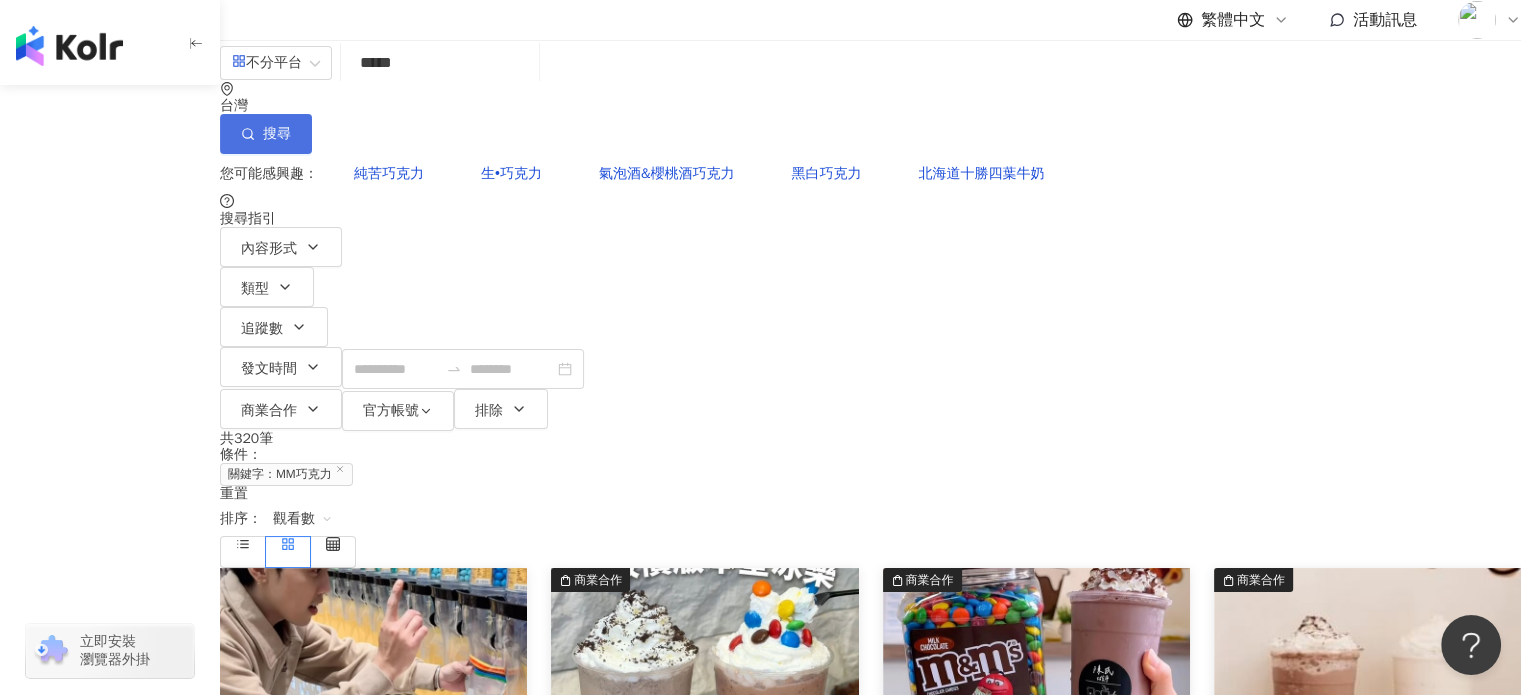 click on "搜尋" at bounding box center (277, 134) 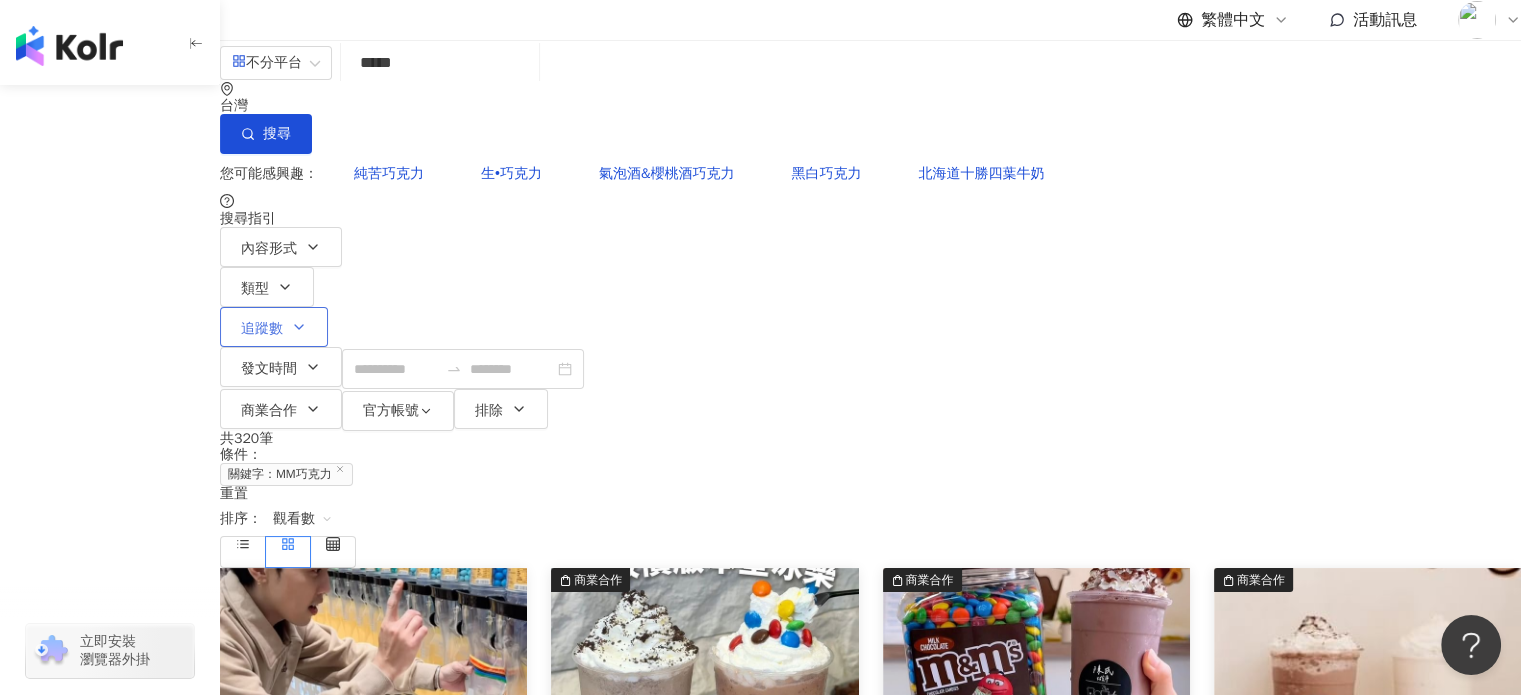 click on "追蹤數" at bounding box center (274, 327) 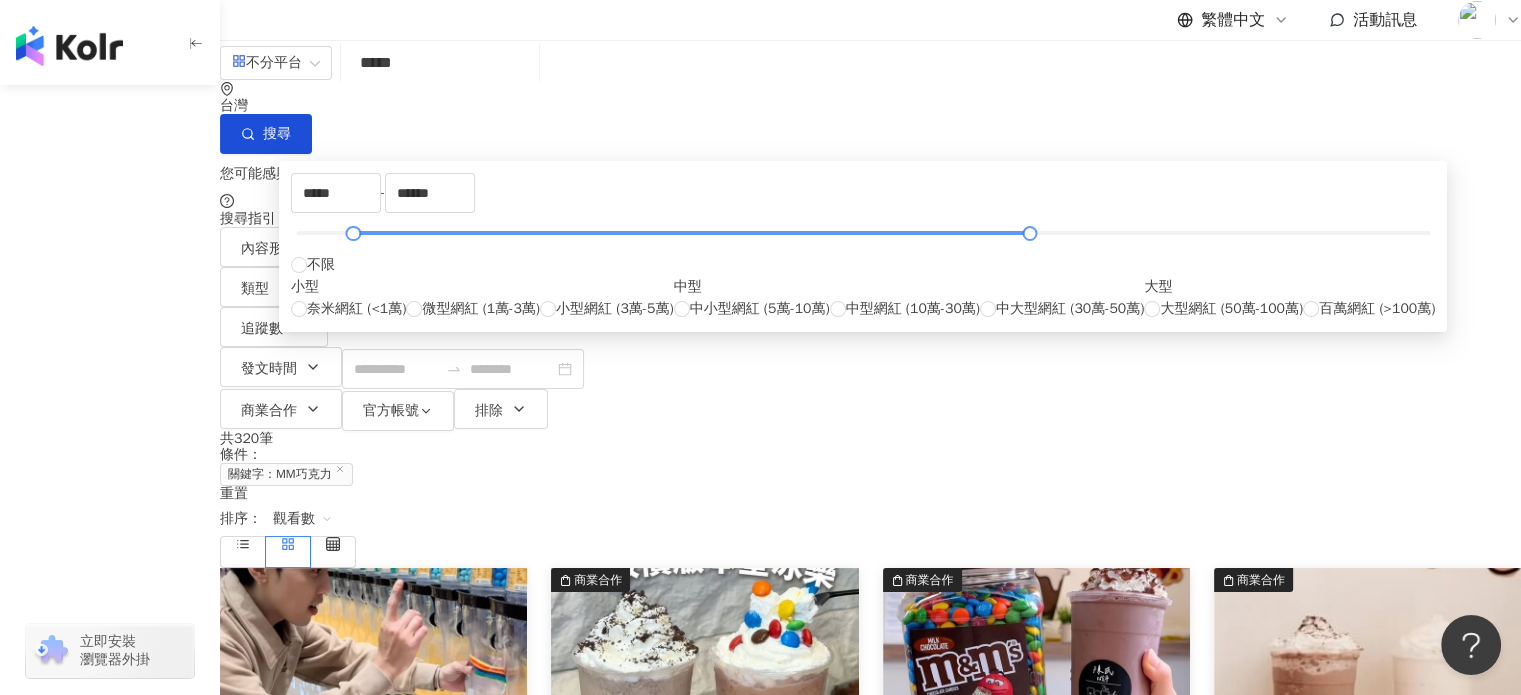 type on "******" 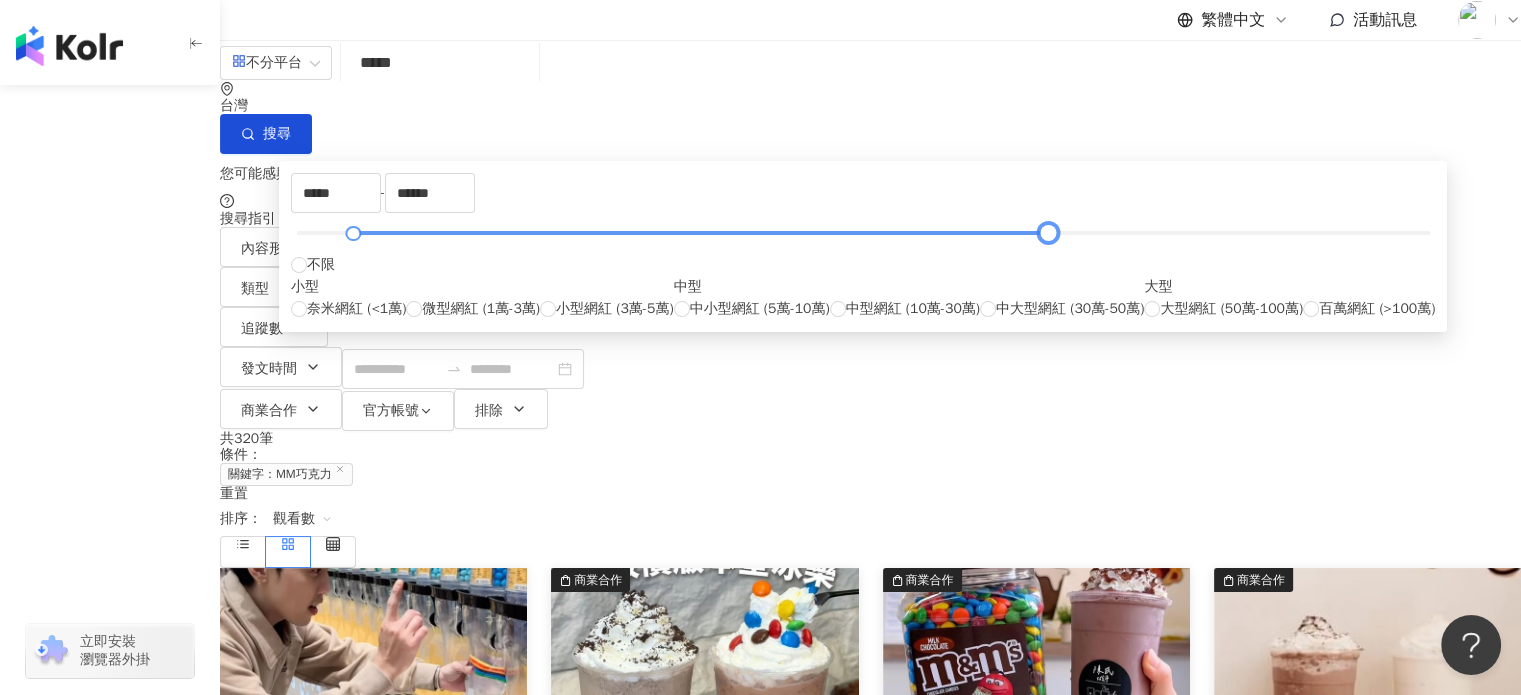 click at bounding box center [863, 233] 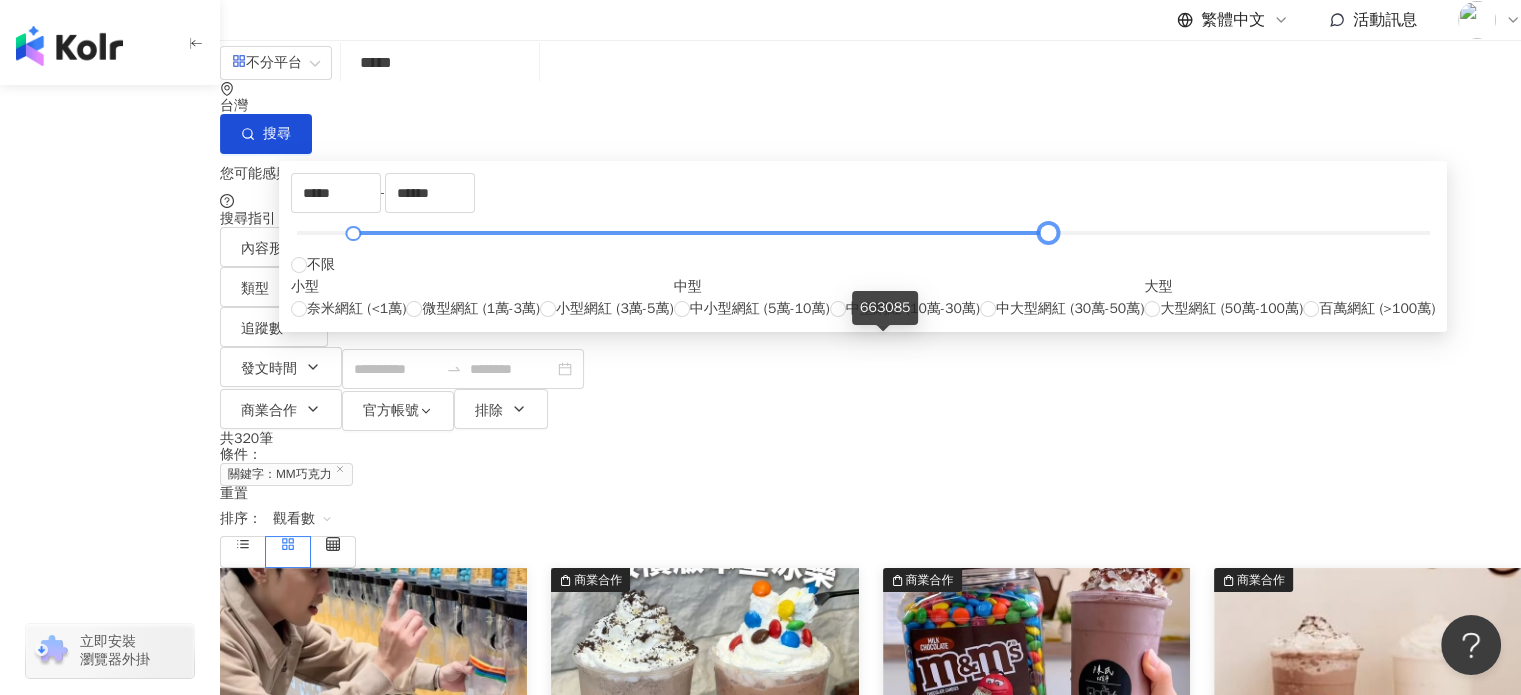 click at bounding box center [1047, 233] 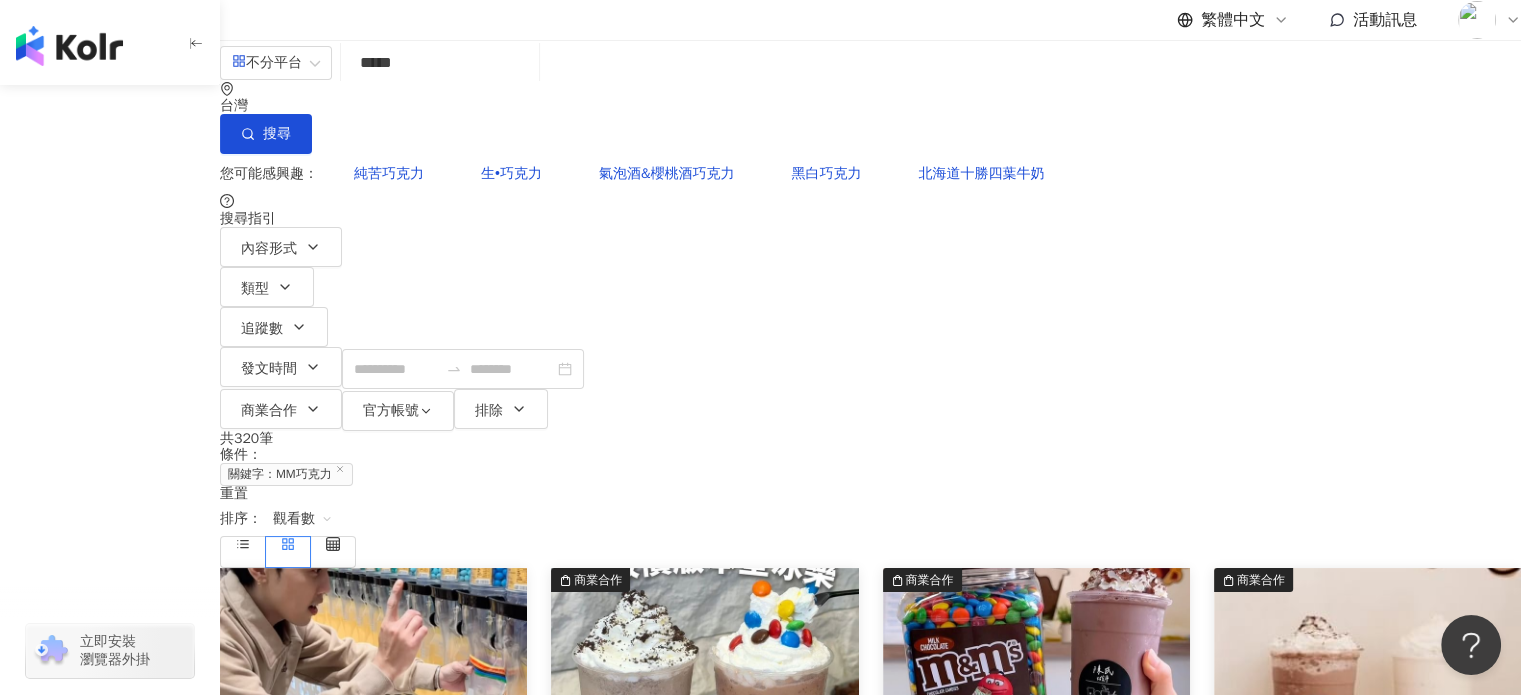 click on "共  320  筆 條件 ： 關鍵字：MM巧克力 重置 排序： 觀看數" at bounding box center [870, 499] 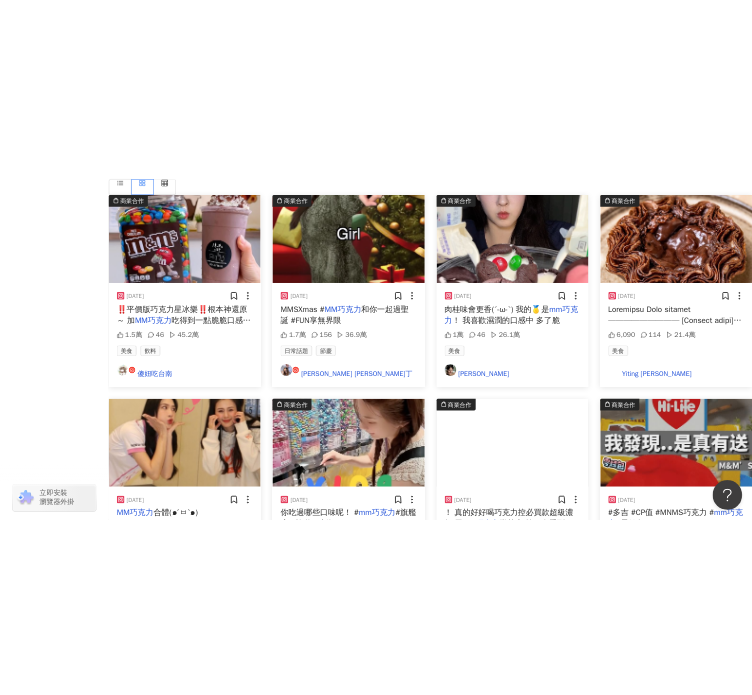 scroll, scrollTop: 514, scrollLeft: 0, axis: vertical 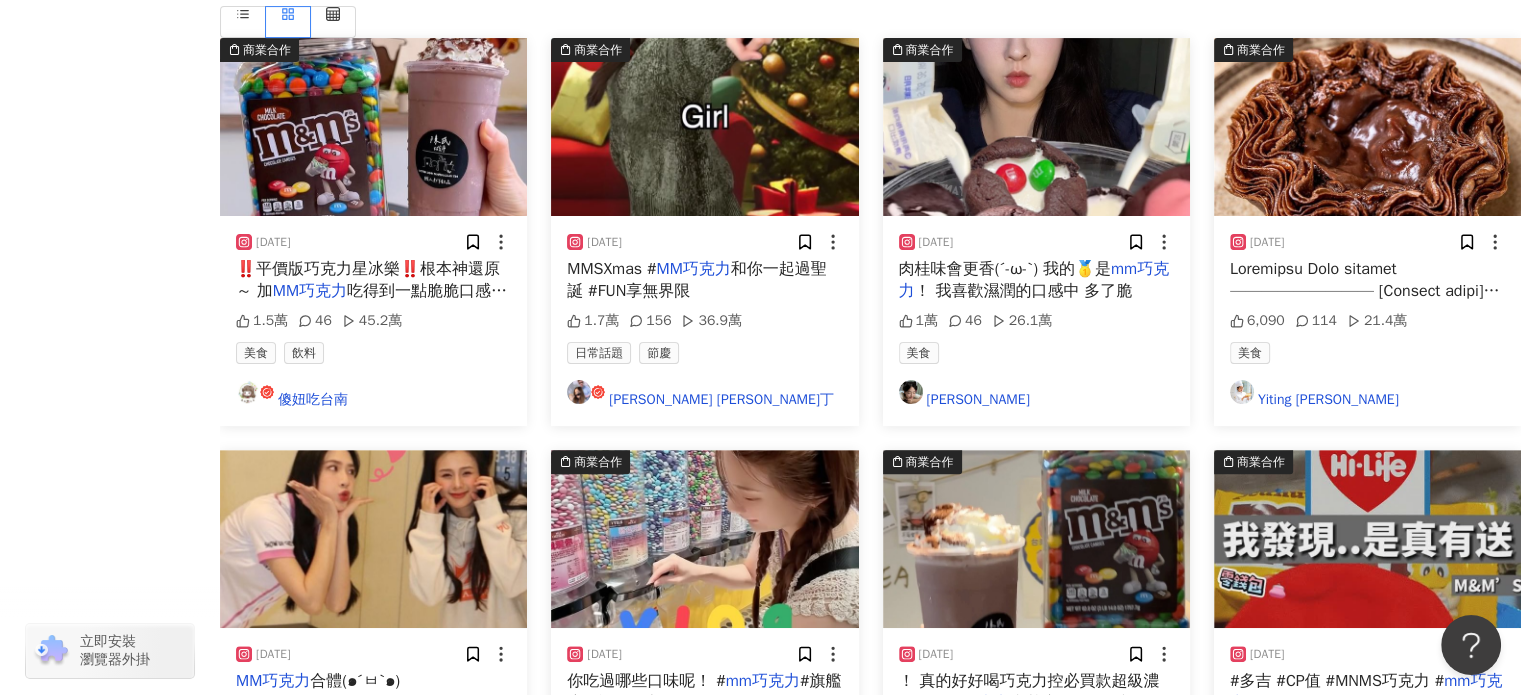 click on "你吃過哪些口味呢！
#" at bounding box center (646, 681) 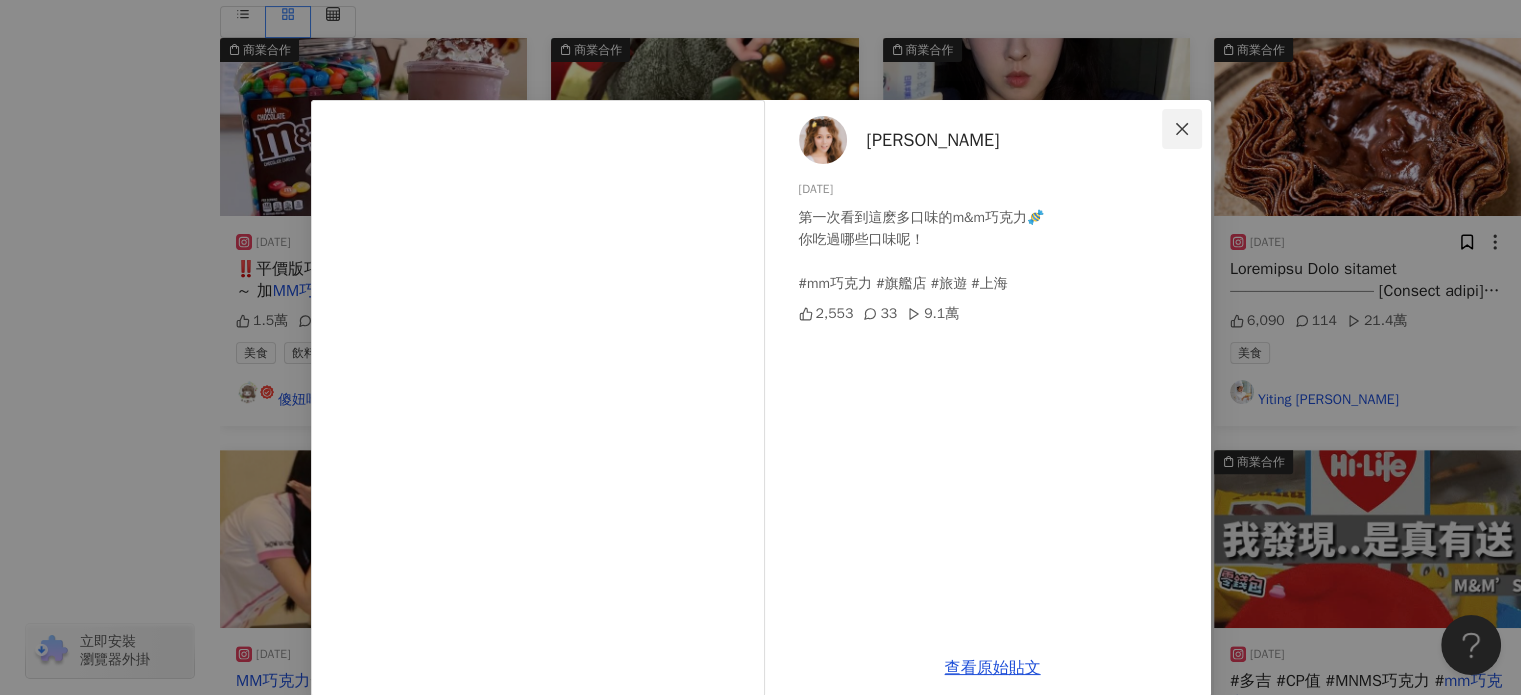 click 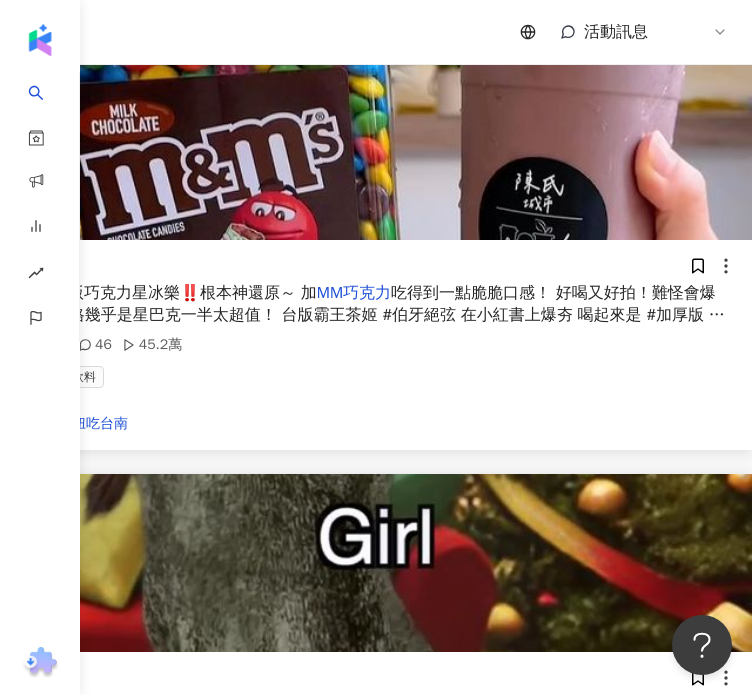 click on "美食 飲料" at bounding box center [376, 377] 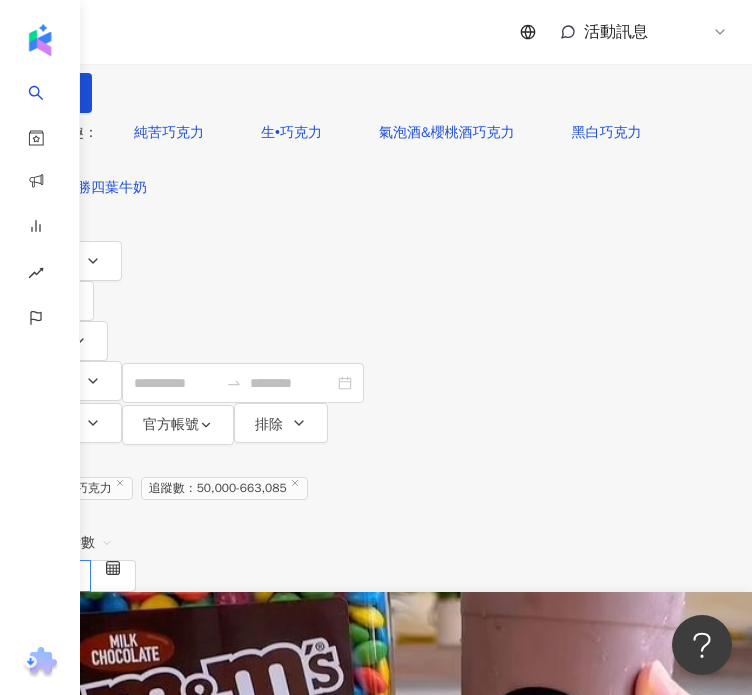 click on "*****" at bounding box center [220, 21] 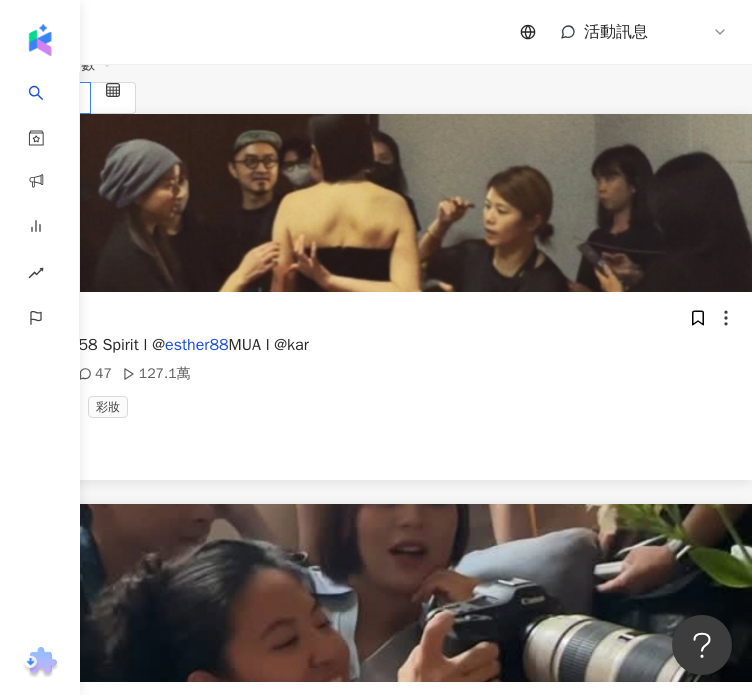 scroll, scrollTop: 0, scrollLeft: 0, axis: both 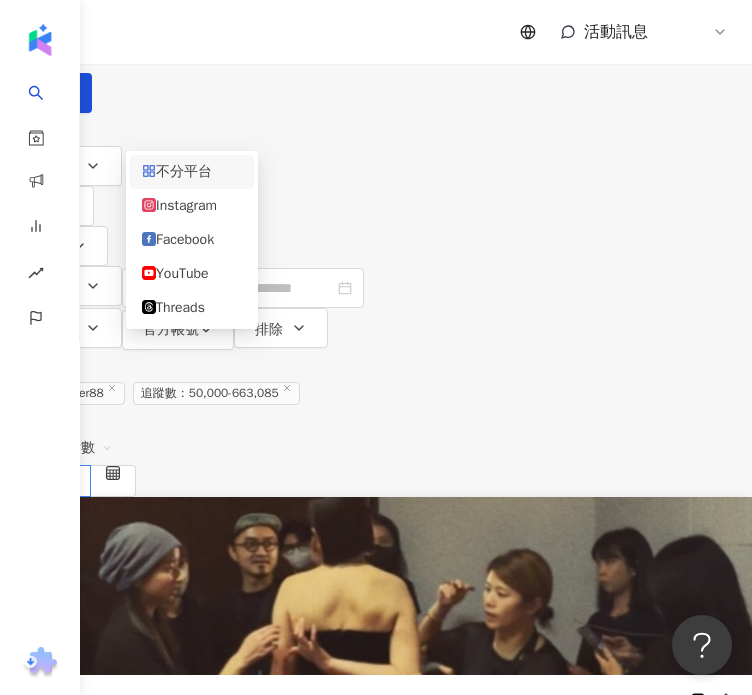 click on "不分平台" at bounding box center [47, 22] 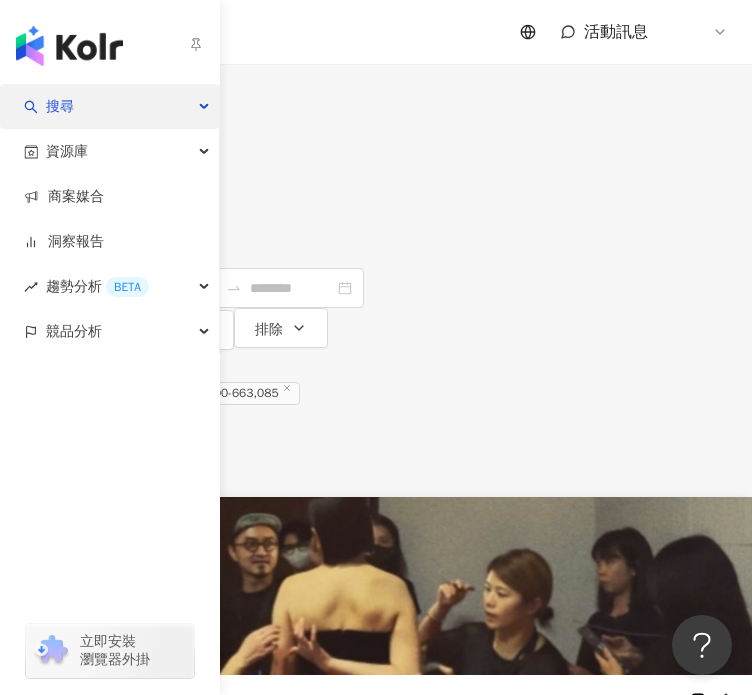 click on "搜尋" at bounding box center [109, 106] 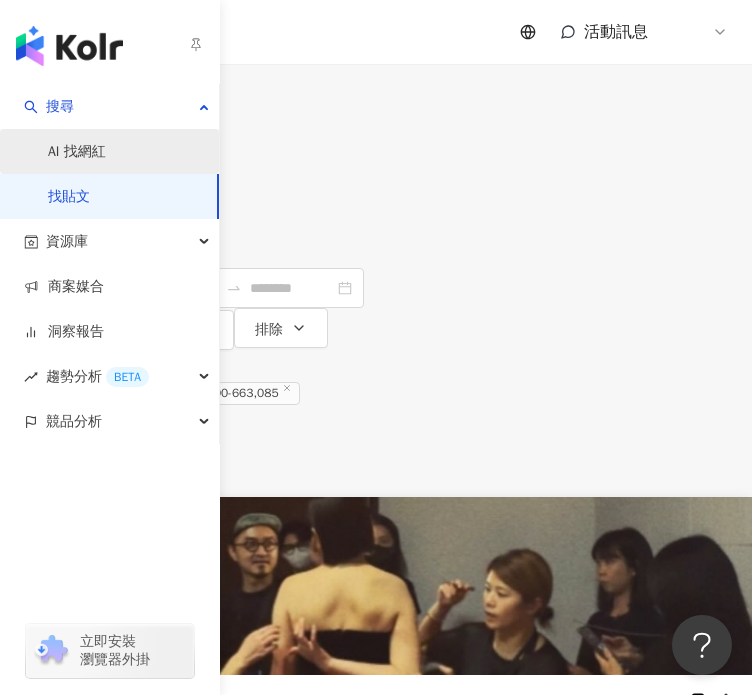 click on "AI 找網紅" at bounding box center [77, 152] 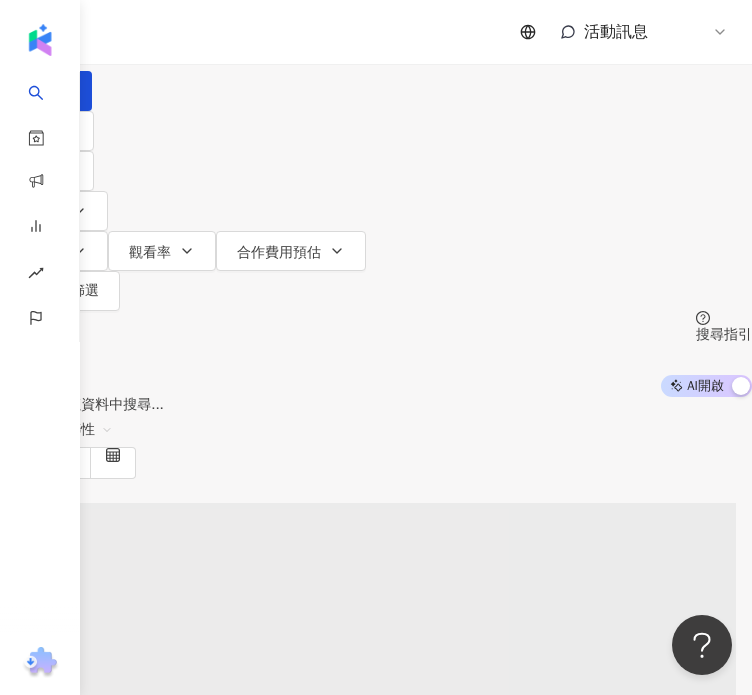 click at bounding box center [210, 19] 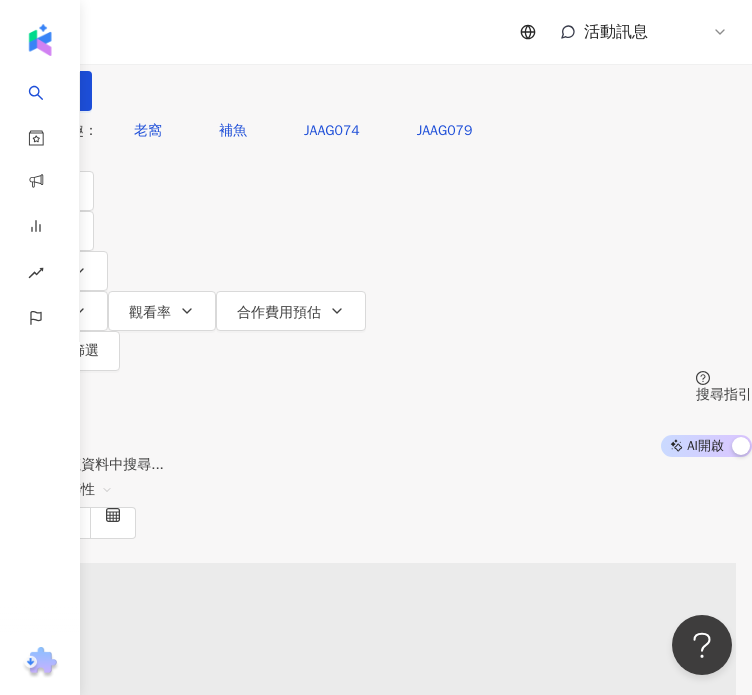 type on "********" 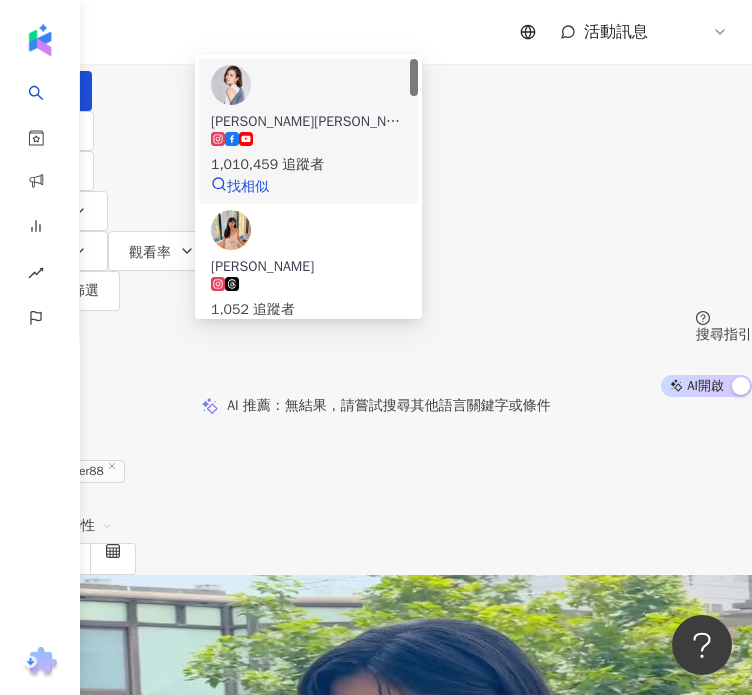 click on "1,010,459   追蹤者" at bounding box center [308, 165] 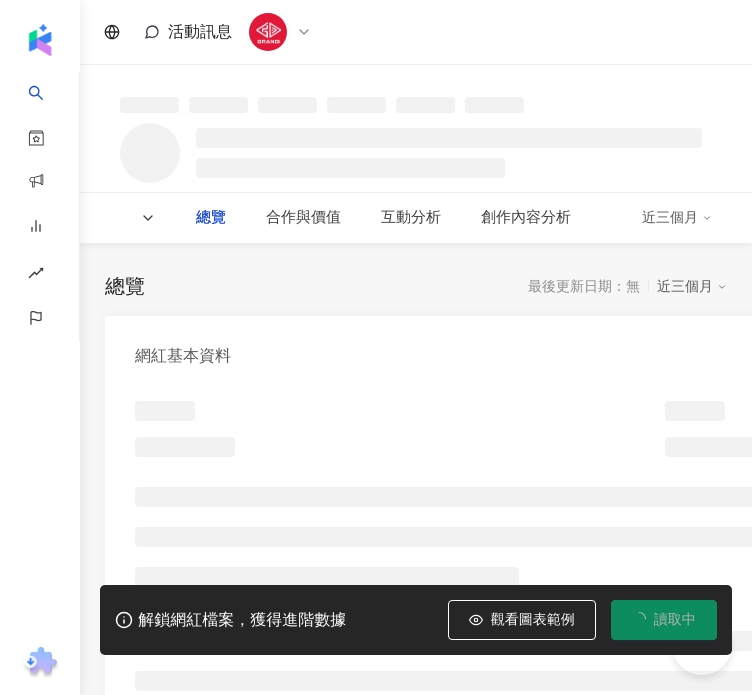 scroll, scrollTop: 0, scrollLeft: 0, axis: both 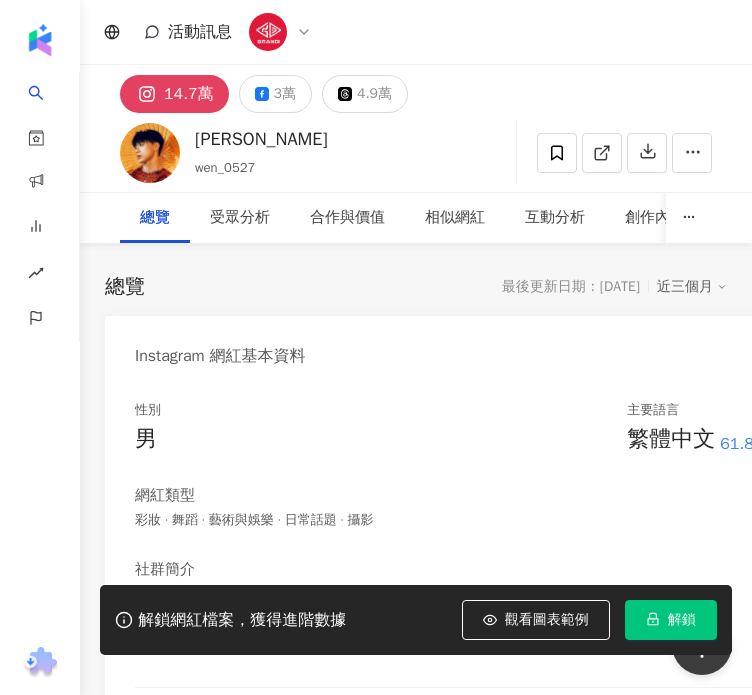 click on "解鎖" at bounding box center [682, 620] 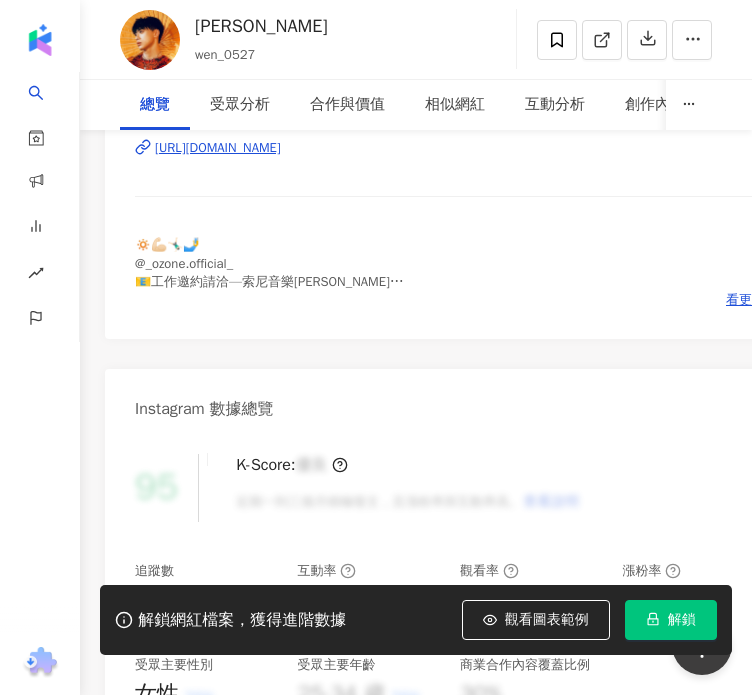 scroll, scrollTop: 520, scrollLeft: 0, axis: vertical 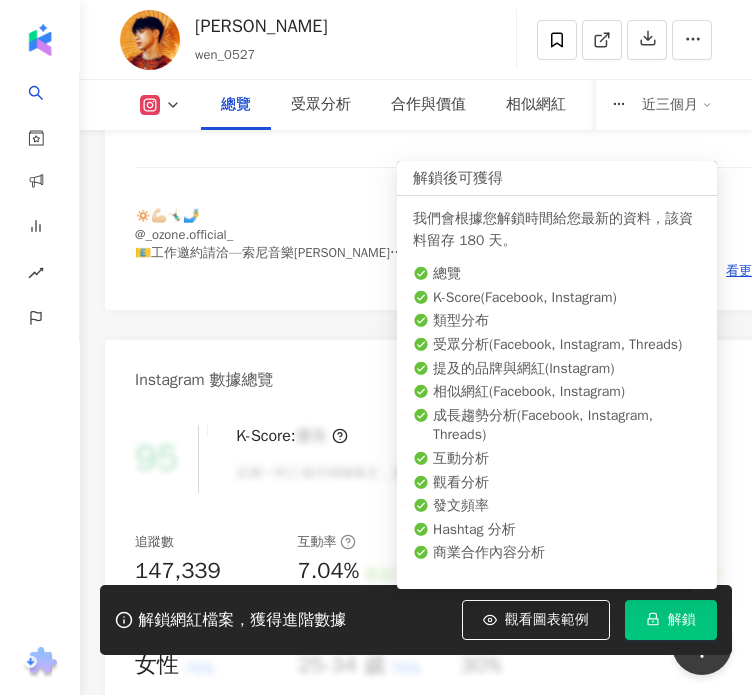 click on "解鎖" at bounding box center [682, 620] 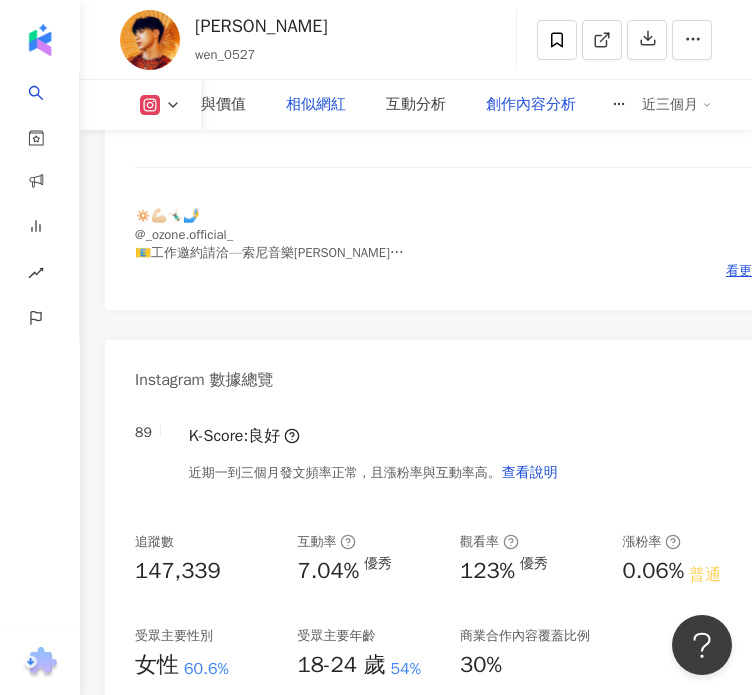 click on "創作內容分析" at bounding box center (531, 105) 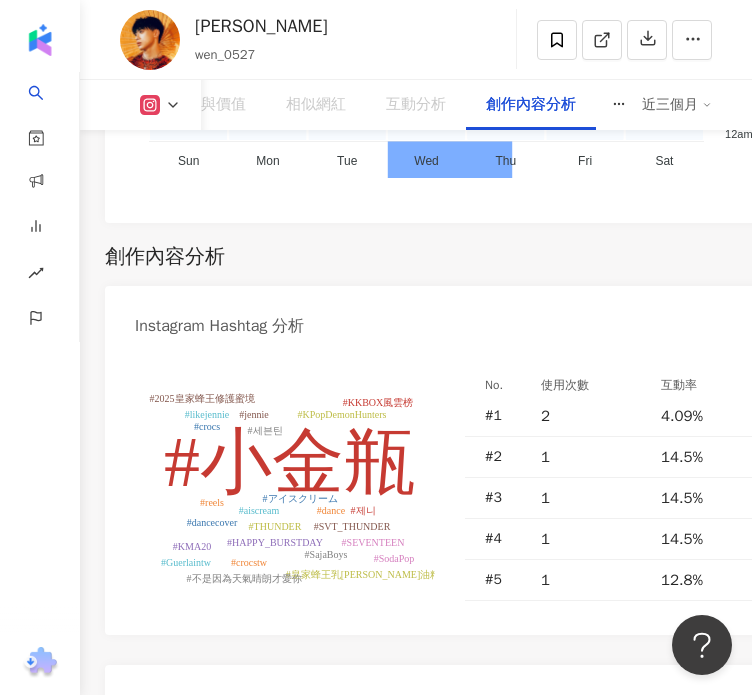 scroll, scrollTop: 8955, scrollLeft: 0, axis: vertical 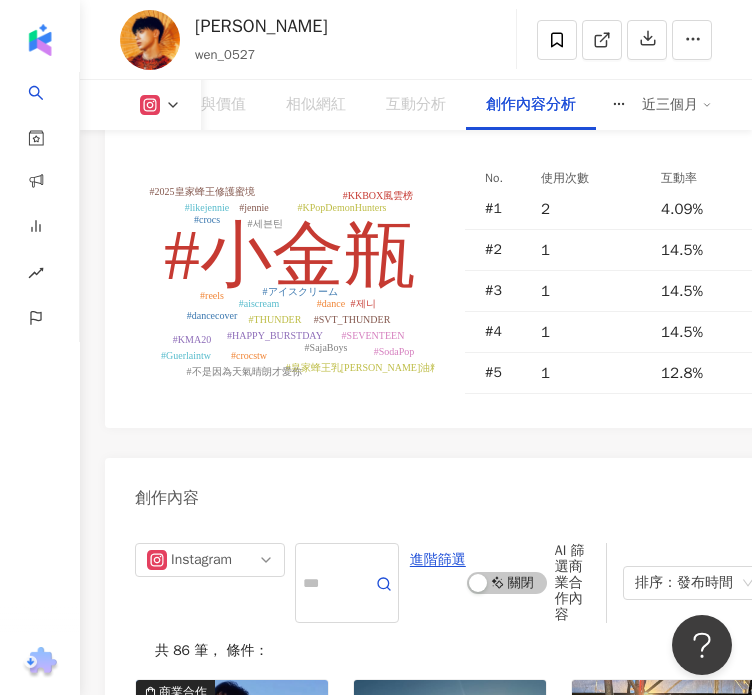click on "創作內容 Instagram 進階篩選 啟動 關閉 AI 篩選商業合作內容 排序：發布時間 共 86 筆 ，   條件： 商業合作 預估觸及數：11.8萬 2025/7/6 ⠀
My little Soda Pop 🩵🫧
#KPopDemonHunters
#SajaBoys #SodaPop 1.1萬 286 15.5萬 預估觸及數：9.1萬 2025/7/4 🔅🚶🫶🏻 1.1萬 201 交通工具 預估觸及數：6.9萬 2025/6/29 so hot 🔥
@levis 7,698 168 成人 預估觸及數：6.8萬 2025/6/28 Have a nice day😎🔅 7,628 128 日常話題 預估觸及數：7.1萬 2025/6/23 ⠀
這次準備Hito流行音樂獎
喚醒了高中時期練武術的熱血和回憶
很享受舞台！希望你們也喜歡🥋🗡️
謝謝HitFm
謝謝粉絲O.A.O.們的應援❤️‍🔥 8,058 271 藝術與娛樂 音樂 商業合作 預估觸及數：11.7萬 2025/6/21 1.4萬 293 藝術與娛樂 音樂 預估觸及數：6.6萬 2025/6/20 ⠀
這週都在準備演出
空檔拍了幾張🤳
明天Hito見😎🩵 7,390 164 藝術與娛樂 生活風格 預估觸及數：8.3萬 2025/6/9 9,529" at bounding box center [450, 1368] 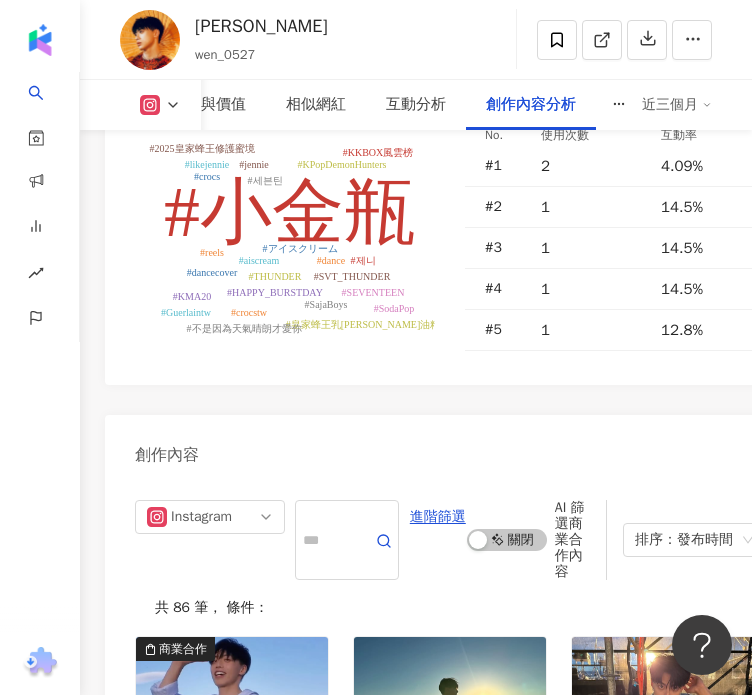 scroll, scrollTop: 9008, scrollLeft: 0, axis: vertical 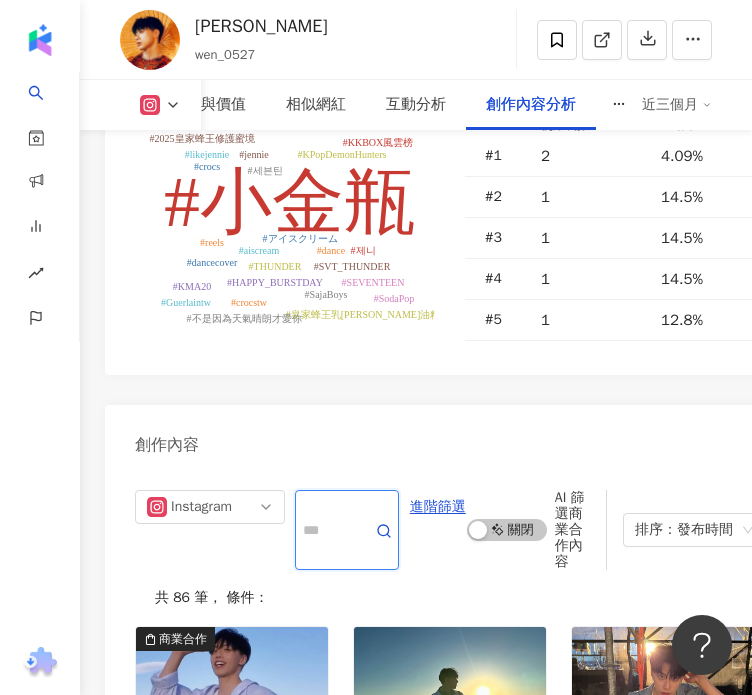 click at bounding box center (325, 530) 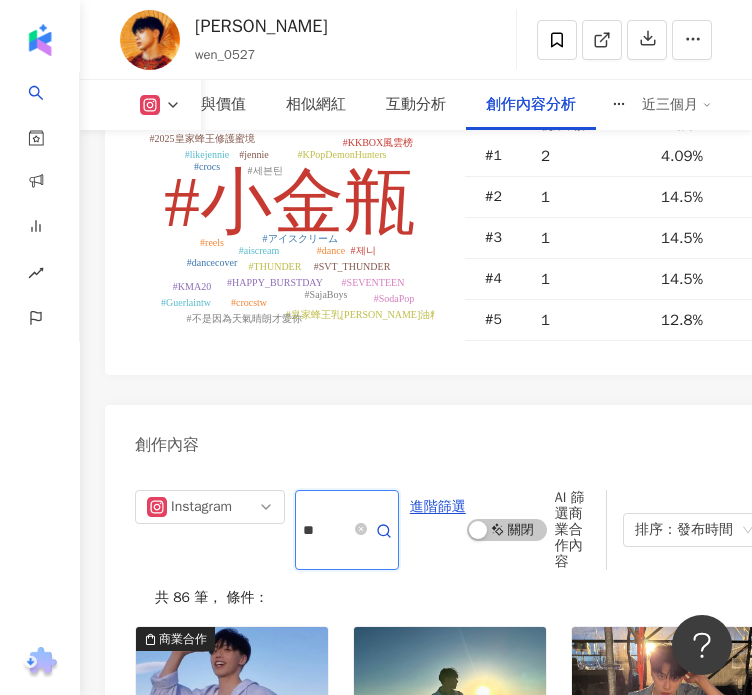 type on "**" 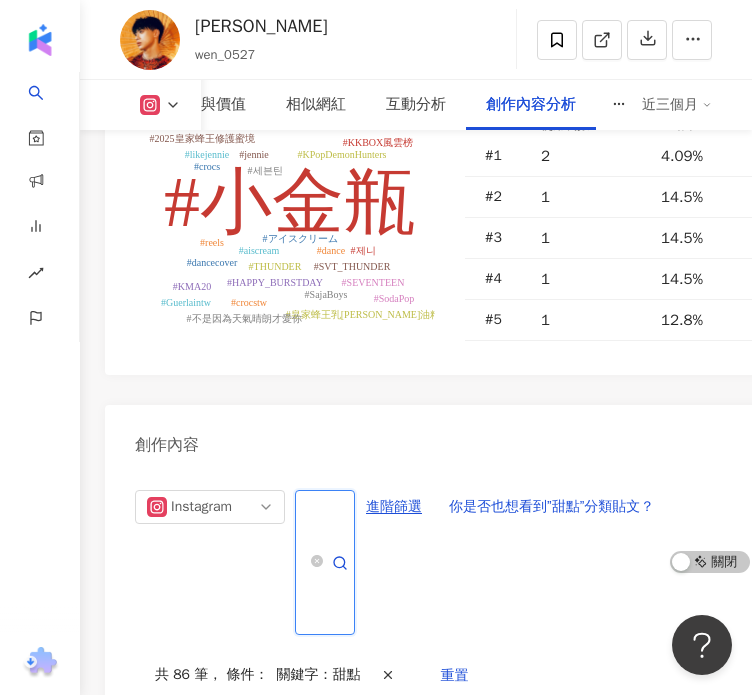 scroll, scrollTop: 9188, scrollLeft: 0, axis: vertical 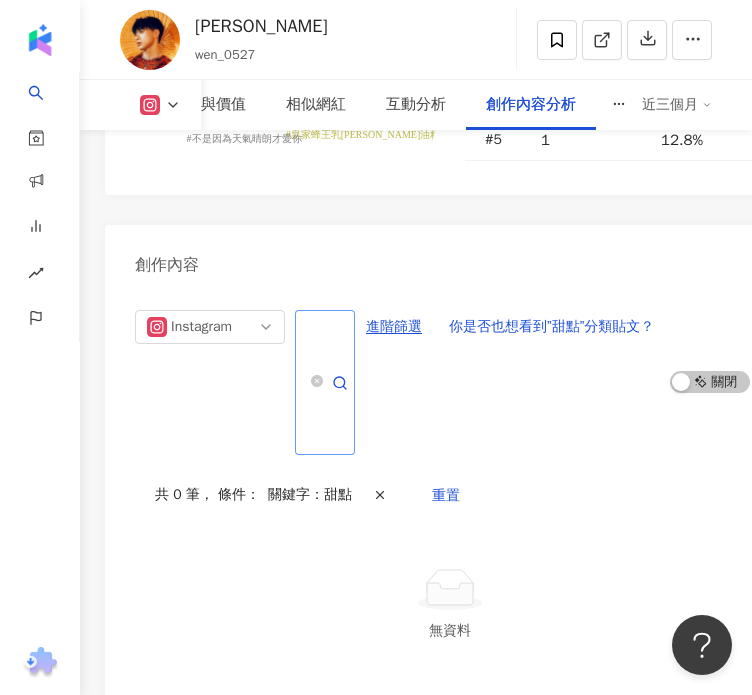 click at bounding box center [327, 382] 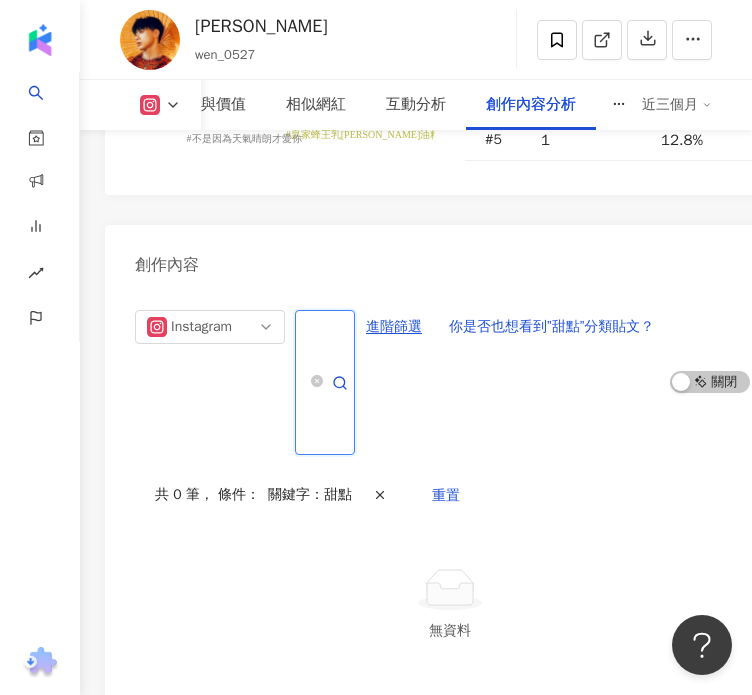 scroll, scrollTop: 0, scrollLeft: 13, axis: horizontal 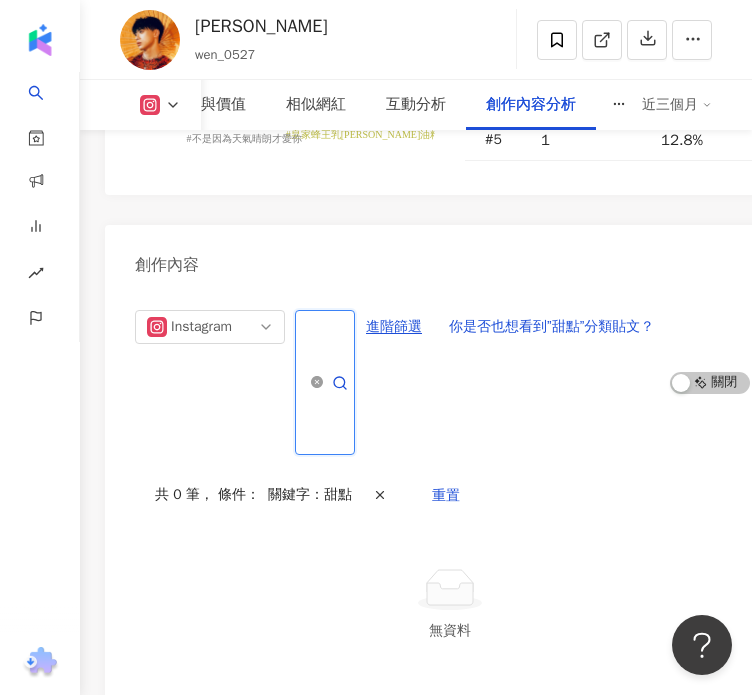 click at bounding box center (317, 382) 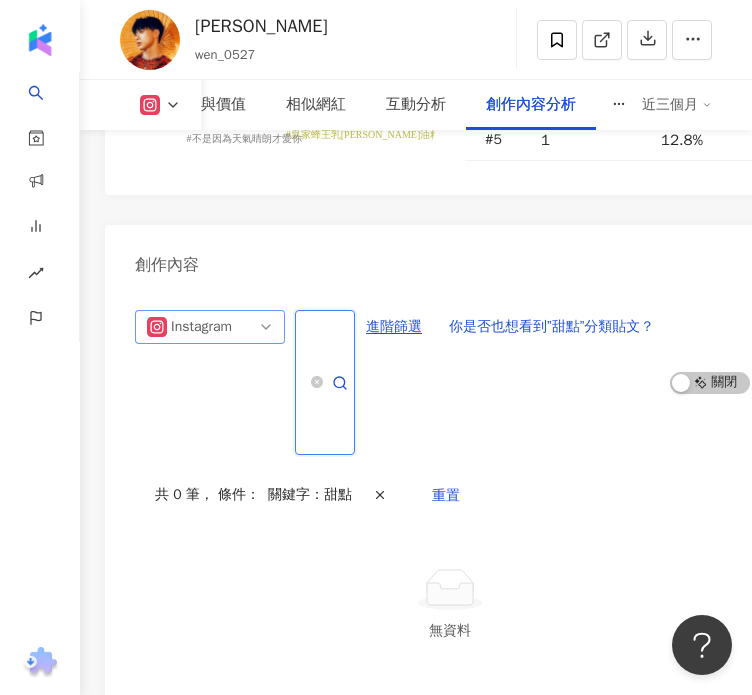 click on "Instagram" at bounding box center (210, 327) 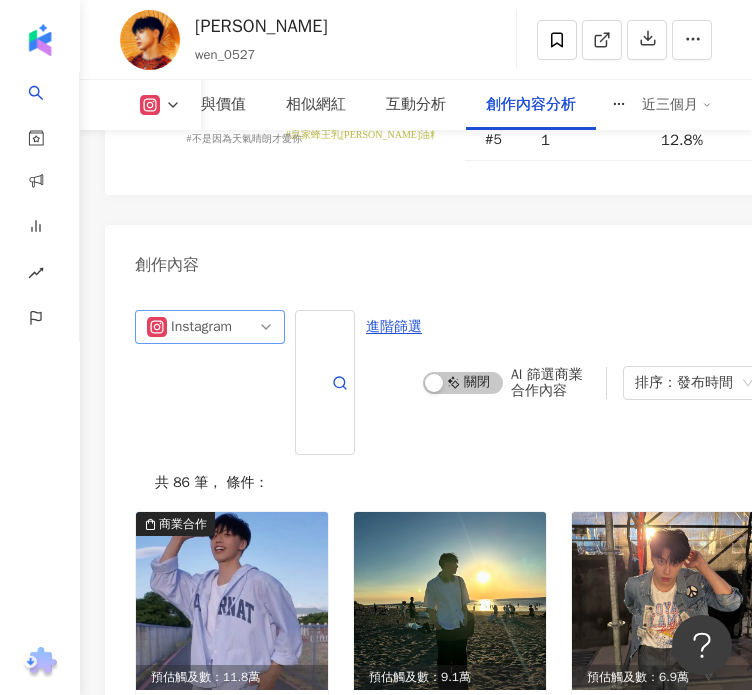 scroll, scrollTop: 0, scrollLeft: 0, axis: both 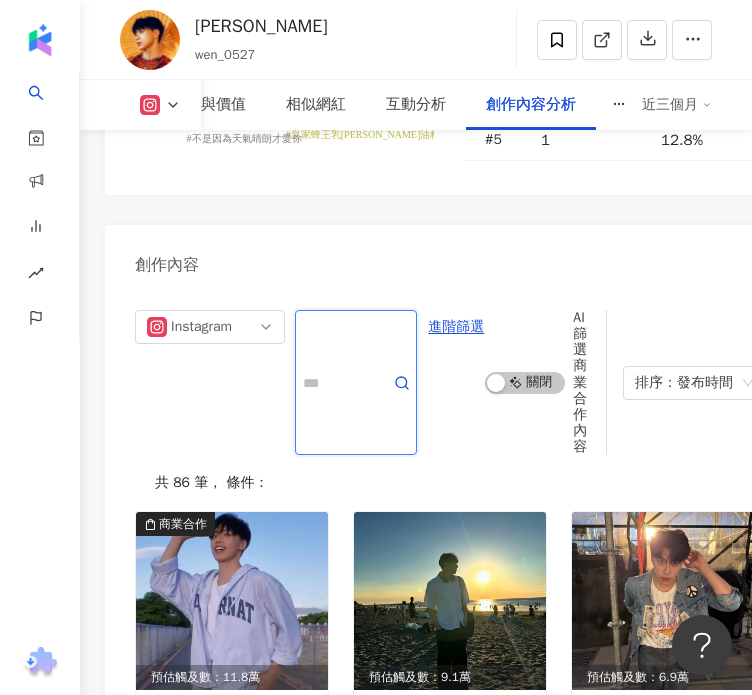click at bounding box center [334, 382] 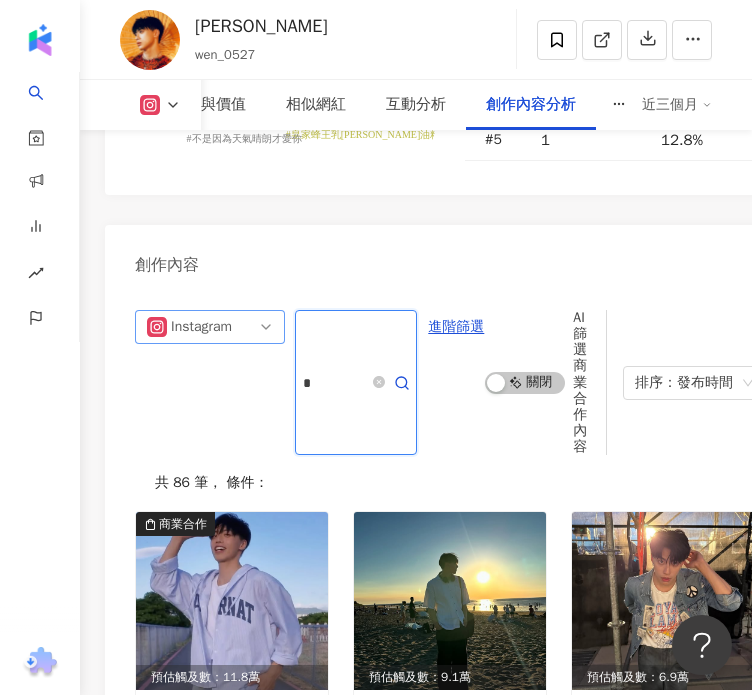 click on "Instagram" at bounding box center (210, 327) 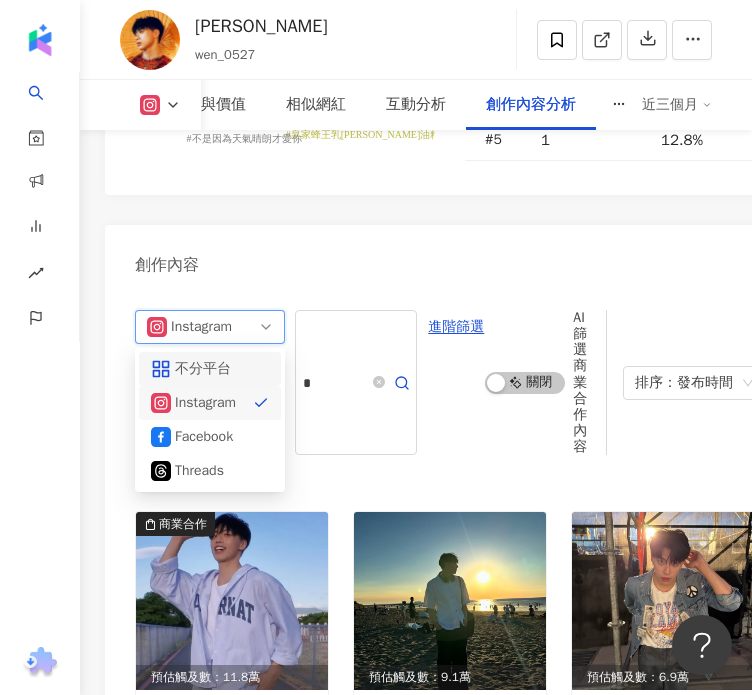 click on "不分平台" at bounding box center [207, 369] 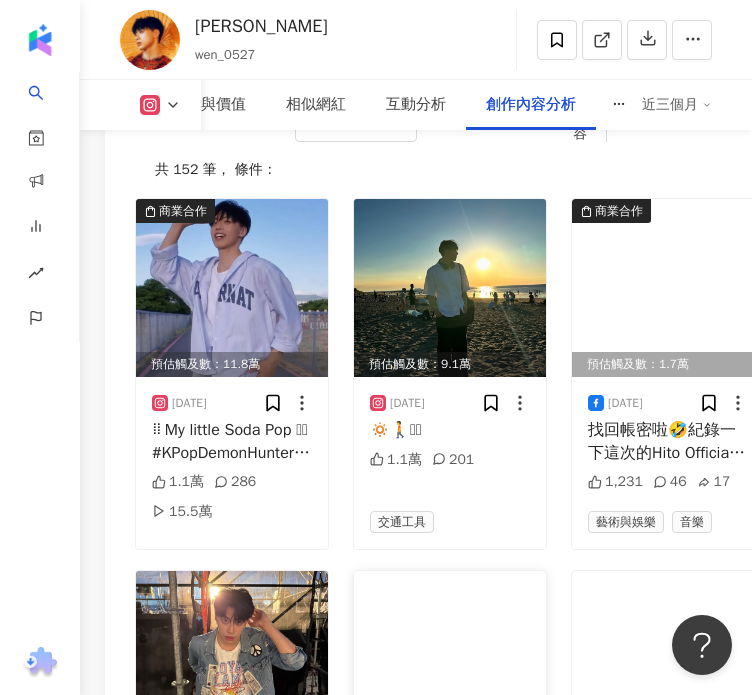 scroll, scrollTop: 9431, scrollLeft: 0, axis: vertical 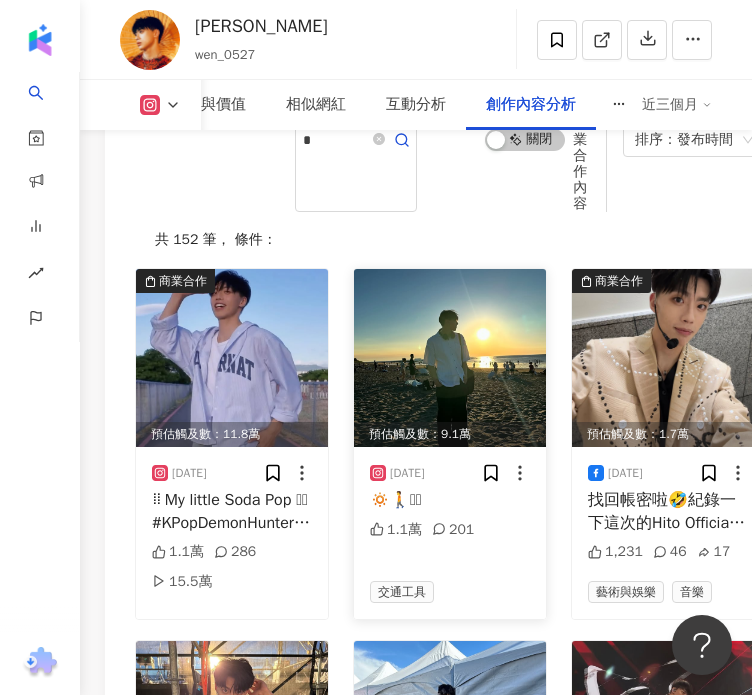 click on "🔅🚶🫶🏻" at bounding box center [450, 500] 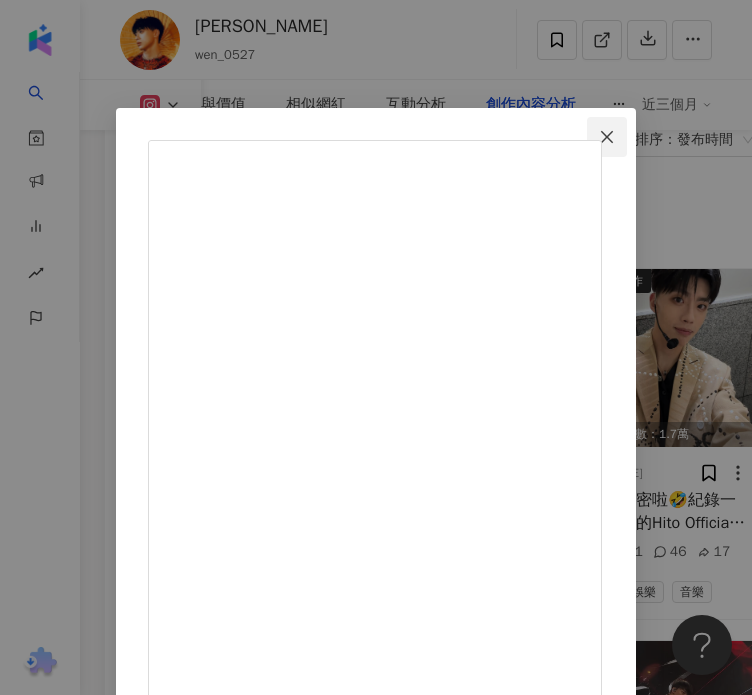 click 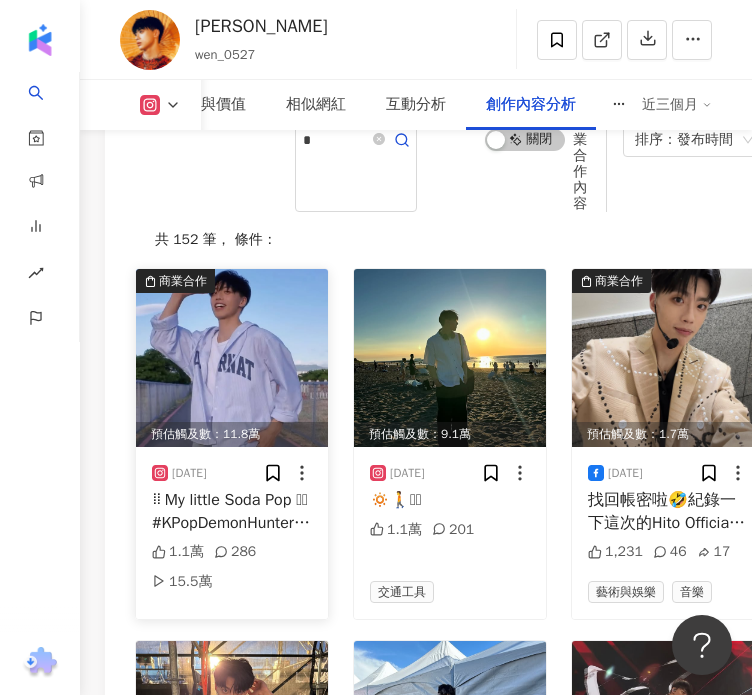 click on "⠀
My little Soda Pop 🩵🫧
#KPopDemonHunters
#SajaBoys #SodaPop" at bounding box center [232, 511] 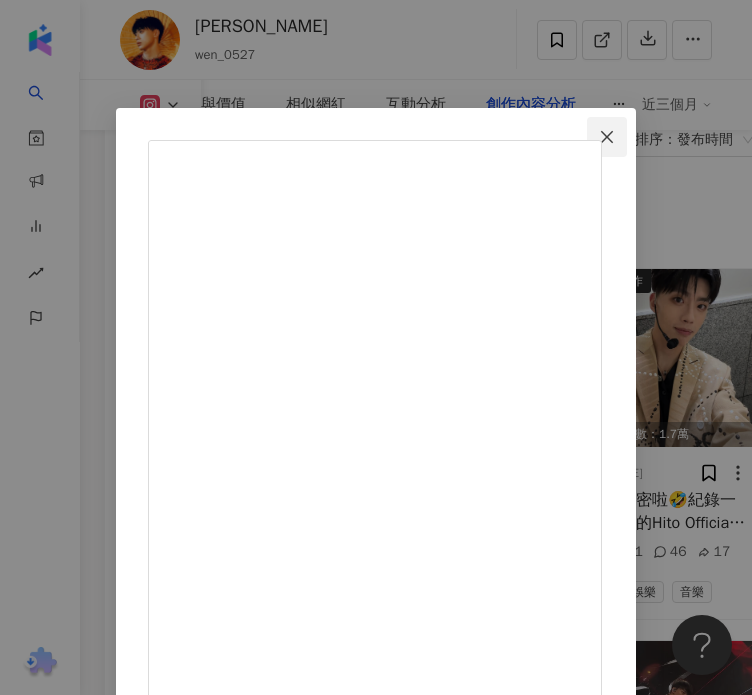 click at bounding box center (607, 137) 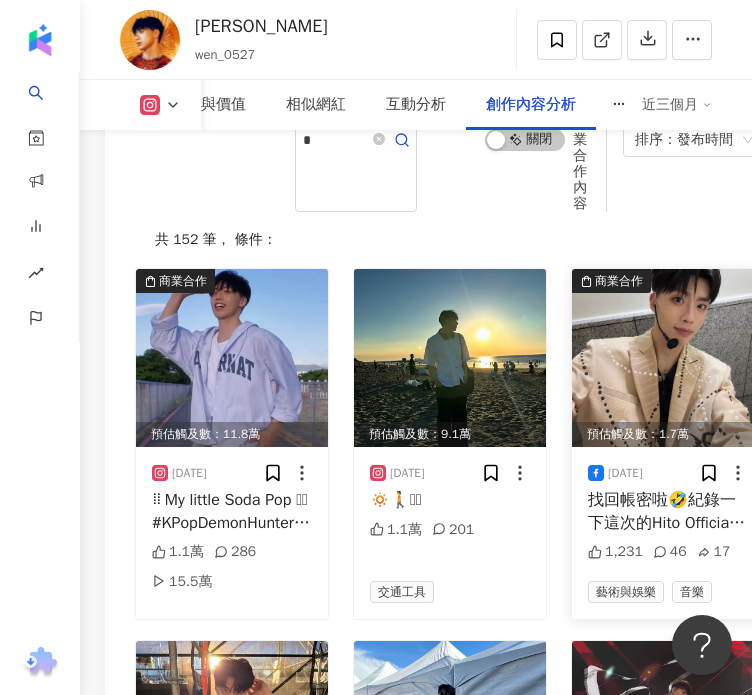 click on "找回帳密啦🤣紀錄一下這次的Hito
Official Video
https://youtu.be/XsLnLzRW4oY?si=KkpZA7z_TY0Mae7C
Fancam
https://pse.is/7tpluh
#hito流行音樂獎 #Ozone #SB19 #Gento
#martialarts #武術 #刀馬旦 #雙截棍" at bounding box center [668, 511] 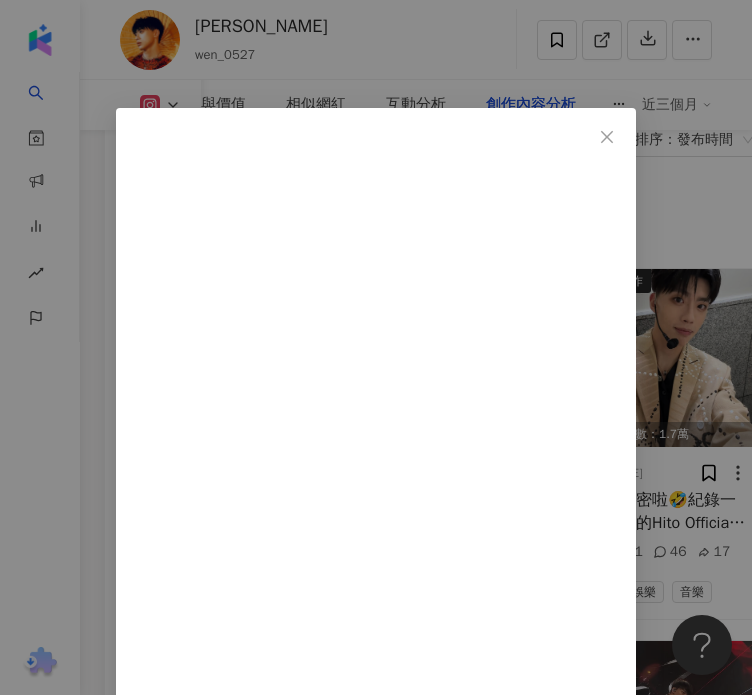 scroll, scrollTop: 32, scrollLeft: 0, axis: vertical 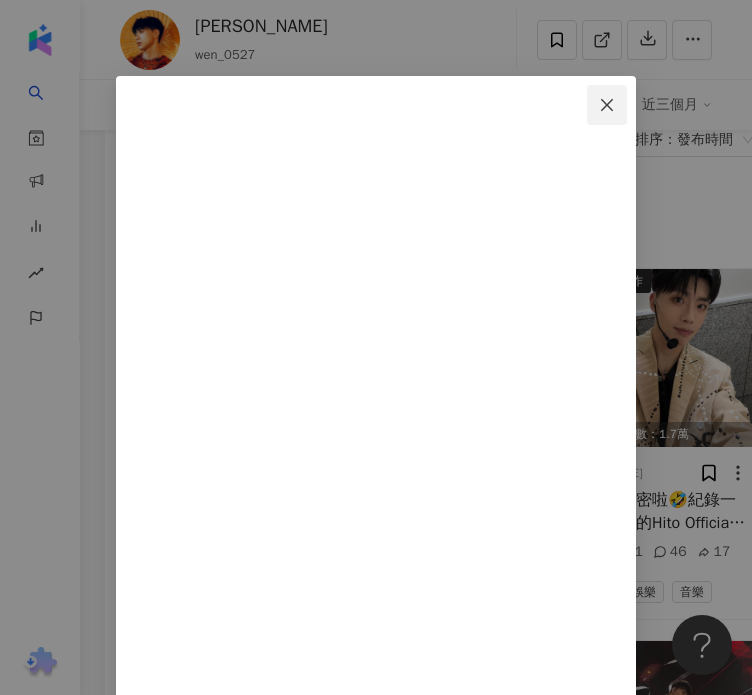 click 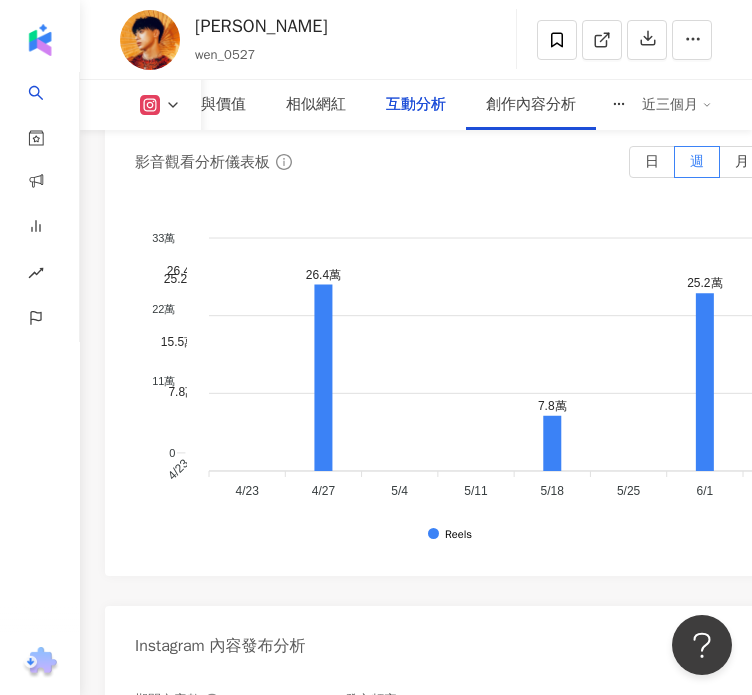 scroll, scrollTop: 6971, scrollLeft: 0, axis: vertical 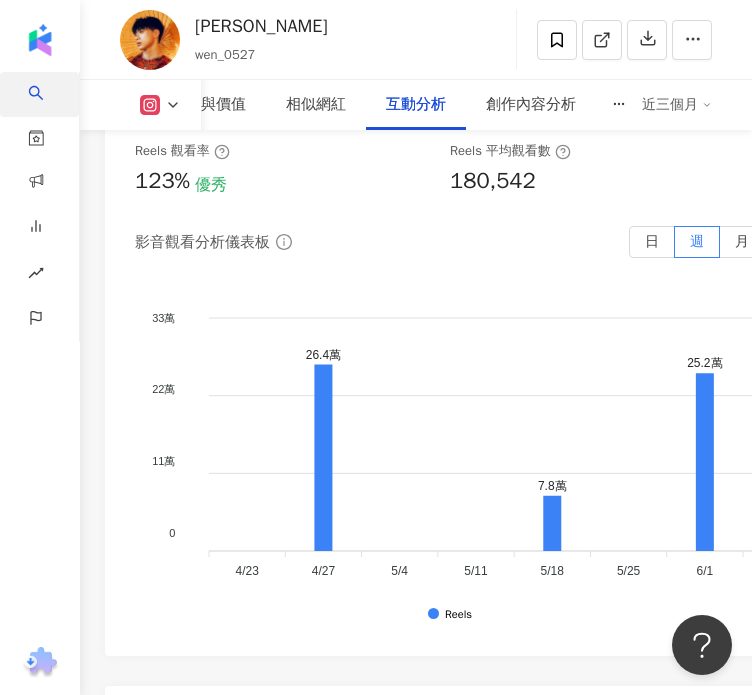 click on "搜尋" at bounding box center (39, 94) 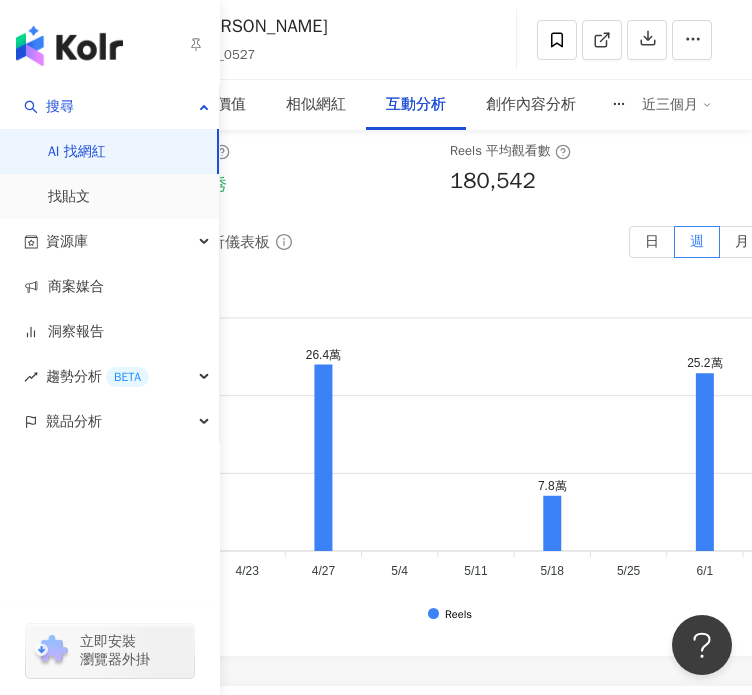 click on "AI 找網紅" at bounding box center [77, 152] 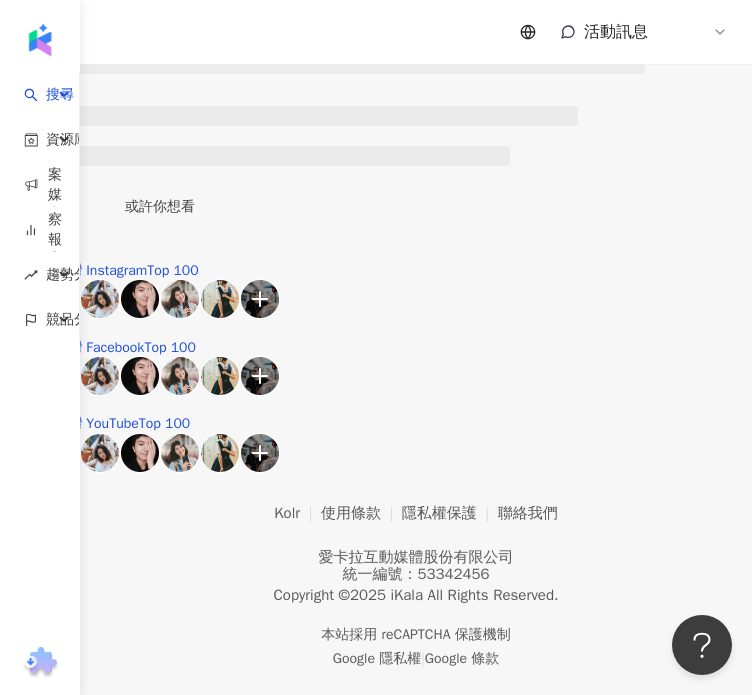scroll, scrollTop: 0, scrollLeft: 0, axis: both 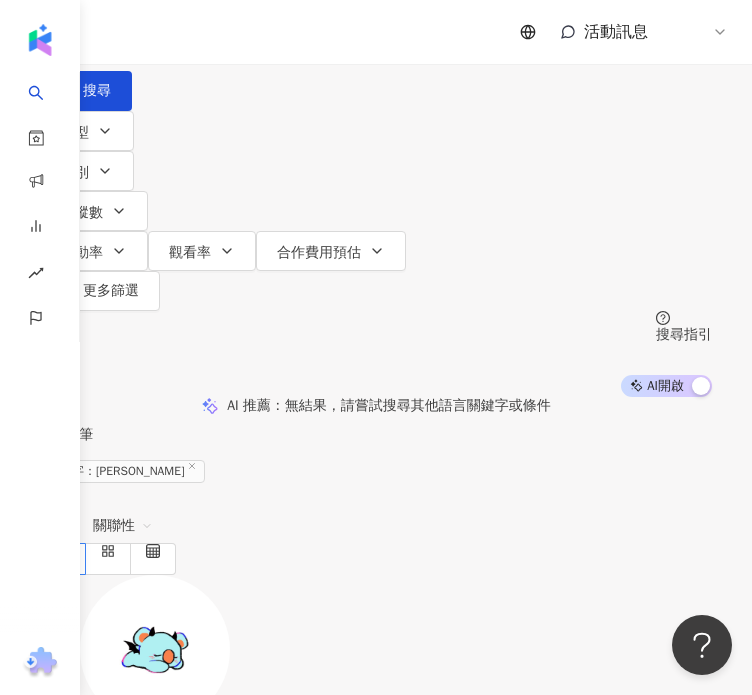 click on "***" at bounding box center (250, 19) 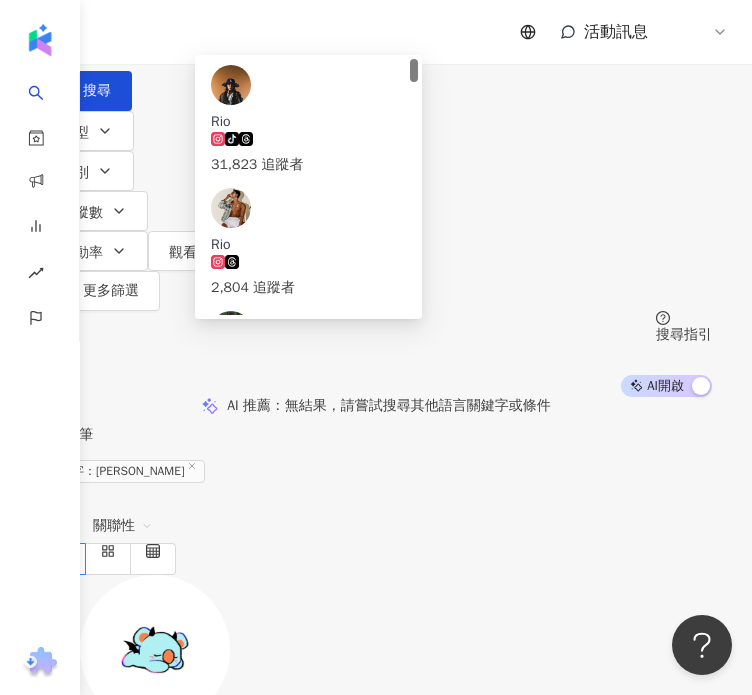 click on "***" at bounding box center (250, 19) 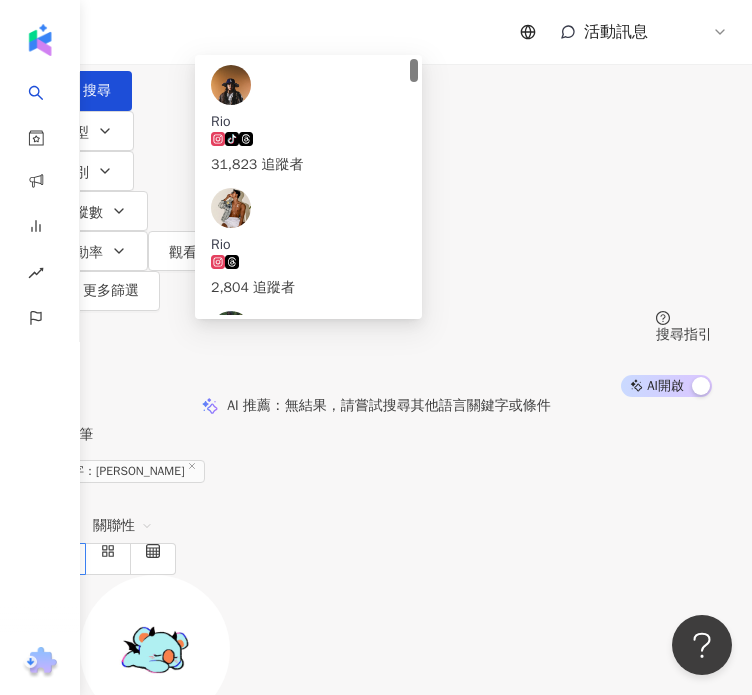 paste on "****" 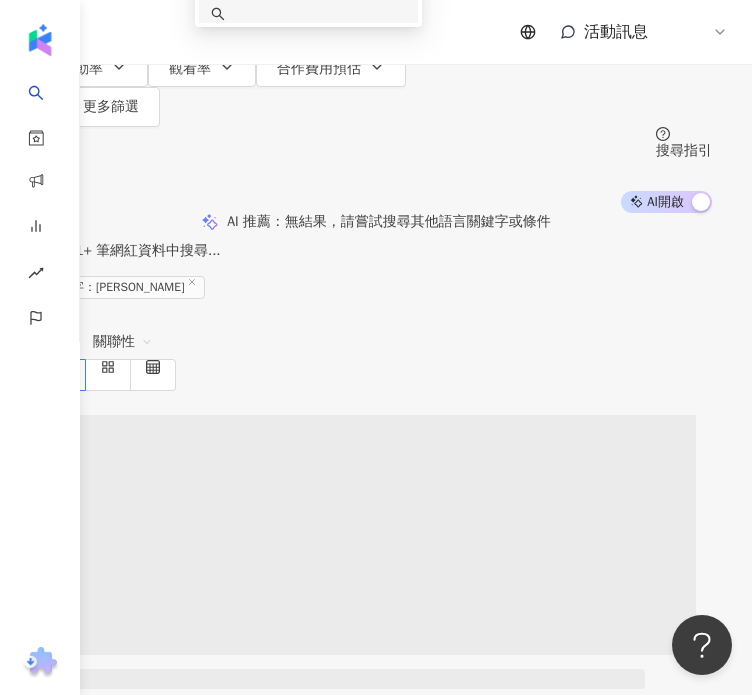 scroll, scrollTop: 206, scrollLeft: 0, axis: vertical 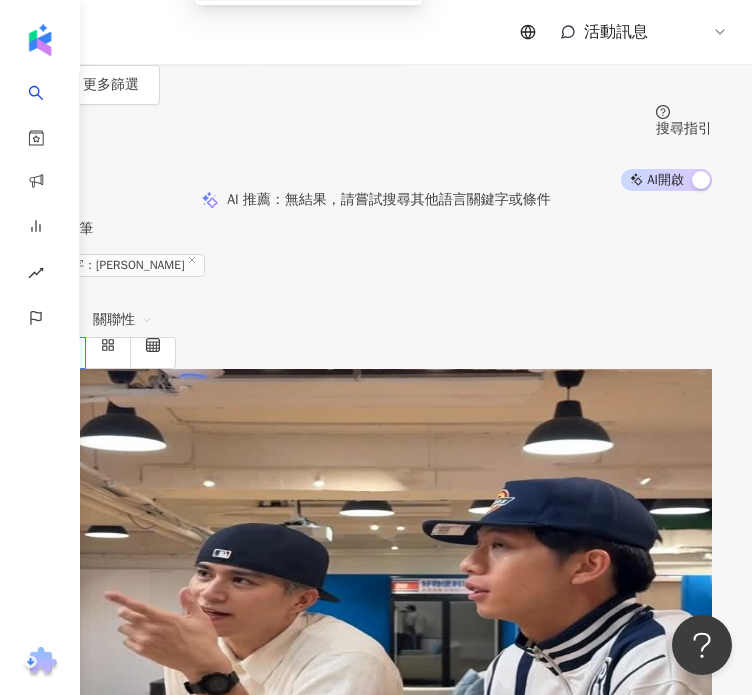 type on "*******" 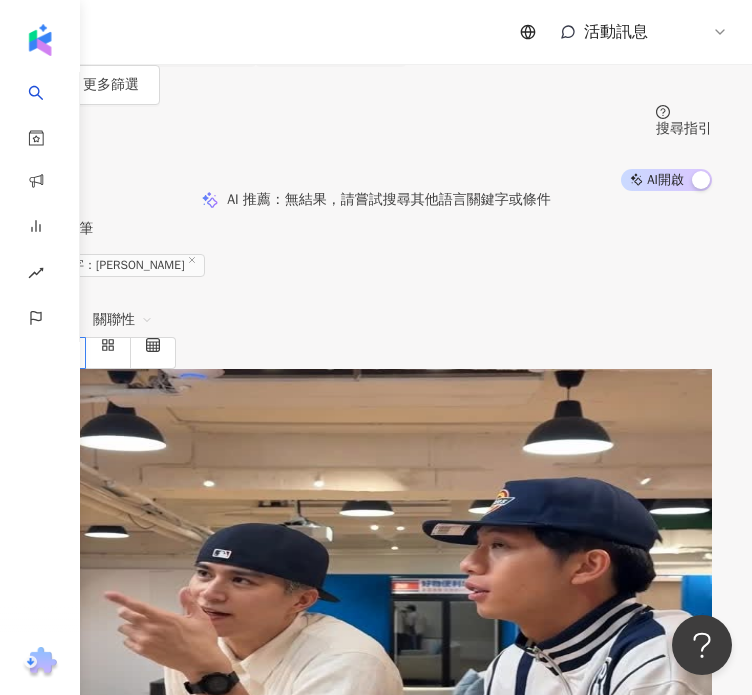 click on "余秉霖" at bounding box center [165, 526] 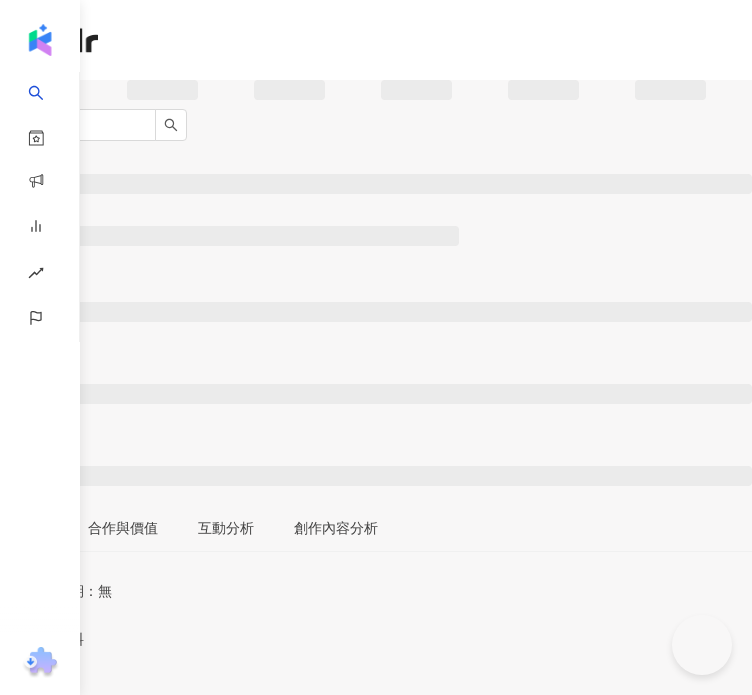 scroll, scrollTop: 0, scrollLeft: 0, axis: both 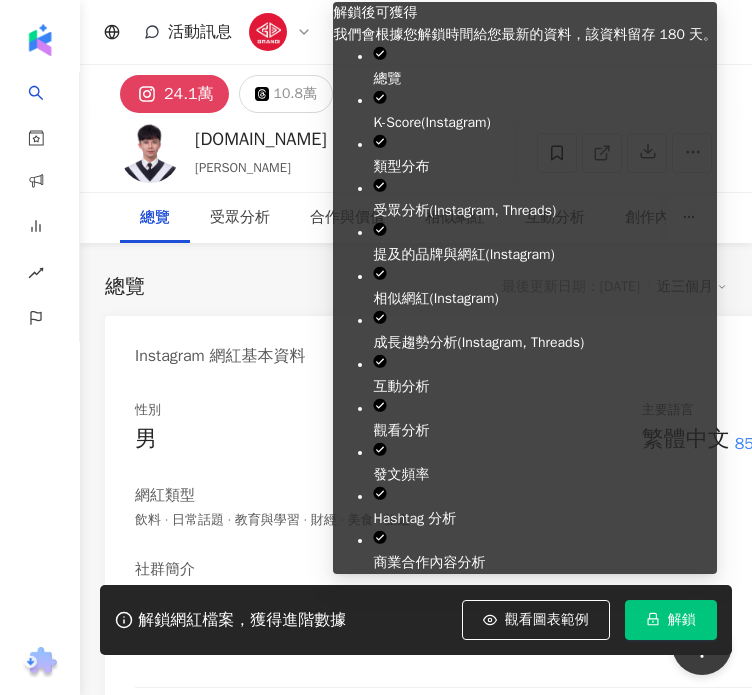 click on "解鎖" at bounding box center (682, 620) 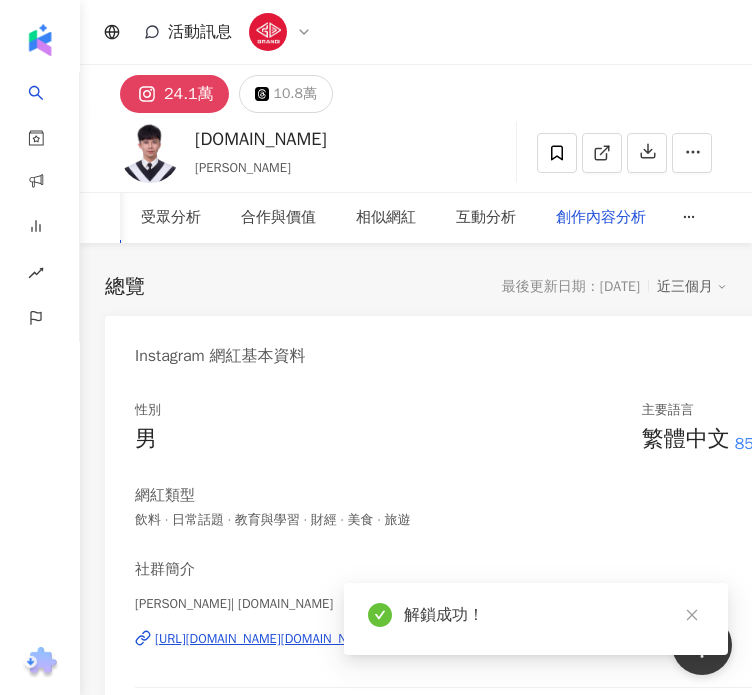 click on "創作內容分析" at bounding box center [601, 218] 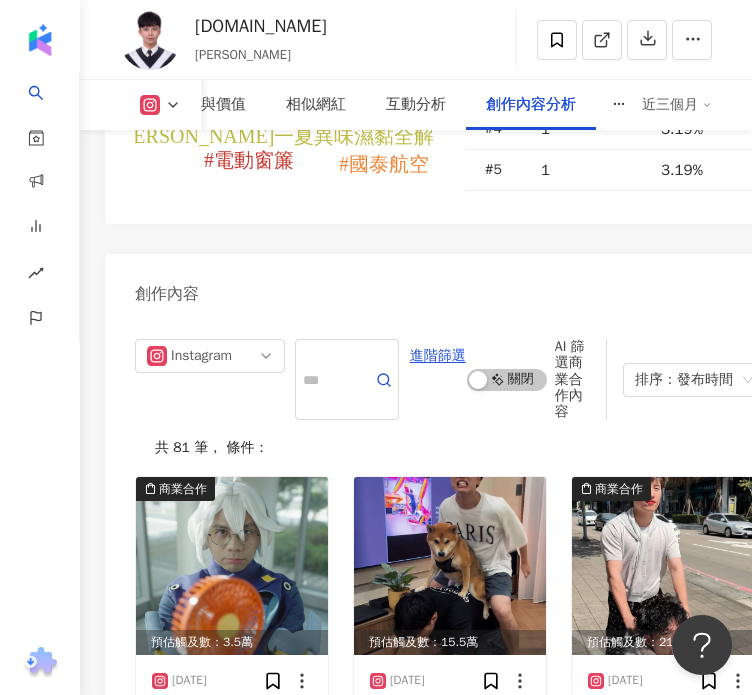 scroll, scrollTop: 9092, scrollLeft: 0, axis: vertical 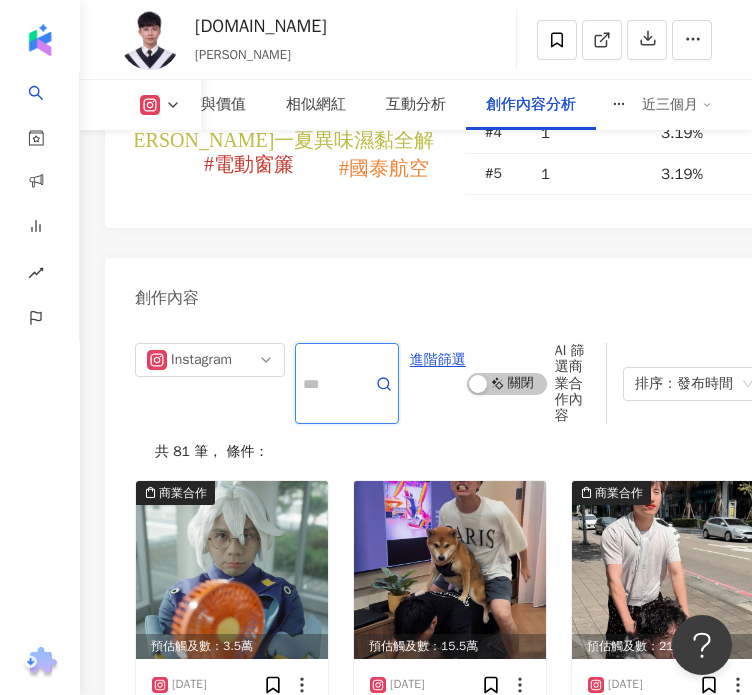 click at bounding box center [325, 383] 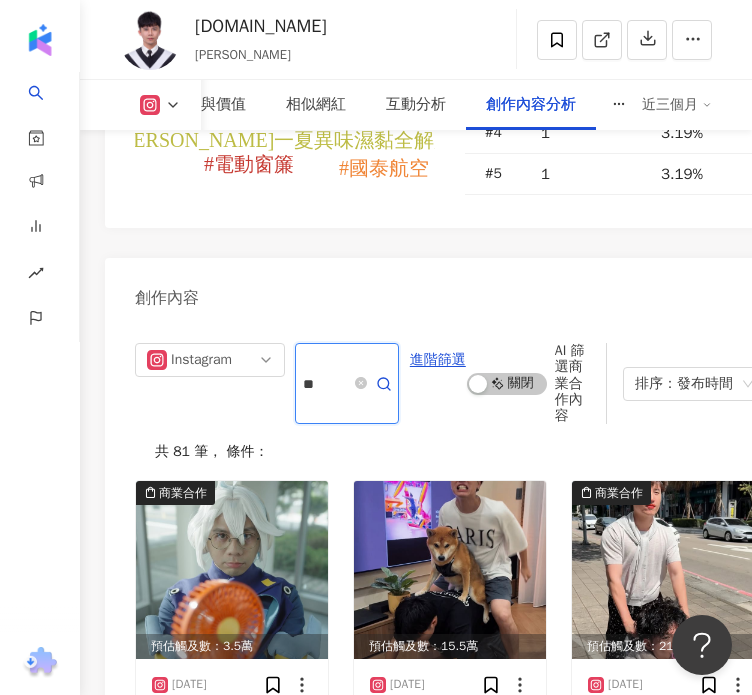 type on "**" 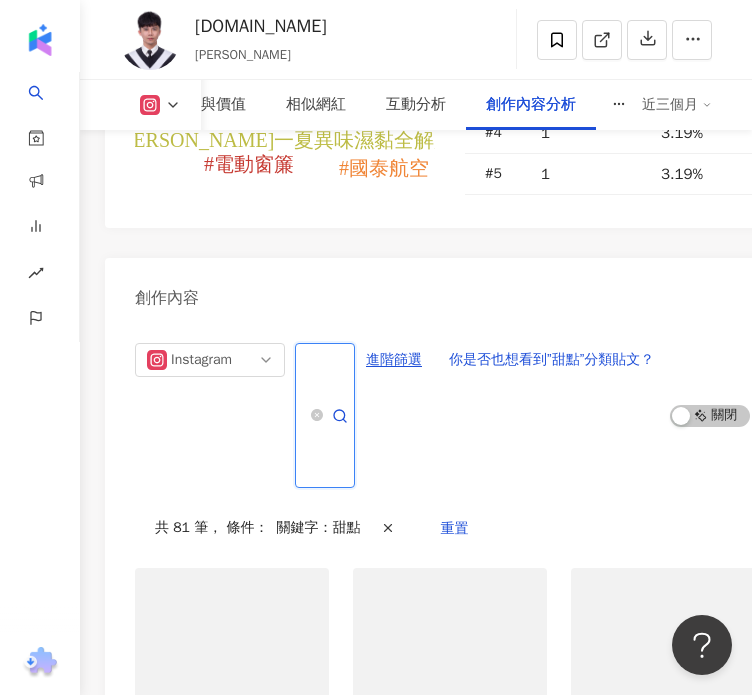 scroll, scrollTop: 9145, scrollLeft: 0, axis: vertical 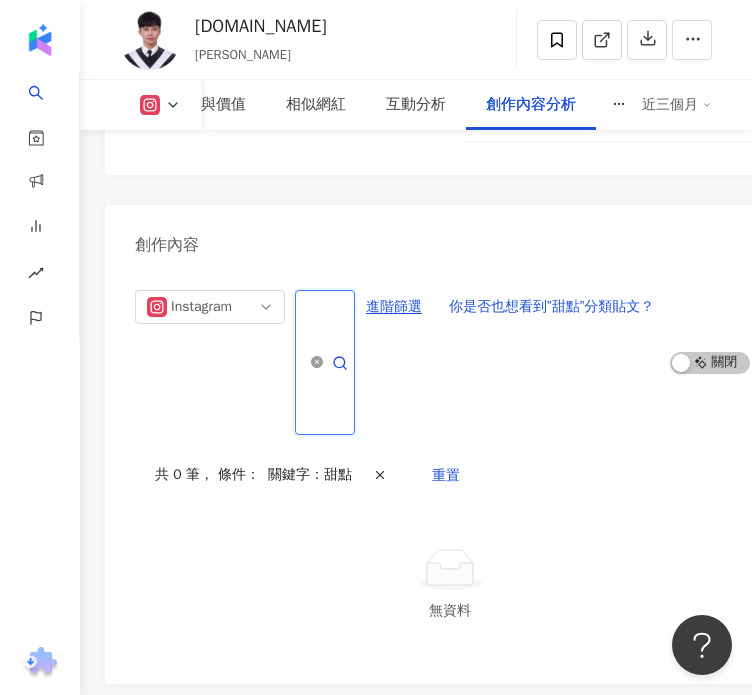 click 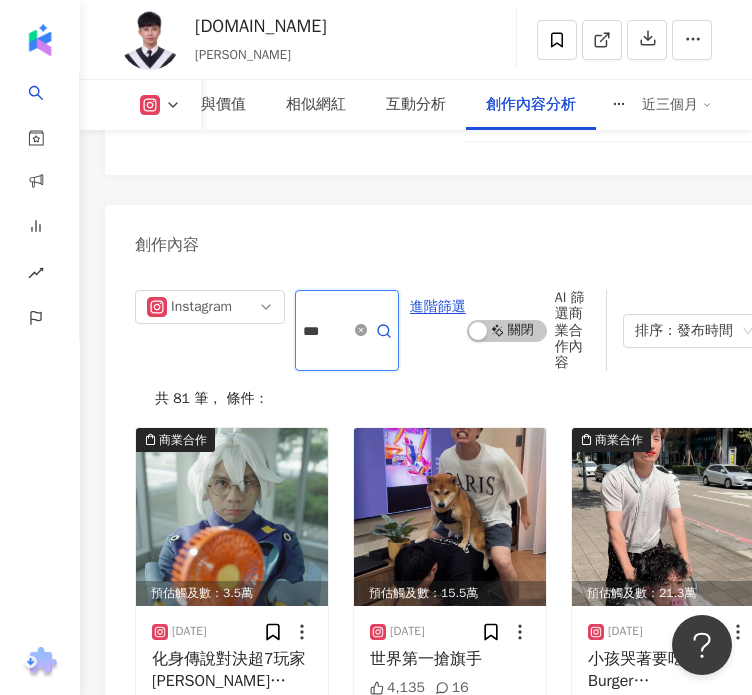 type on "***" 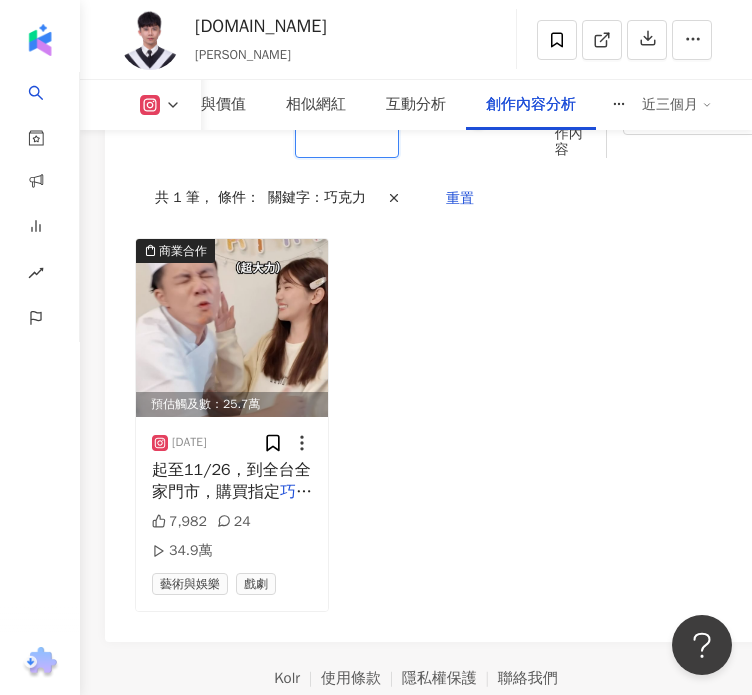 scroll, scrollTop: 9357, scrollLeft: 0, axis: vertical 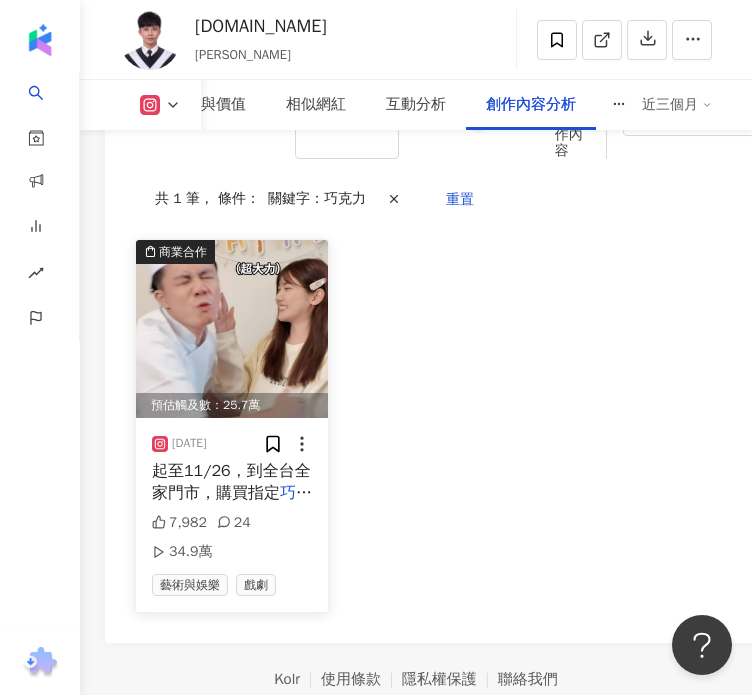 click on "起至11/26，到全台全家門市，購買指定" at bounding box center [231, 482] 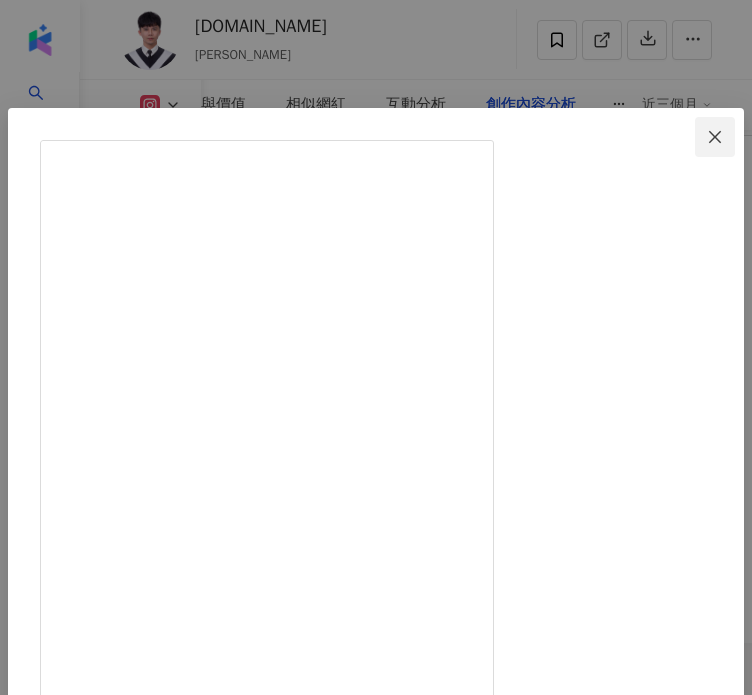 click 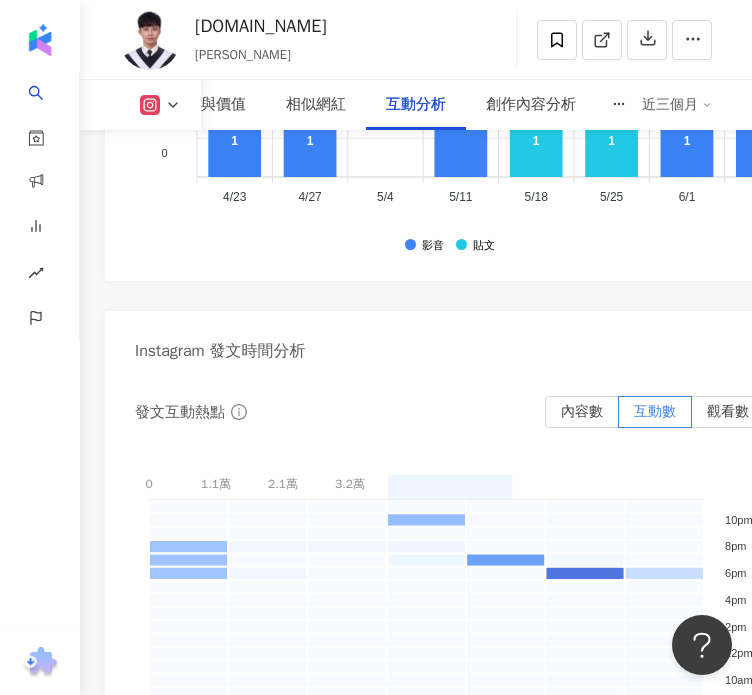 scroll, scrollTop: 7993, scrollLeft: 0, axis: vertical 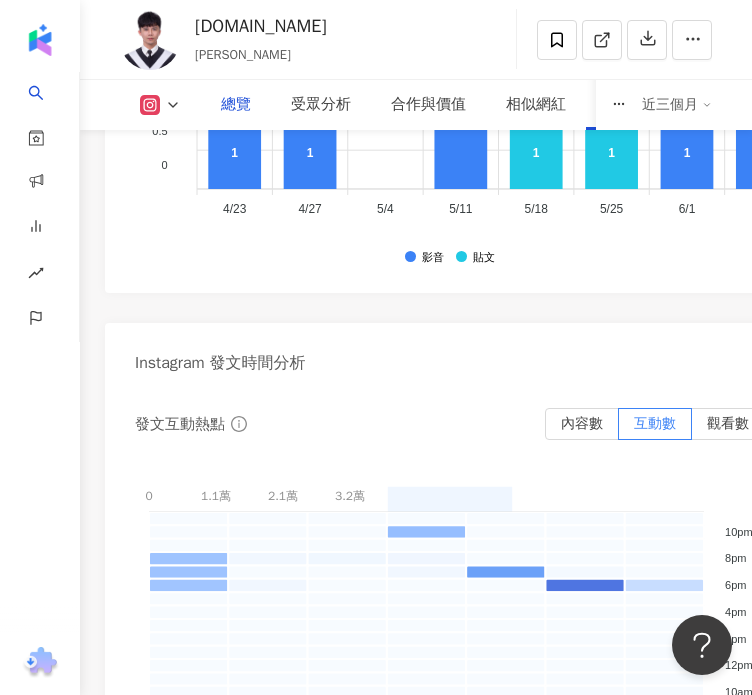 click on "總覽" at bounding box center [236, 105] 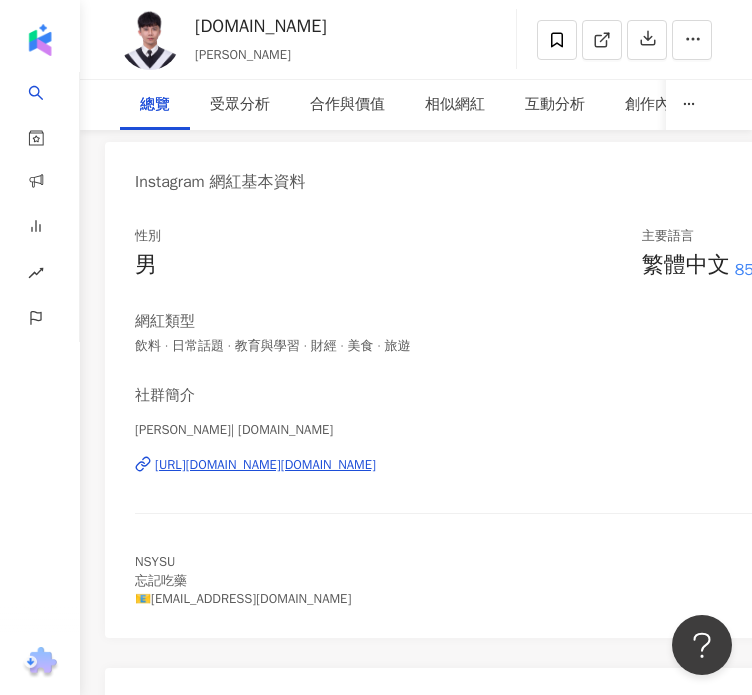 scroll, scrollTop: 0, scrollLeft: 0, axis: both 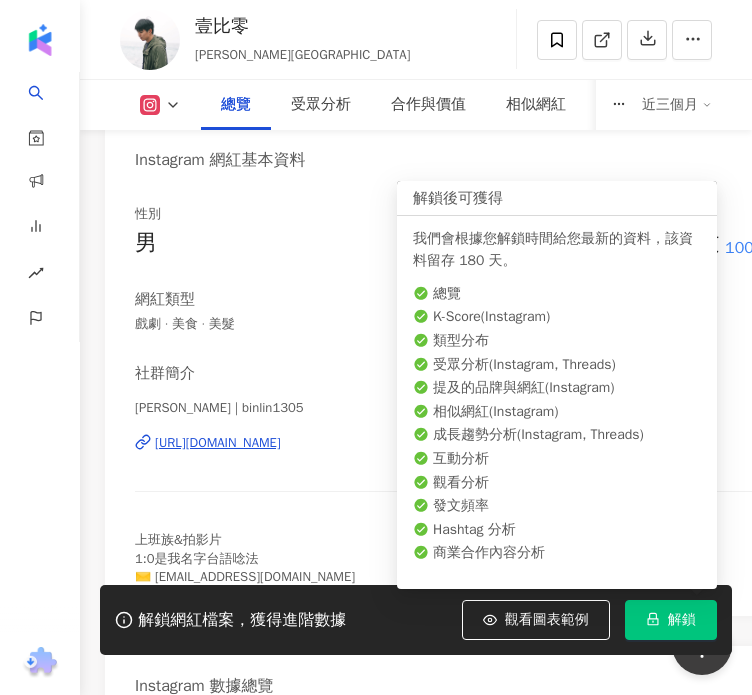 click 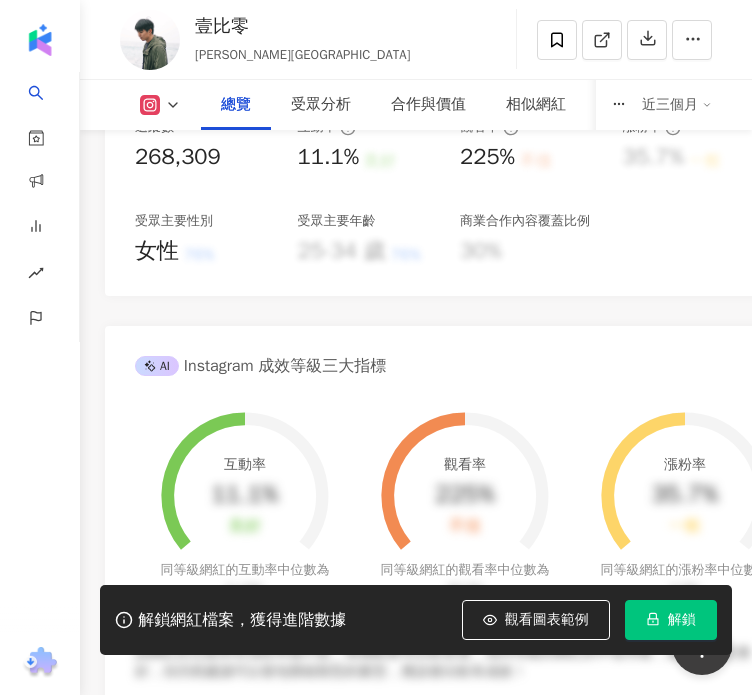 scroll, scrollTop: 1028, scrollLeft: 0, axis: vertical 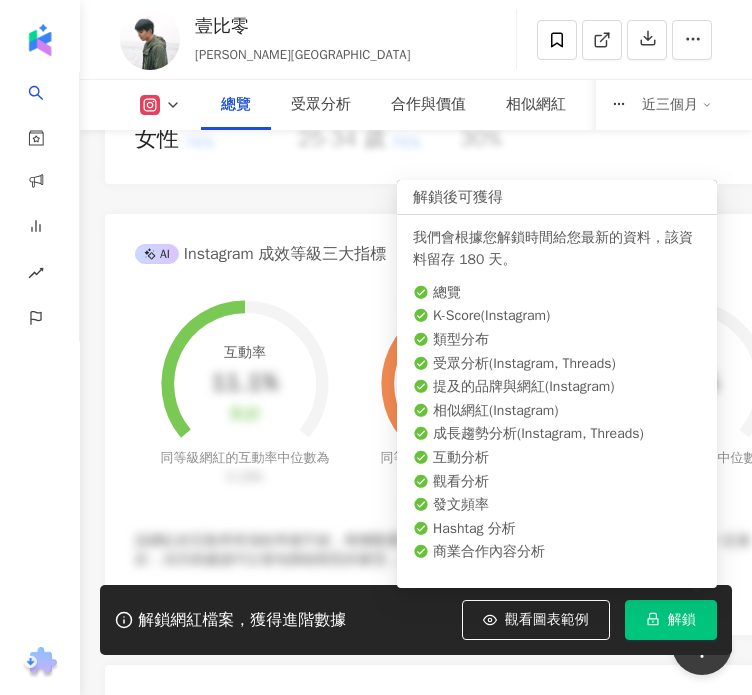 click on "解鎖" at bounding box center (682, 620) 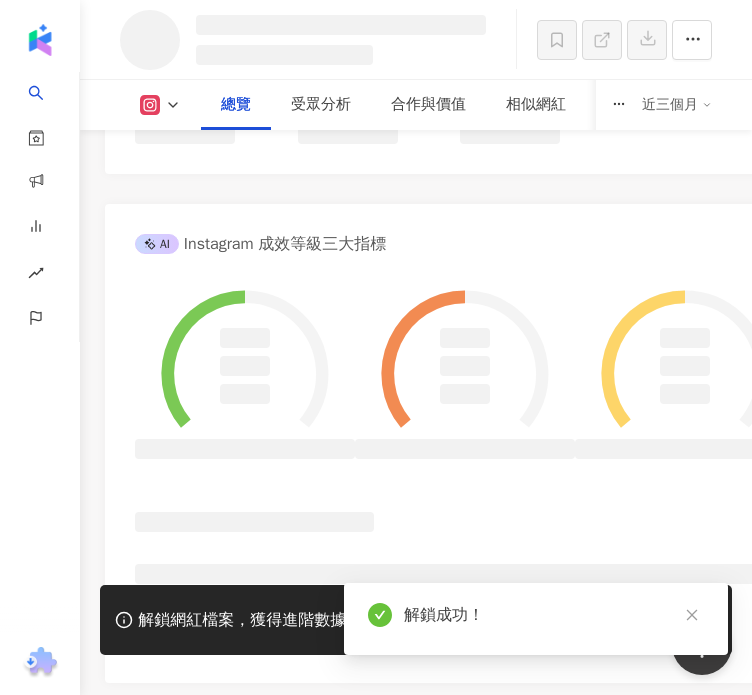 scroll, scrollTop: 1013, scrollLeft: 0, axis: vertical 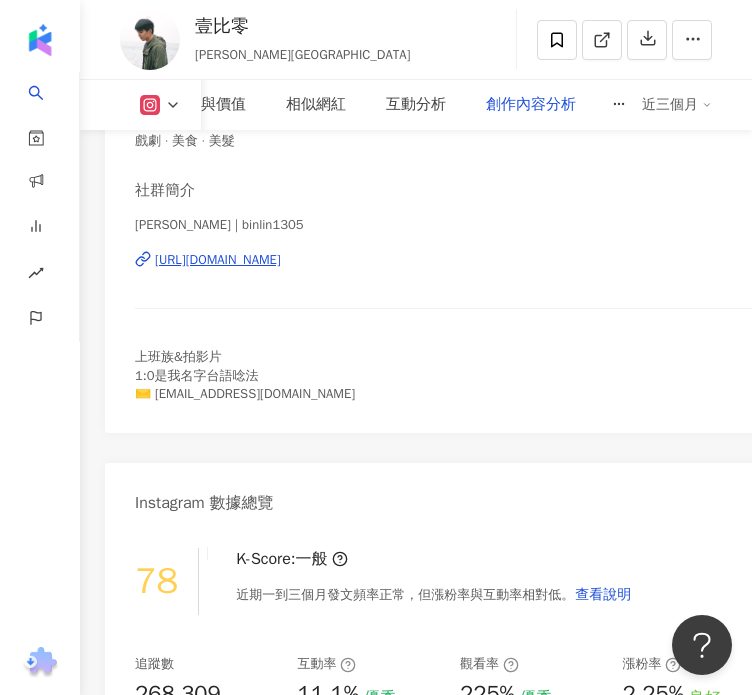 click on "創作內容分析" at bounding box center (531, 105) 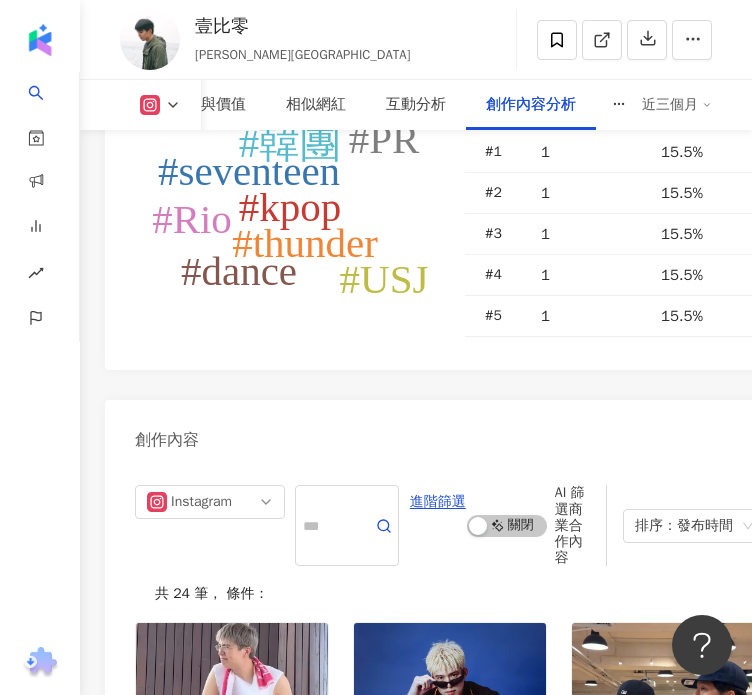 scroll, scrollTop: 8887, scrollLeft: 0, axis: vertical 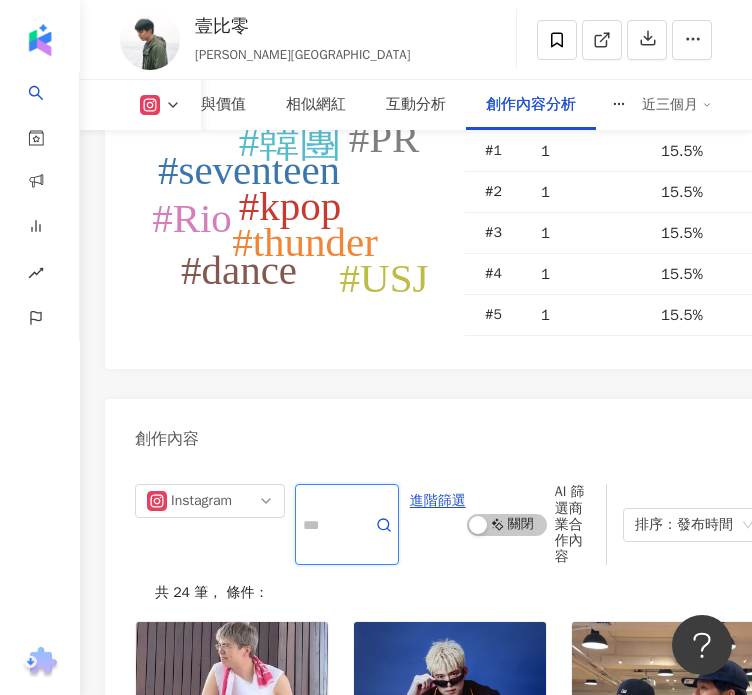 click at bounding box center [325, 524] 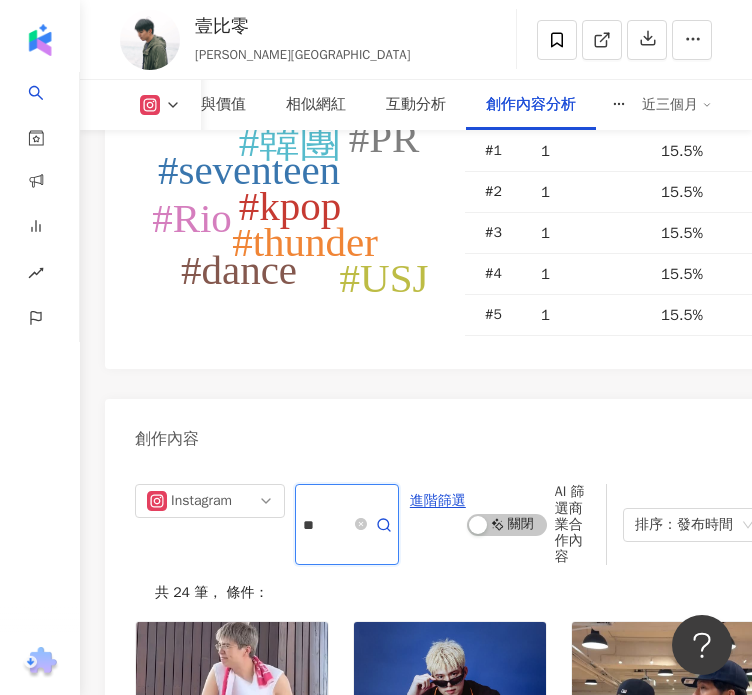 type on "*" 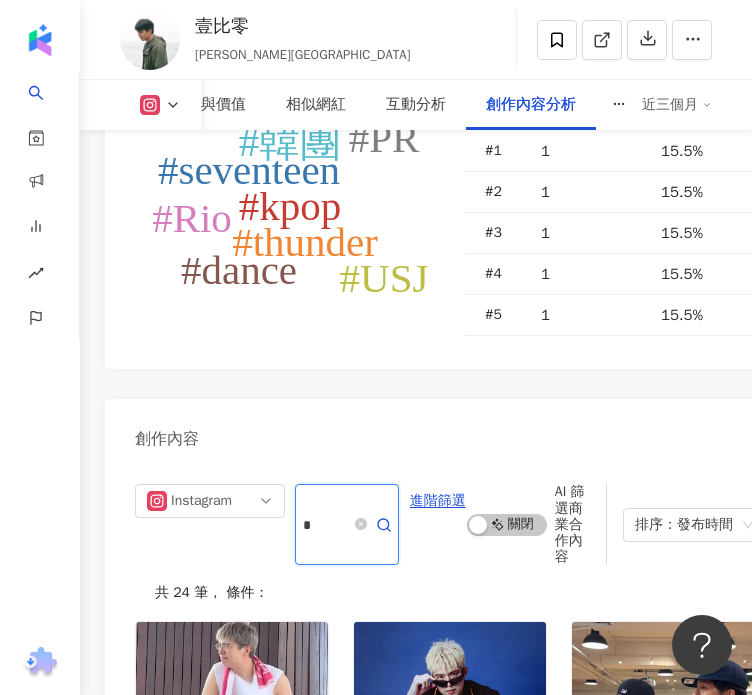 type on "*" 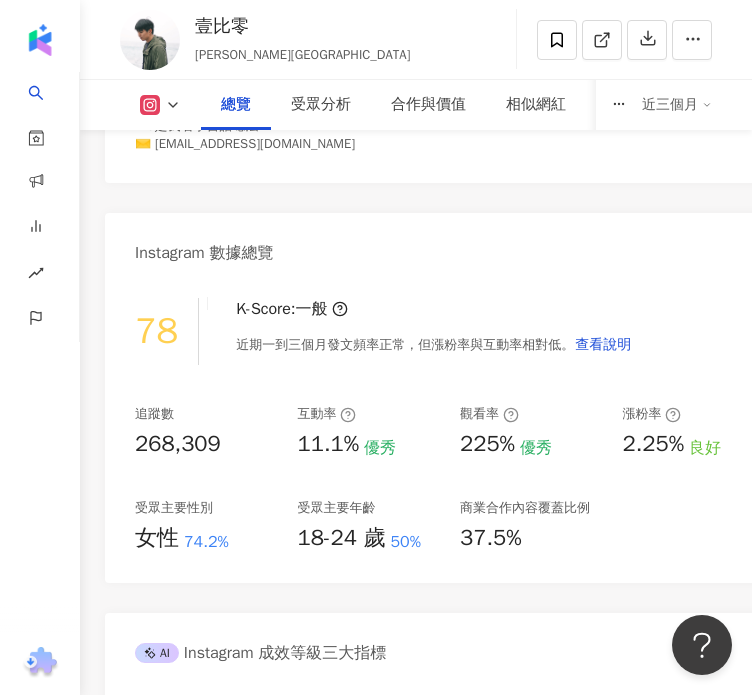 scroll, scrollTop: 0, scrollLeft: 0, axis: both 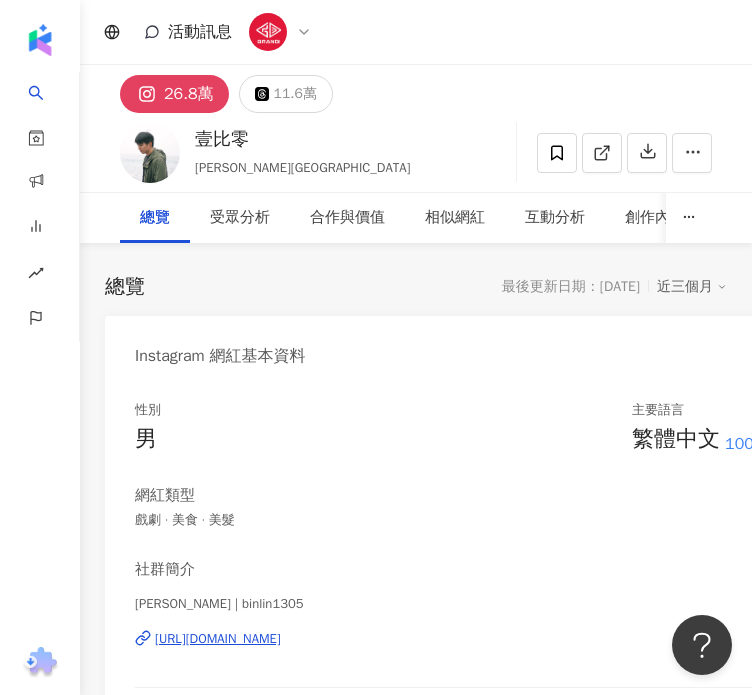 click on "壹比零 [PERSON_NAME], [PERSON_NAME] 追蹤數 268,309 互動率 11.1% 觀看率 225%" at bounding box center (416, 152) 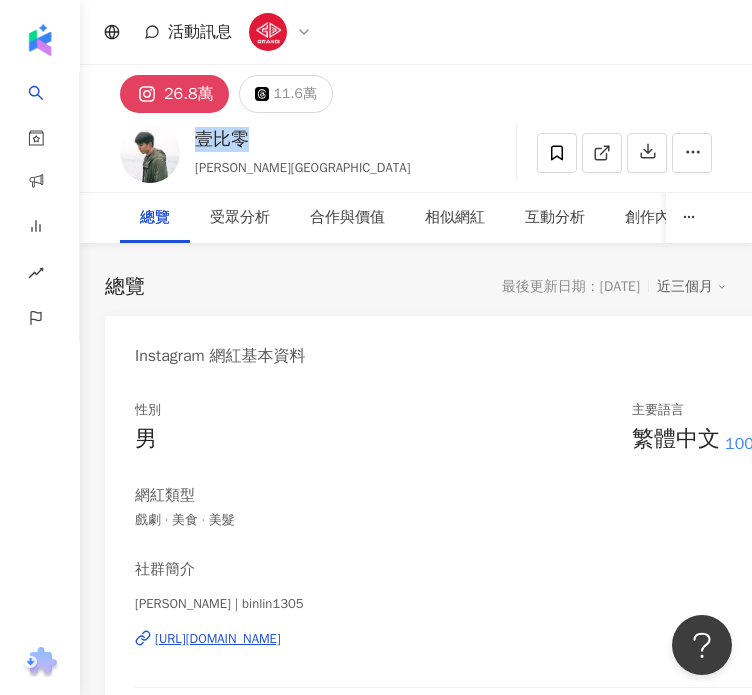 drag, startPoint x: 200, startPoint y: 143, endPoint x: 254, endPoint y: 142, distance: 54.00926 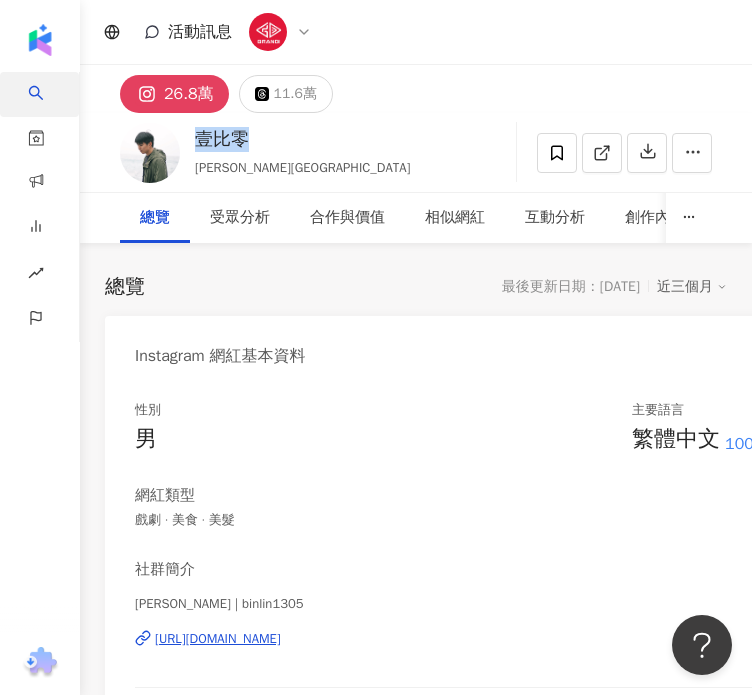 click 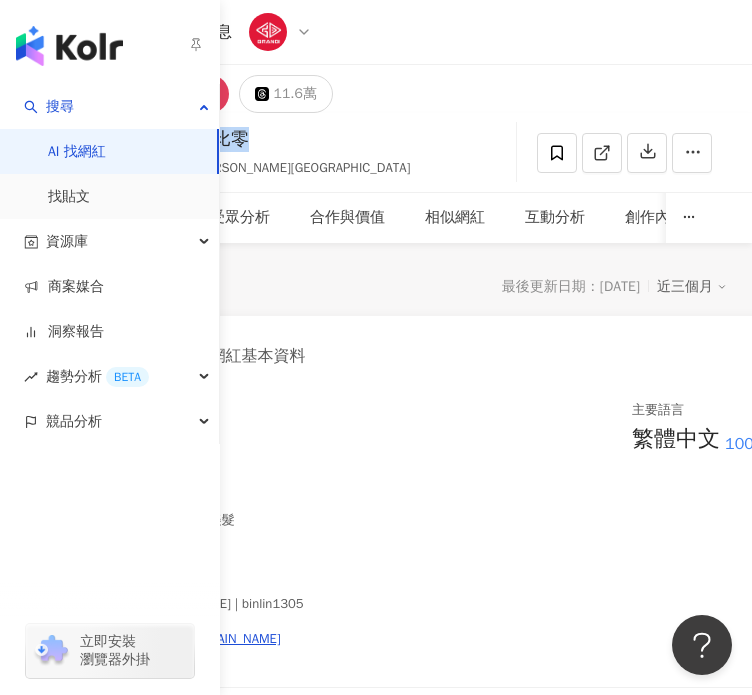 click on "AI 找網紅" at bounding box center [77, 152] 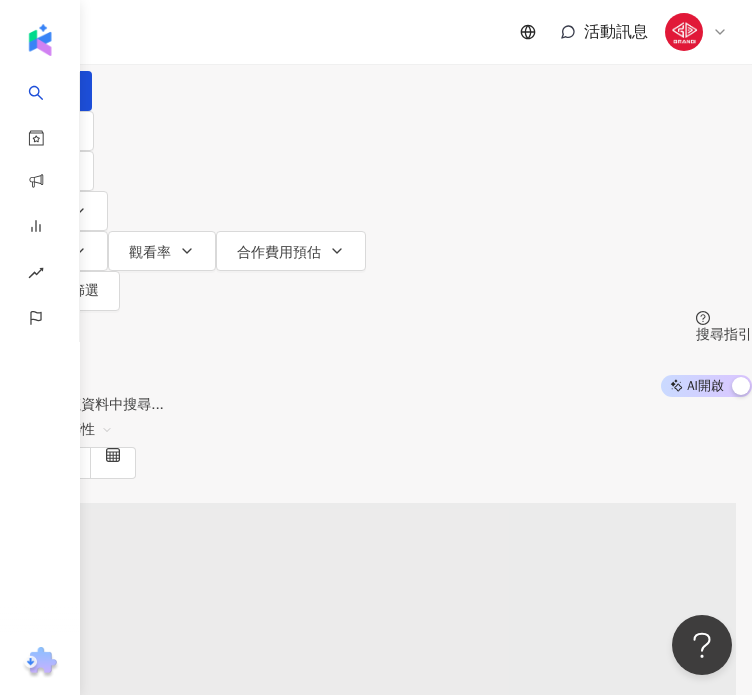 click at bounding box center [210, 19] 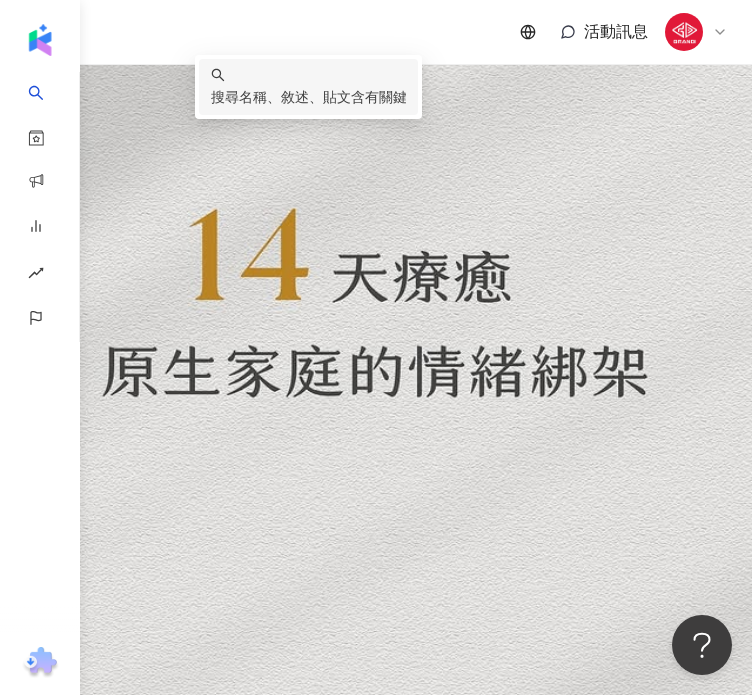 scroll, scrollTop: 0, scrollLeft: 0, axis: both 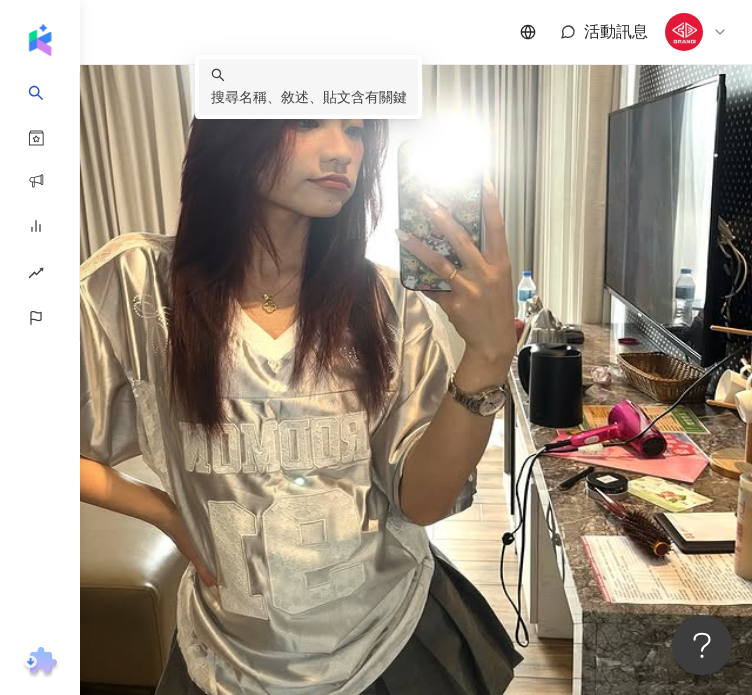 click on "**" at bounding box center (210, 19) 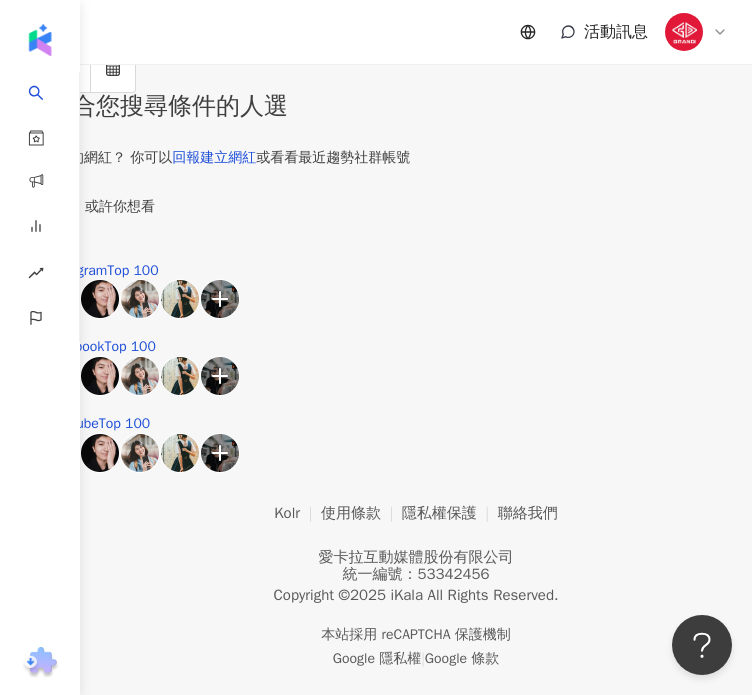 scroll, scrollTop: 0, scrollLeft: 0, axis: both 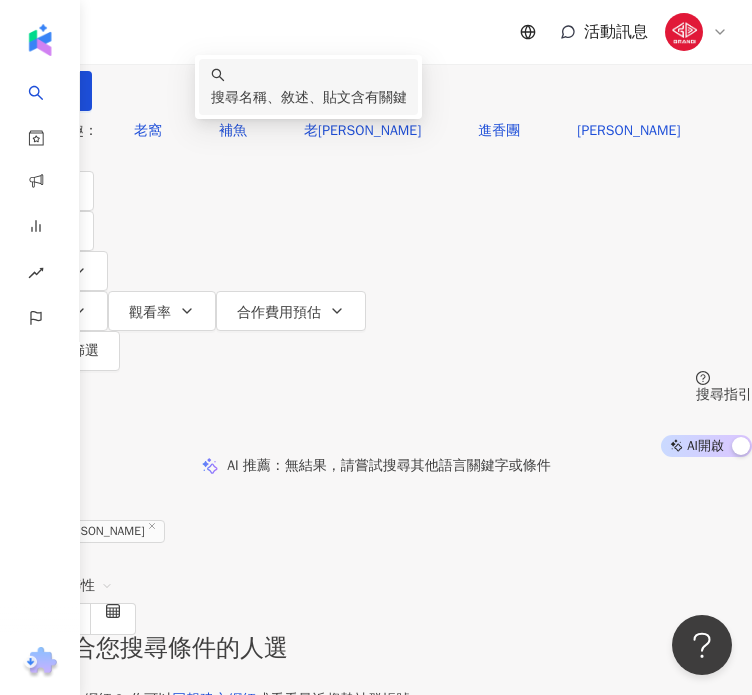 drag, startPoint x: 334, startPoint y: 124, endPoint x: 215, endPoint y: 132, distance: 119.26861 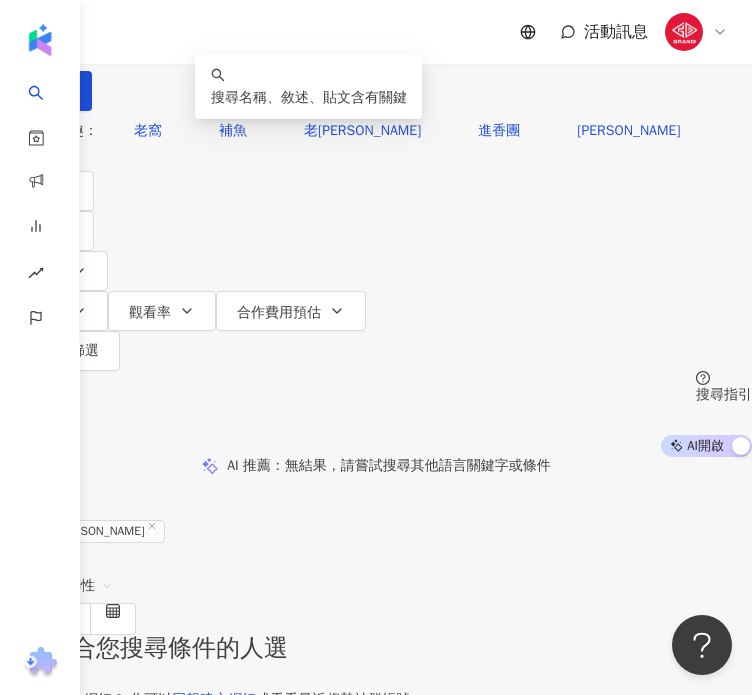 type on "********" 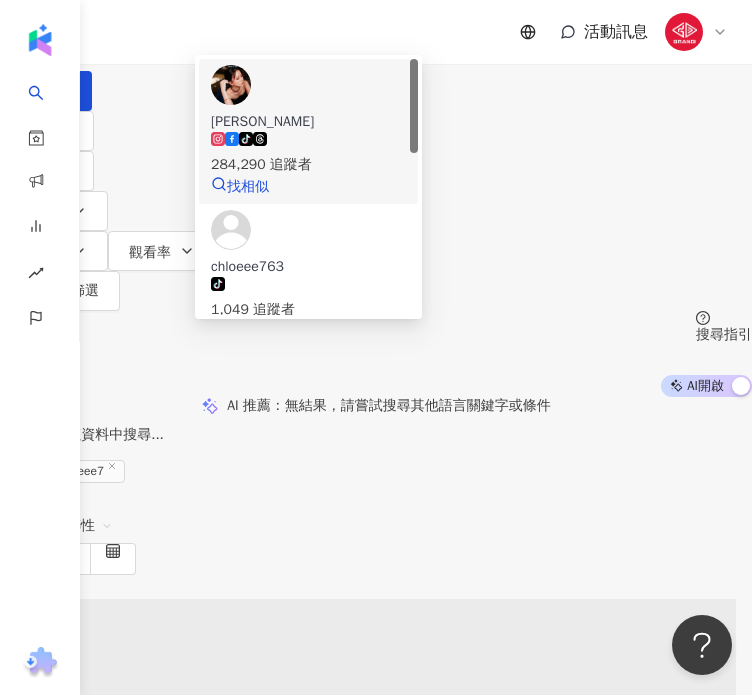 click on "項婕如" at bounding box center (308, 122) 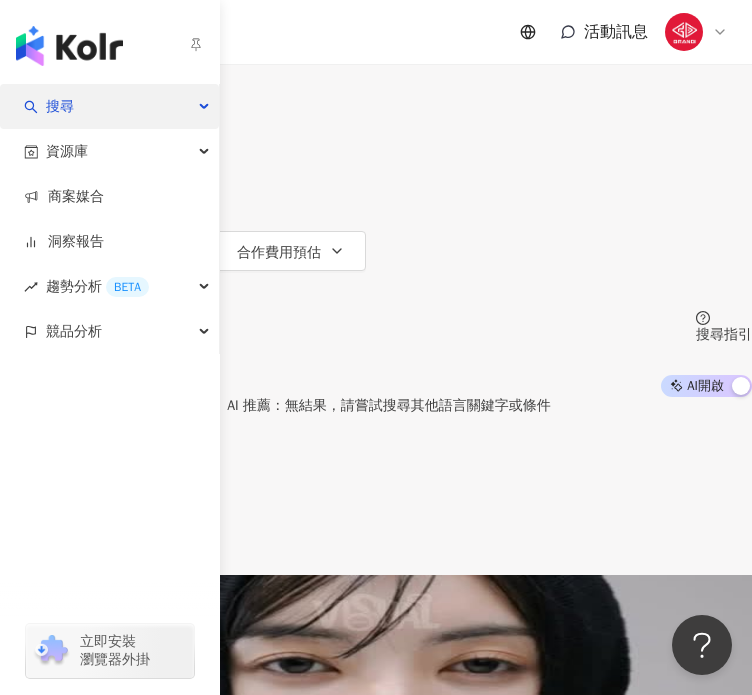 click on "搜尋" at bounding box center [60, 106] 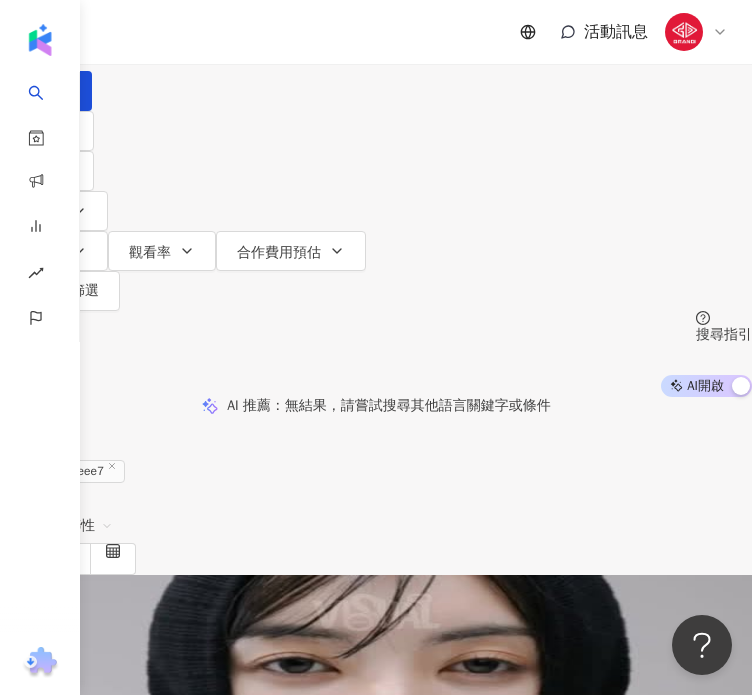 click at bounding box center (210, 19) 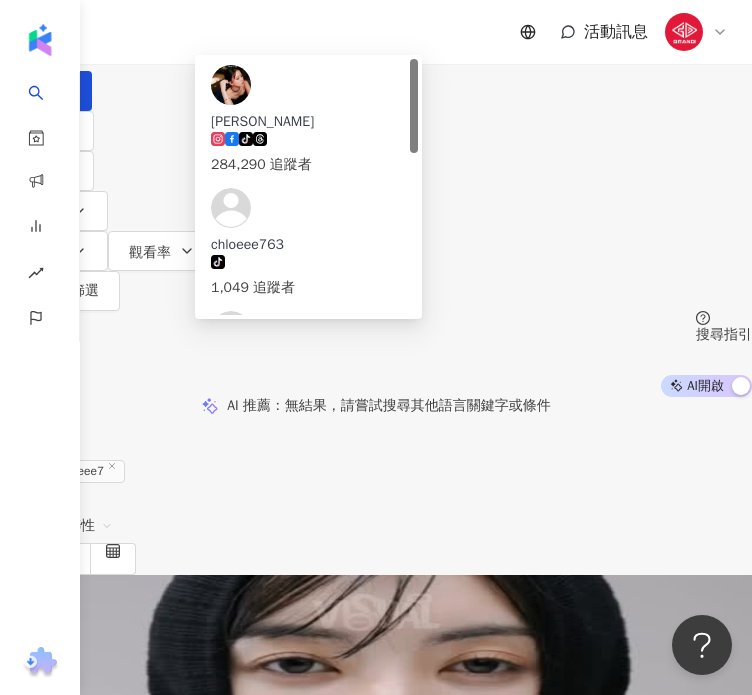 click on "*********" at bounding box center [210, 19] 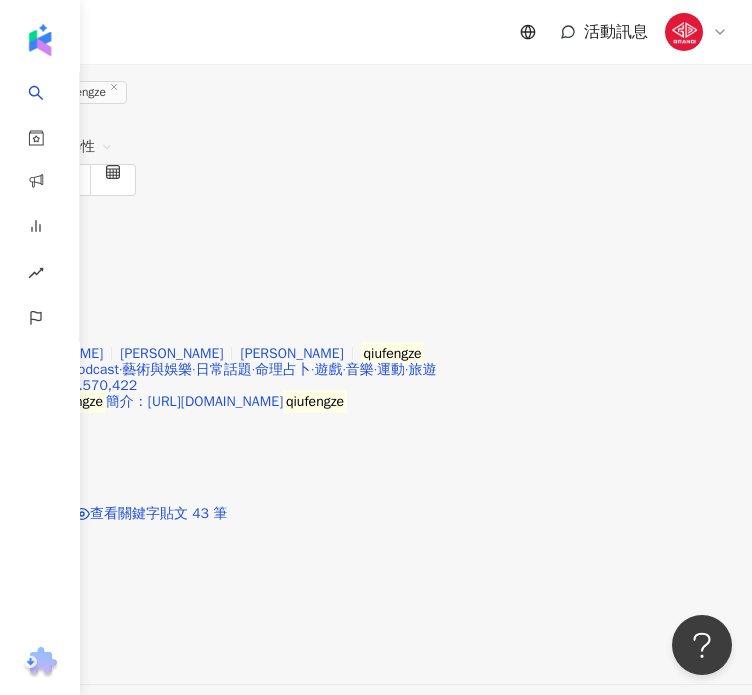 scroll, scrollTop: 388, scrollLeft: 0, axis: vertical 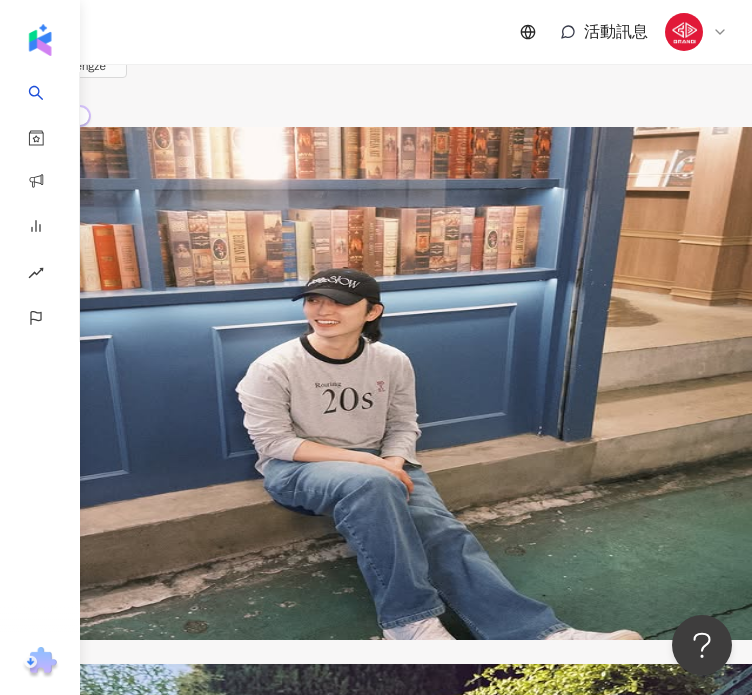 type on "*********" 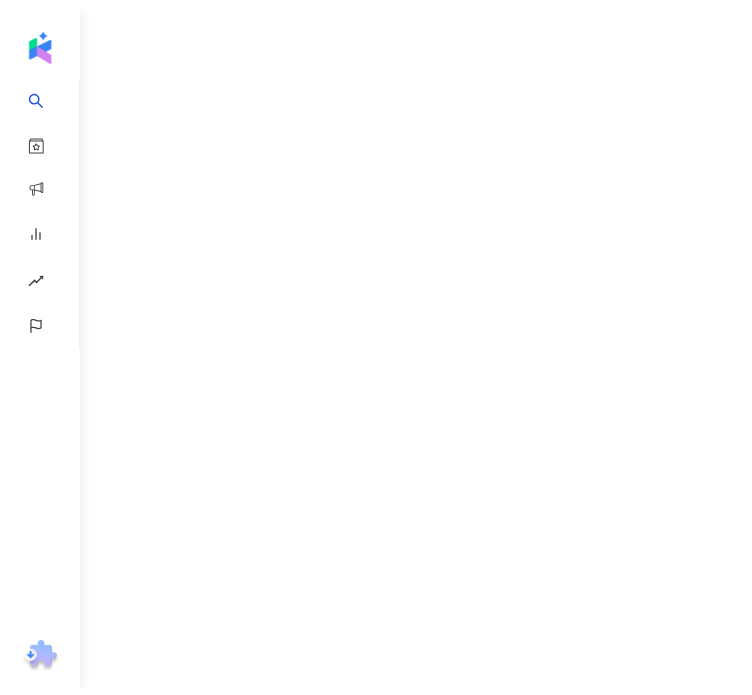scroll, scrollTop: 0, scrollLeft: 0, axis: both 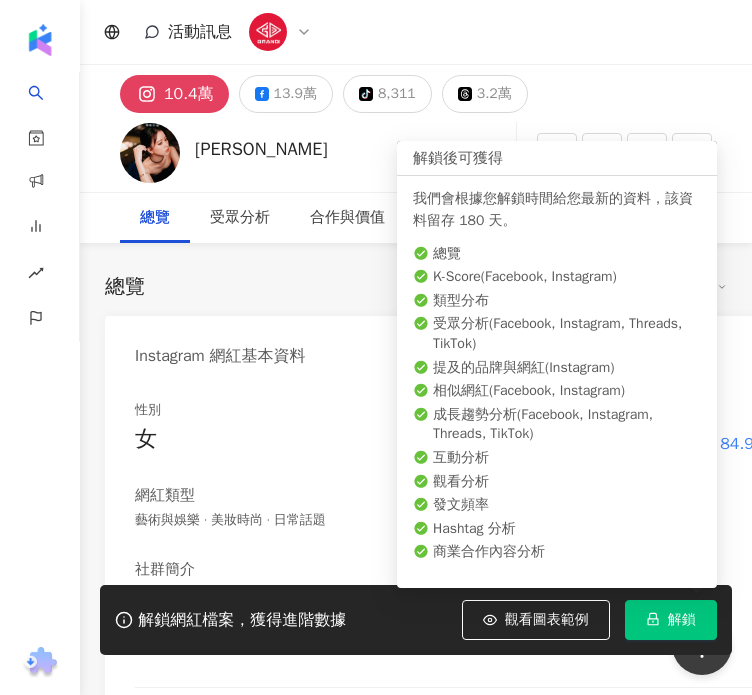 click on "解鎖" at bounding box center (682, 620) 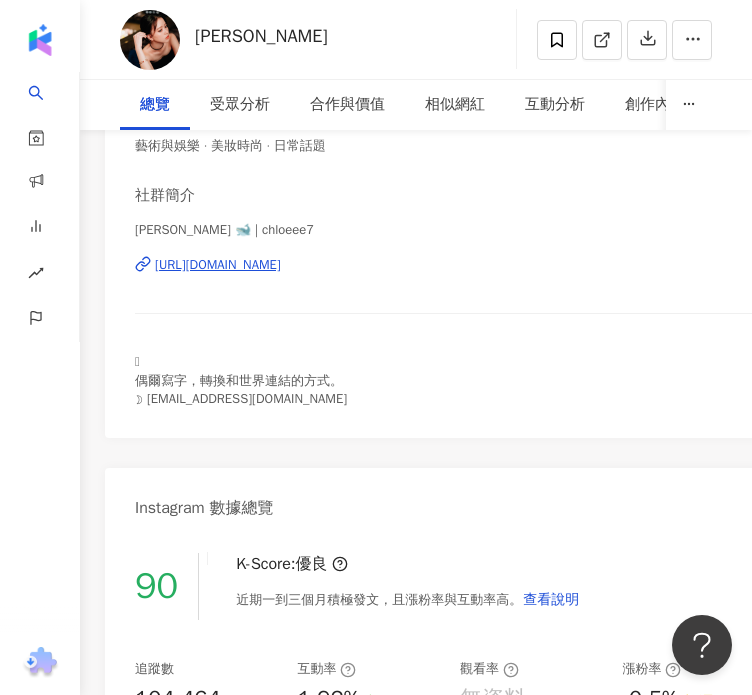 scroll, scrollTop: 0, scrollLeft: 0, axis: both 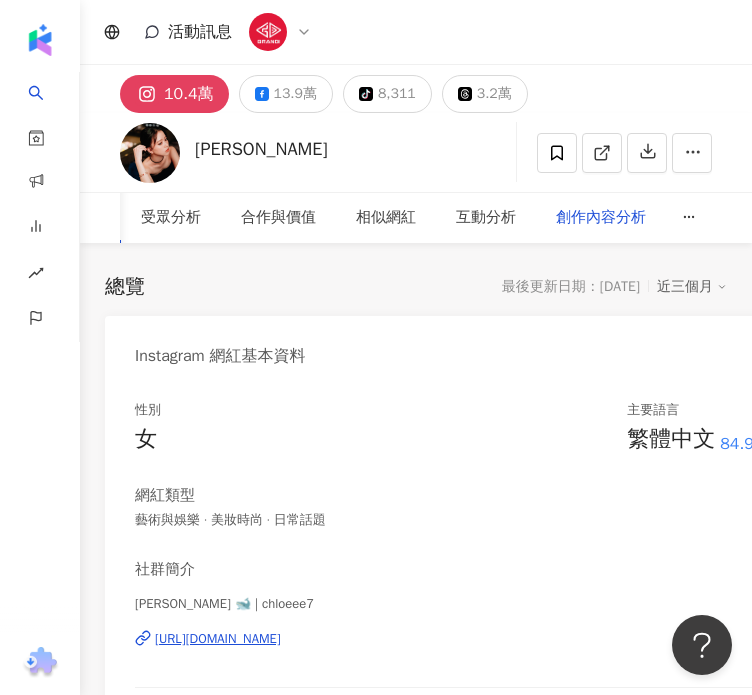 click on "創作內容分析" at bounding box center [601, 218] 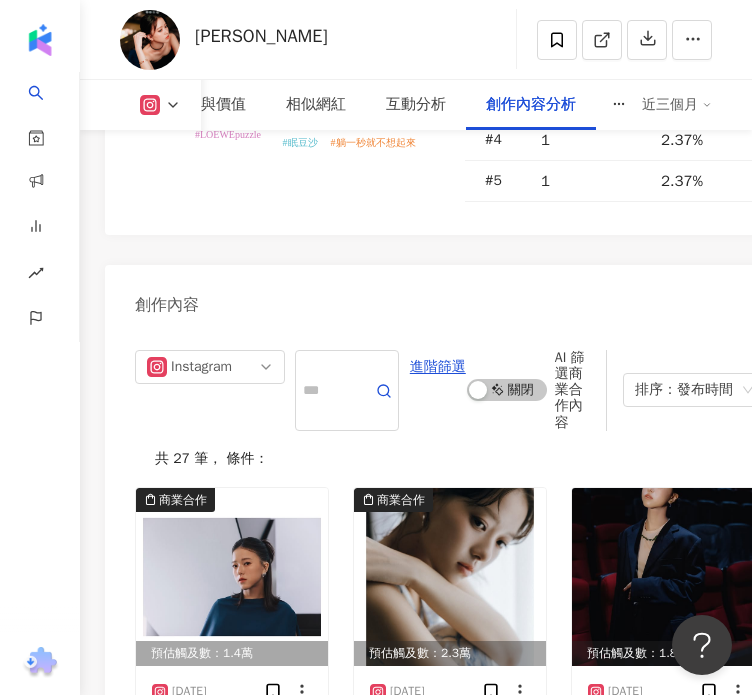 scroll, scrollTop: 9065, scrollLeft: 0, axis: vertical 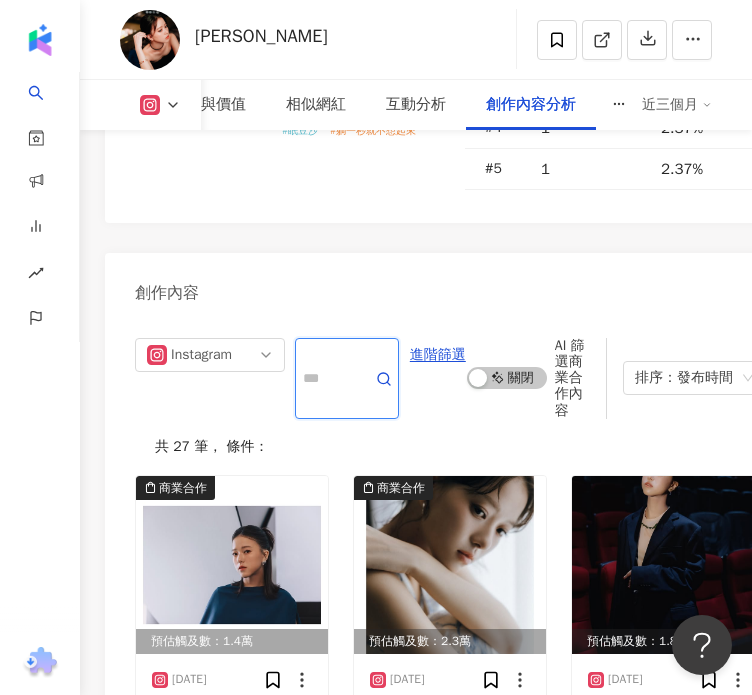 click at bounding box center (325, 378) 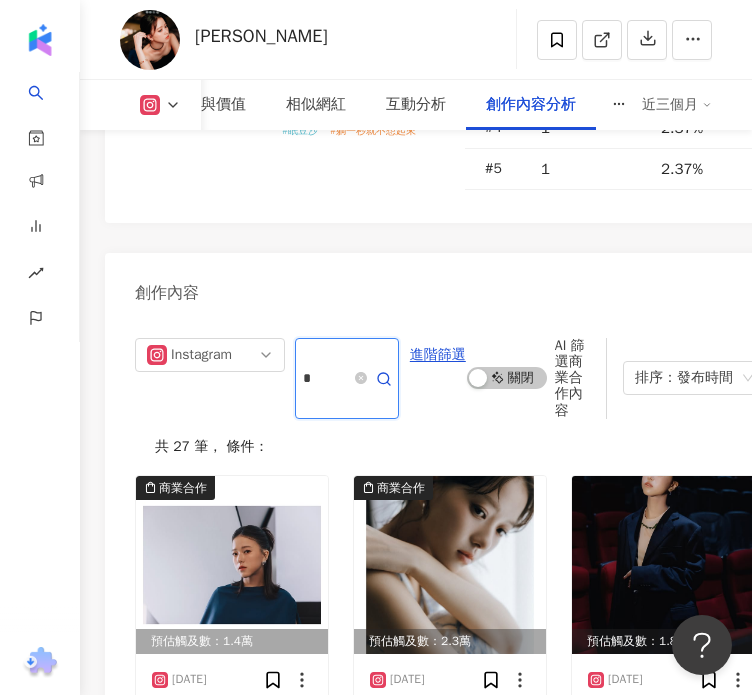 type on "*" 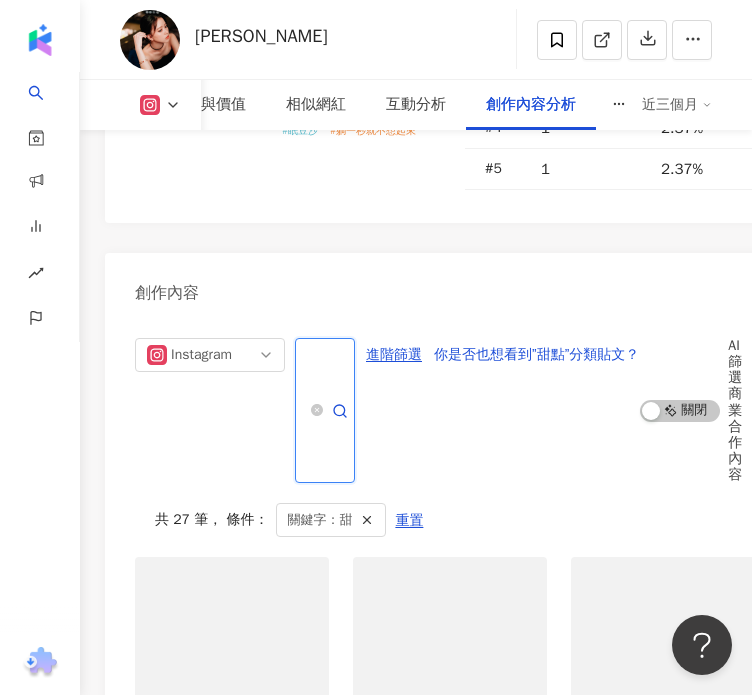 scroll, scrollTop: 9140, scrollLeft: 0, axis: vertical 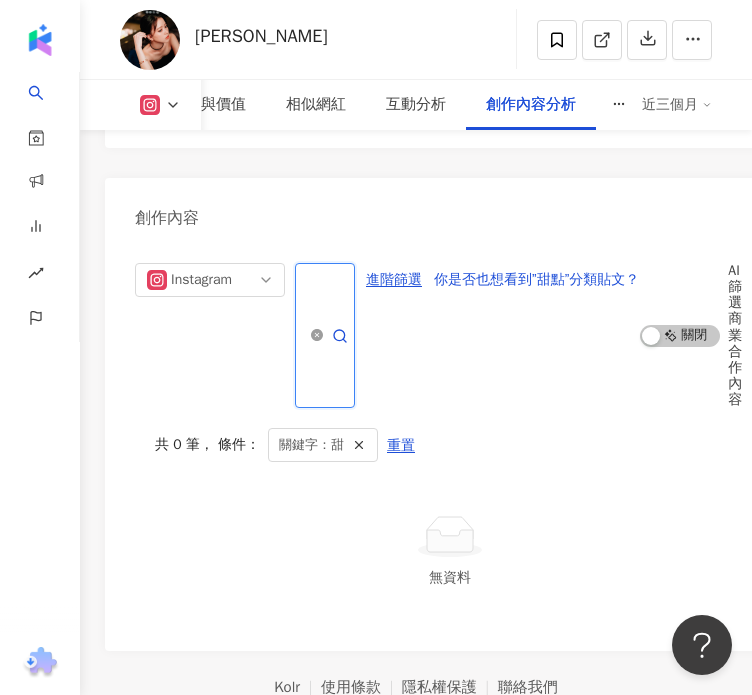 click 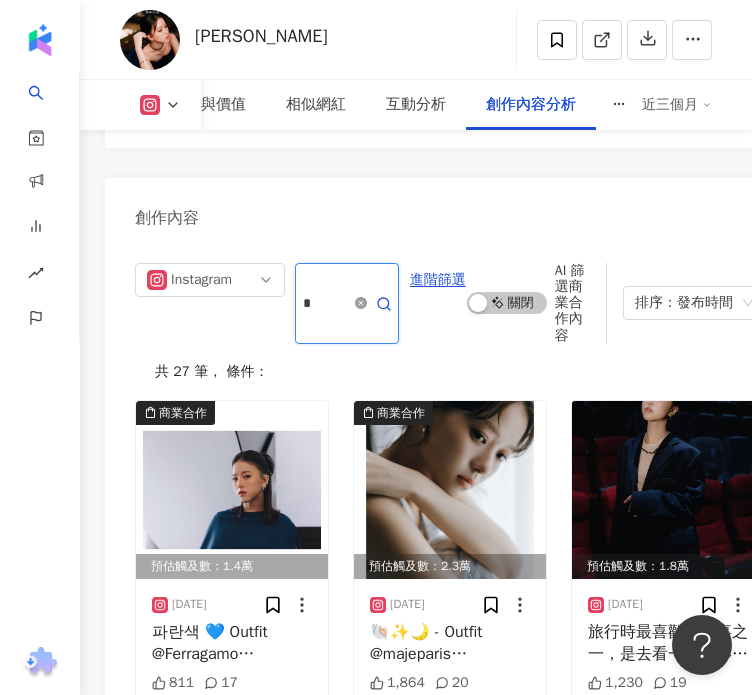 type on "*" 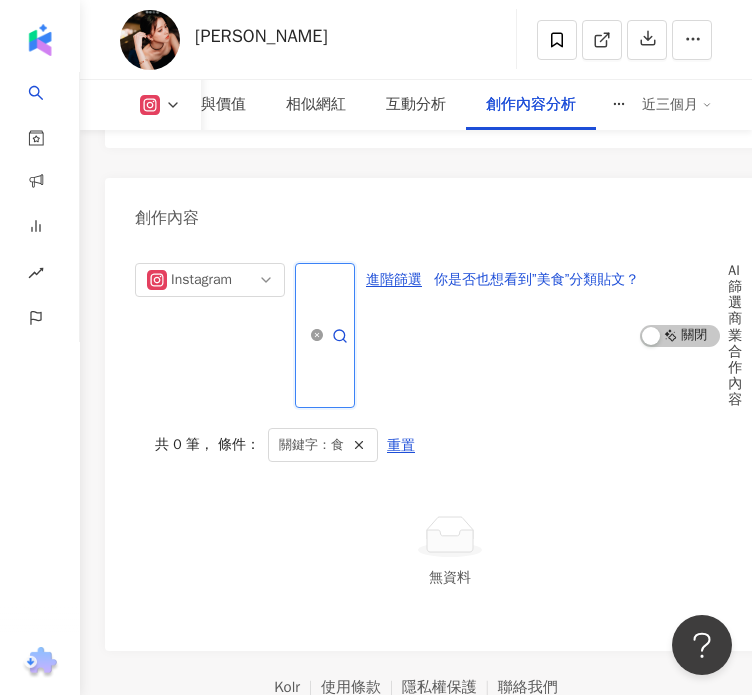 click 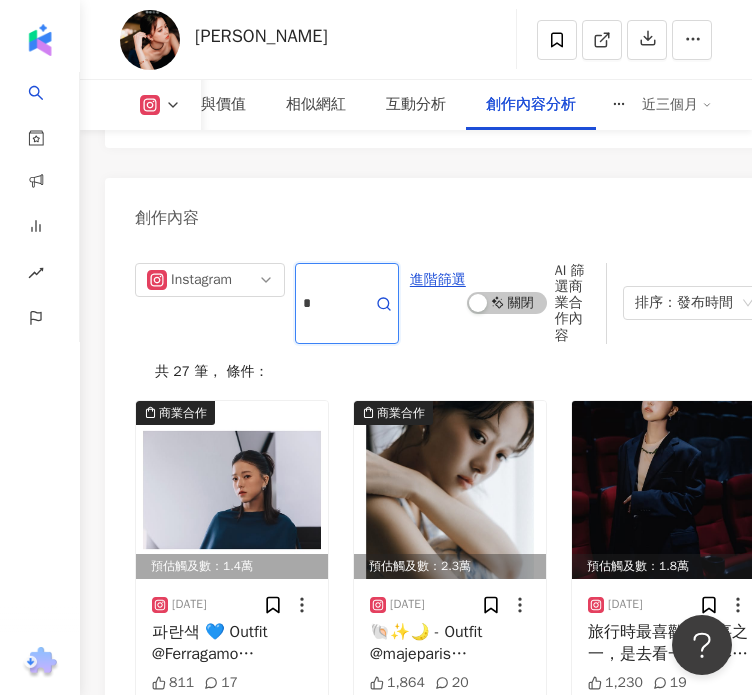 type 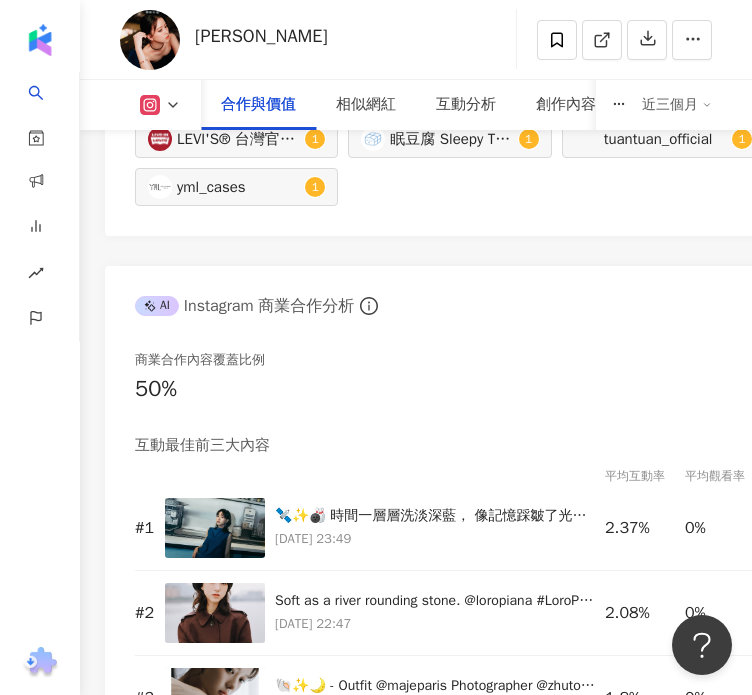 scroll, scrollTop: 3992, scrollLeft: 0, axis: vertical 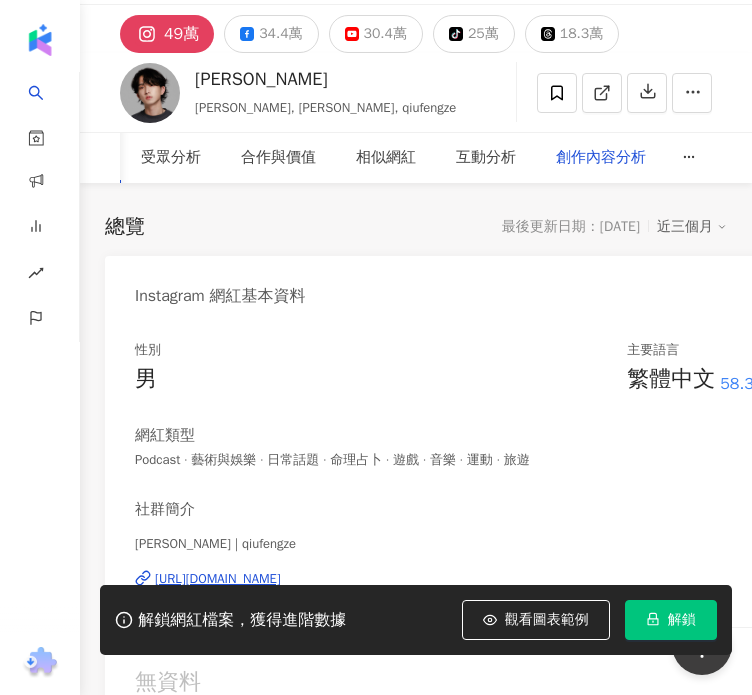 click on "創作內容分析" at bounding box center [601, 158] 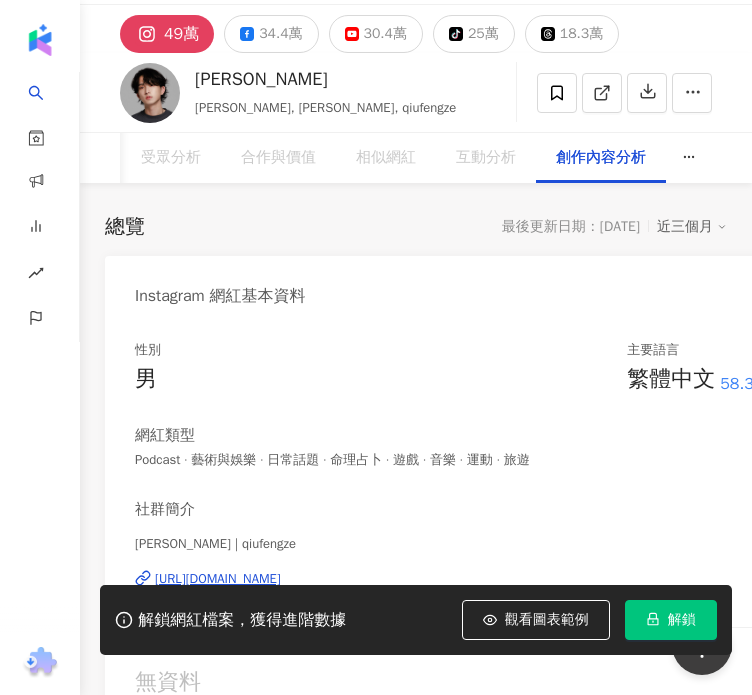 scroll, scrollTop: 8676, scrollLeft: 0, axis: vertical 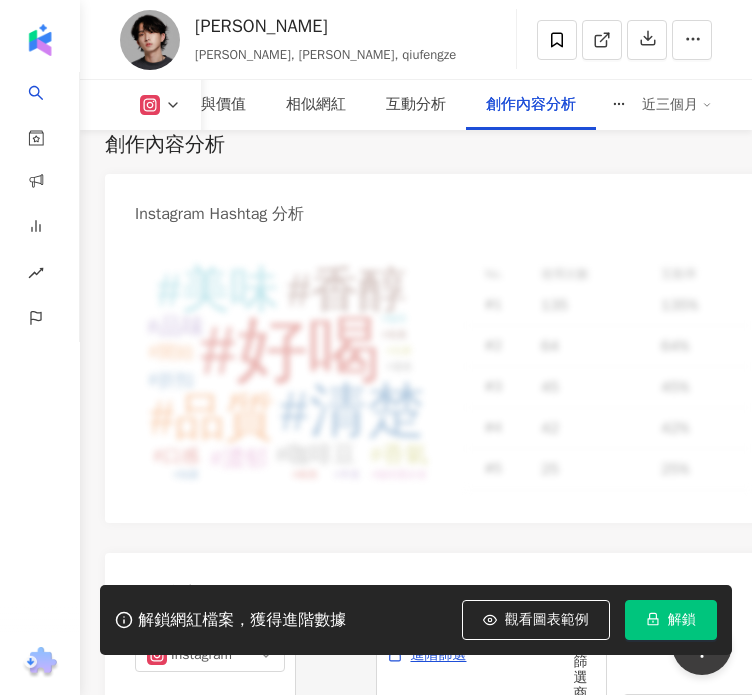 click on "解鎖" at bounding box center (682, 620) 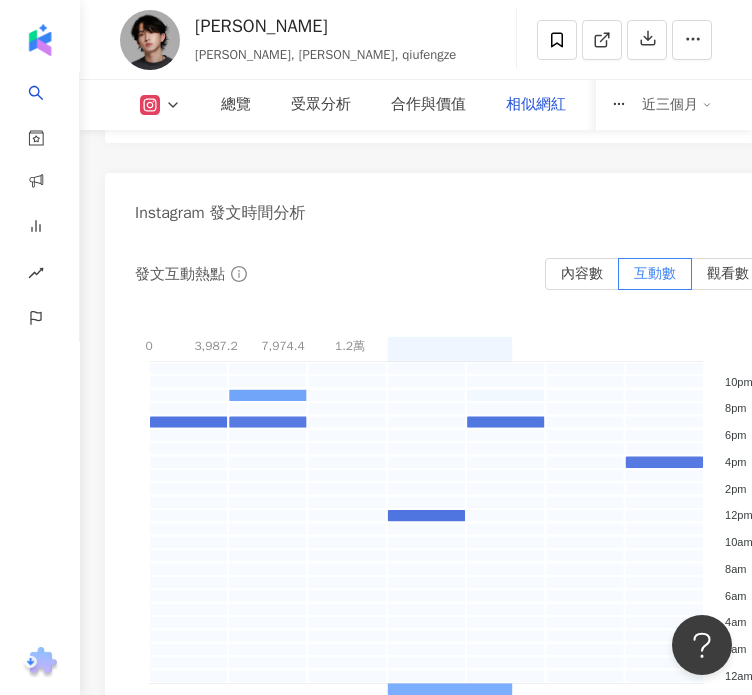 scroll, scrollTop: 8525, scrollLeft: 0, axis: vertical 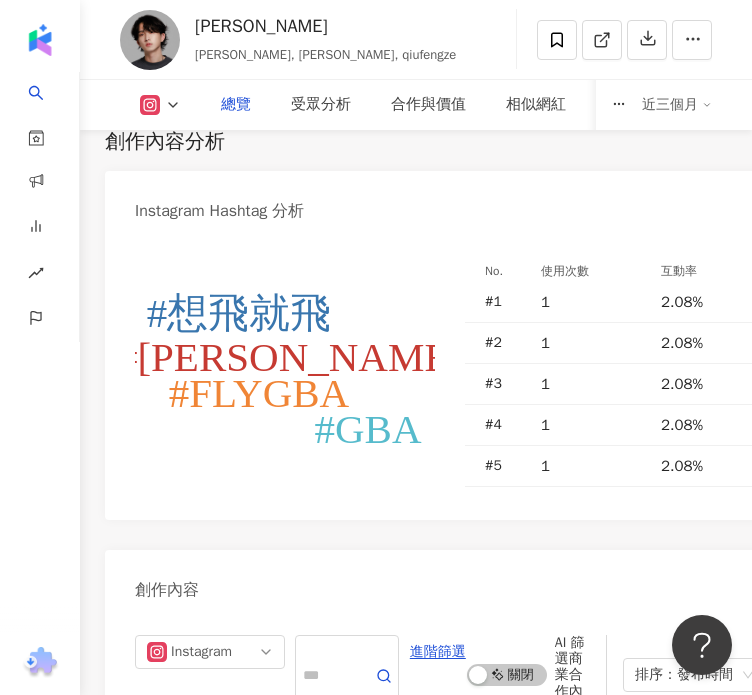click on "總覽" at bounding box center (236, 105) 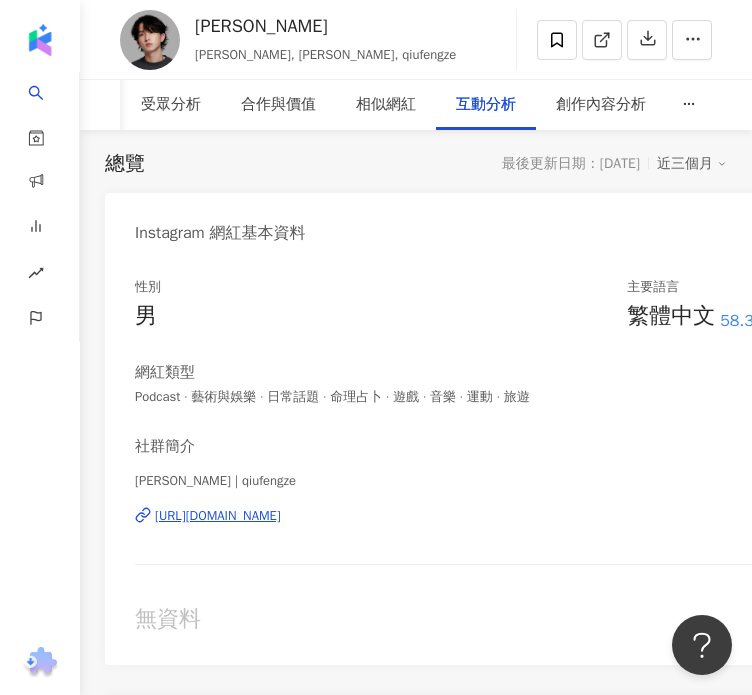 scroll, scrollTop: 0, scrollLeft: 0, axis: both 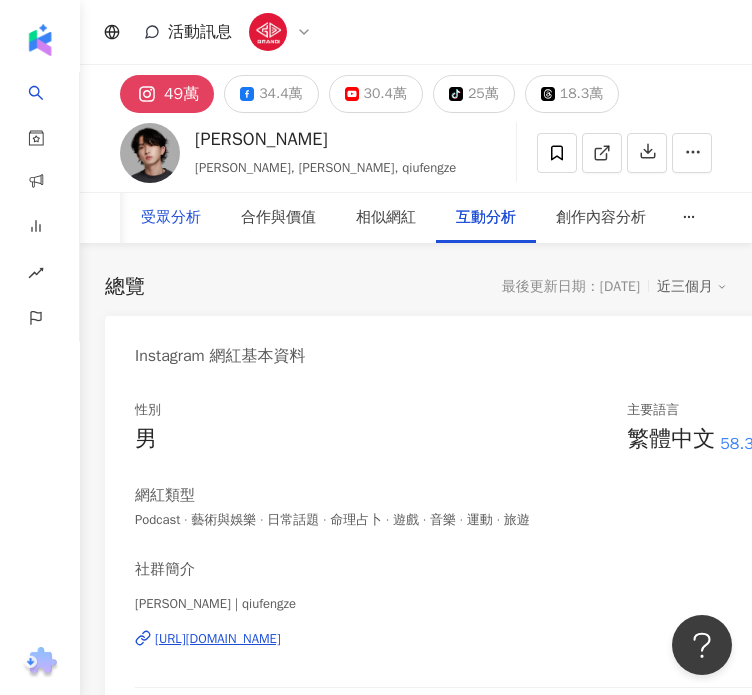 click on "受眾分析" at bounding box center [171, 218] 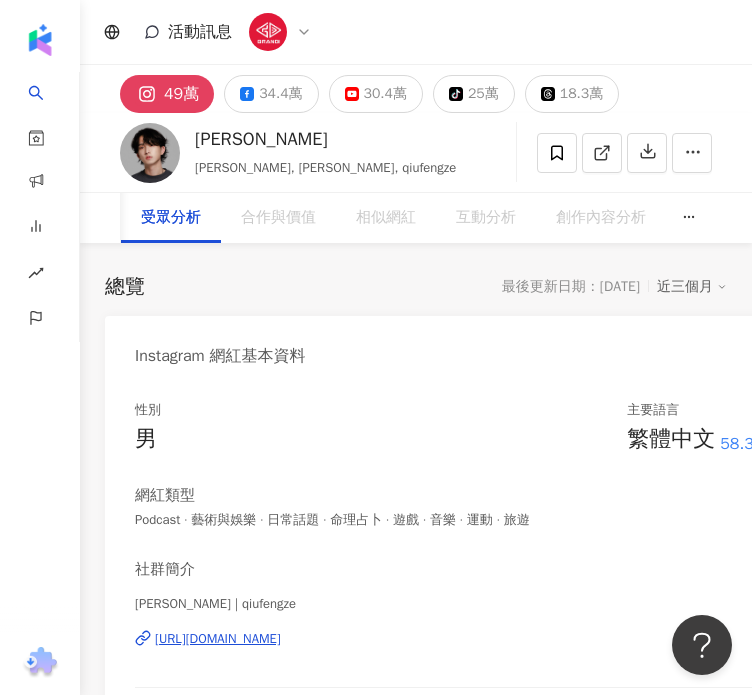 scroll, scrollTop: 2643, scrollLeft: 0, axis: vertical 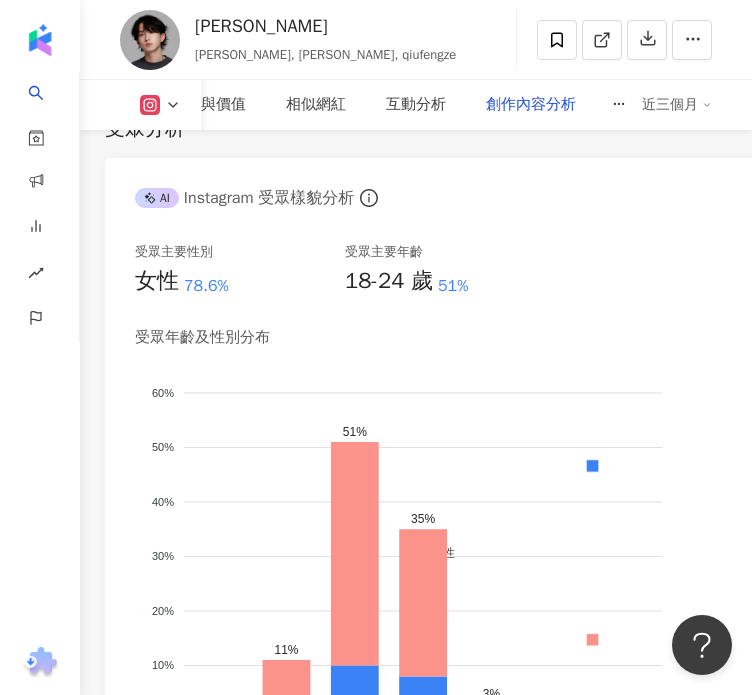 click on "創作內容分析" at bounding box center (531, 105) 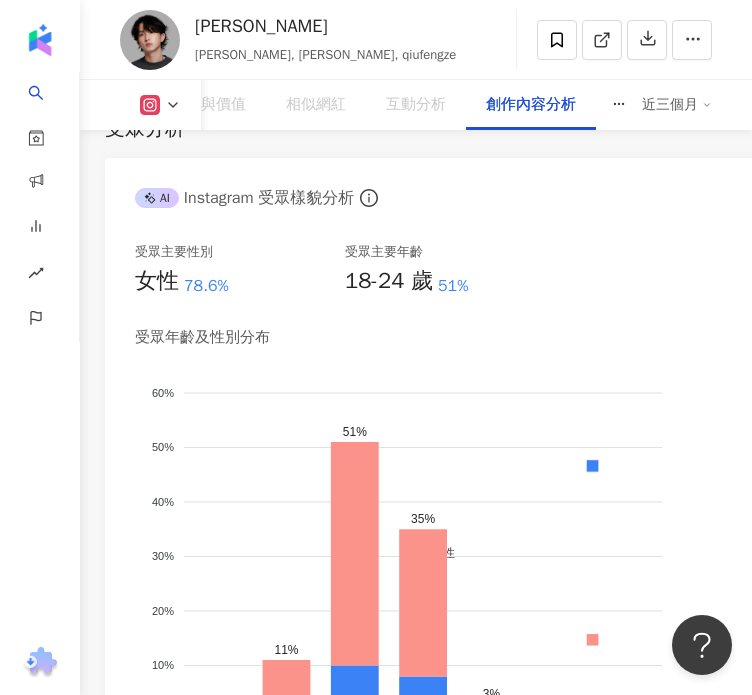 scroll, scrollTop: 8526, scrollLeft: 0, axis: vertical 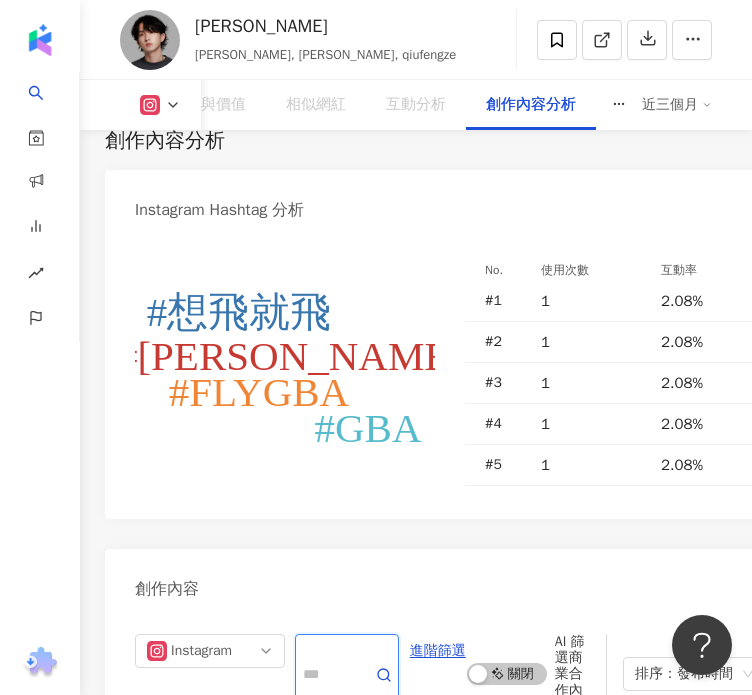 click at bounding box center [325, 674] 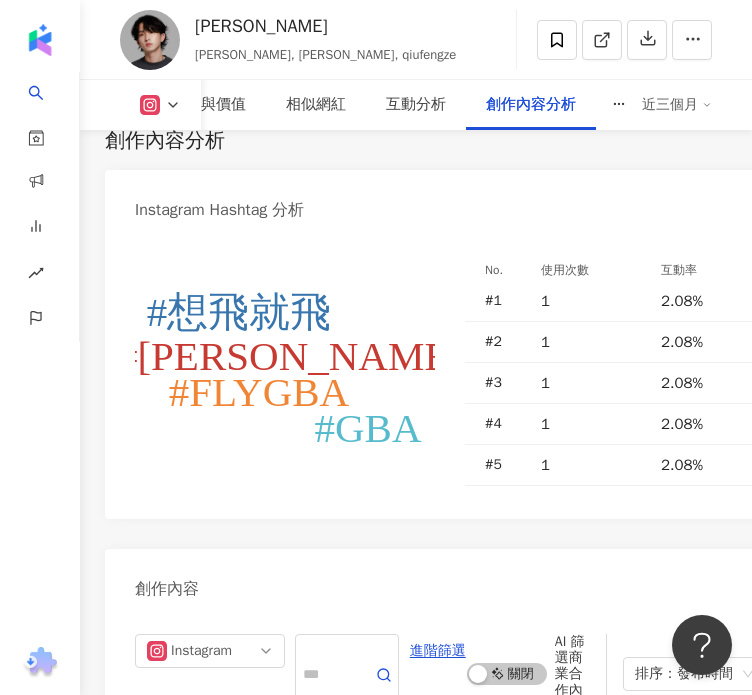 click on "#FLYGBA" 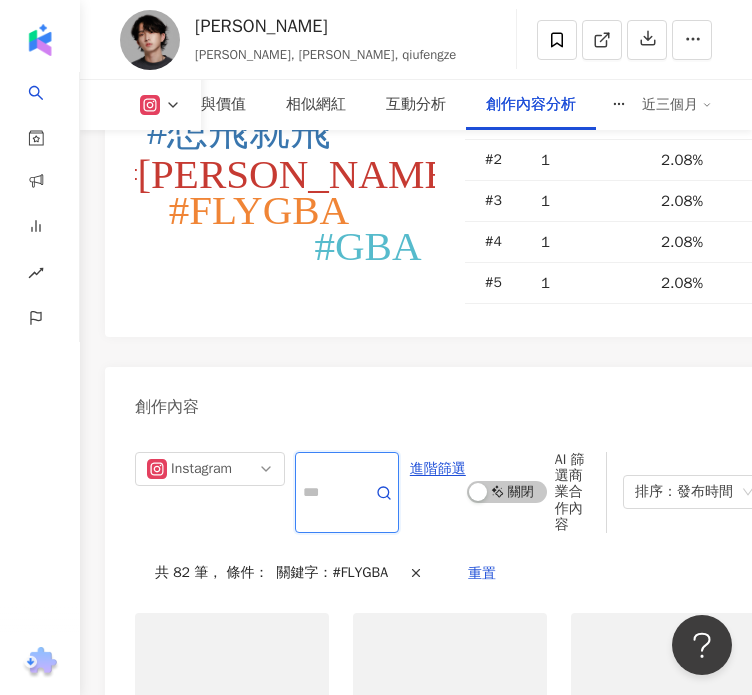 click at bounding box center [325, 492] 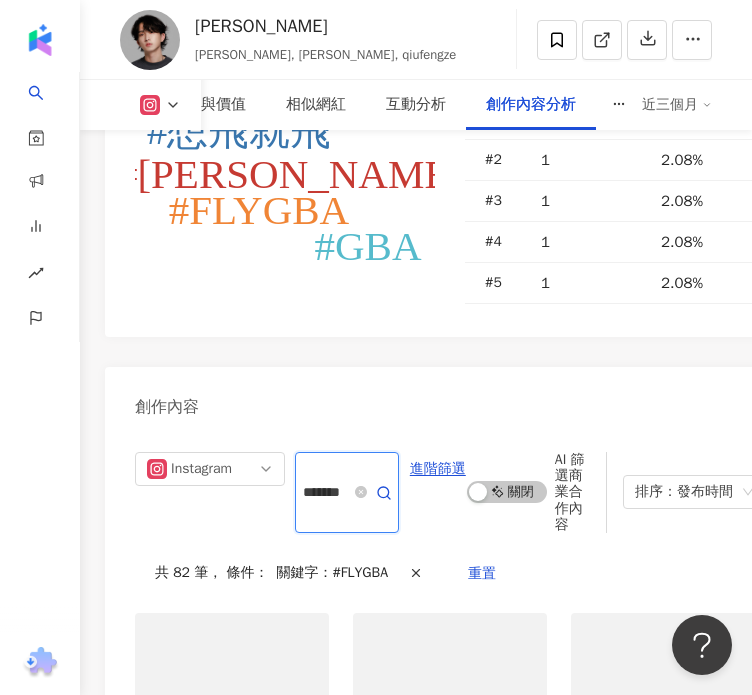scroll, scrollTop: 8966, scrollLeft: 0, axis: vertical 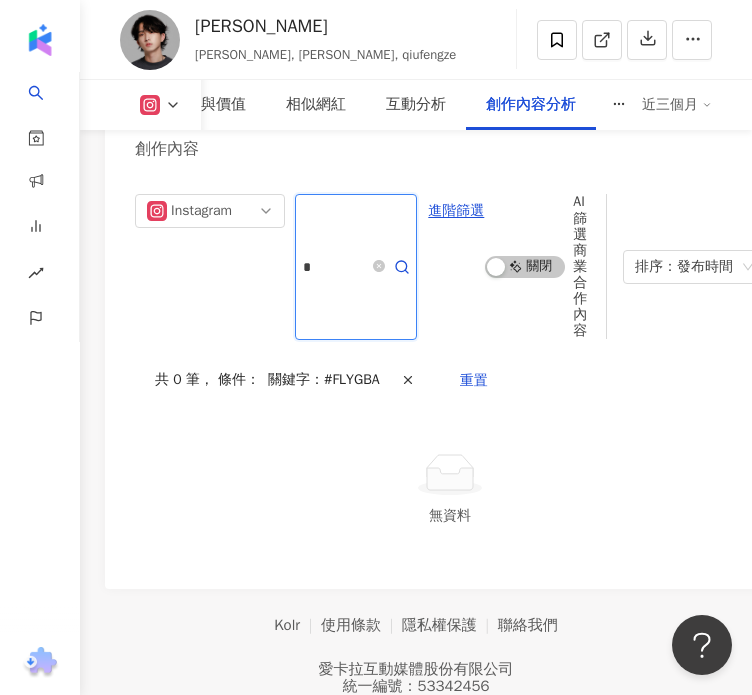 type on "*" 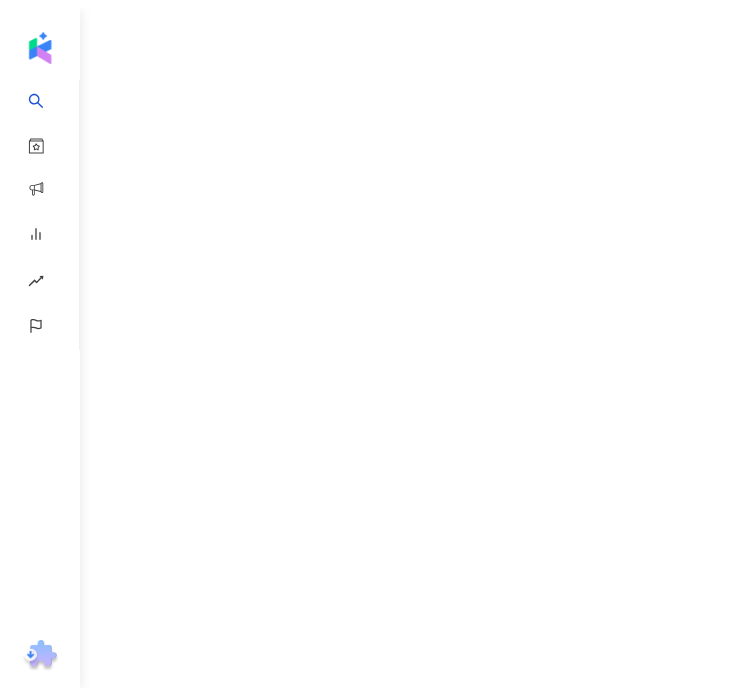 scroll, scrollTop: 0, scrollLeft: 0, axis: both 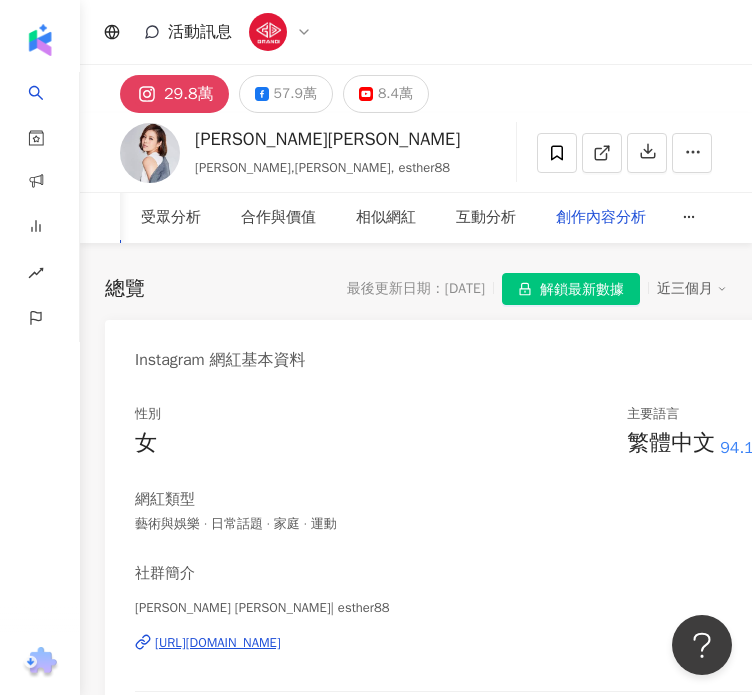 click on "創作內容分析" at bounding box center [601, 218] 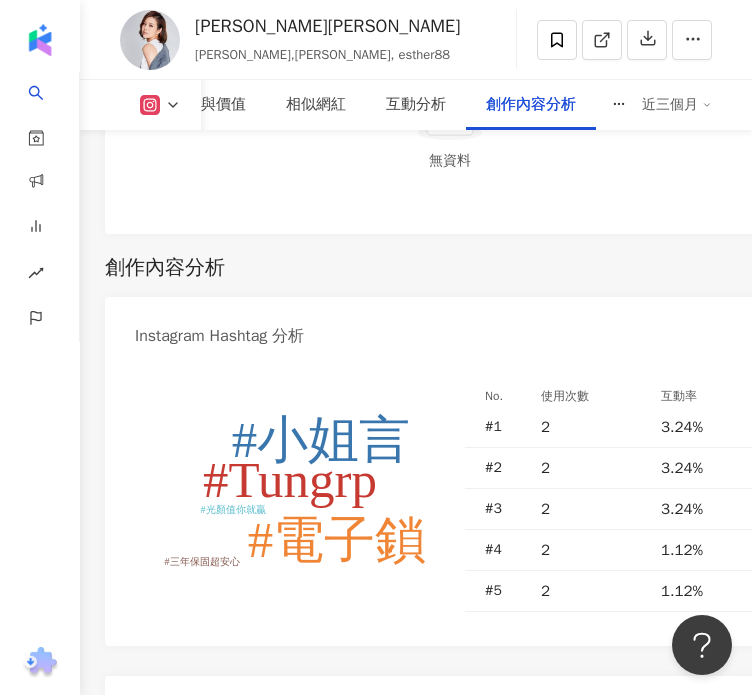 scroll, scrollTop: 8223, scrollLeft: 0, axis: vertical 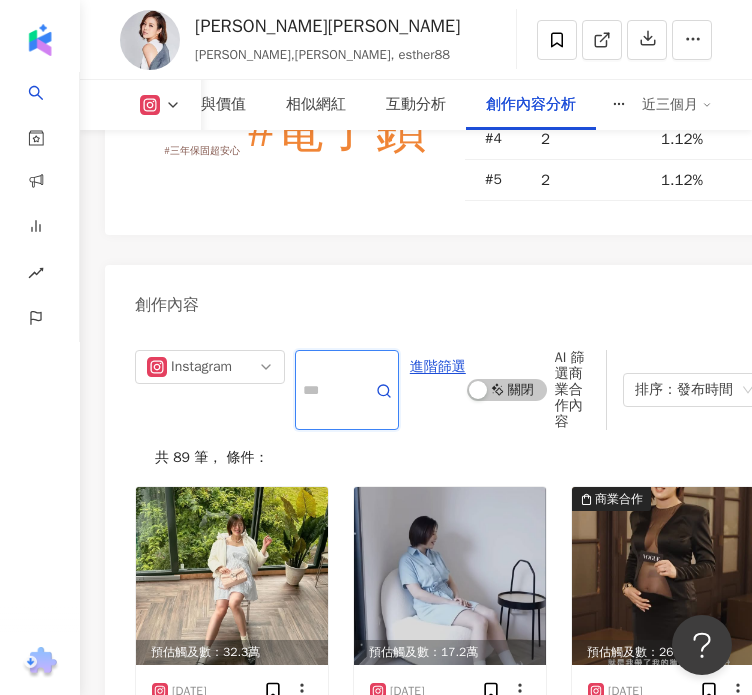 click at bounding box center [325, 390] 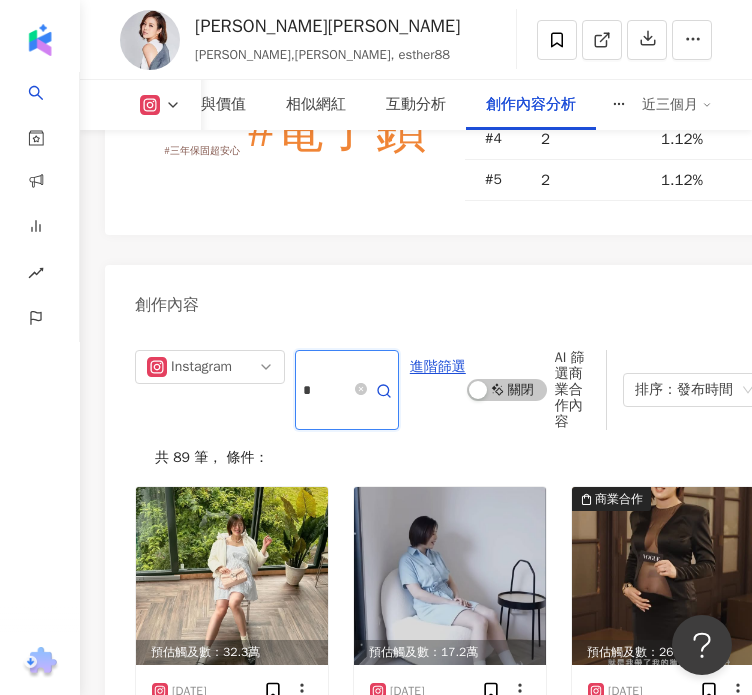 type on "*" 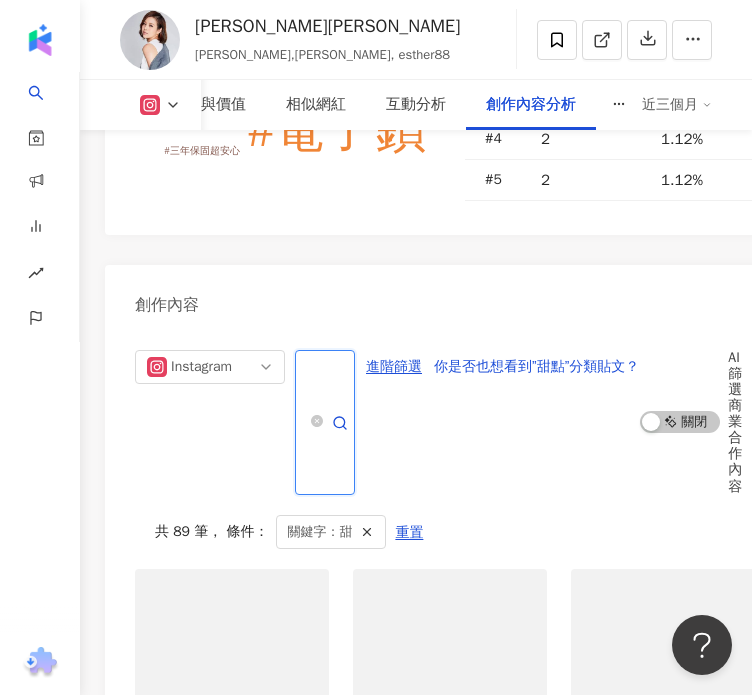 scroll, scrollTop: 8252, scrollLeft: 0, axis: vertical 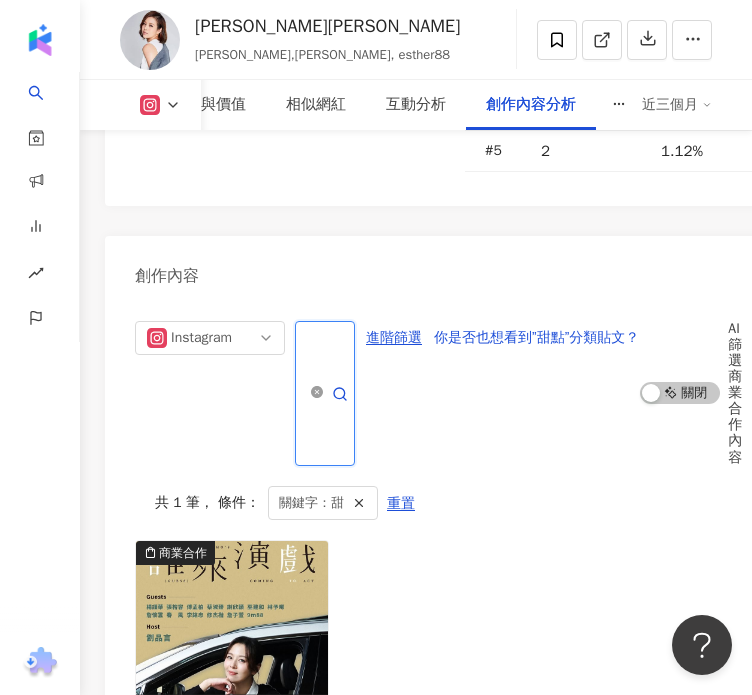 click 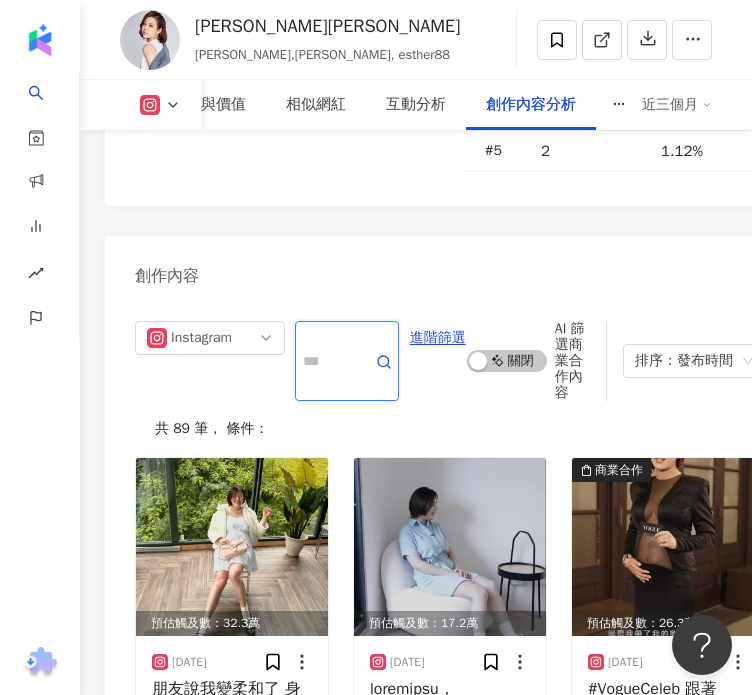 click at bounding box center [325, 361] 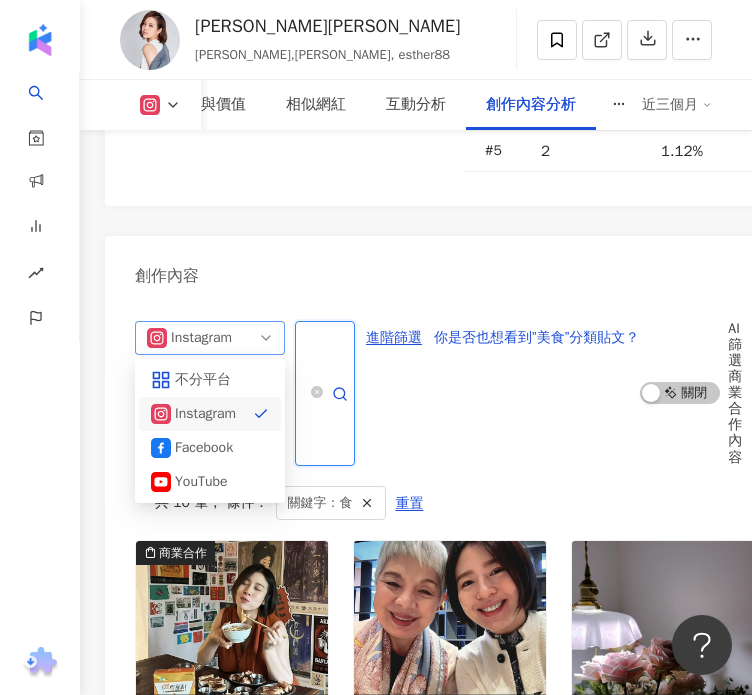 click on "Instagram" at bounding box center [210, 338] 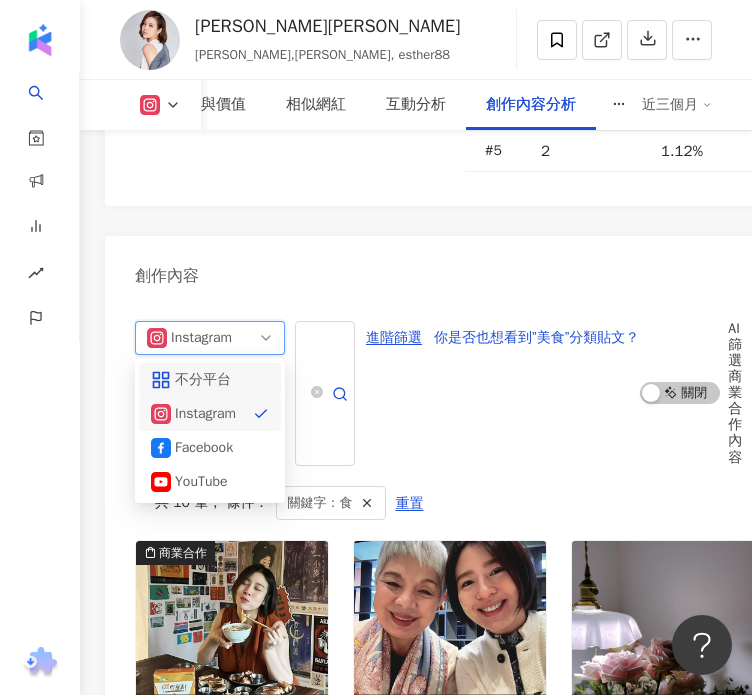 click on "不分平台" at bounding box center (207, 380) 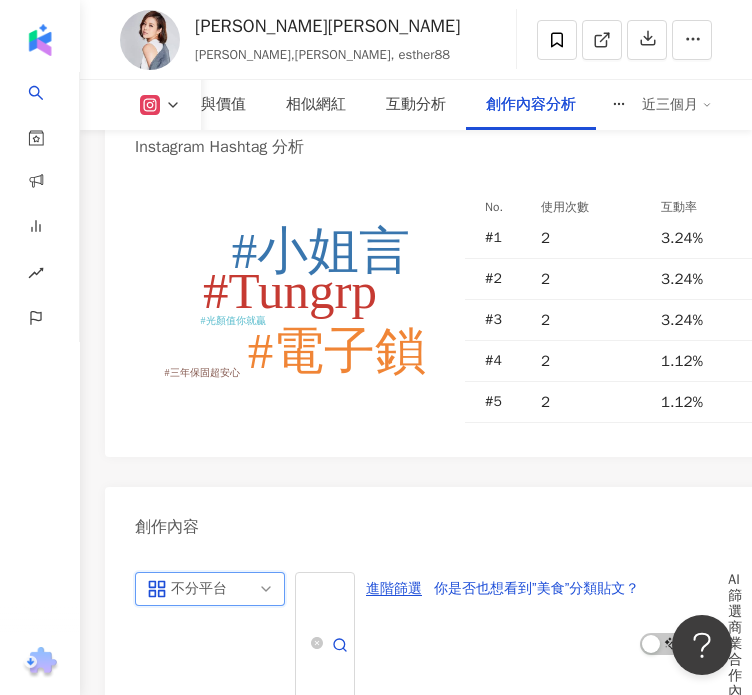 scroll, scrollTop: 7988, scrollLeft: 0, axis: vertical 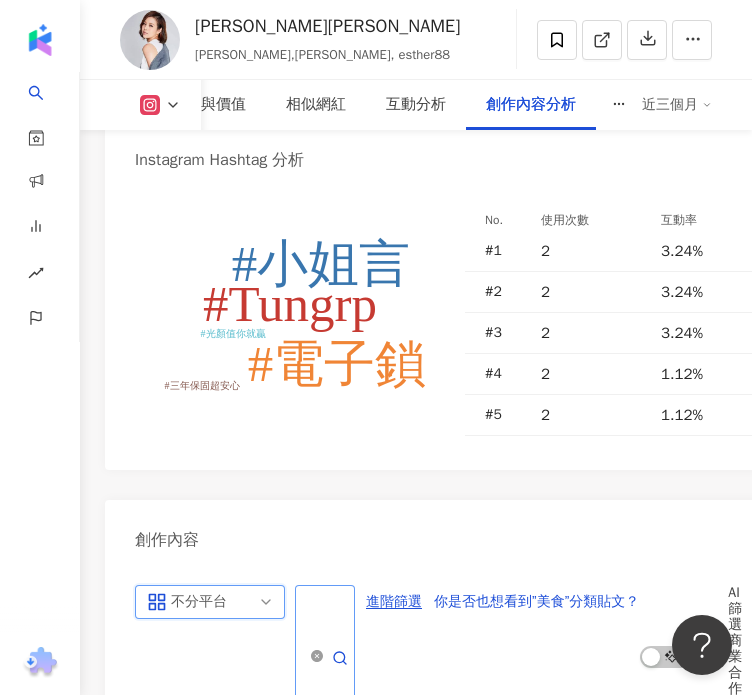 click 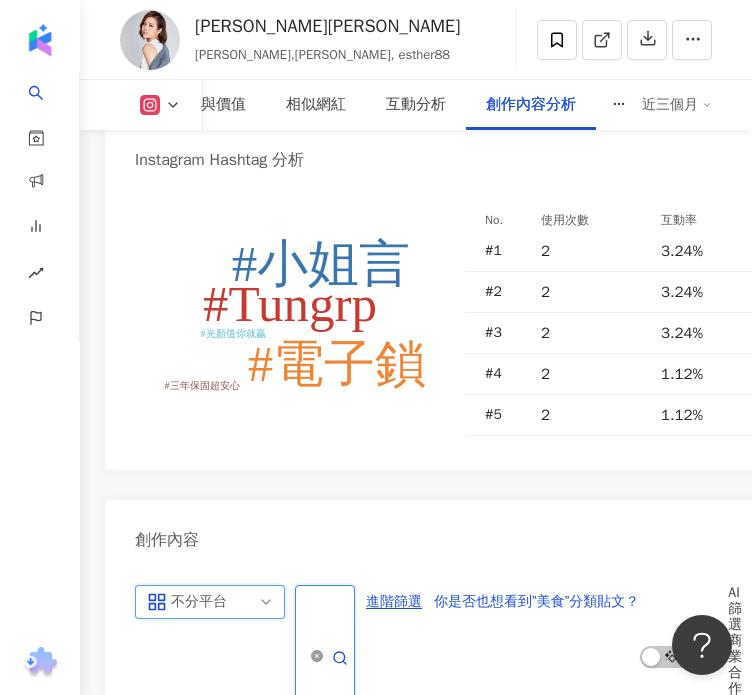 scroll, scrollTop: 0, scrollLeft: 12, axis: horizontal 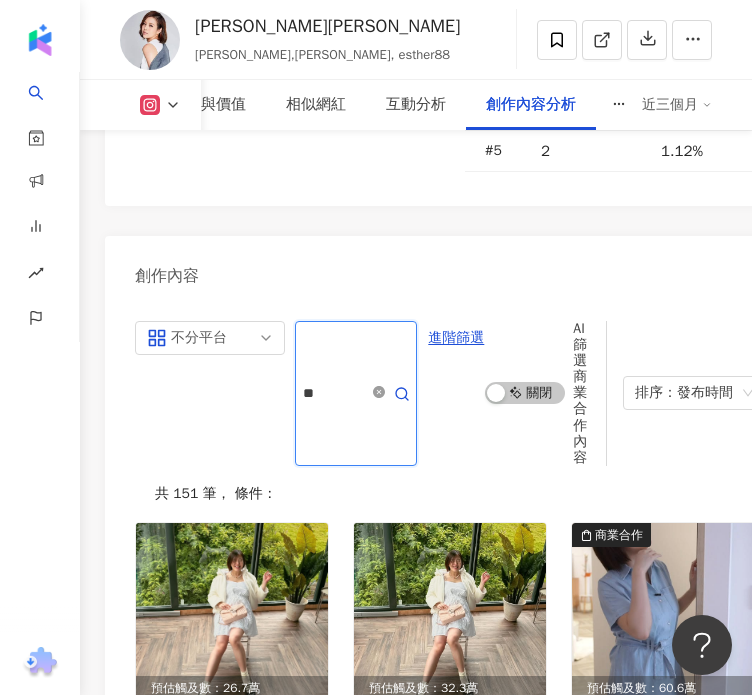 type on "*" 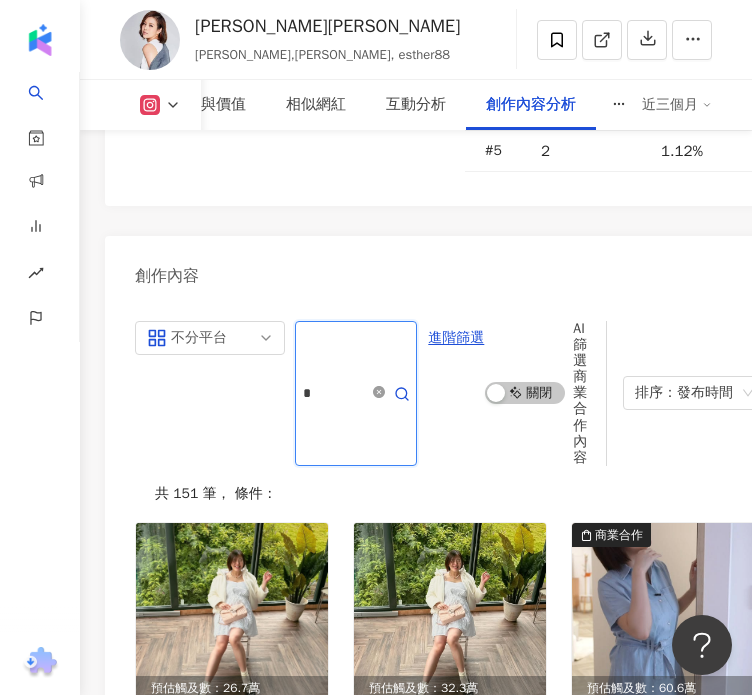 type on "*" 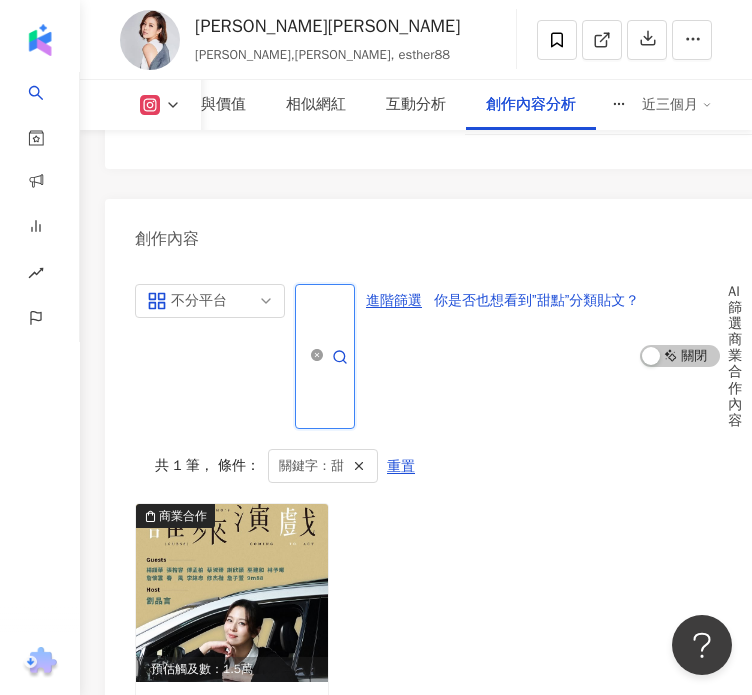 scroll, scrollTop: 8288, scrollLeft: 0, axis: vertical 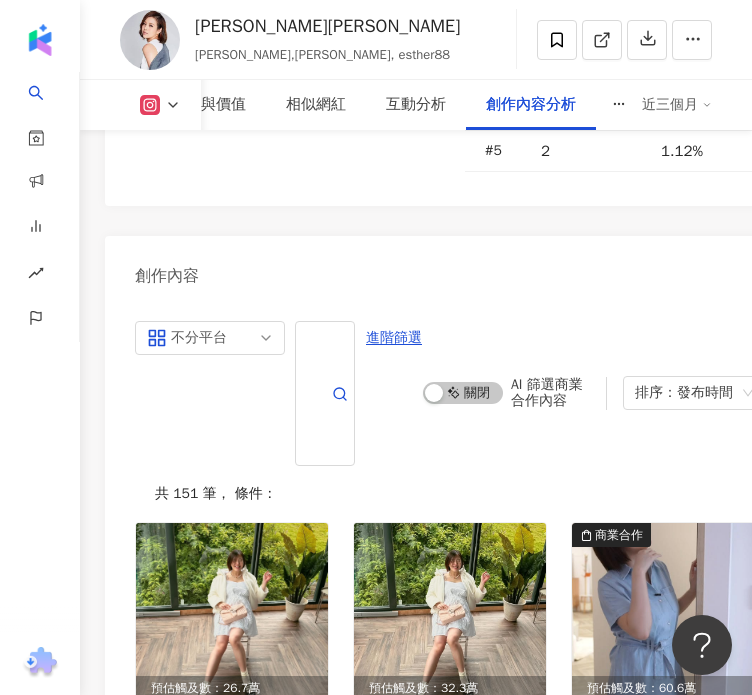 type 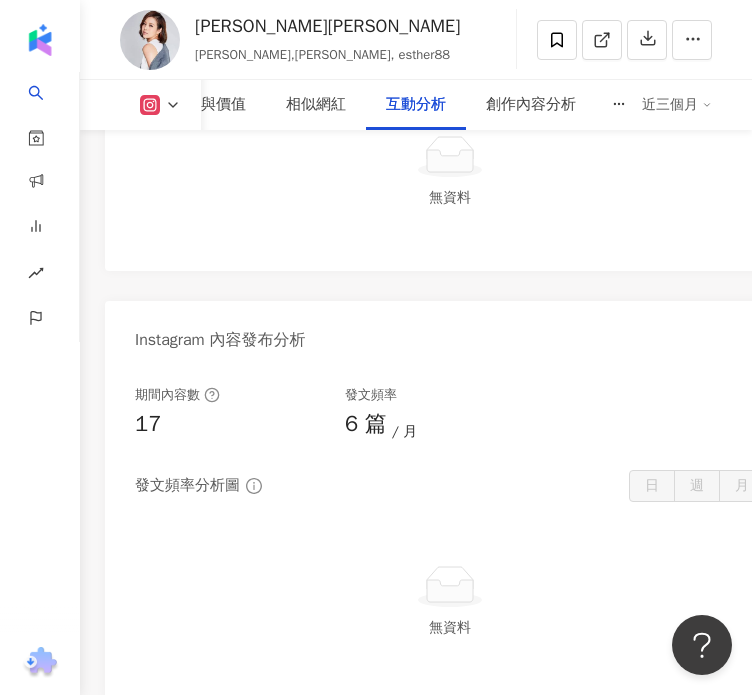 scroll, scrollTop: 6924, scrollLeft: 0, axis: vertical 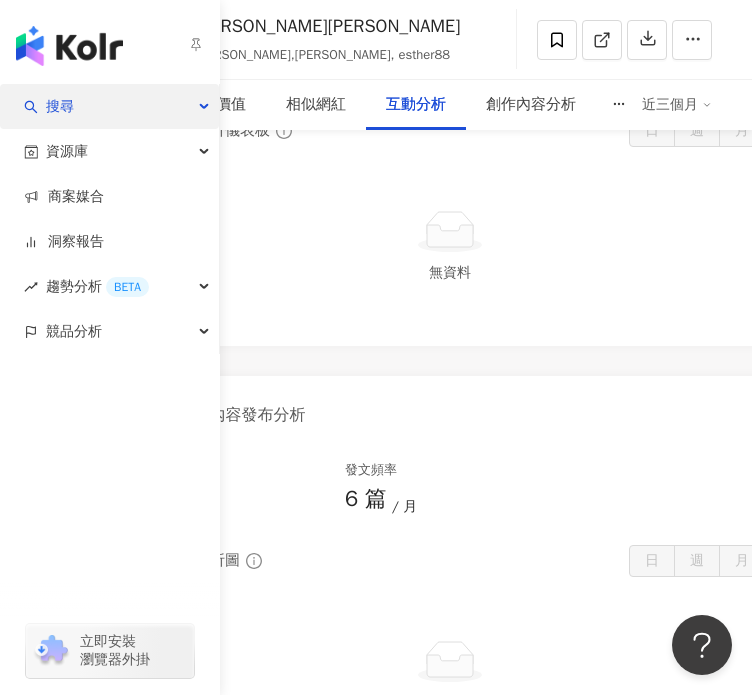 click on "搜尋" at bounding box center [60, 106] 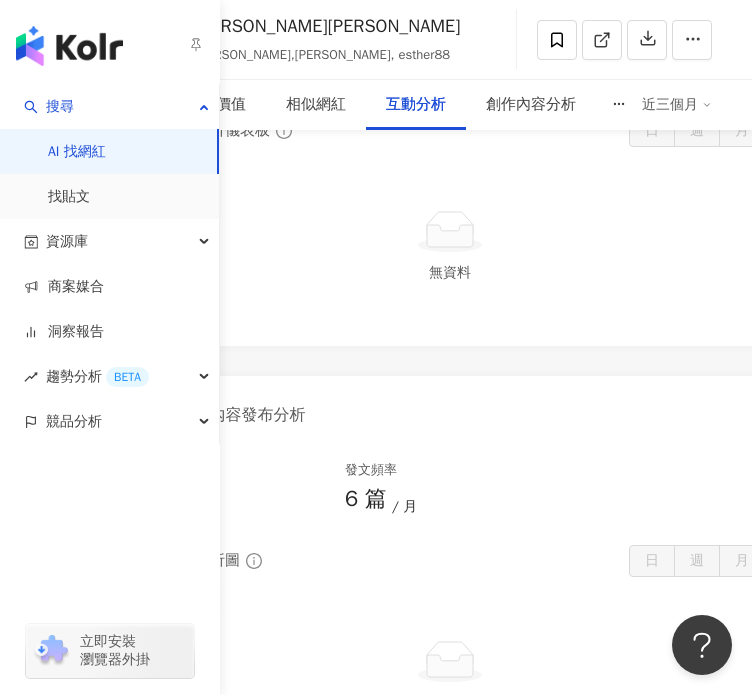click on "AI 找網紅" at bounding box center [77, 152] 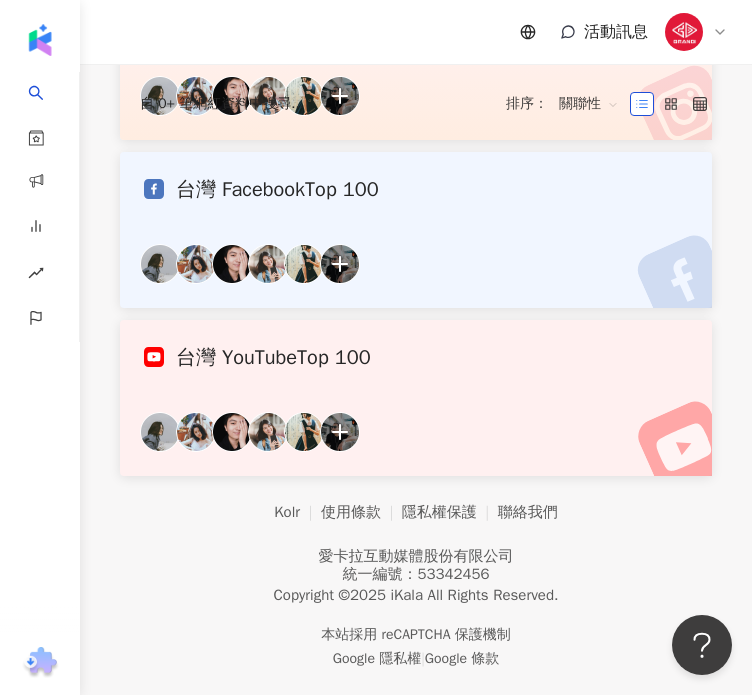 scroll, scrollTop: 0, scrollLeft: 0, axis: both 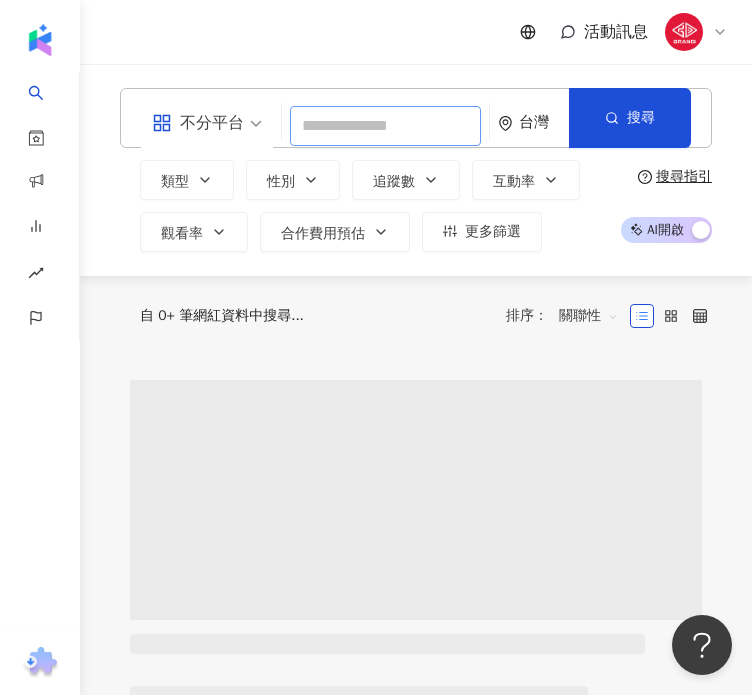 click at bounding box center [385, 126] 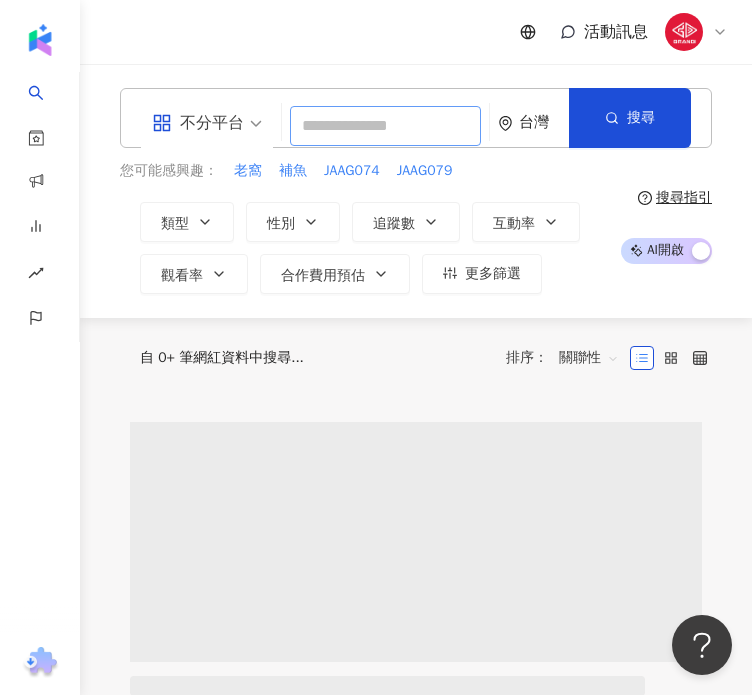 type on "*********" 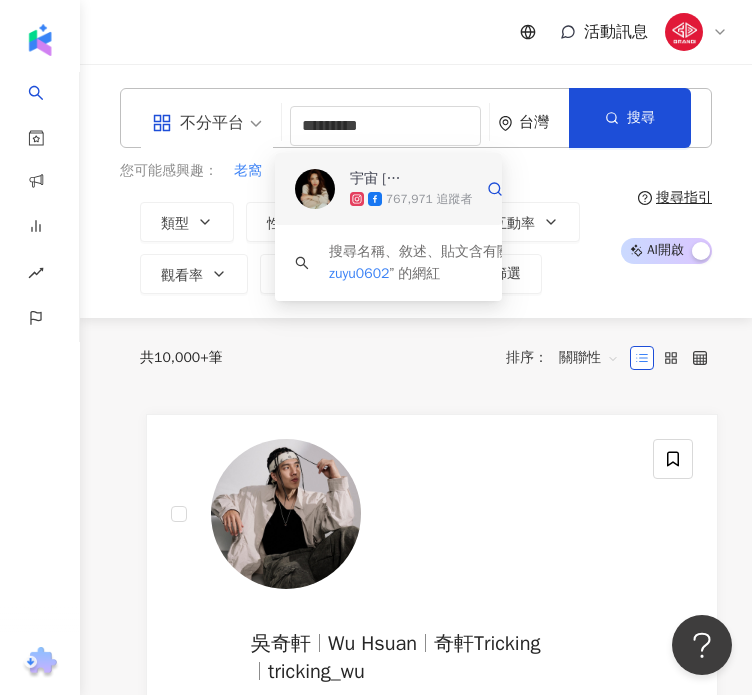 click on "767,971   追蹤者" at bounding box center [429, 199] 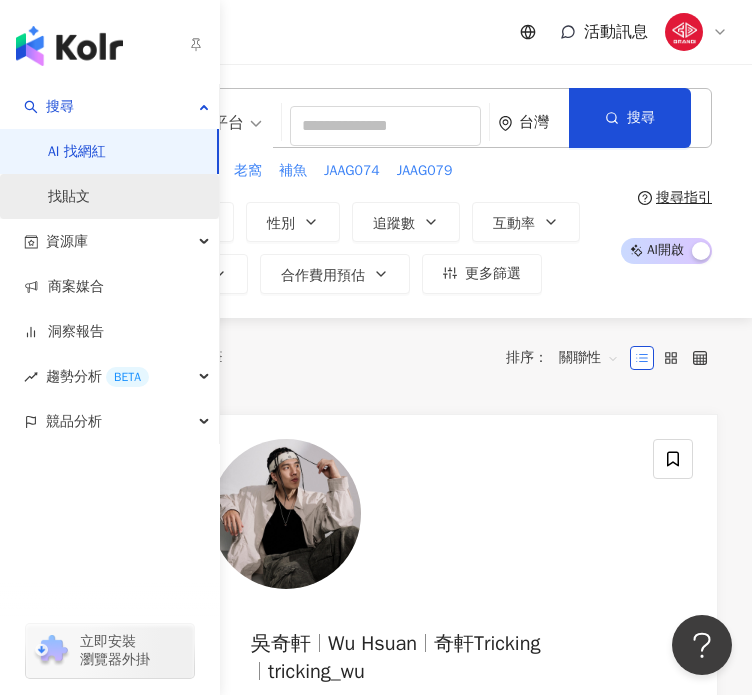 click on "找貼文" at bounding box center (69, 197) 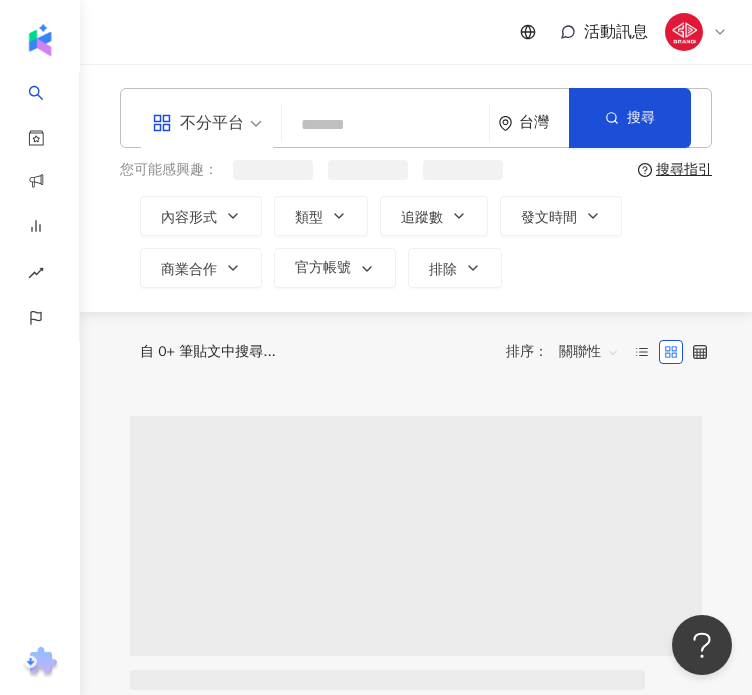 click at bounding box center (385, 124) 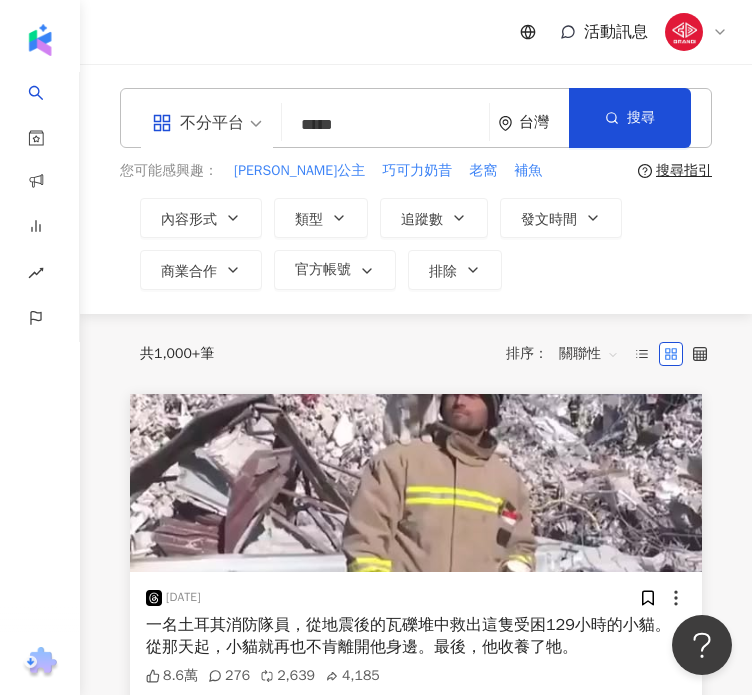 type on "*****" 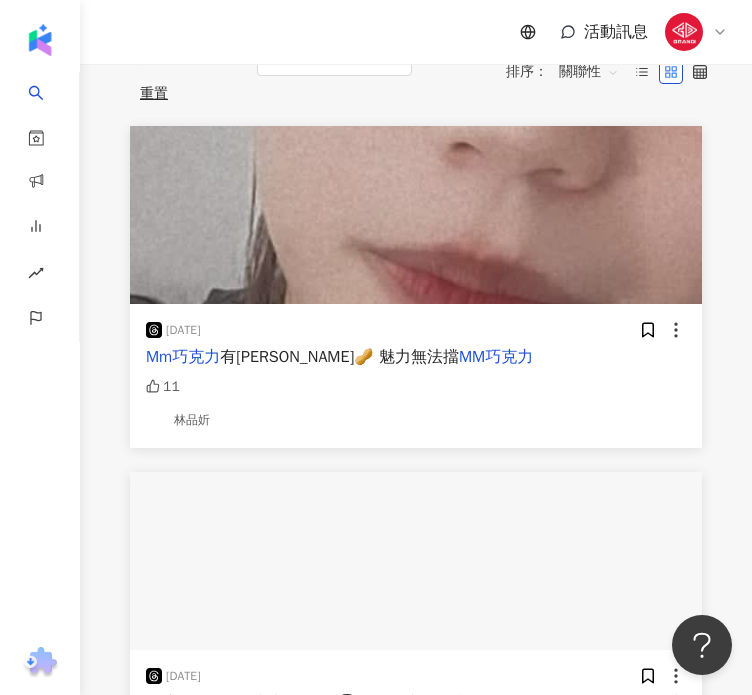 scroll, scrollTop: 0, scrollLeft: 0, axis: both 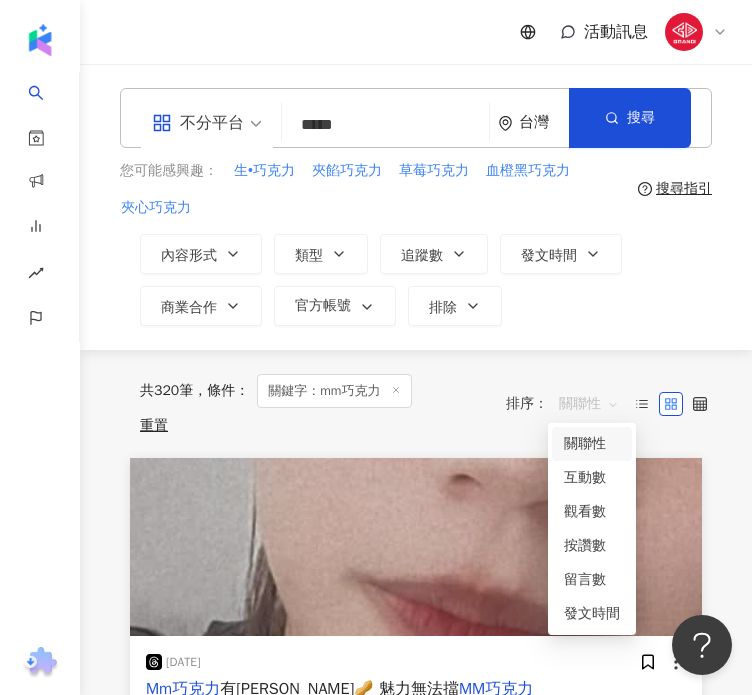 click on "關聯性" at bounding box center (589, 404) 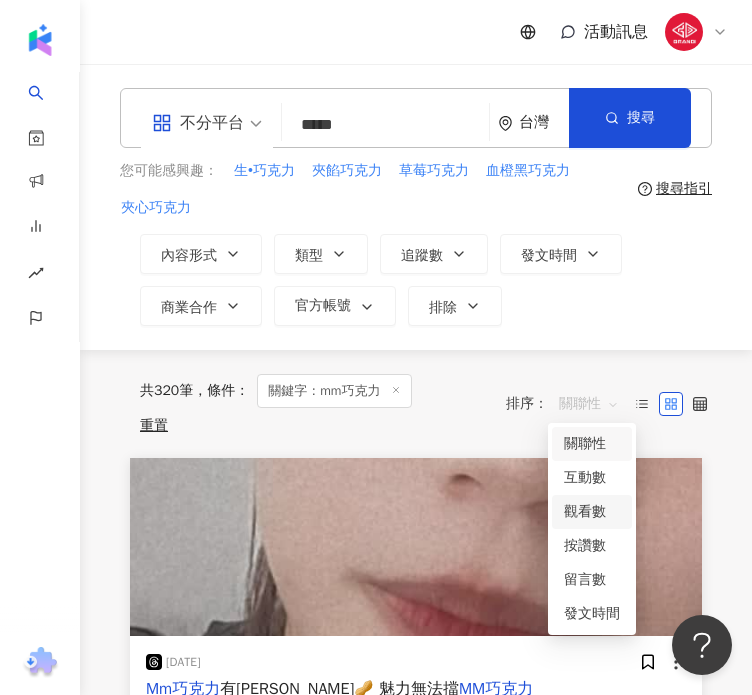 click on "觀看數" at bounding box center [592, 512] 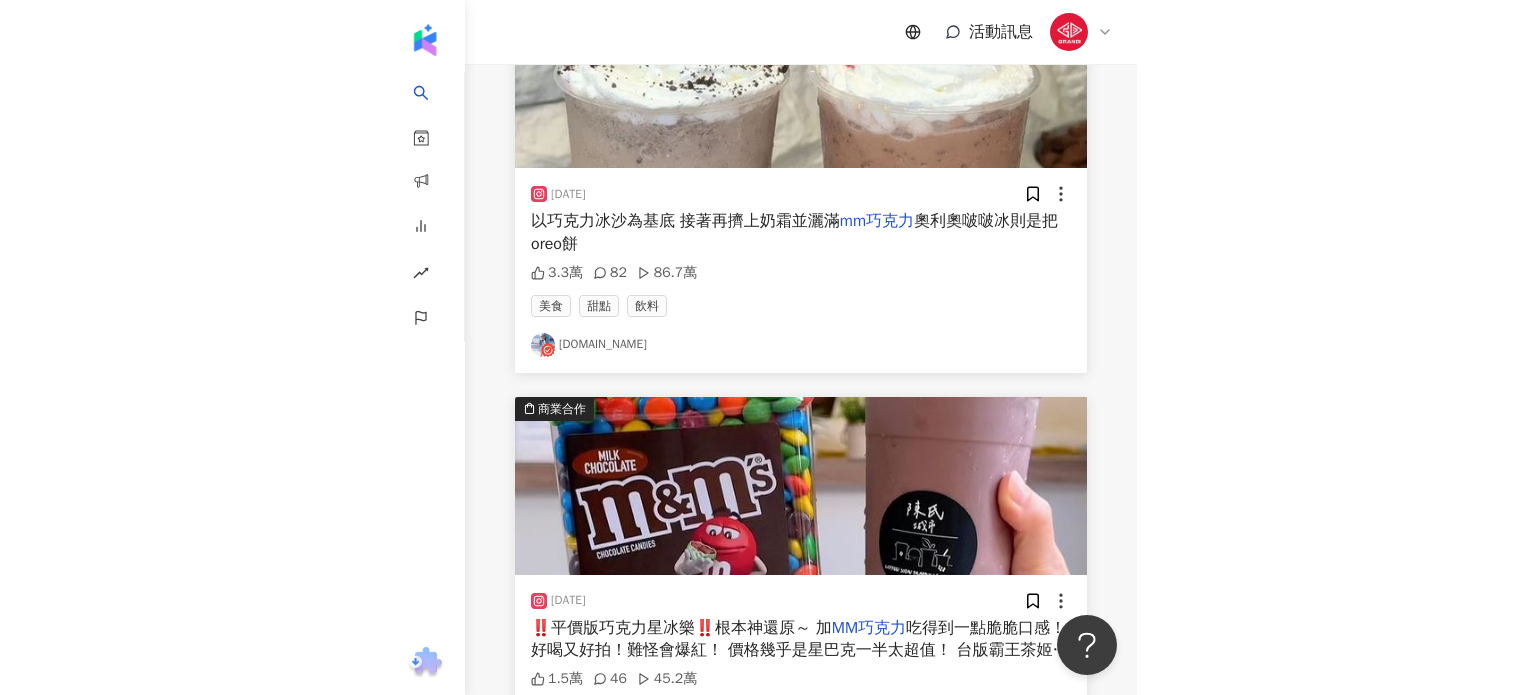 scroll, scrollTop: 0, scrollLeft: 0, axis: both 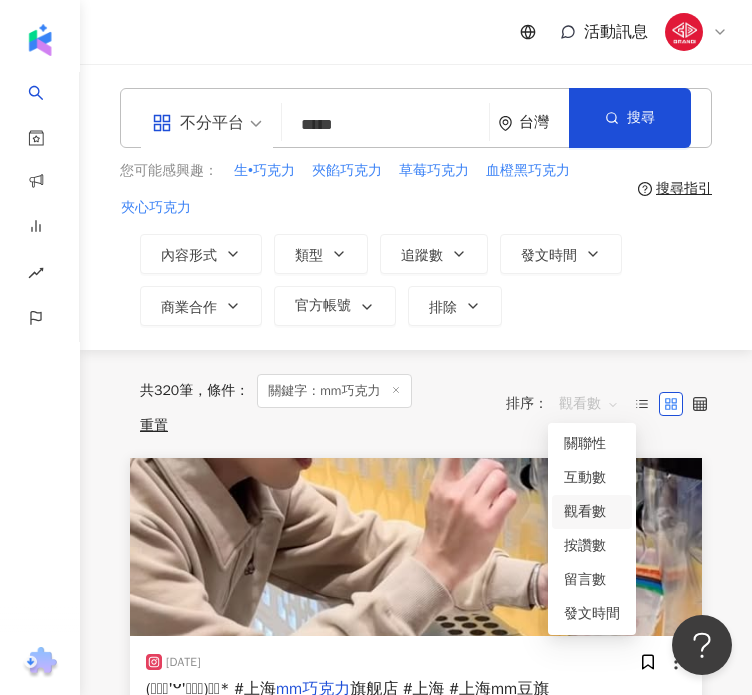 click on "觀看數" at bounding box center (589, 404) 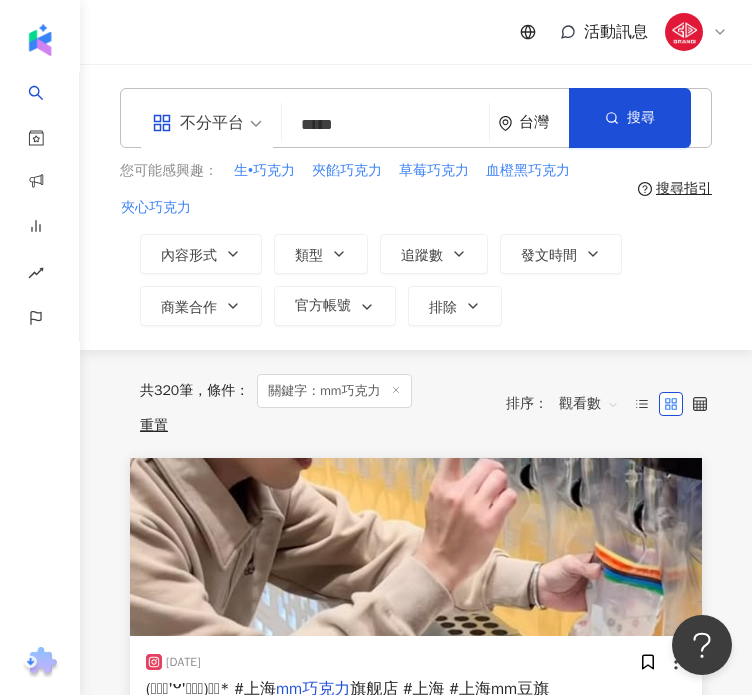 click on "共  320  筆 條件 ： 關鍵字：mm巧克力 重置 排序： 觀看數" at bounding box center (416, 404) 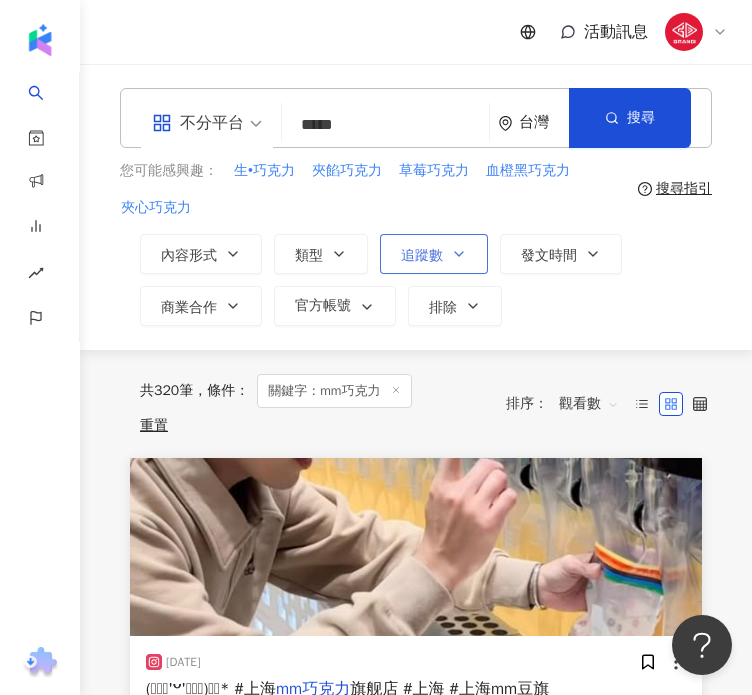 click on "追蹤數" at bounding box center [434, 254] 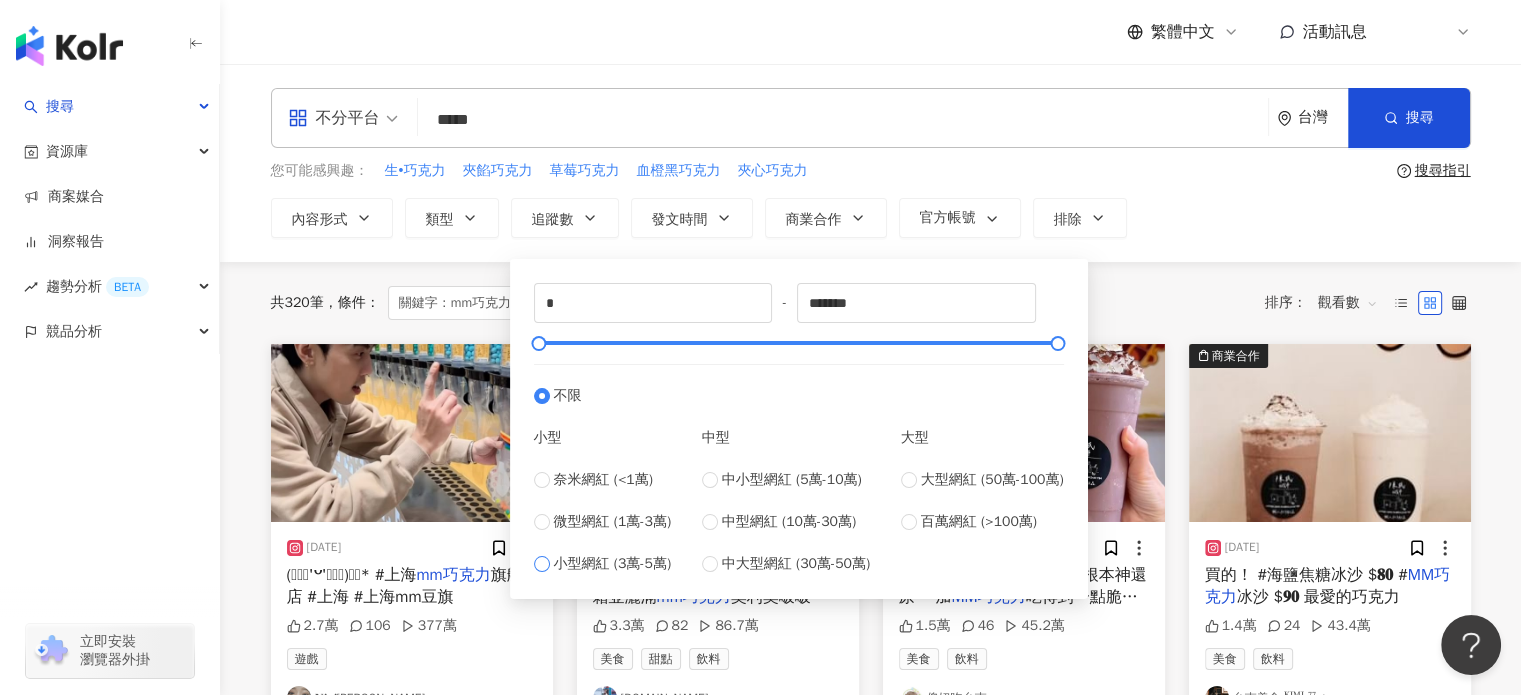 click on "小型網紅 (3萬-5萬)" at bounding box center (613, 564) 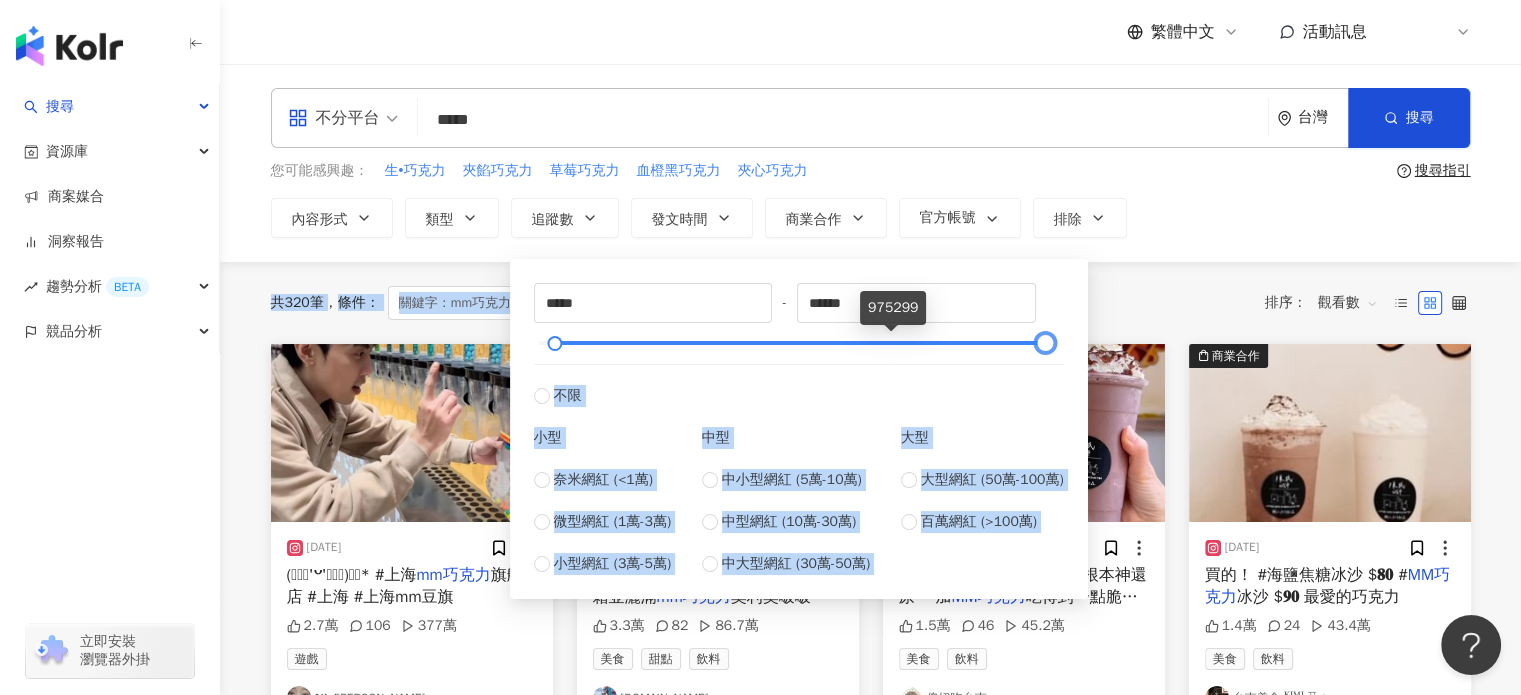 drag, startPoint x: 567, startPoint y: 344, endPoint x: 1136, endPoint y: 319, distance: 569.54895 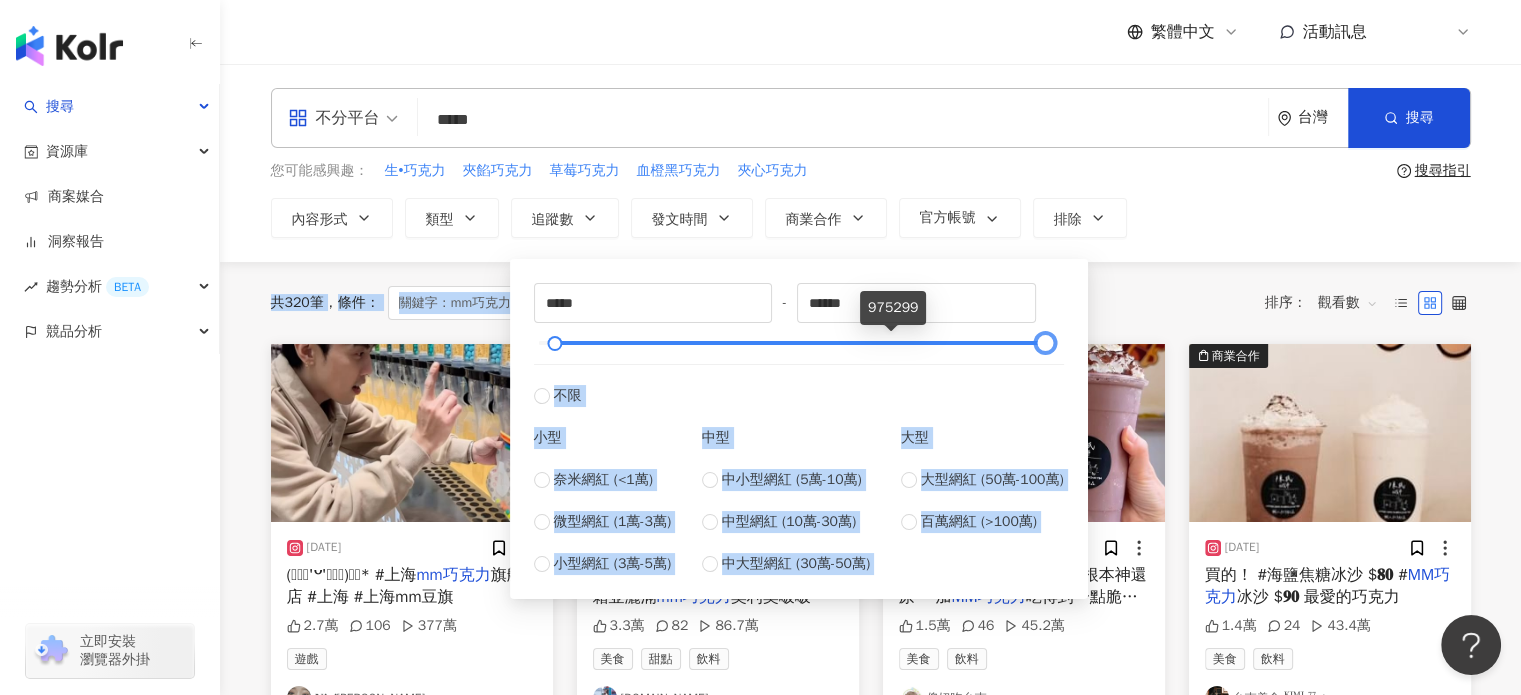 click on "不分平台 ***** 台灣 搜尋 您可能感興趣： 生•巧克力  夾餡巧克力  草莓巧克力  血橙黑巧克力  夾心巧克力  搜尋指引 內容形式 類型 追蹤數 發文時間 商業合作 官方帳號  排除  *****  -  ****** 不限 小型 奈米網紅 (<1萬) 微型網紅 (1萬-3萬) 小型網紅 (3萬-5萬) 中型 中小型網紅 (5萬-10萬) 中型網紅 (10萬-30萬) 中大型網紅 (30萬-50萬) 大型 大型網紅 (50萬-100萬) 百萬網紅 (>100萬) 共  320  筆 條件 ： 關鍵字：mm巧克力 重置 排序： 觀看數 2025/3/15 (๑⃙⃘'ᵕ'๑⃙⃘)⸝⋆︎*
#上海 mm巧克力 旗舰店 #上海 #上海mm豆旗 2.7萬 106 377萬 遊戲 𝐍𝐢𝐧𝐢妮妮 商業合作 2024/10/9 以巧克力冰沙為基底
接著再擠上奶霜並灑滿 mm巧克力
奧利奧啵啵冰則是把oreo餅 3.3萬 82 86.7萬 美食 甜點 飲料 taberu.food  商業合作 2024/9/5 ‼️平價版巧克力星冰樂‼️根本神還原～
加 MM巧克力 MM巧克力 1.5萬 46 45.2萬 24 5" at bounding box center [870, 867] 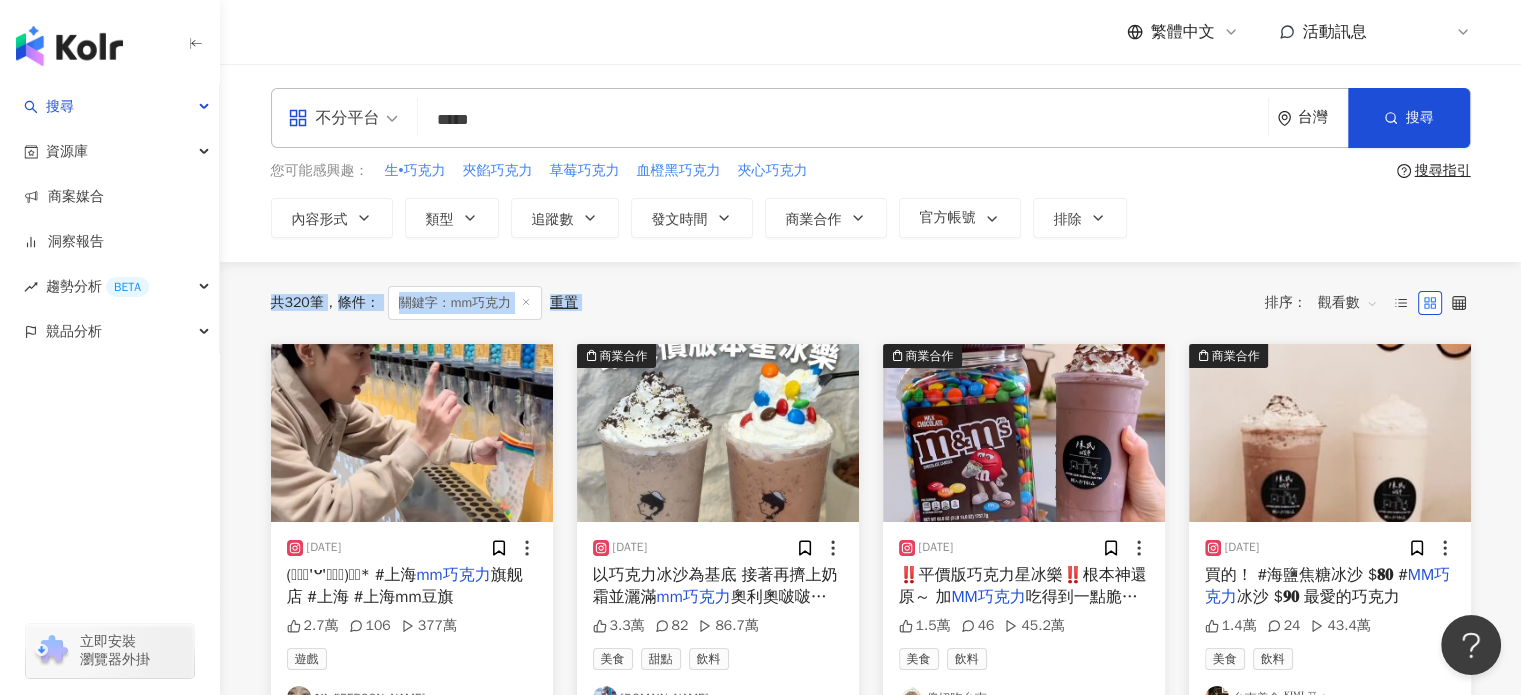 click on "共  320  筆 條件 ： 關鍵字：mm巧克力 重置 排序： 觀看數" at bounding box center [871, 303] 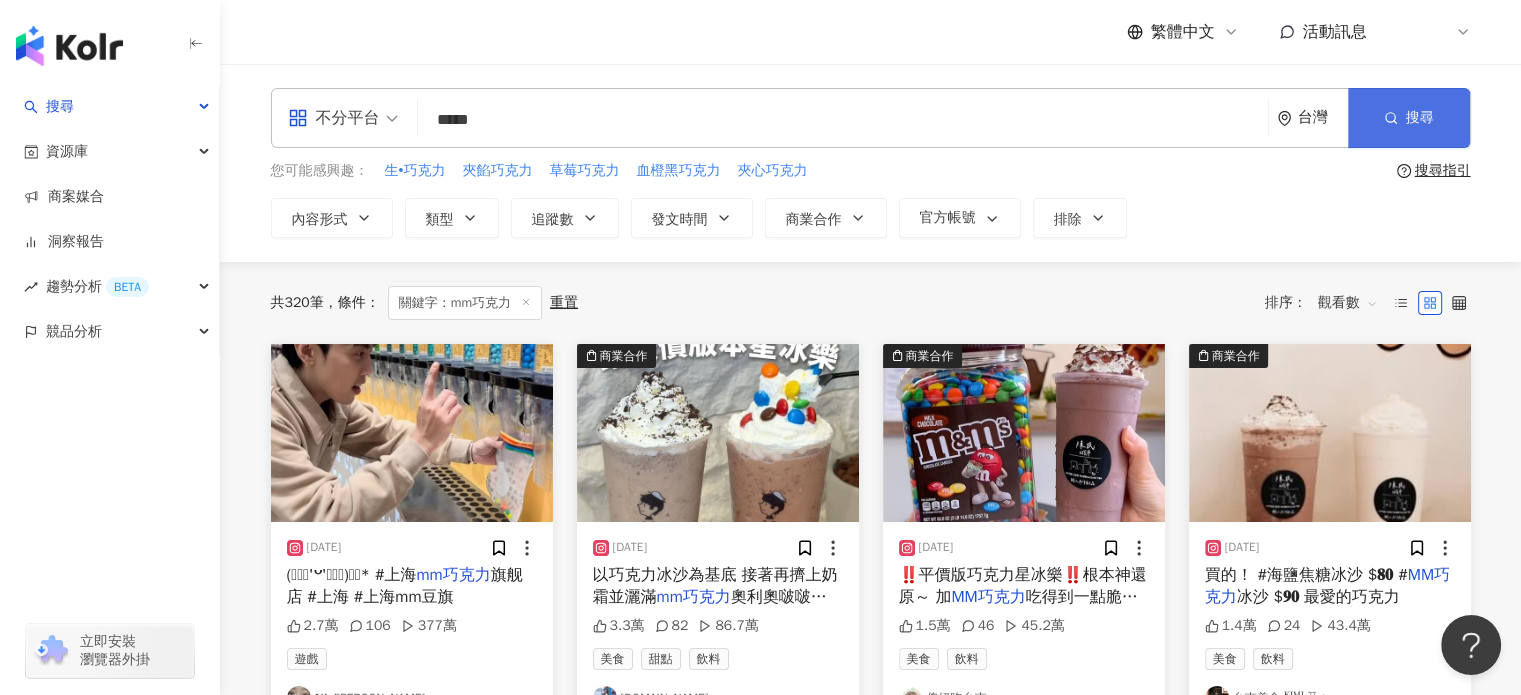 click on "搜尋" at bounding box center [1409, 118] 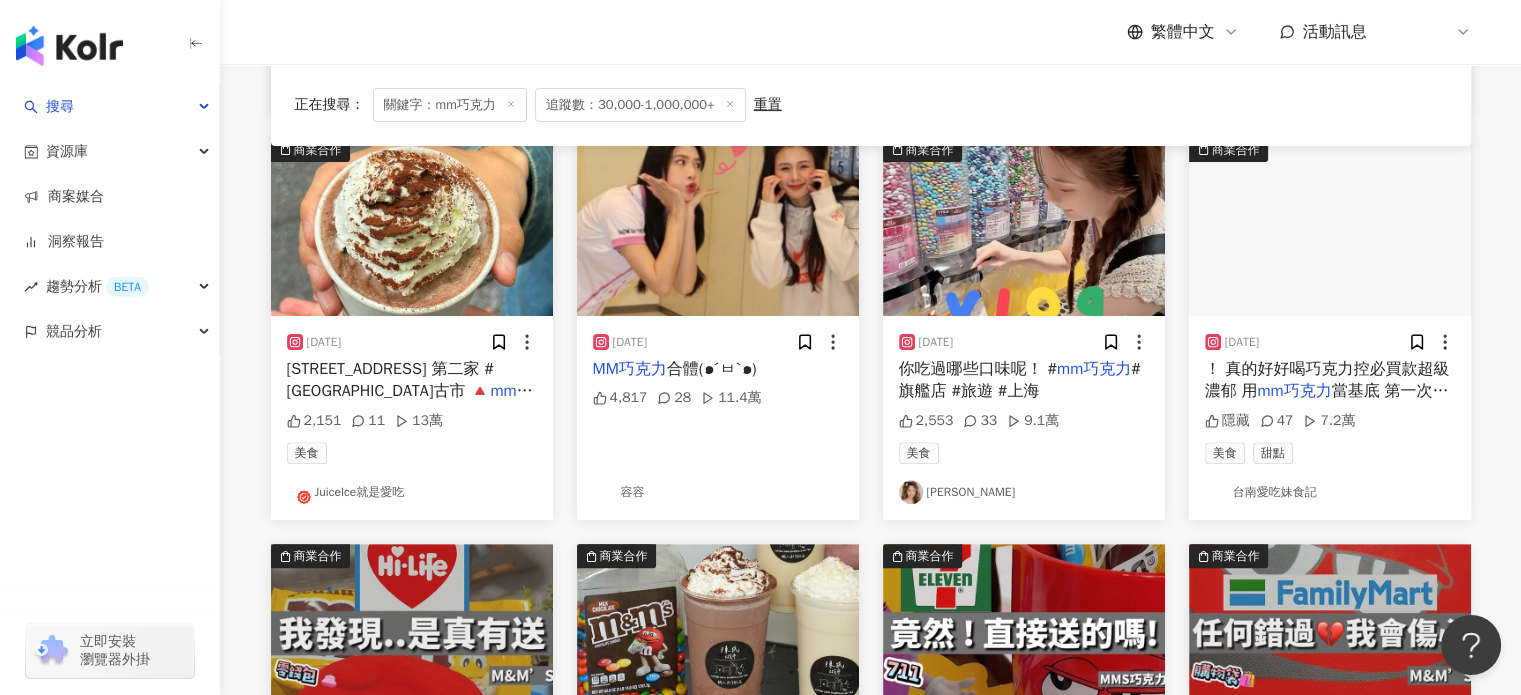 scroll, scrollTop: 1147, scrollLeft: 0, axis: vertical 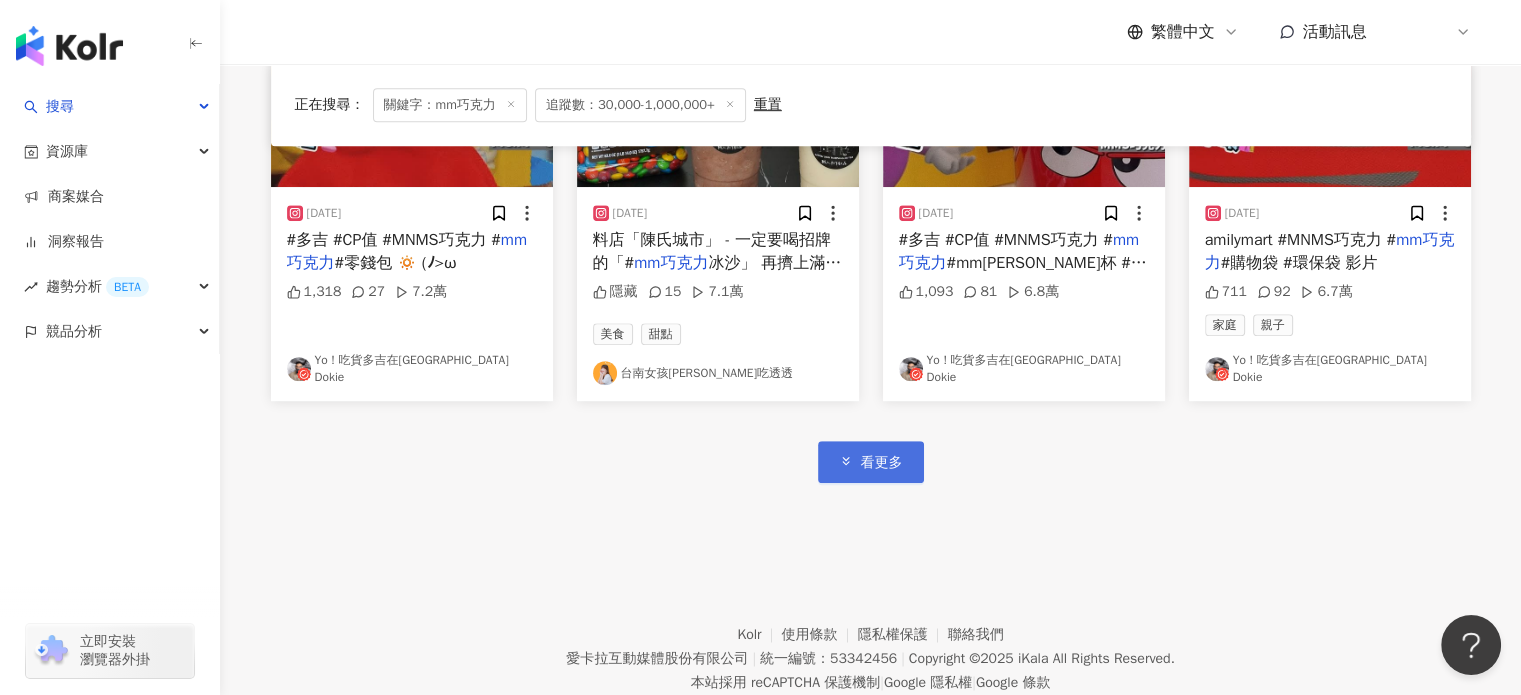 click on "看更多" at bounding box center (871, 461) 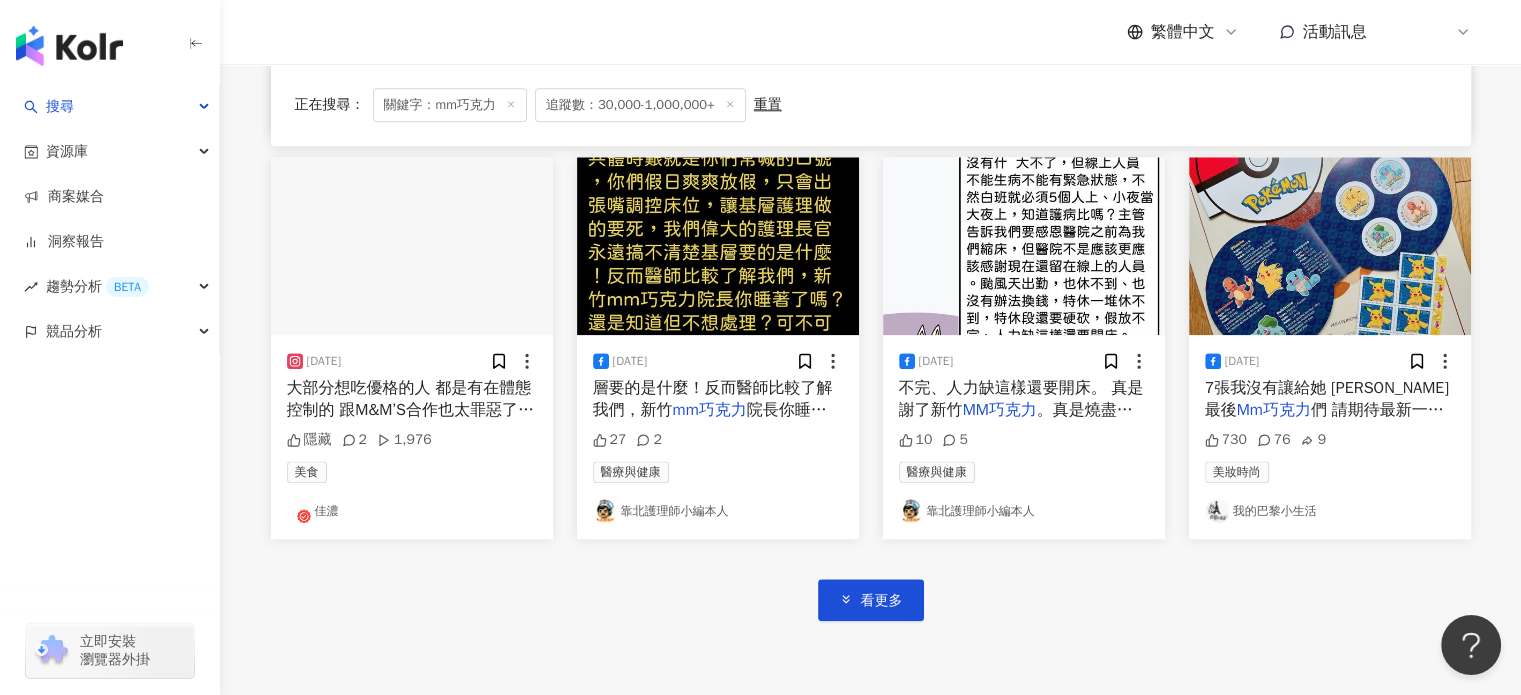 scroll, scrollTop: 2230, scrollLeft: 0, axis: vertical 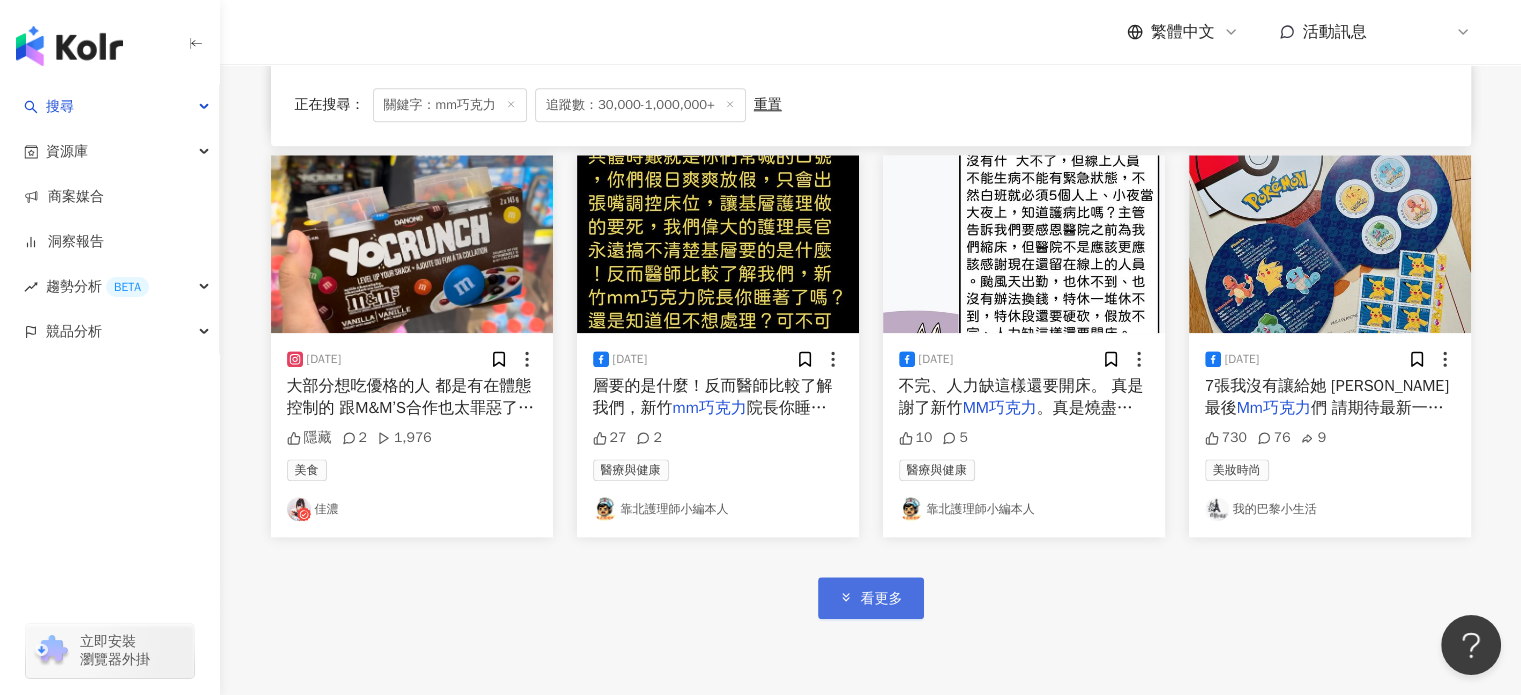 click on "看更多" at bounding box center [882, 599] 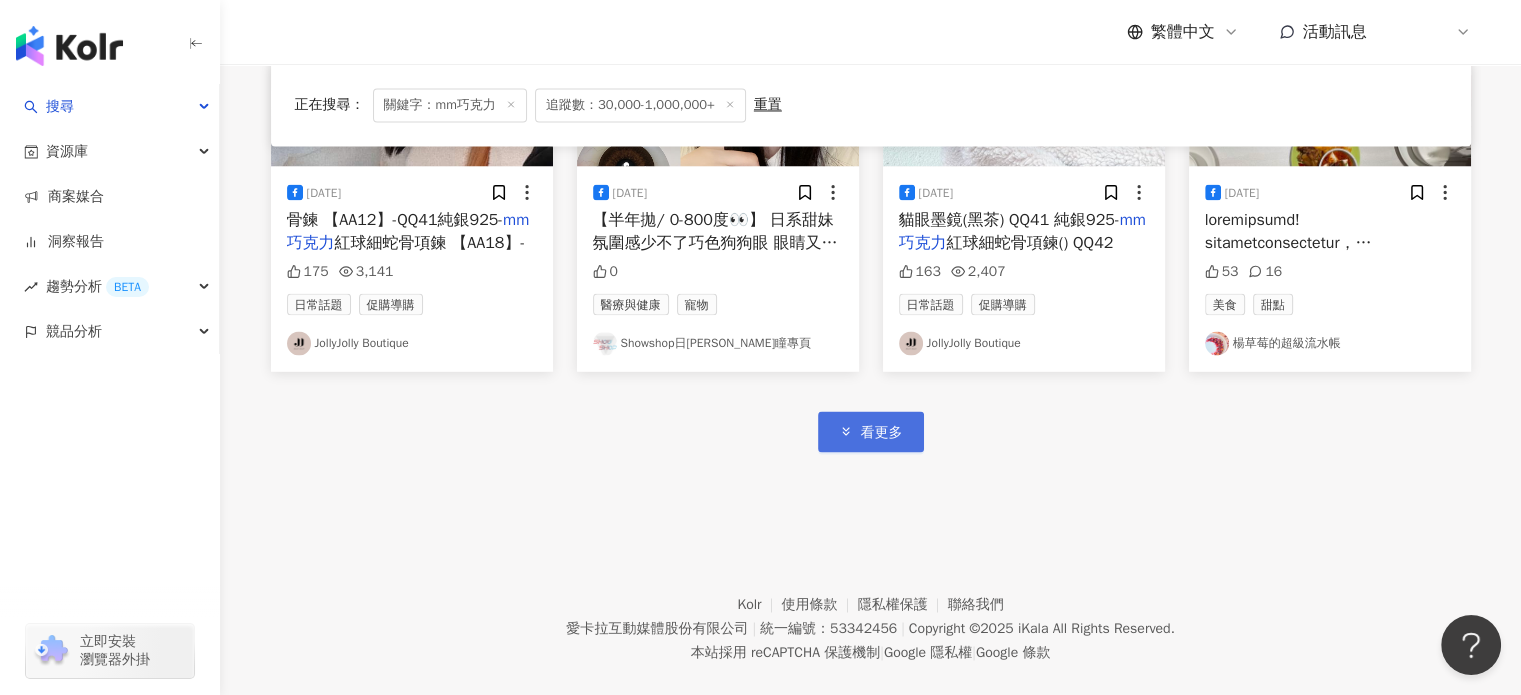scroll, scrollTop: 3616, scrollLeft: 0, axis: vertical 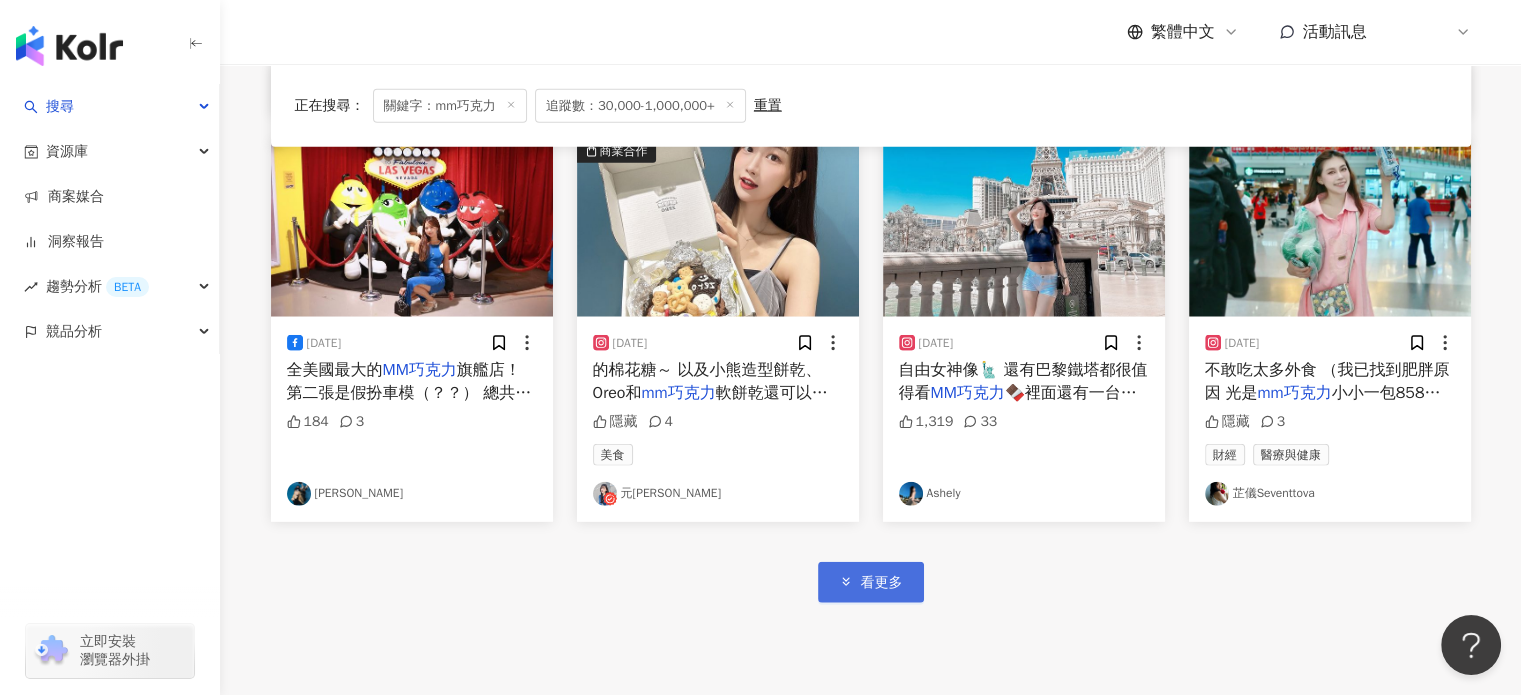 click on "看更多" at bounding box center [871, 582] 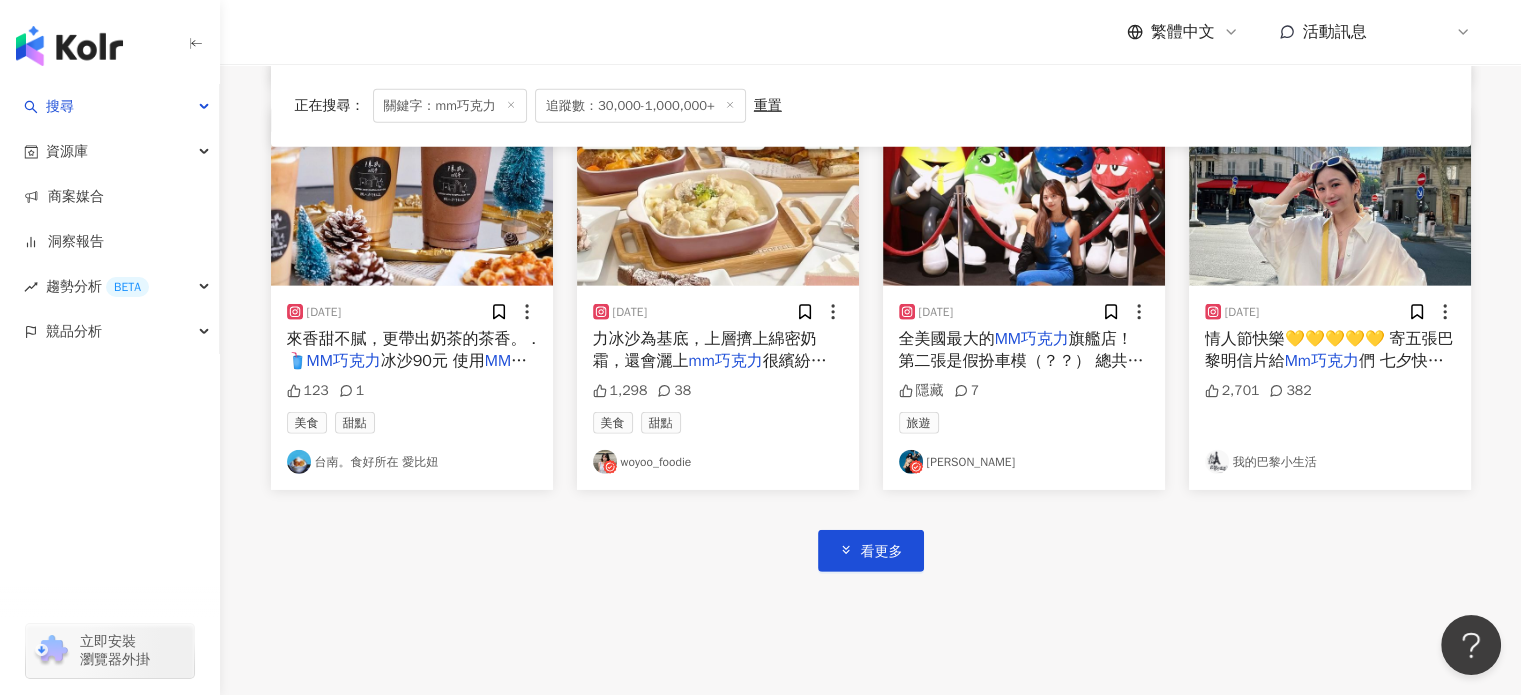 scroll, scrollTop: 5948, scrollLeft: 0, axis: vertical 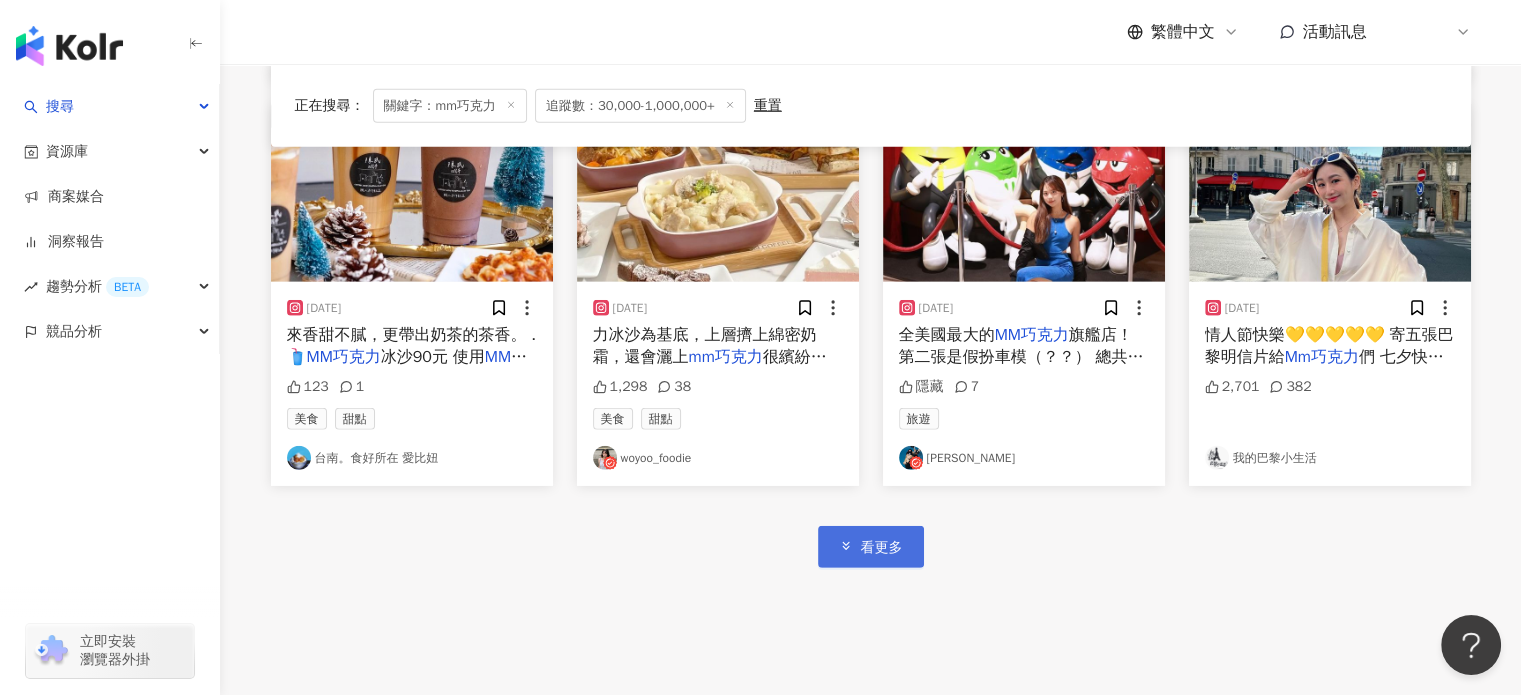 click on "看更多" at bounding box center [871, 546] 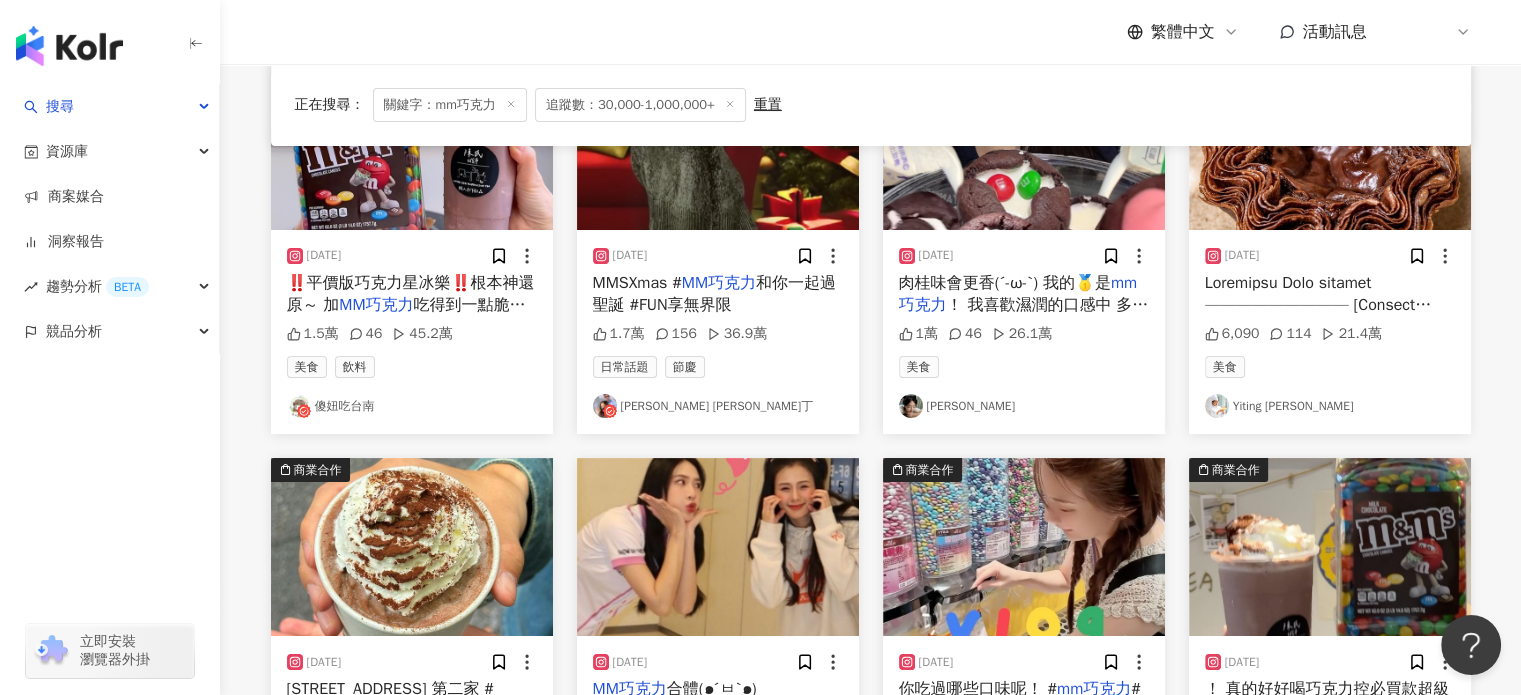 scroll, scrollTop: 0, scrollLeft: 0, axis: both 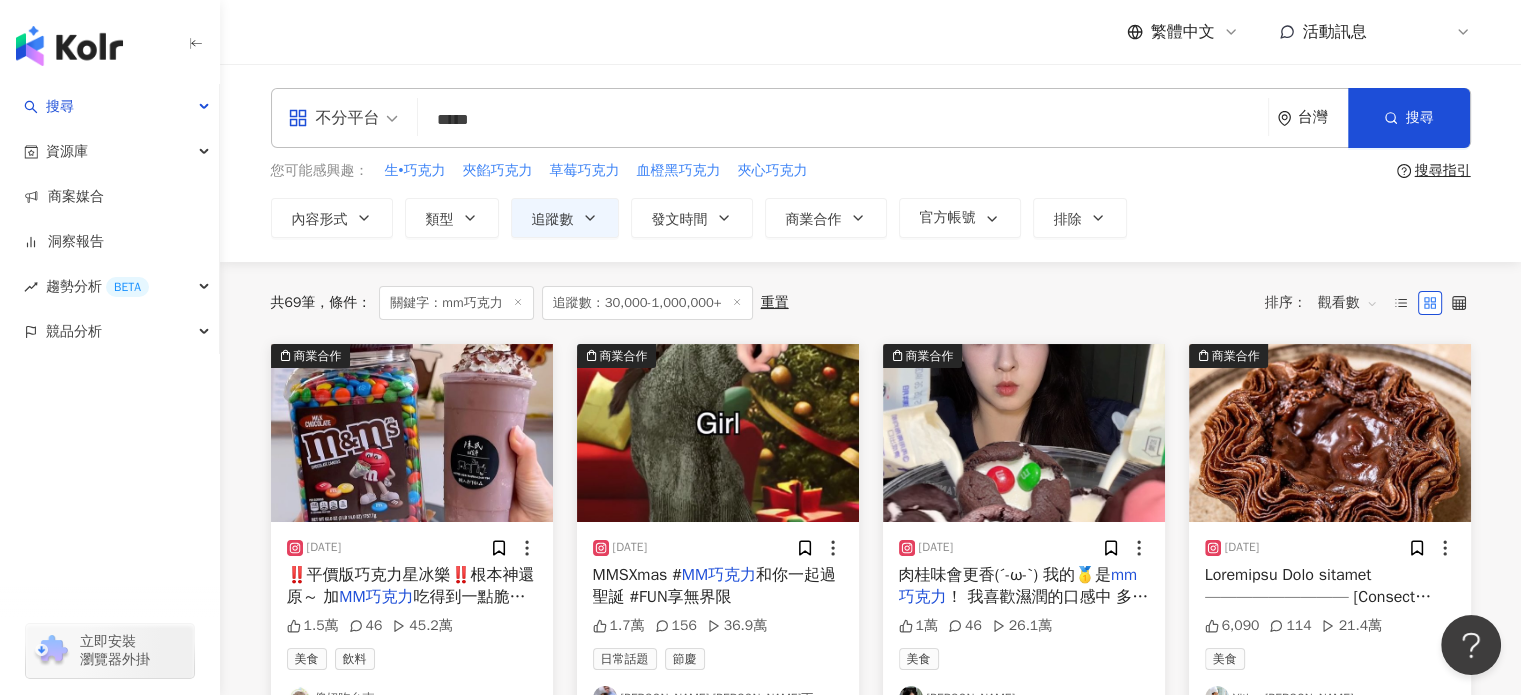 drag, startPoint x: 1356, startPoint y: 279, endPoint x: 1351, endPoint y: 292, distance: 13.928389 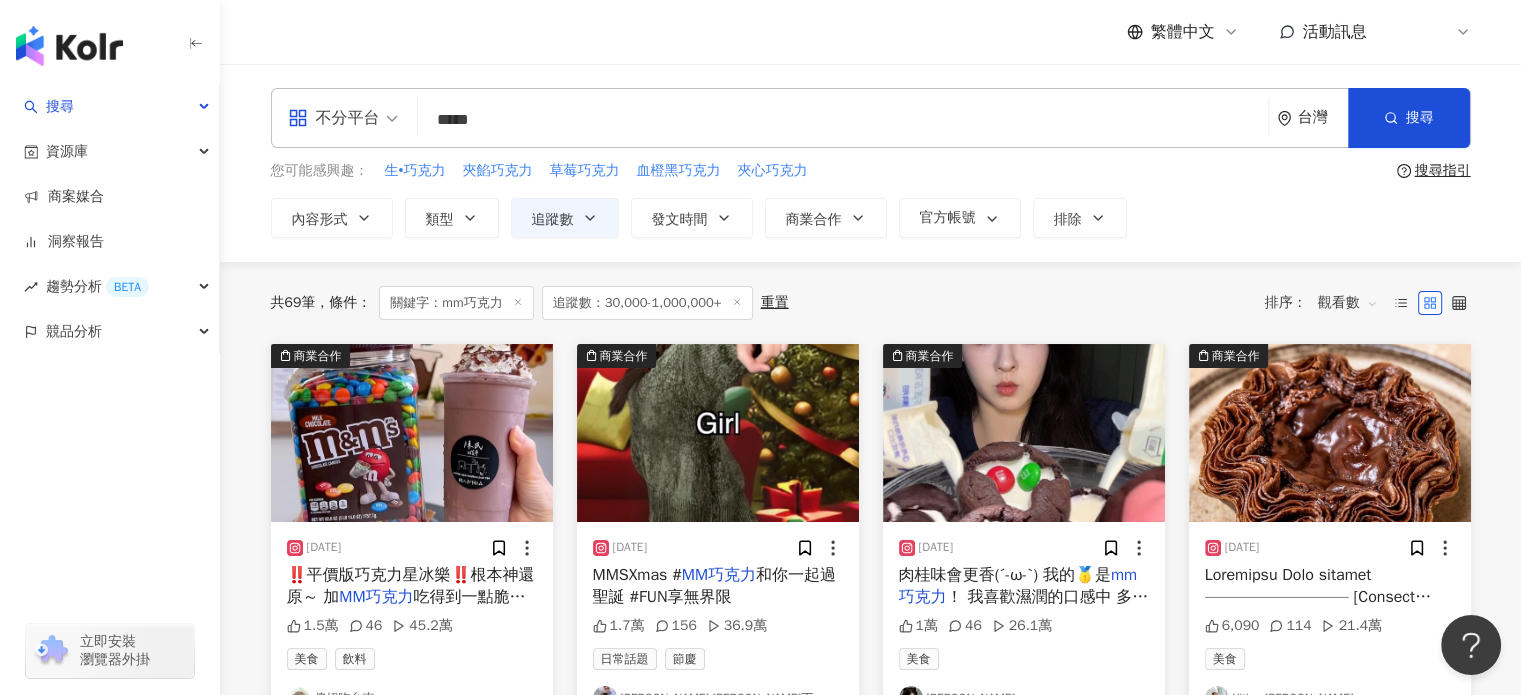 click on "共  69  筆 條件 ： 關鍵字：mm巧克力 追蹤數：30,000-1,000,000+ 重置 排序： 觀看數" at bounding box center [871, 303] 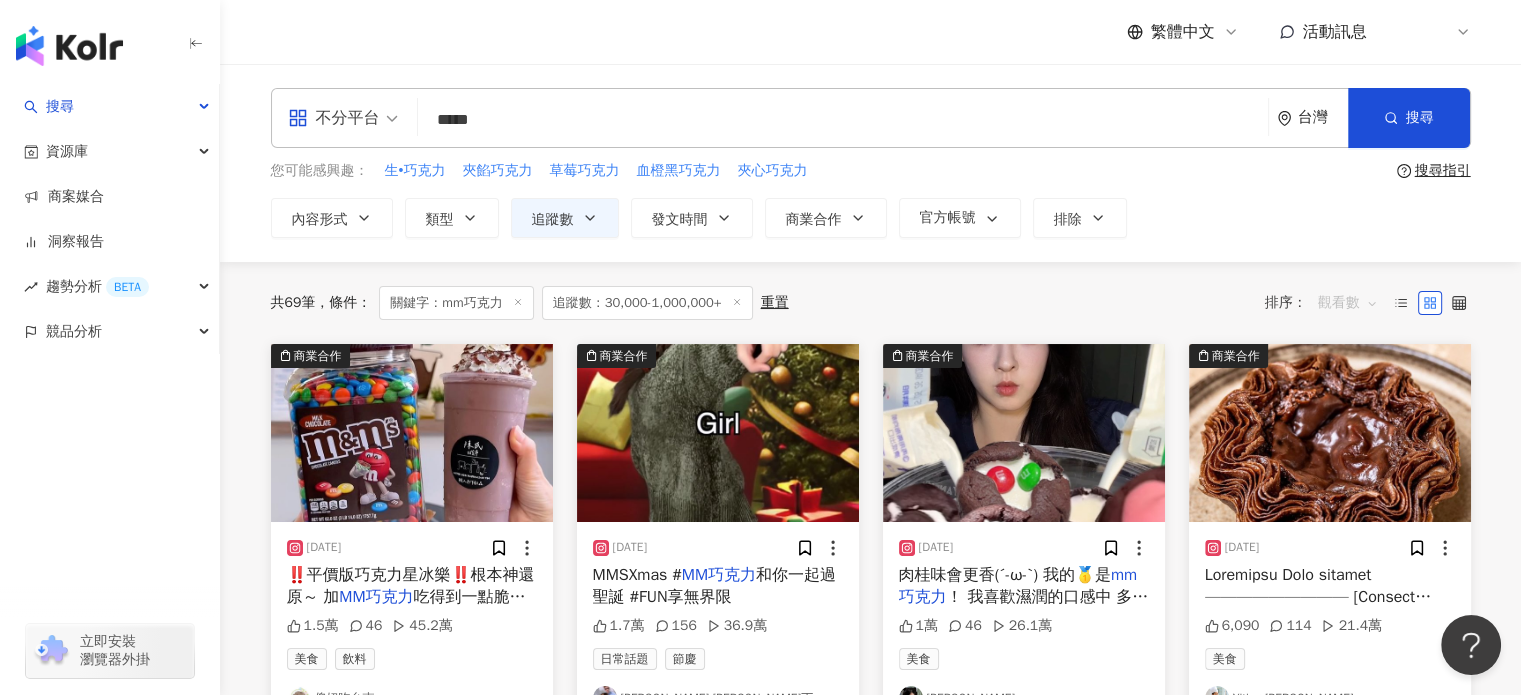 click on "觀看數" at bounding box center [1348, 303] 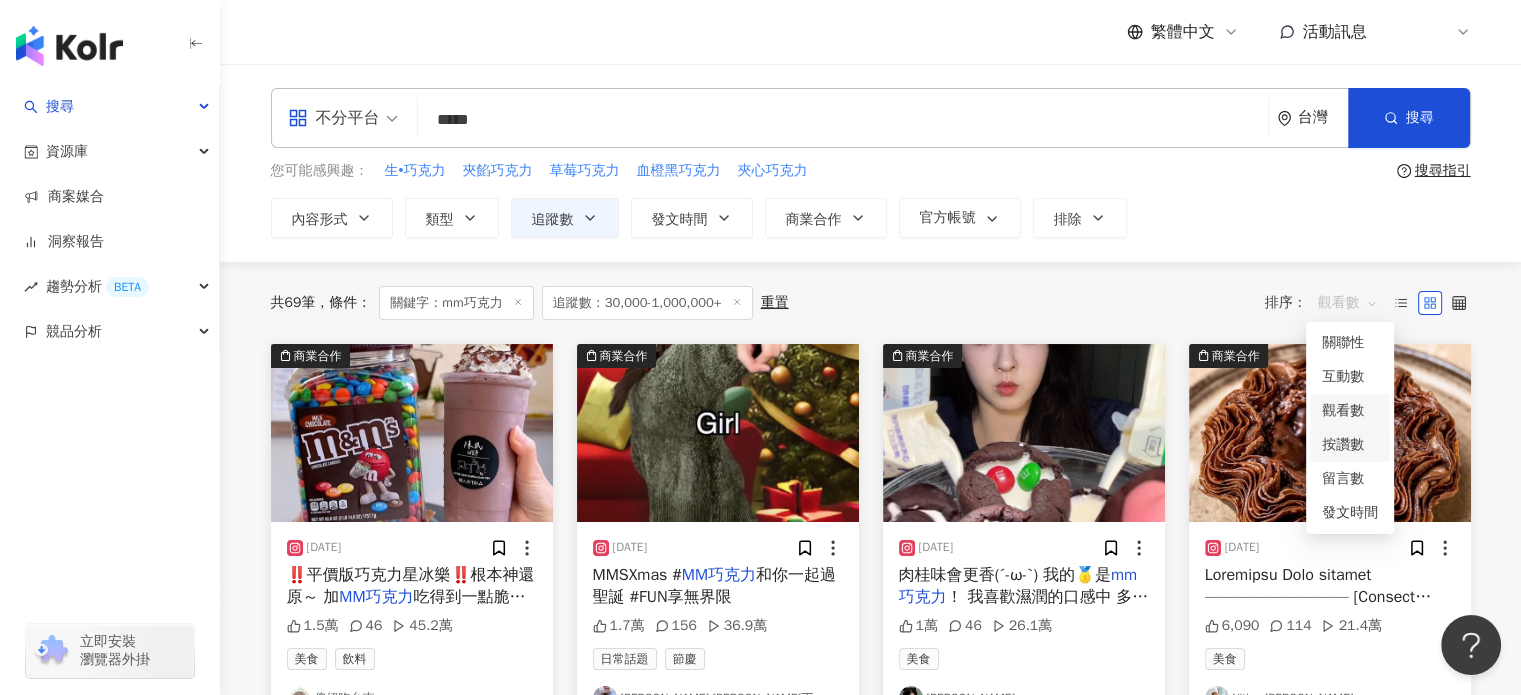 click on "按讚數" at bounding box center (1350, 445) 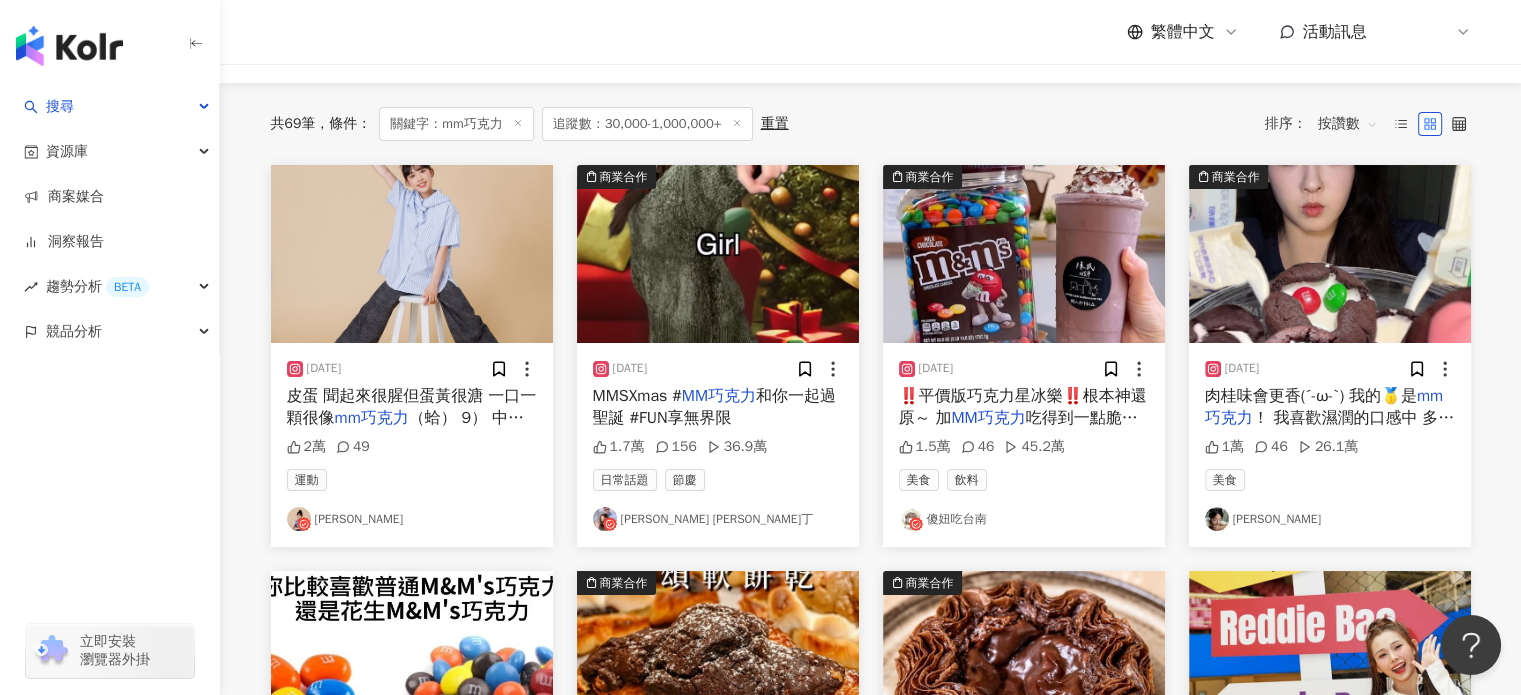 scroll, scrollTop: 204, scrollLeft: 0, axis: vertical 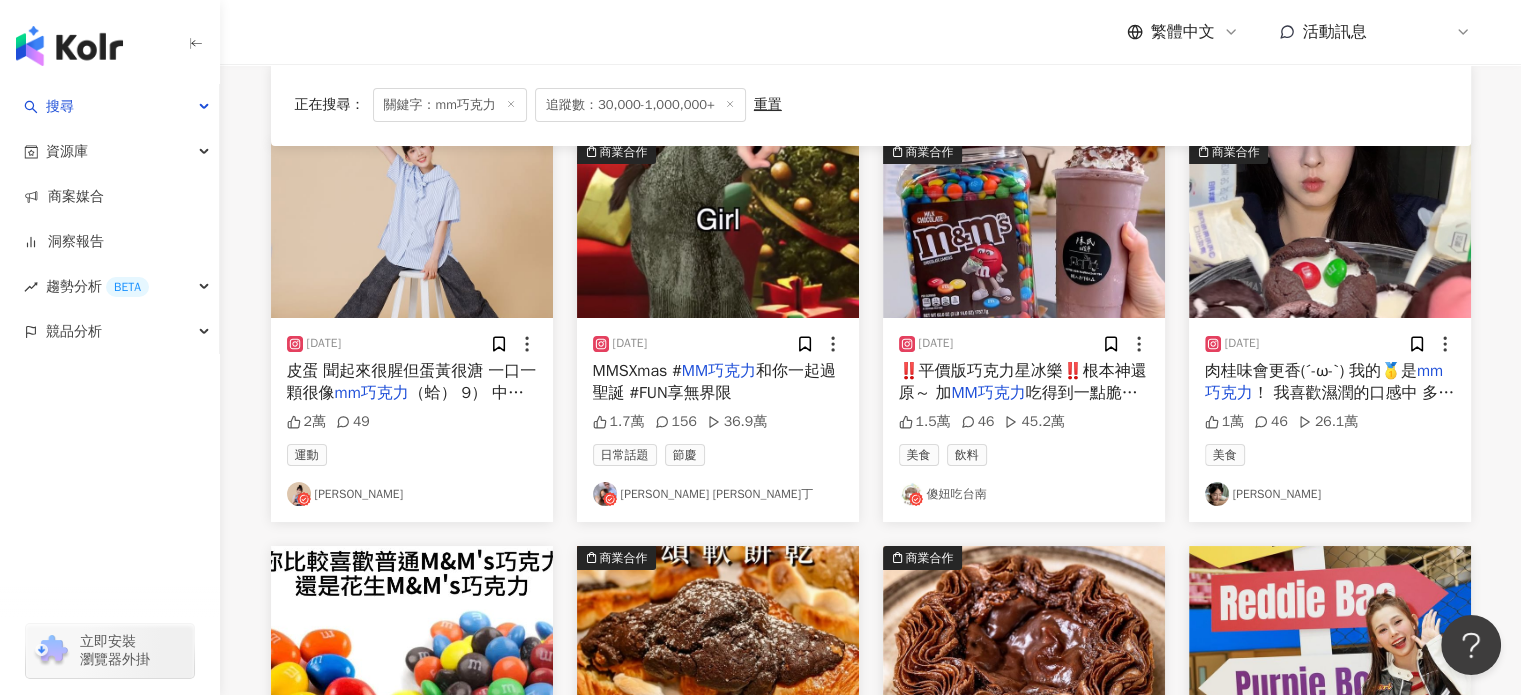 click on "林妤襄" at bounding box center (412, 494) 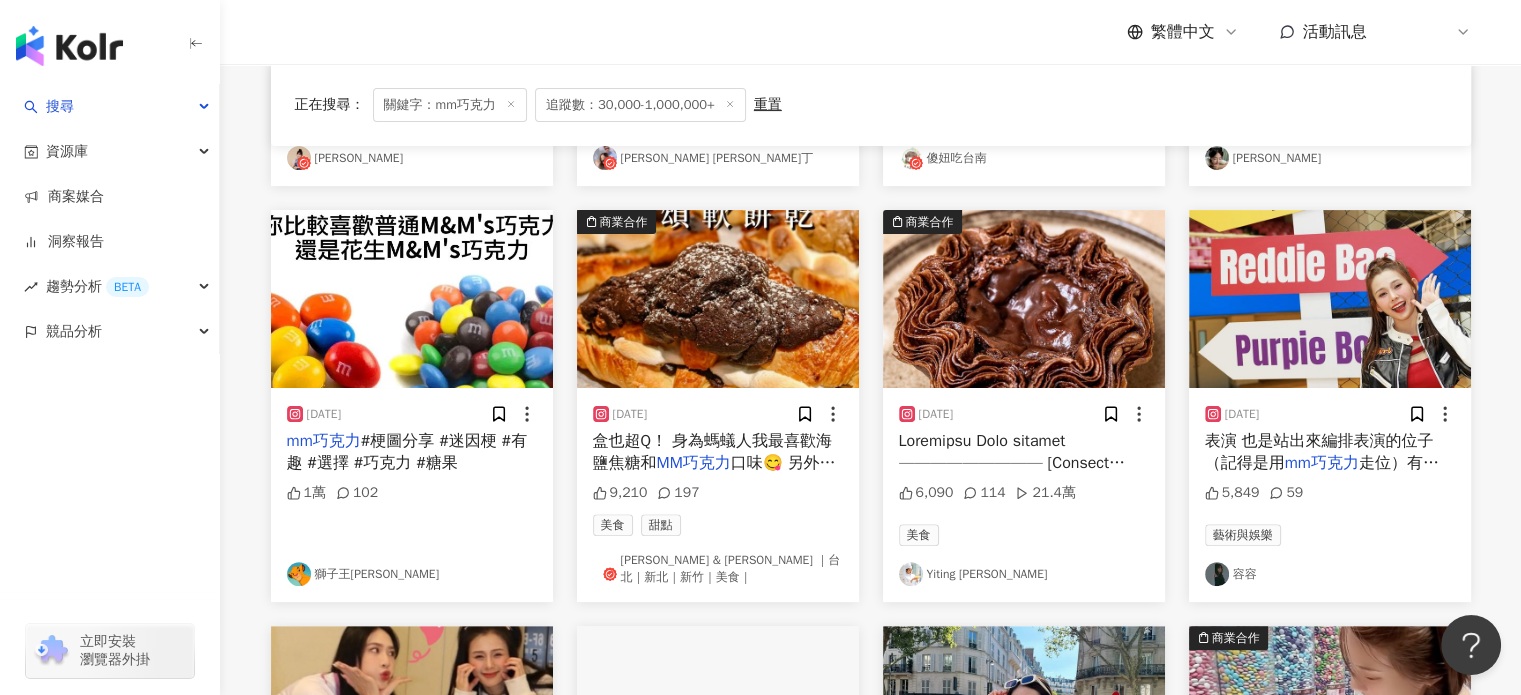 scroll, scrollTop: 384, scrollLeft: 0, axis: vertical 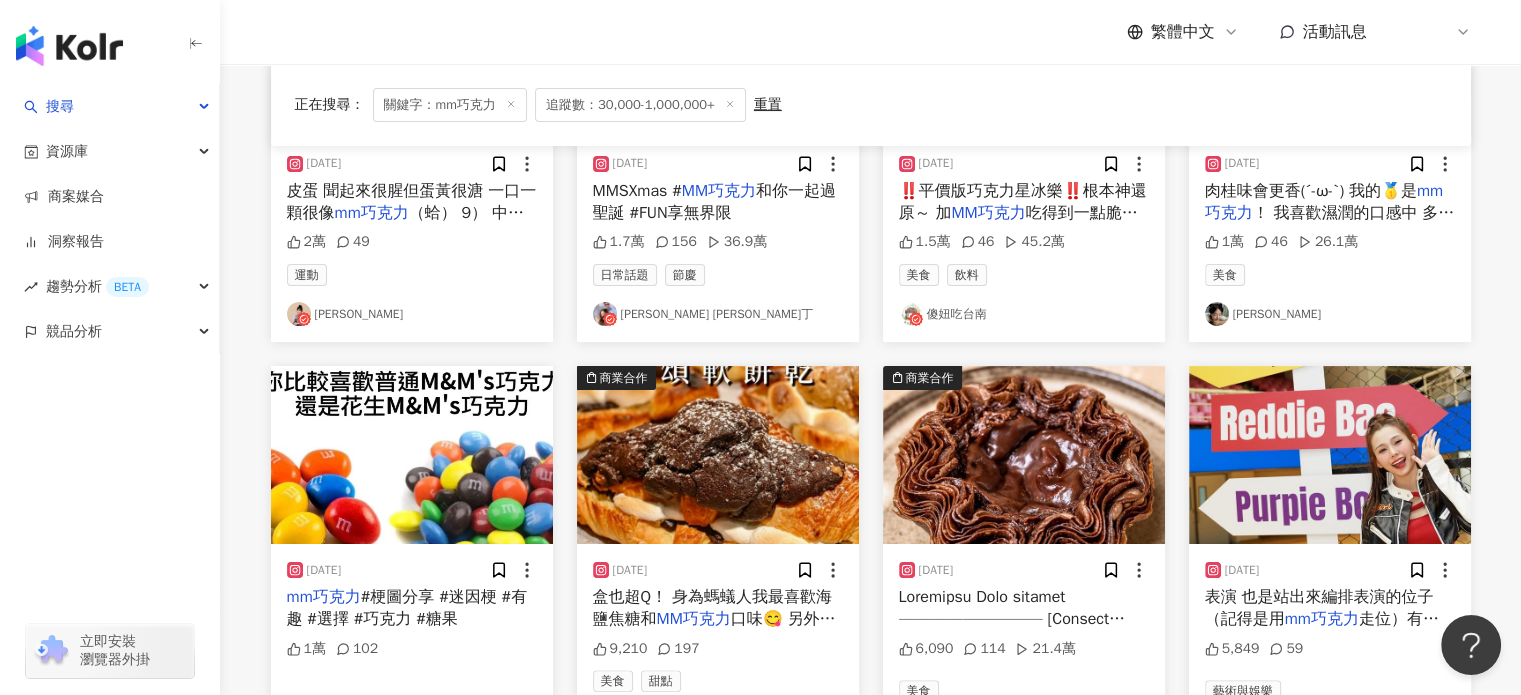 click on "[PERSON_NAME]" at bounding box center [1330, 314] 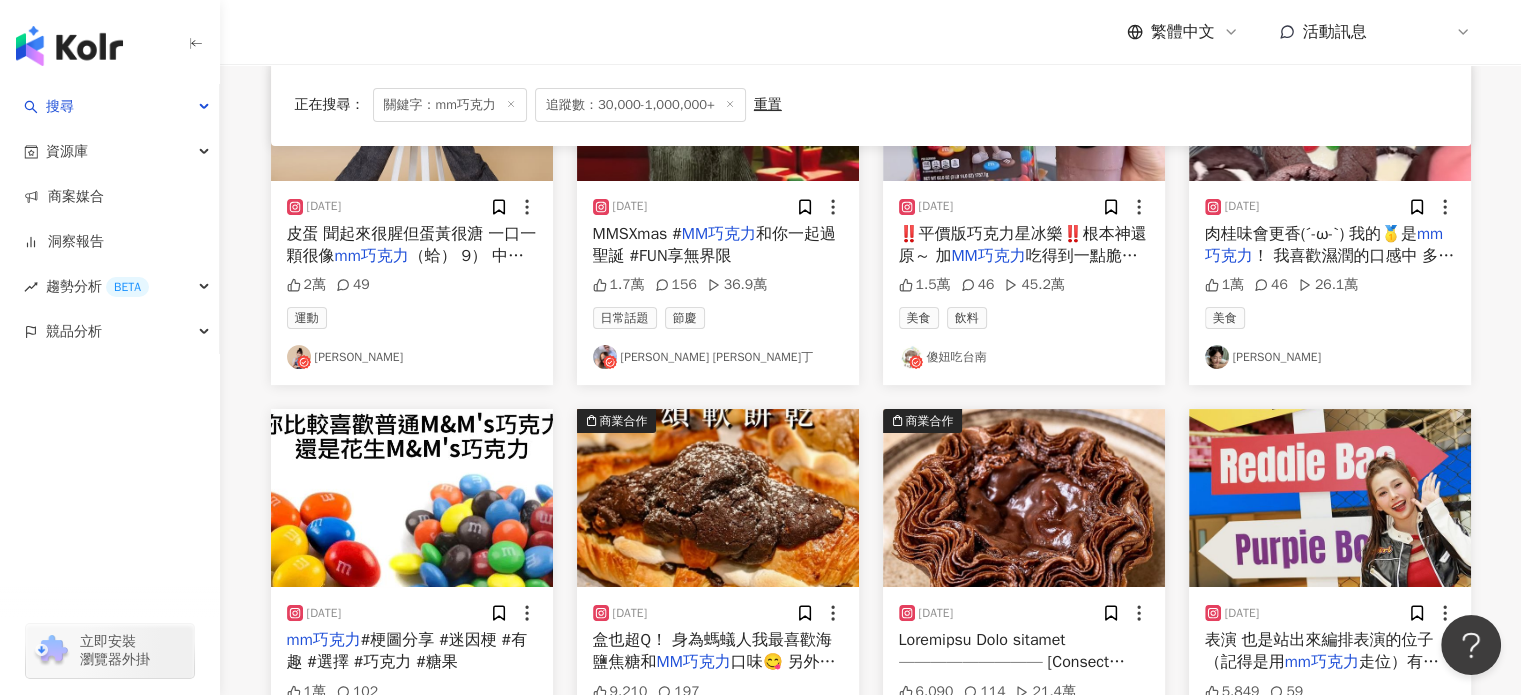 scroll, scrollTop: 0, scrollLeft: 0, axis: both 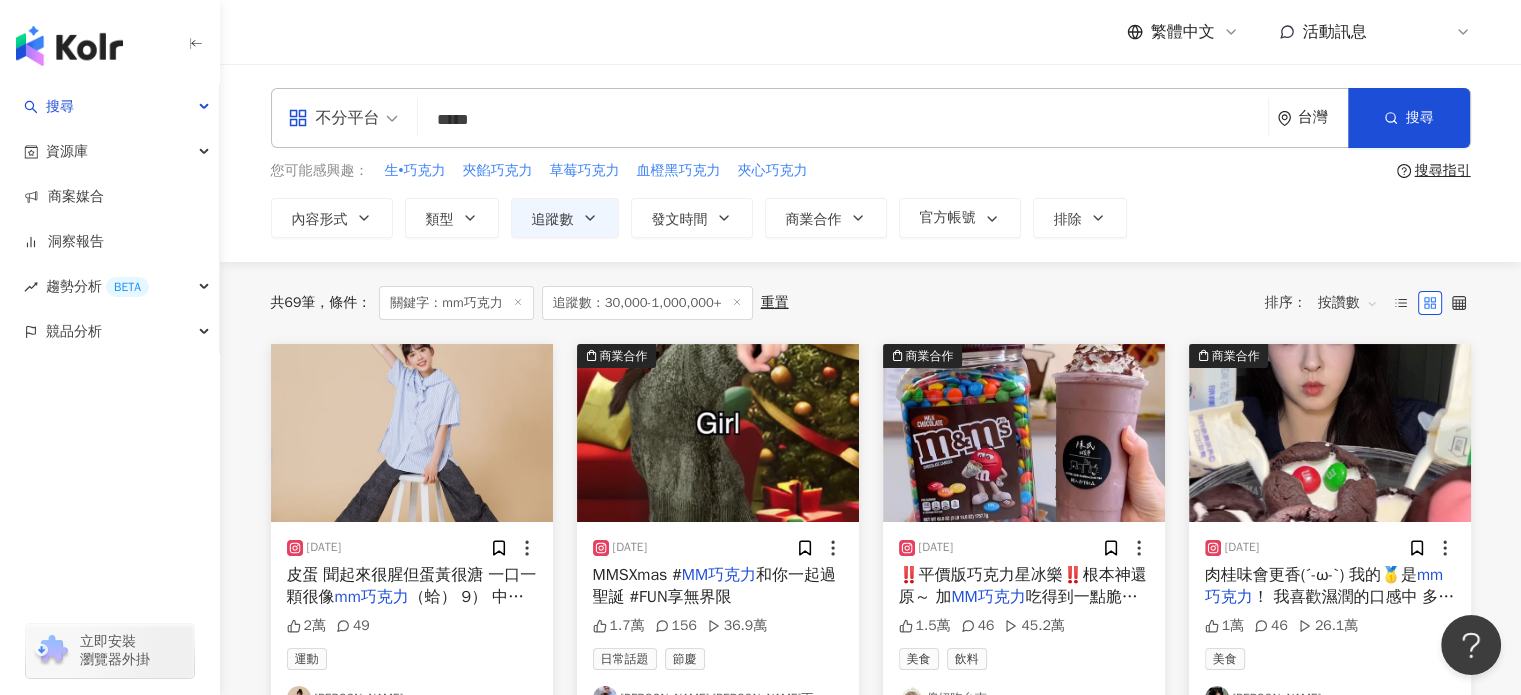 click on "（蛤）
9） 中年代謝下降的" at bounding box center [405, 608] 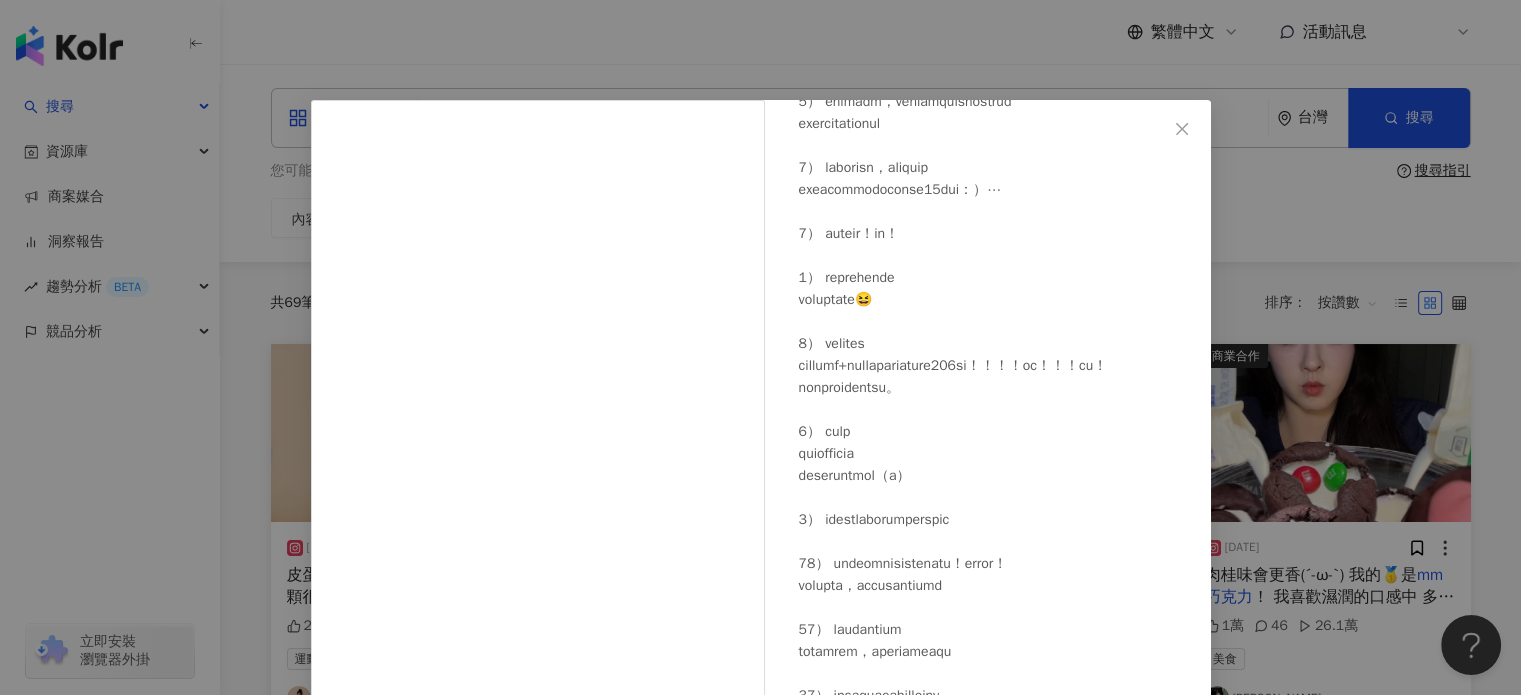 scroll, scrollTop: 479, scrollLeft: 0, axis: vertical 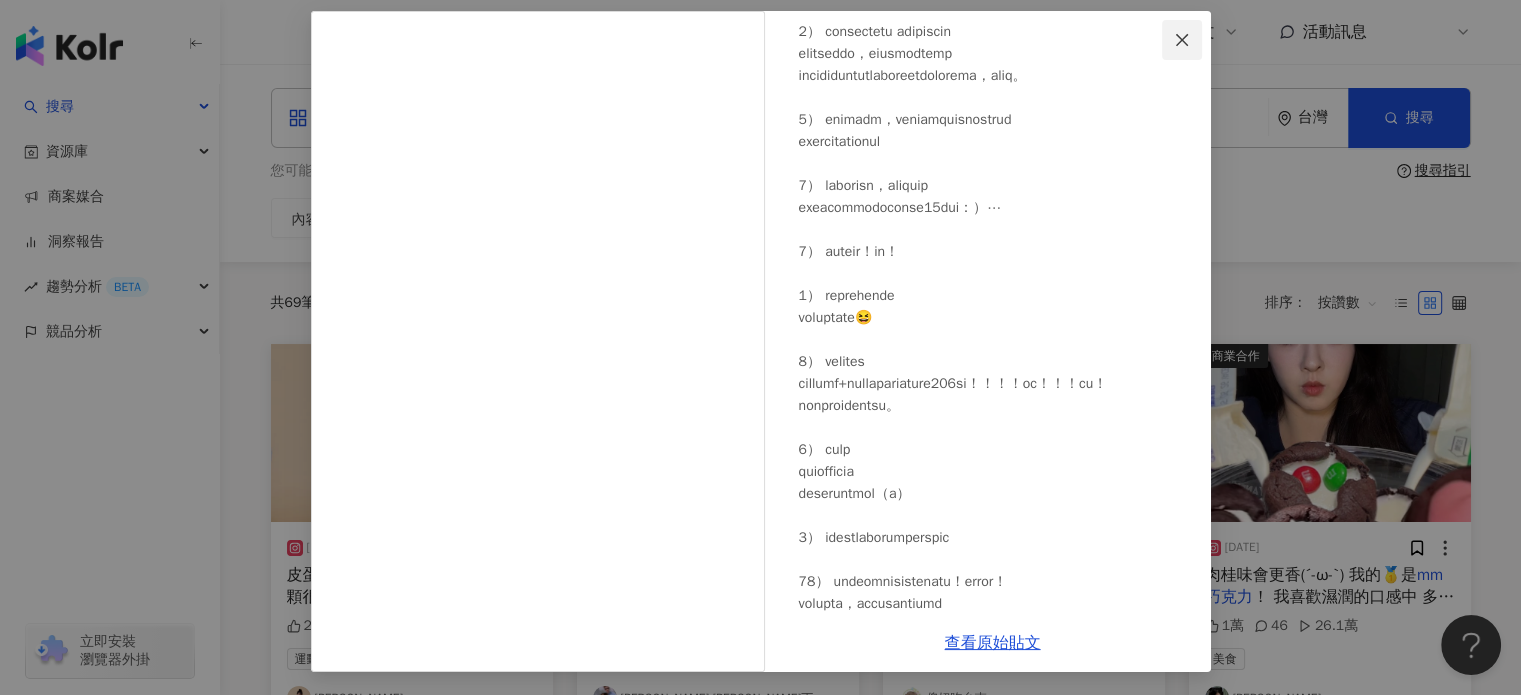 click 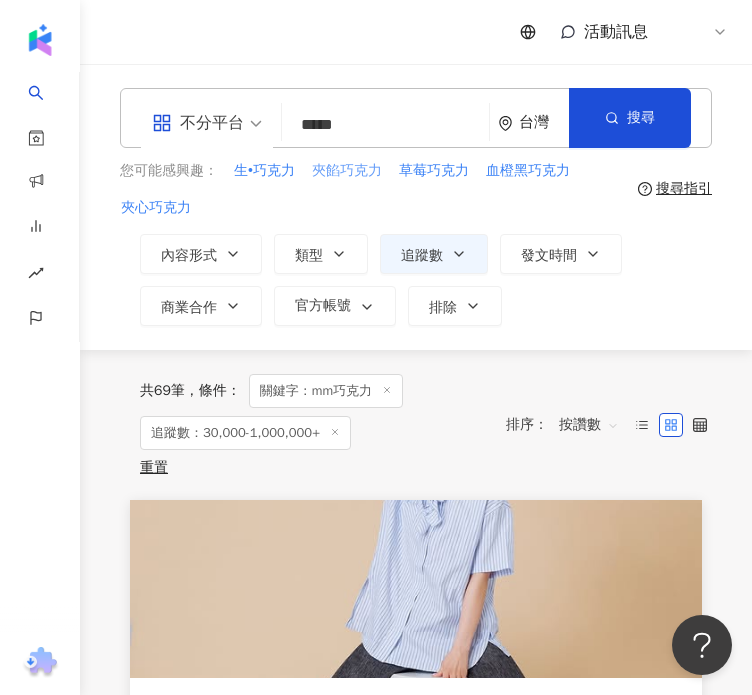scroll, scrollTop: 0, scrollLeft: 0, axis: both 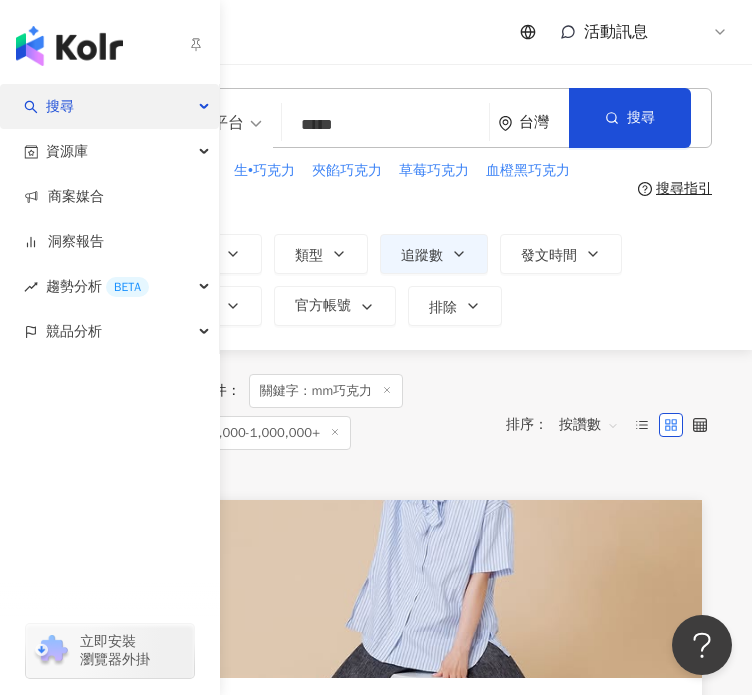 click on "搜尋" at bounding box center [109, 106] 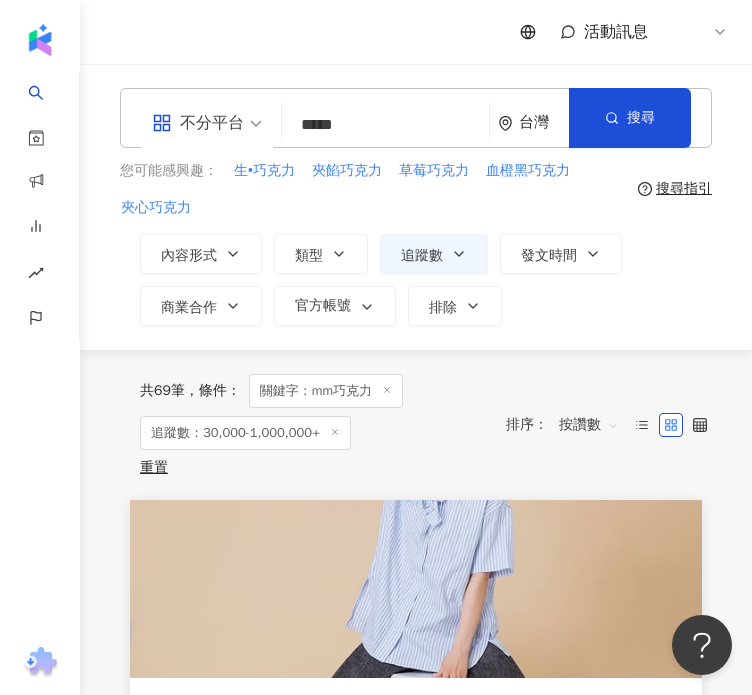click on "搜尋指引" at bounding box center (684, 189) 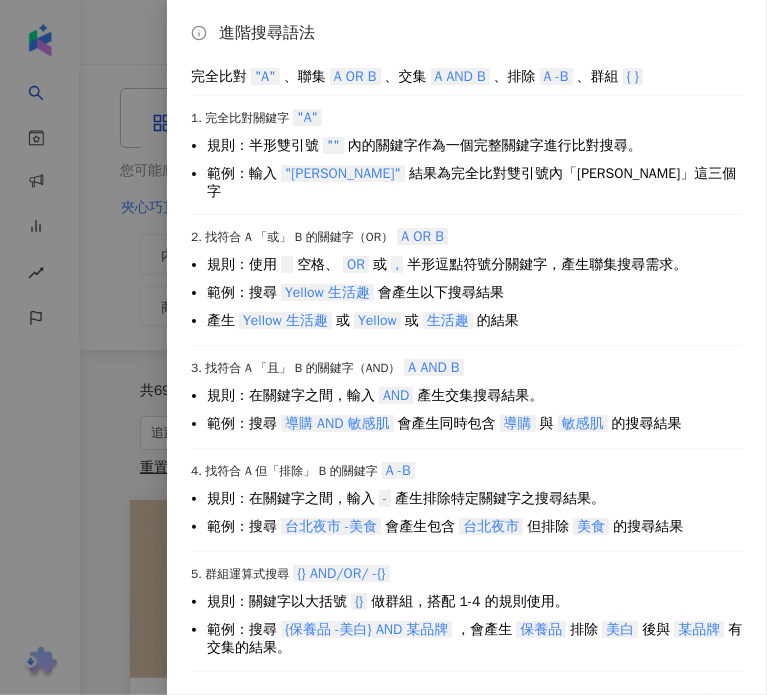 click at bounding box center (383, 347) 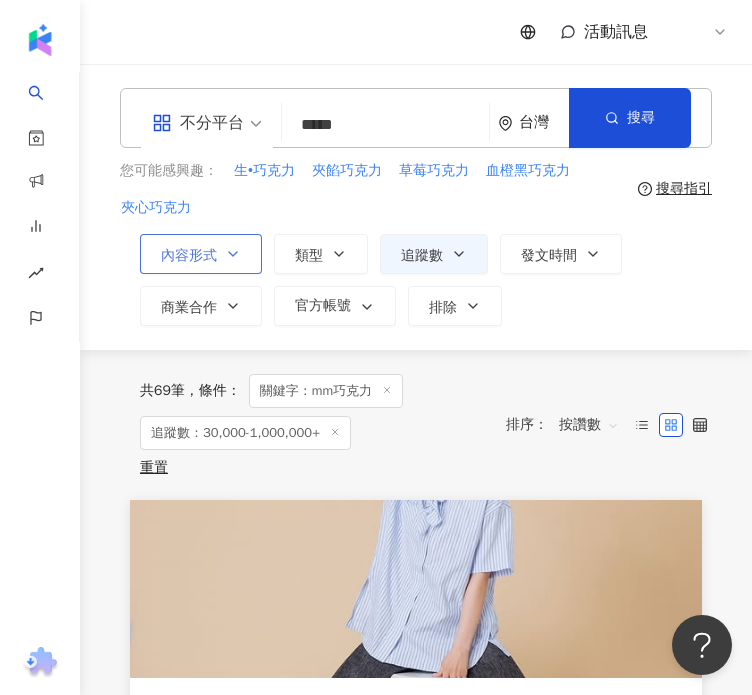 click on "內容形式" at bounding box center [201, 254] 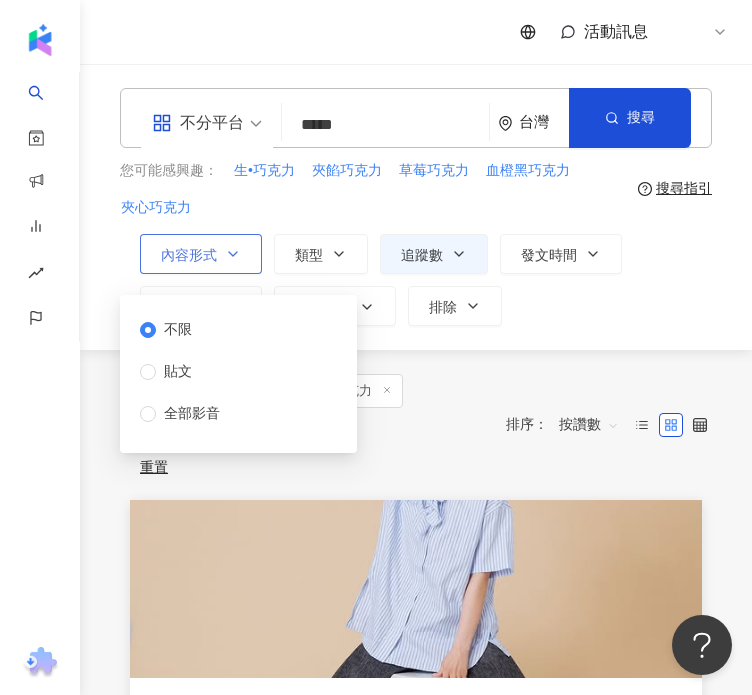 click on "內容形式" at bounding box center [201, 254] 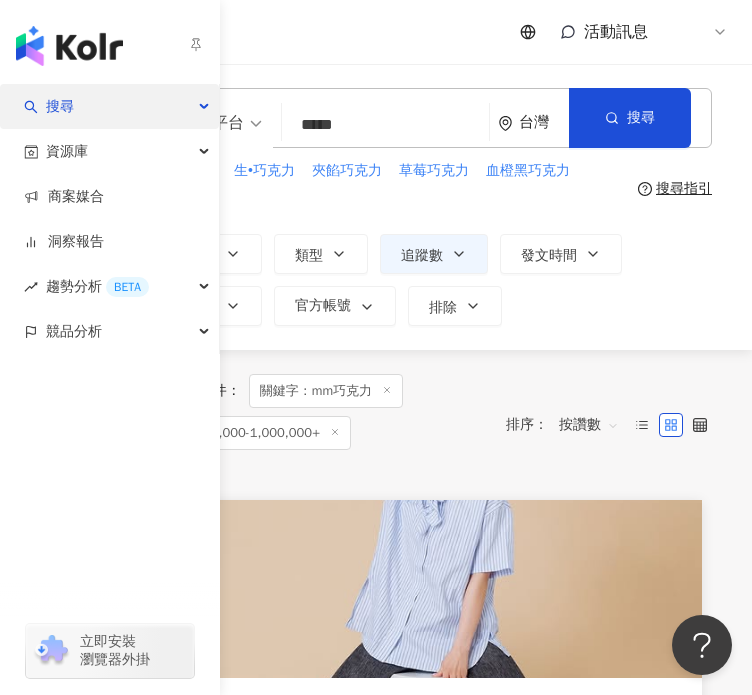 click on "搜尋" at bounding box center [109, 106] 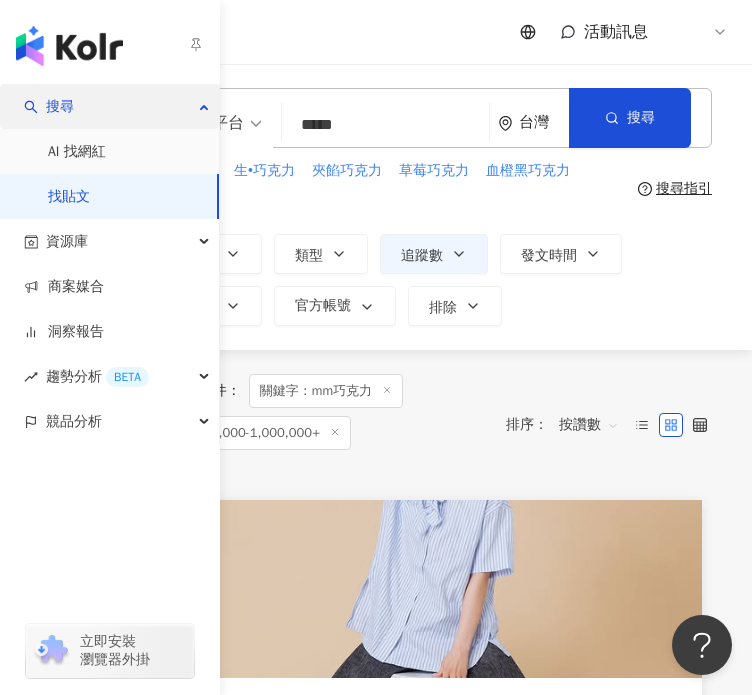 scroll, scrollTop: 0, scrollLeft: 0, axis: both 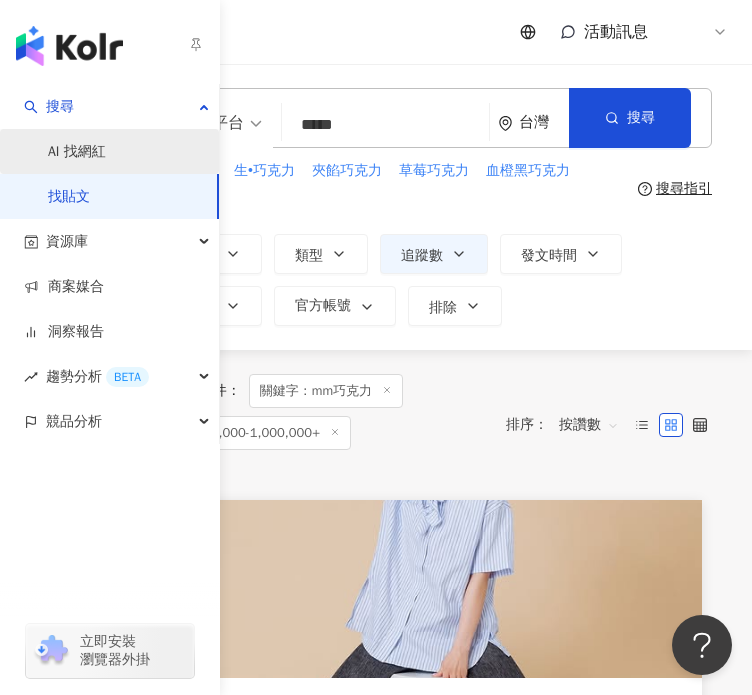 click on "AI 找網紅" at bounding box center (77, 152) 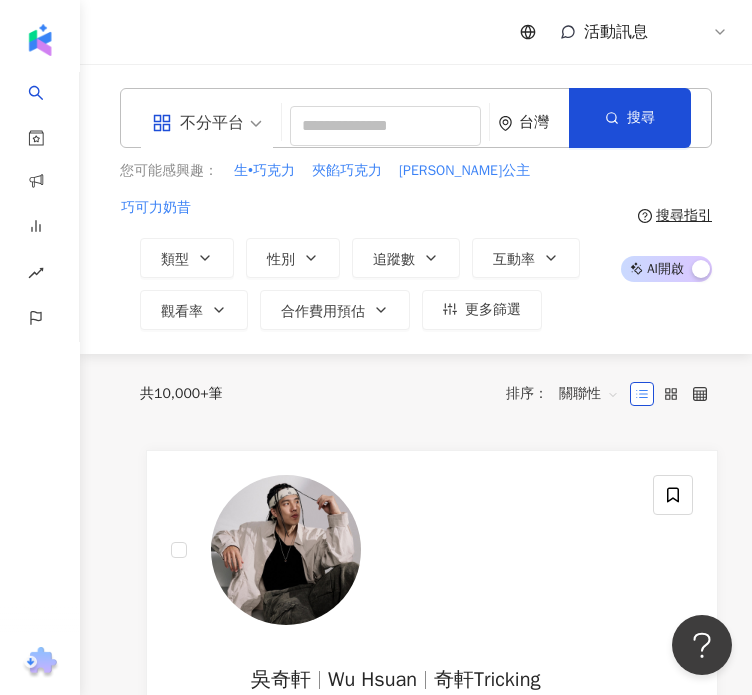 click on "不分平台 台灣 搜尋 您可能感興趣： 生•巧克力  夾餡巧克力  杜蘭朵公主  巧可力奶昔  類型 性別 追蹤數 互動率 觀看率 合作費用預估  更多篩選 搜尋指引 AI  開啟 AI  關閉" at bounding box center (416, 209) 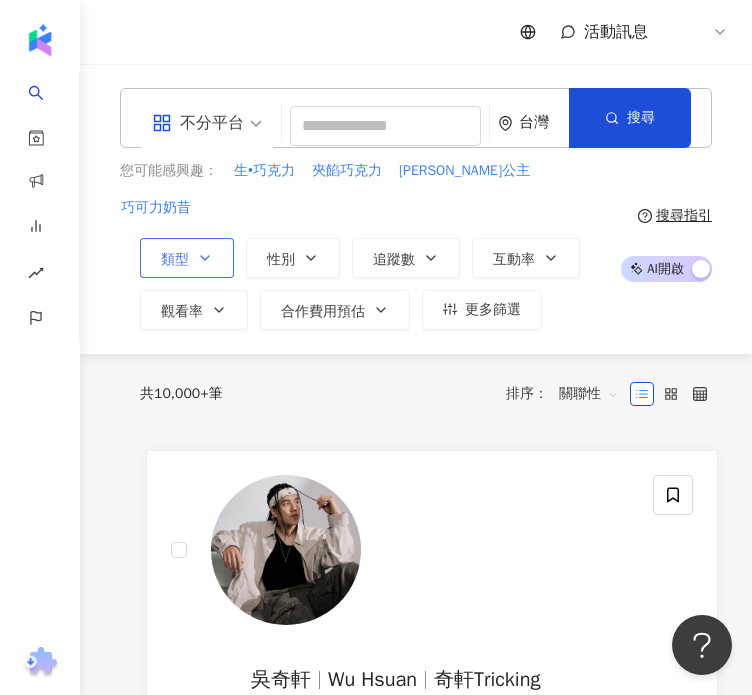 click on "類型" at bounding box center (187, 258) 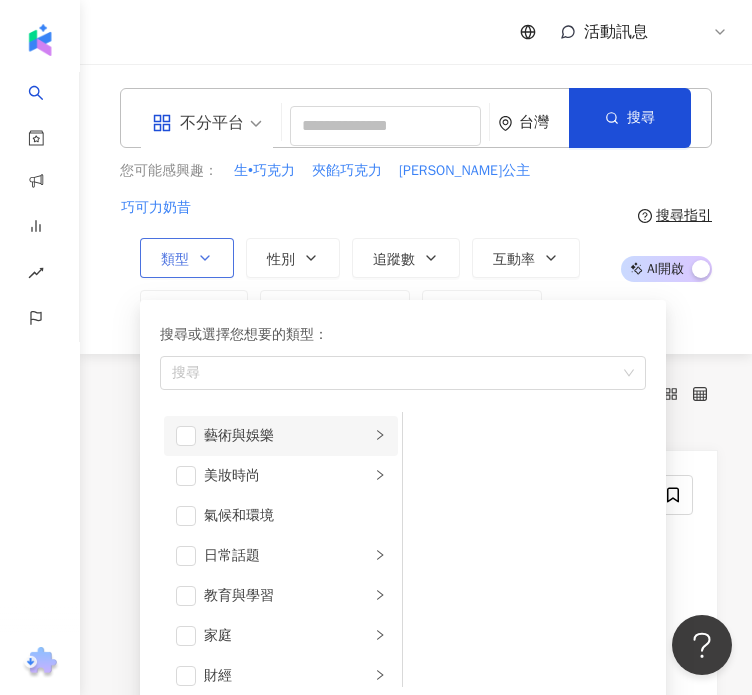 click on "藝術與娛樂" at bounding box center [281, 436] 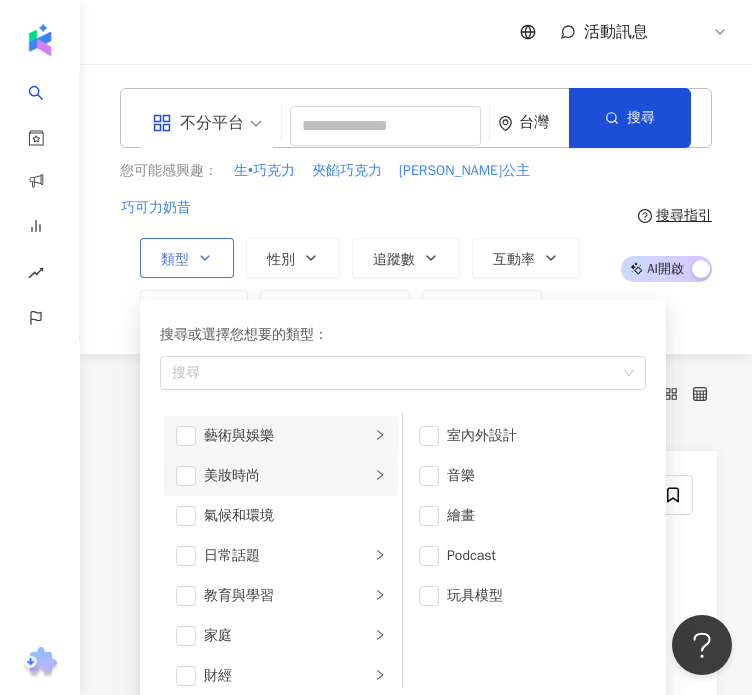 click at bounding box center [380, 476] 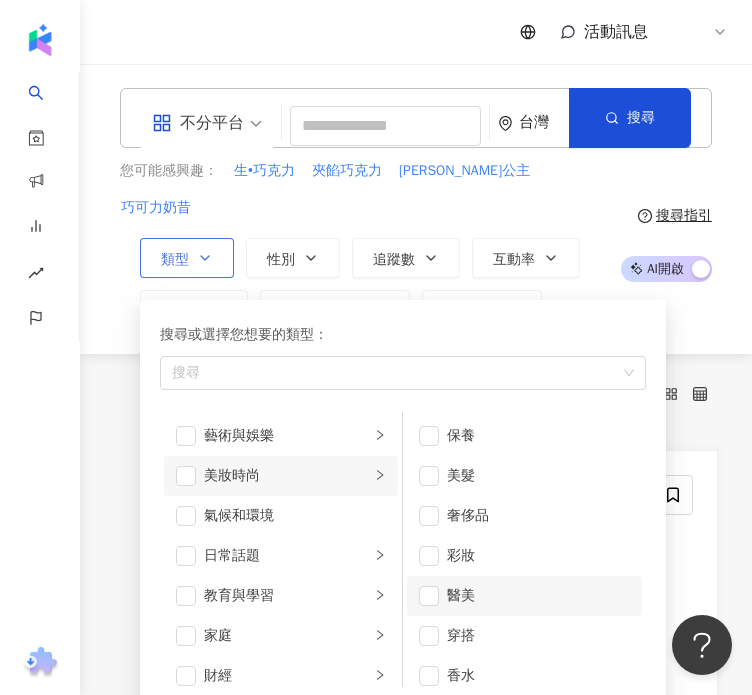 scroll, scrollTop: 12, scrollLeft: 0, axis: vertical 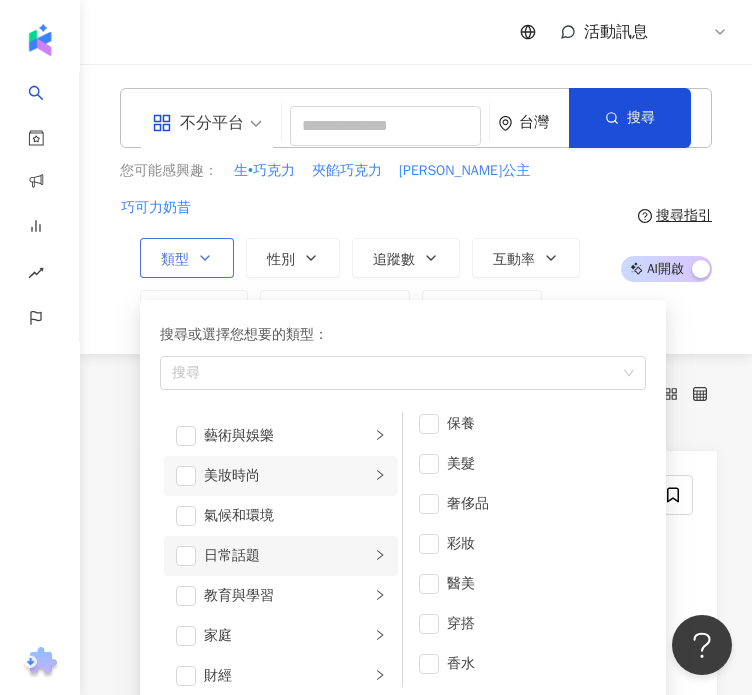 click 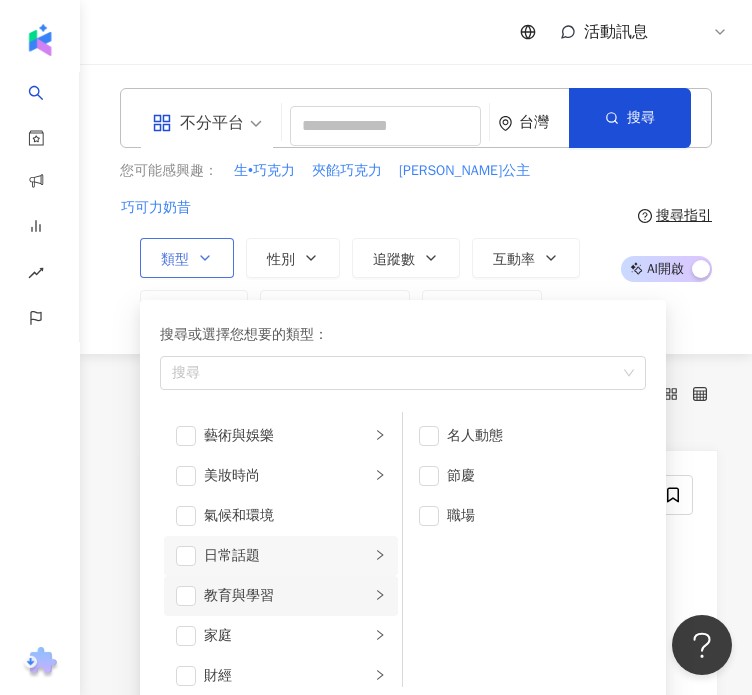 click 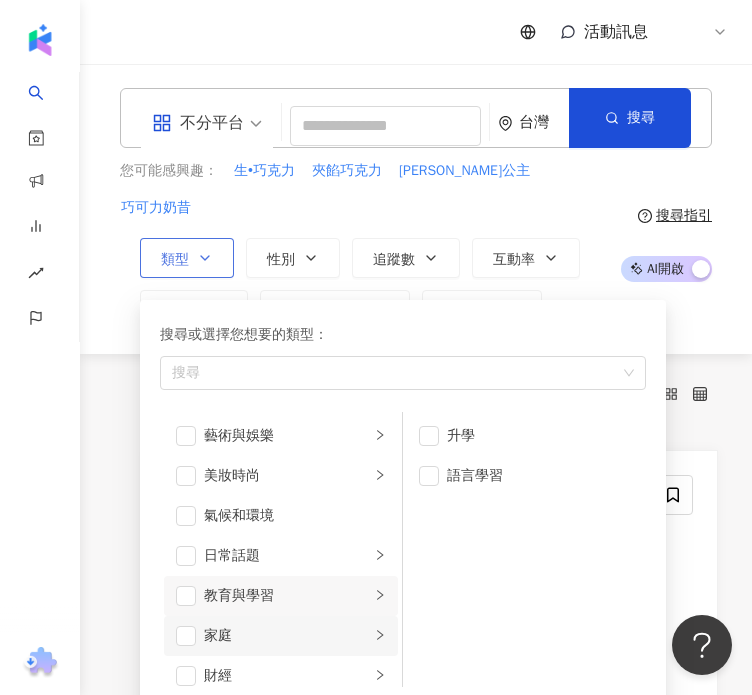 click 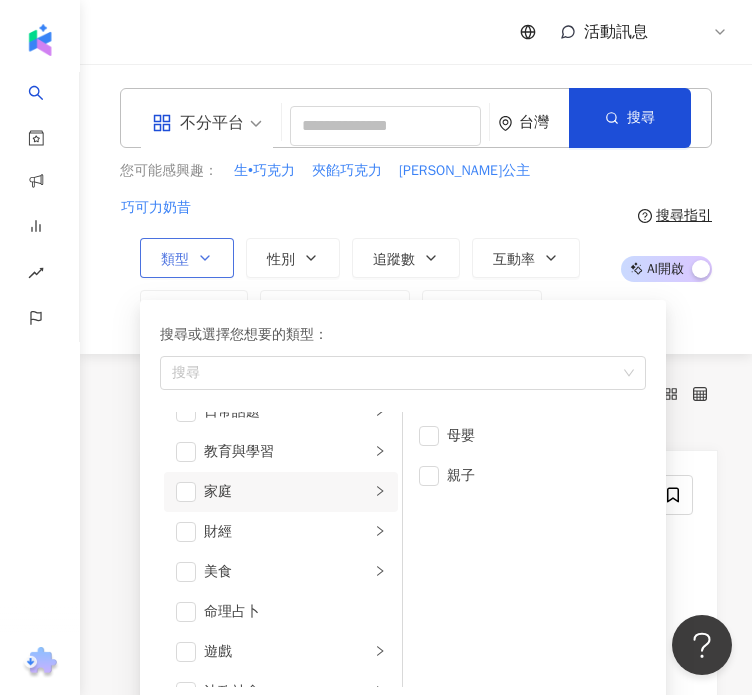 scroll, scrollTop: 175, scrollLeft: 0, axis: vertical 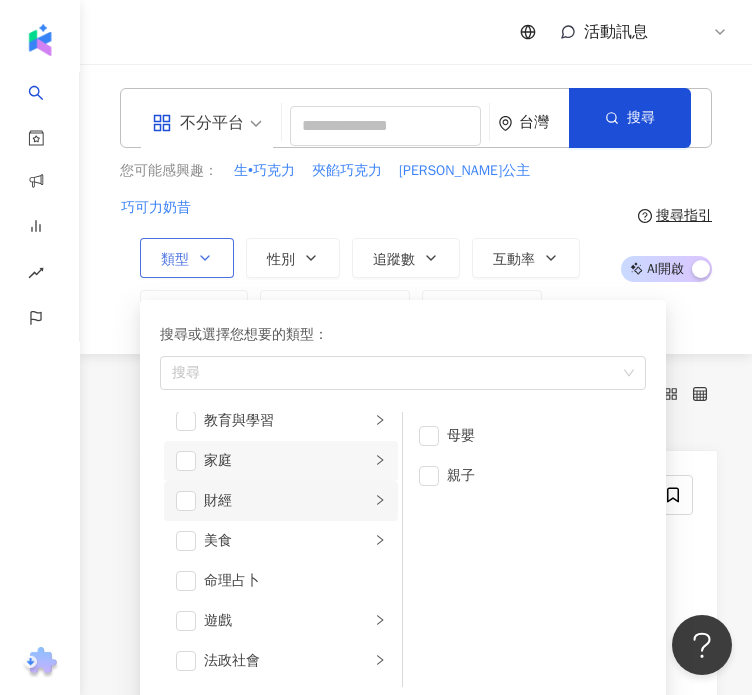 click 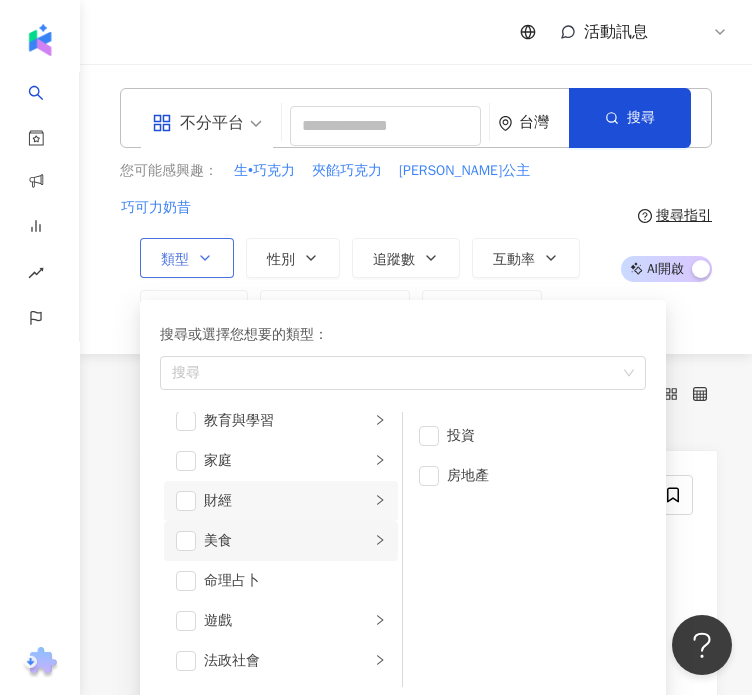 click on "美食" at bounding box center (281, 541) 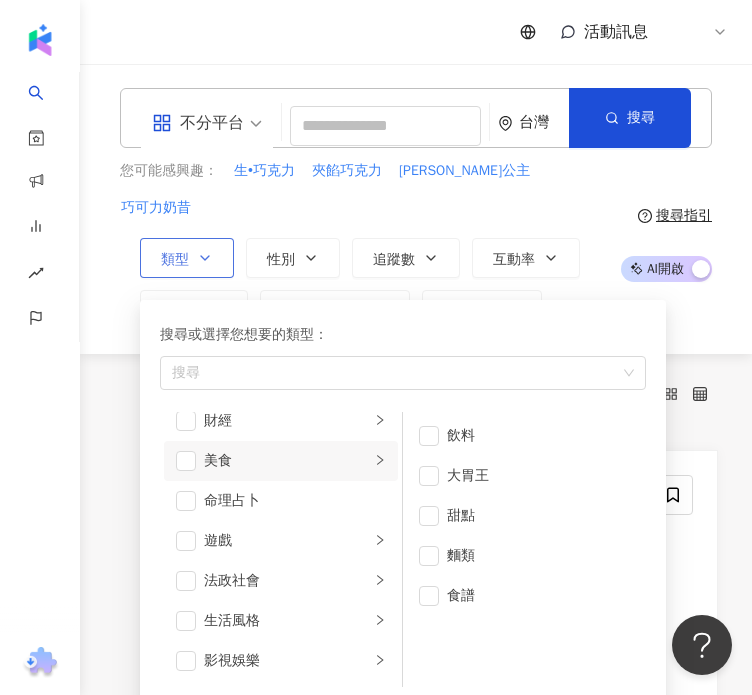 scroll, scrollTop: 258, scrollLeft: 0, axis: vertical 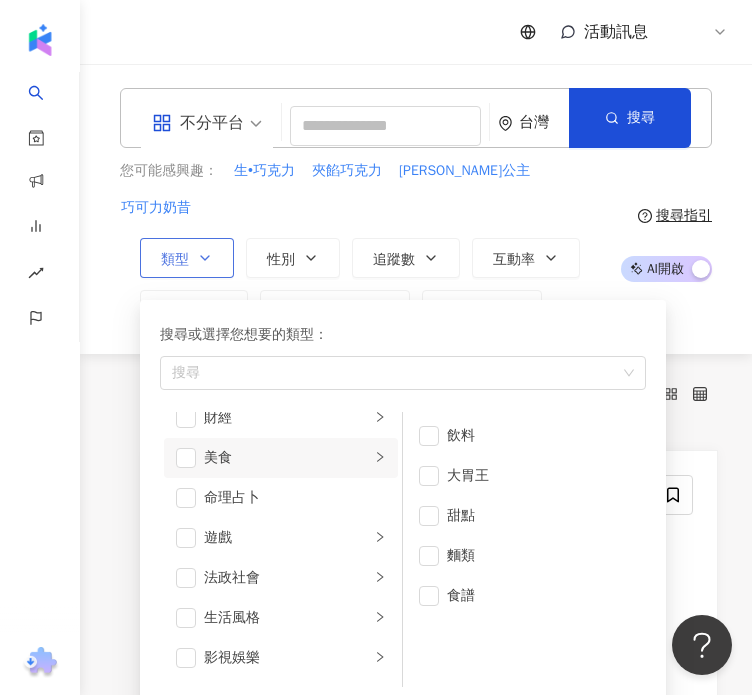 click on "遊戲" at bounding box center [281, 538] 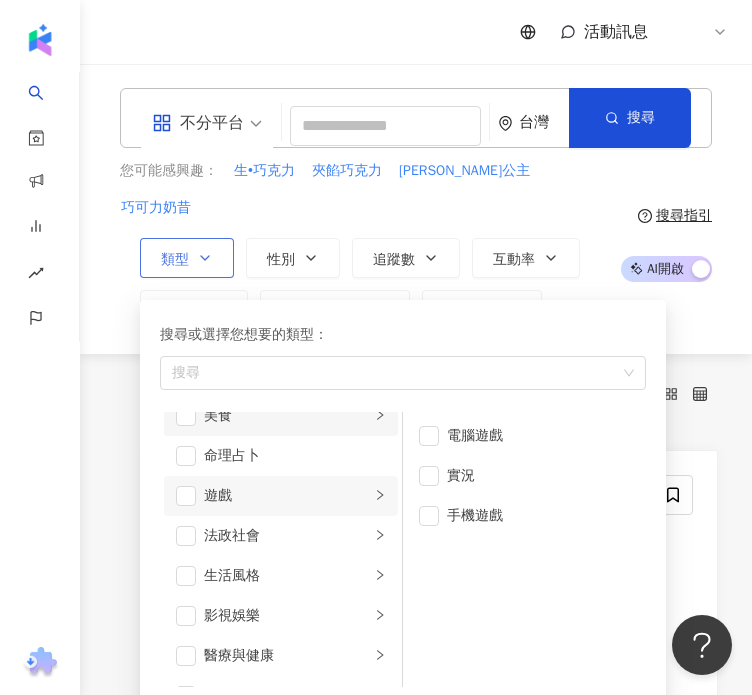 scroll, scrollTop: 302, scrollLeft: 0, axis: vertical 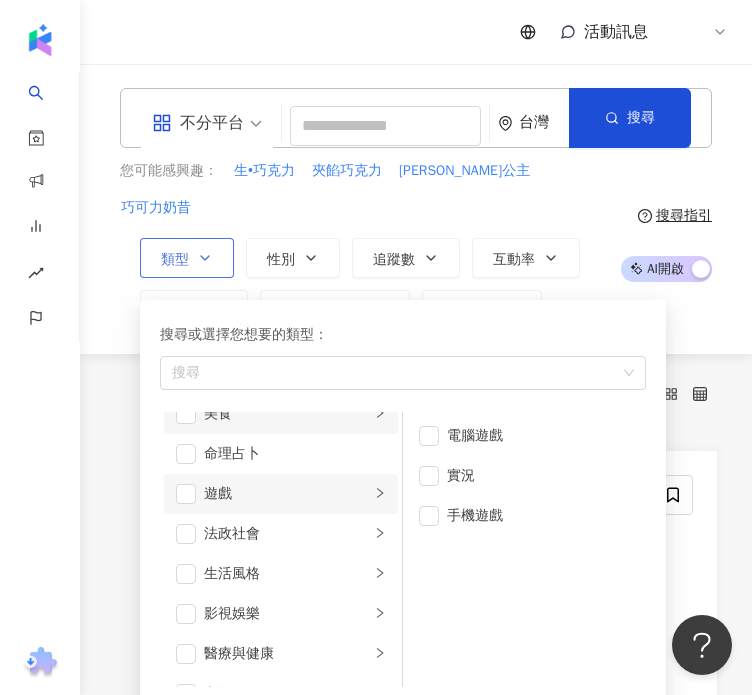 click on "法政社會" at bounding box center (281, 534) 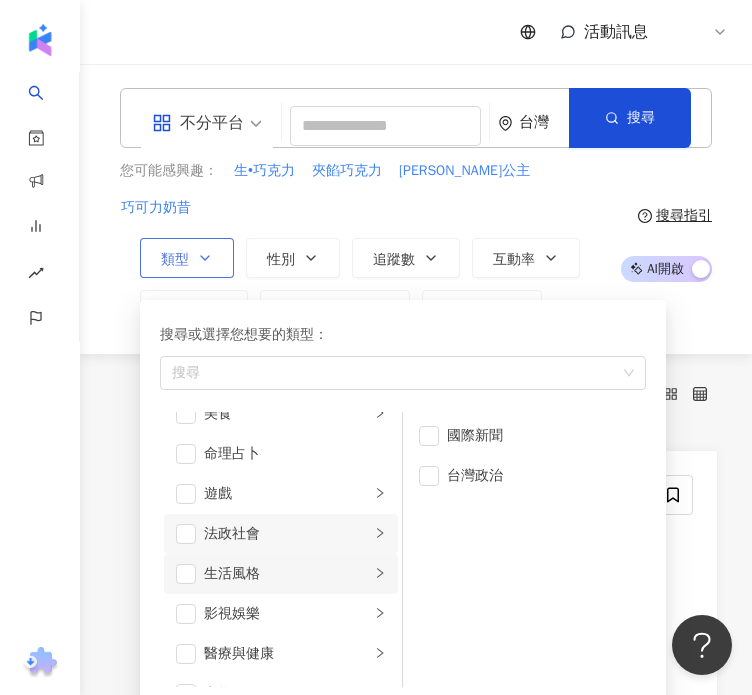 click on "生活風格" at bounding box center [281, 574] 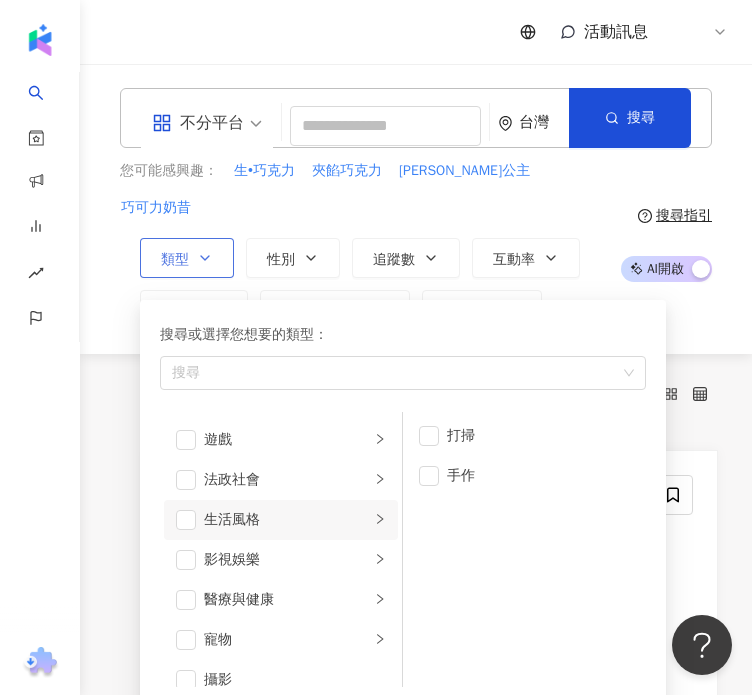 scroll, scrollTop: 356, scrollLeft: 0, axis: vertical 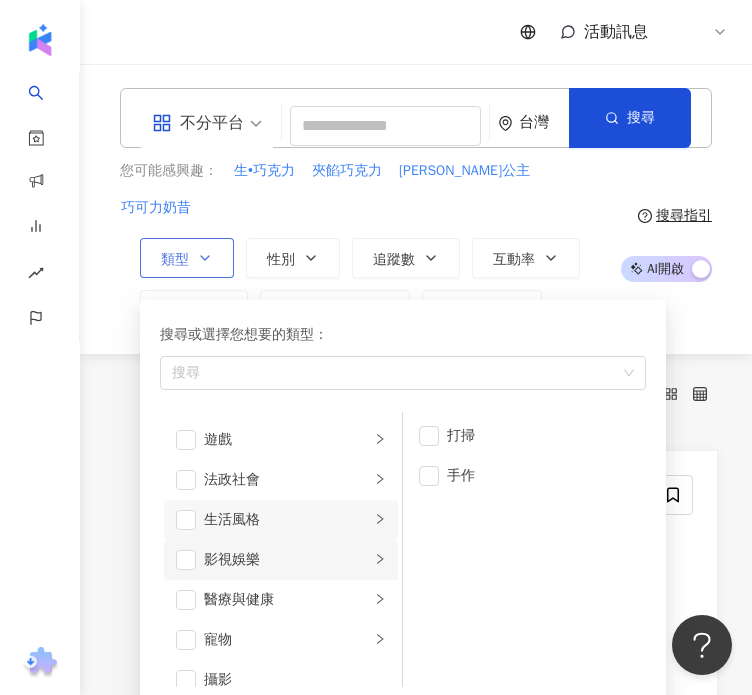 click 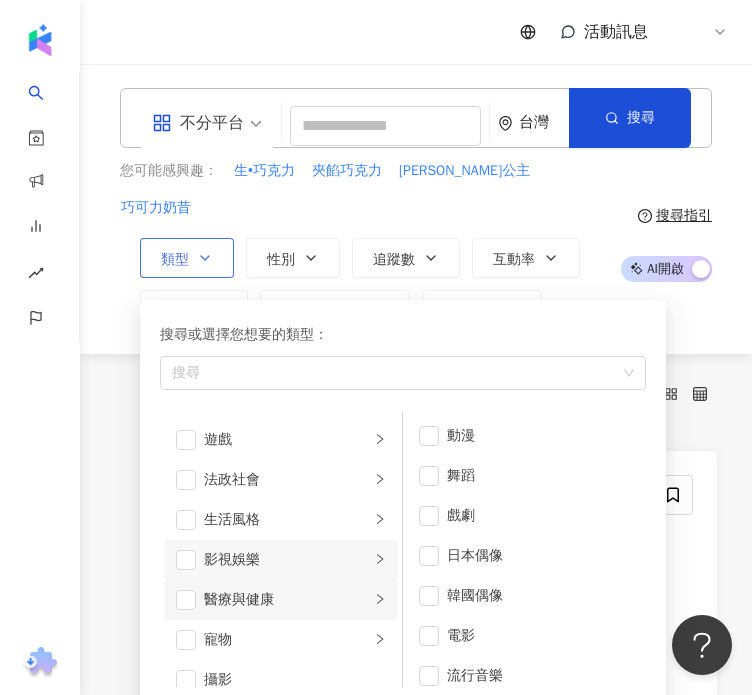 click 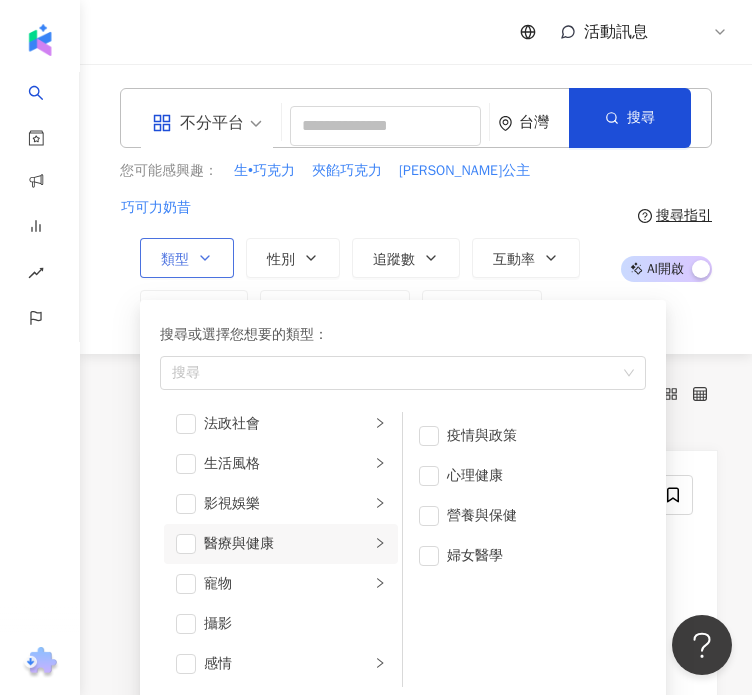 scroll, scrollTop: 412, scrollLeft: 0, axis: vertical 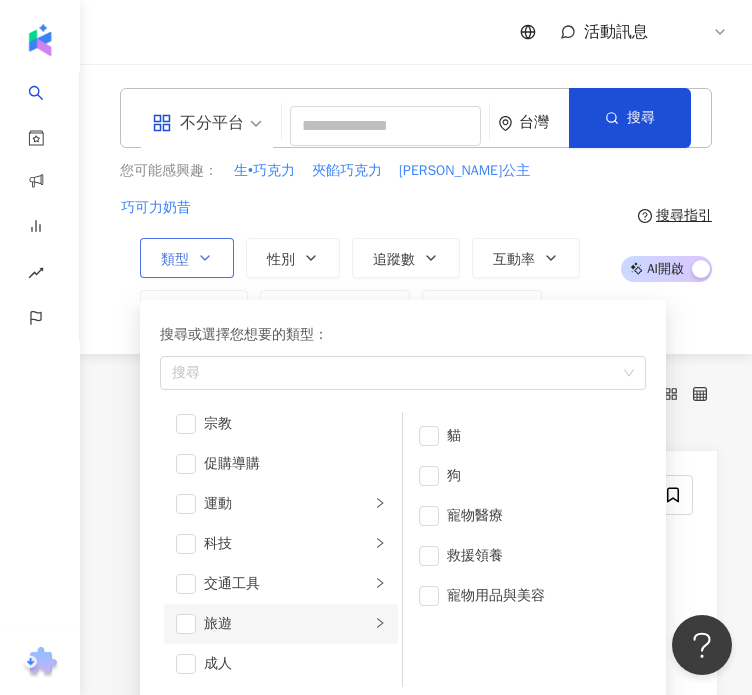 click 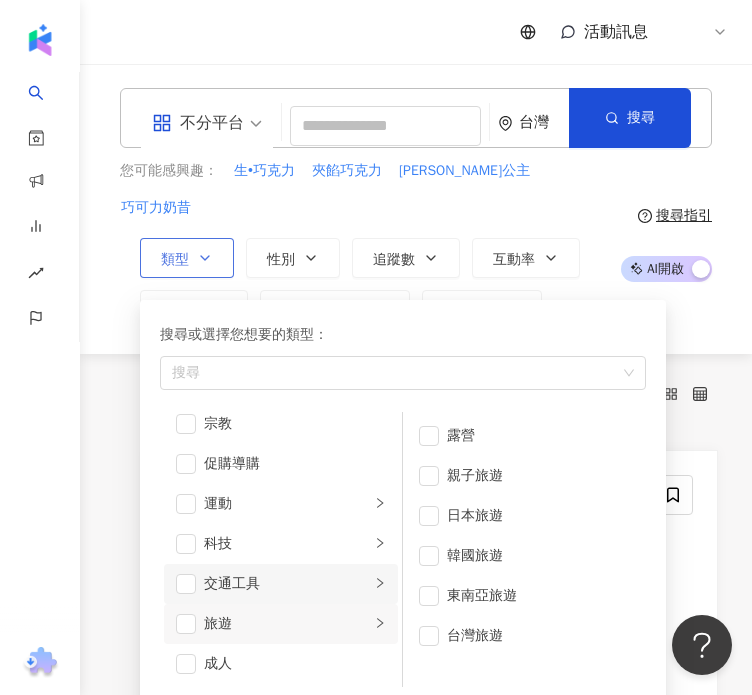 click 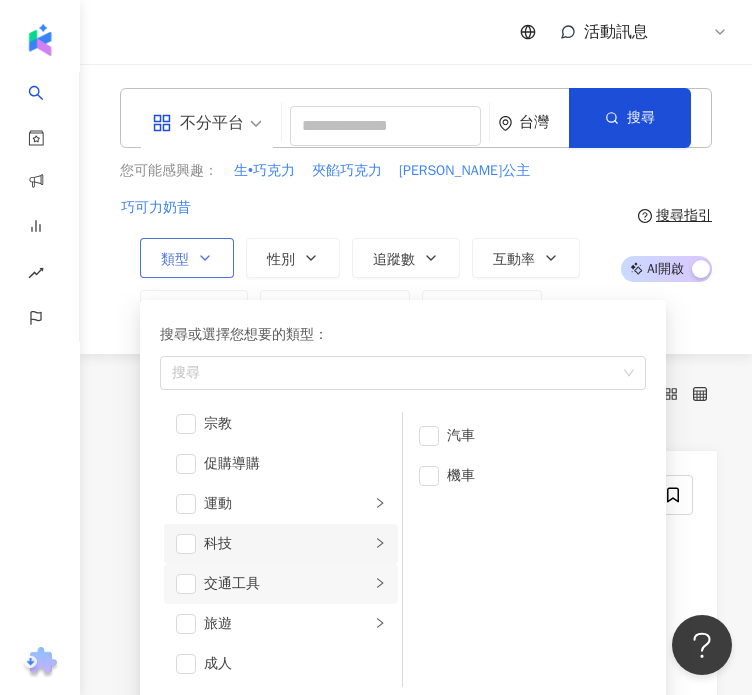 click 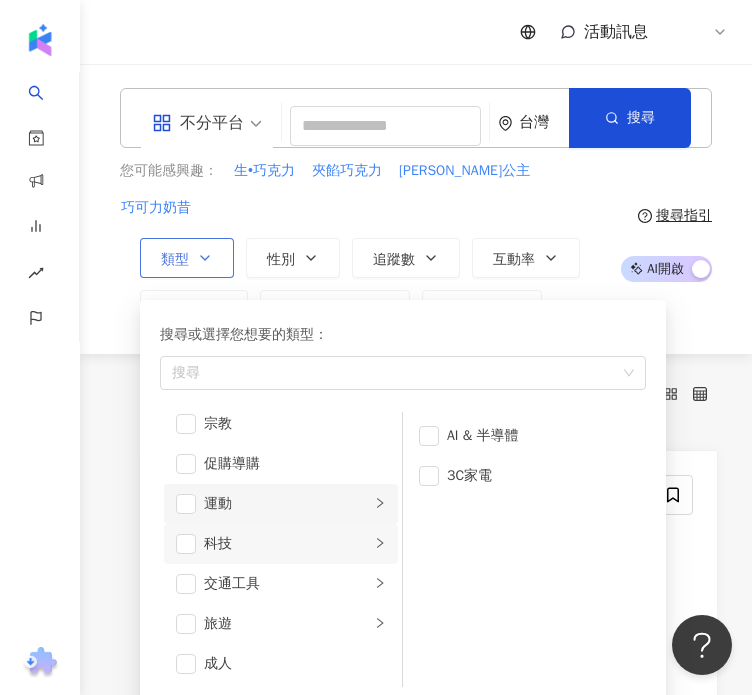 click 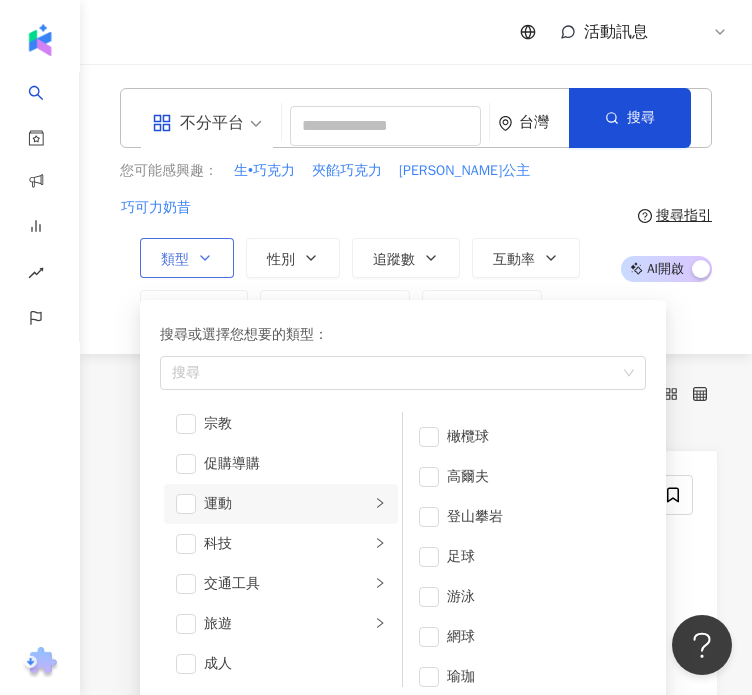 scroll, scrollTop: 252, scrollLeft: 0, axis: vertical 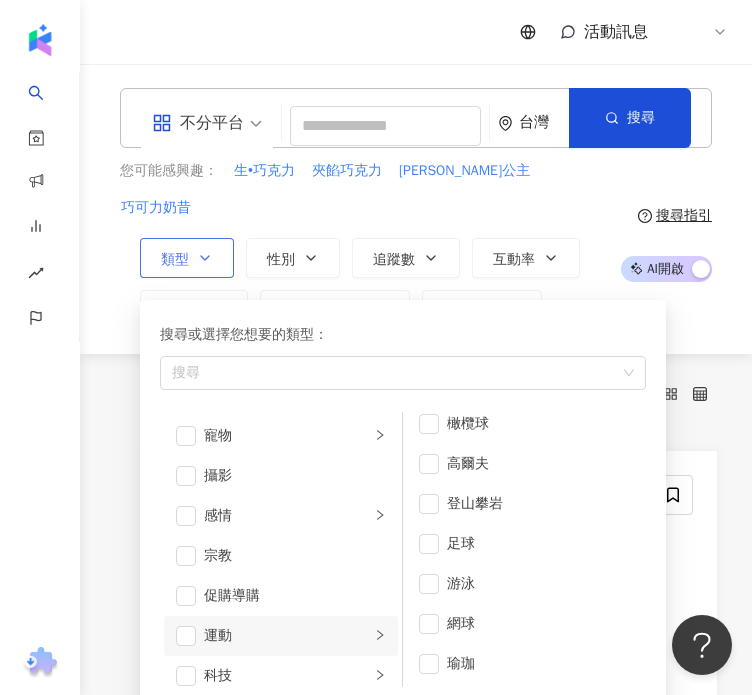 click on "感情" at bounding box center [281, 516] 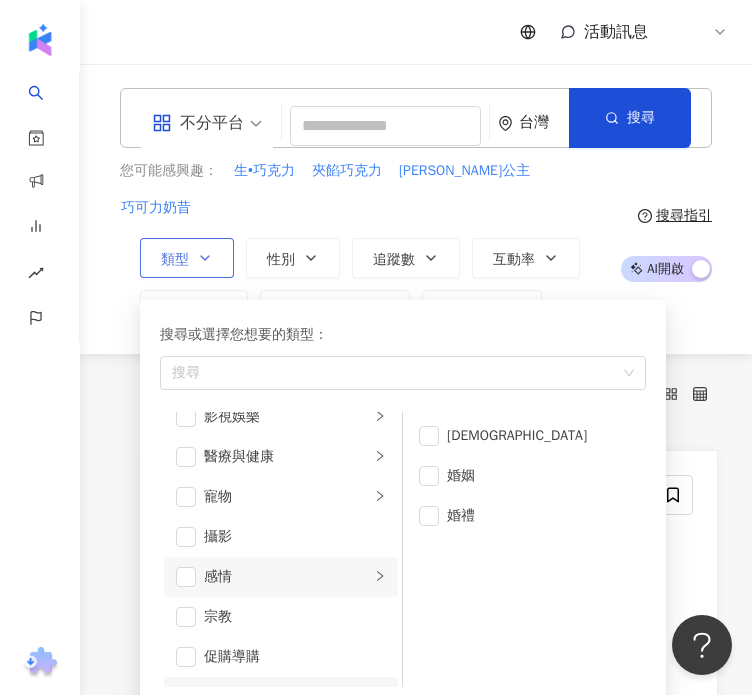 scroll, scrollTop: 495, scrollLeft: 0, axis: vertical 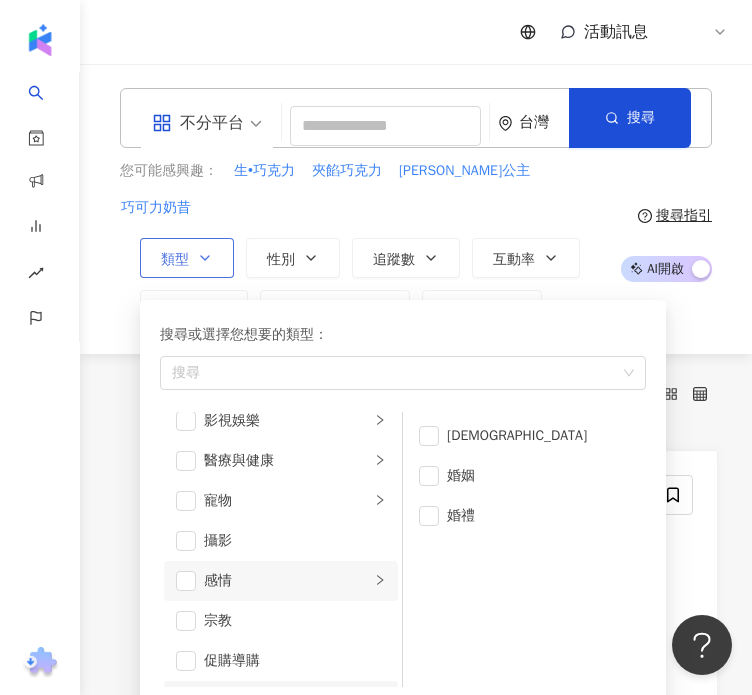 click on "寵物" at bounding box center [281, 501] 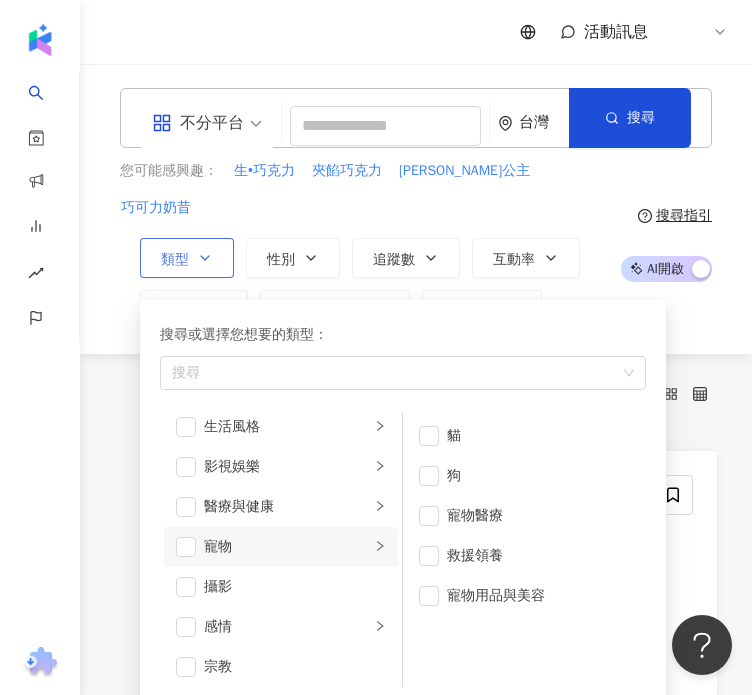 scroll, scrollTop: 451, scrollLeft: 0, axis: vertical 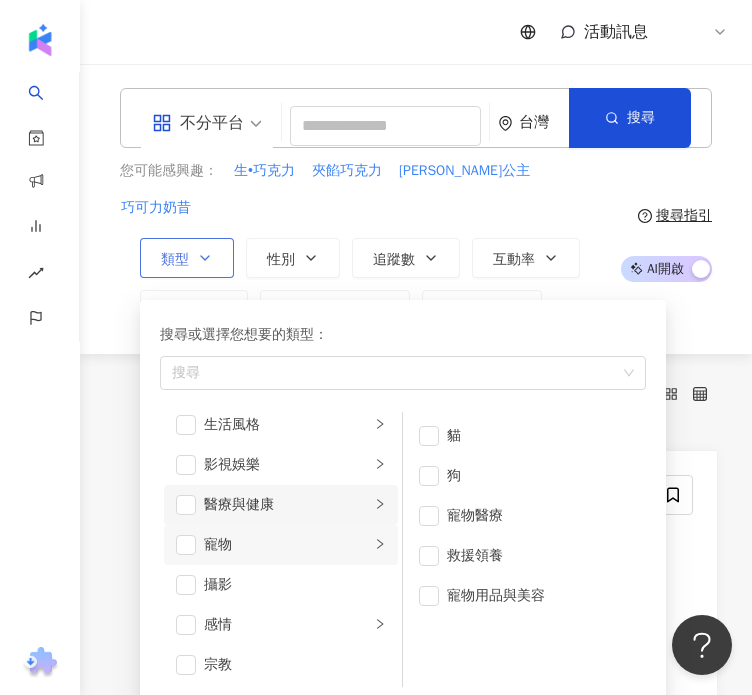 click 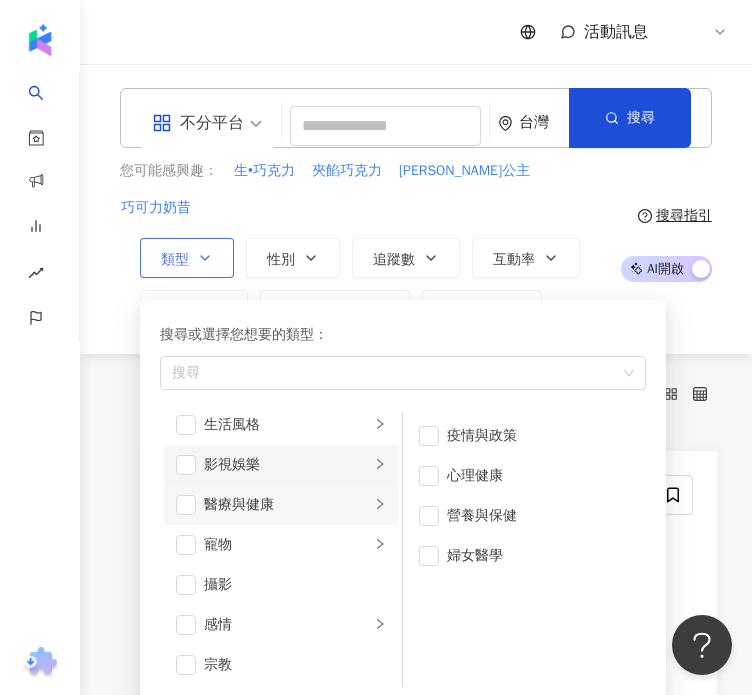 click at bounding box center (380, 465) 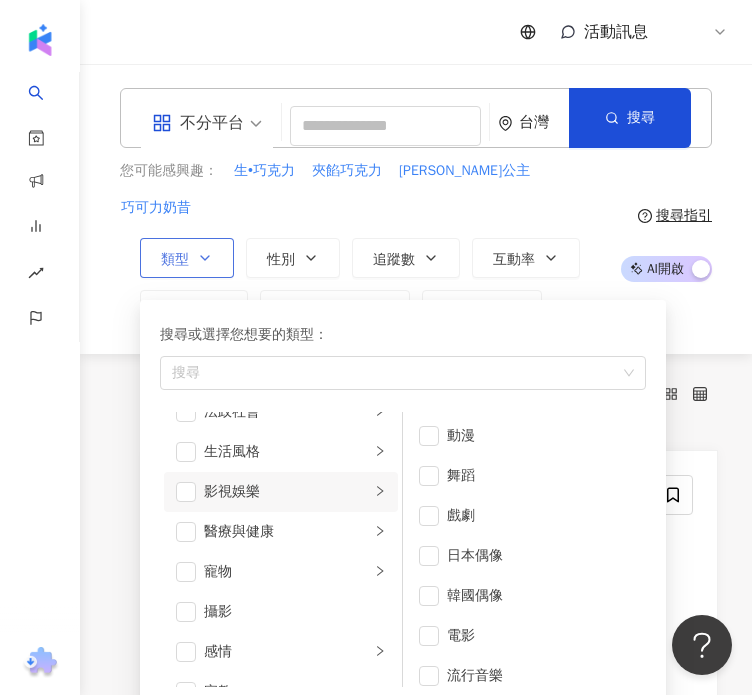scroll, scrollTop: 423, scrollLeft: 0, axis: vertical 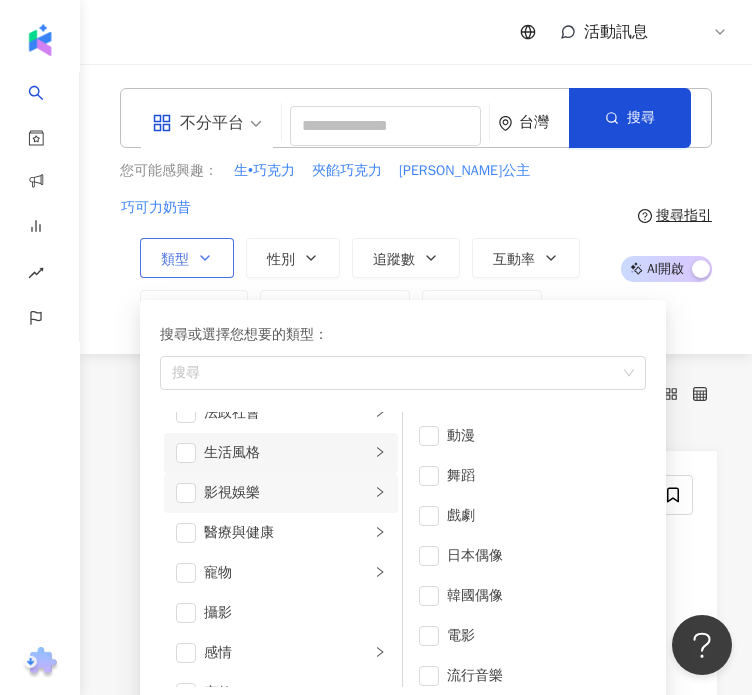 click 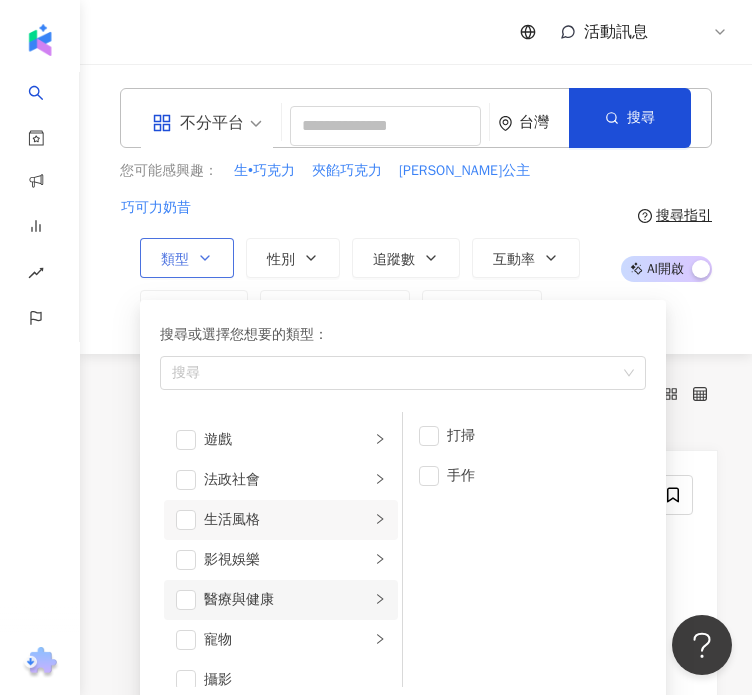 scroll, scrollTop: 355, scrollLeft: 0, axis: vertical 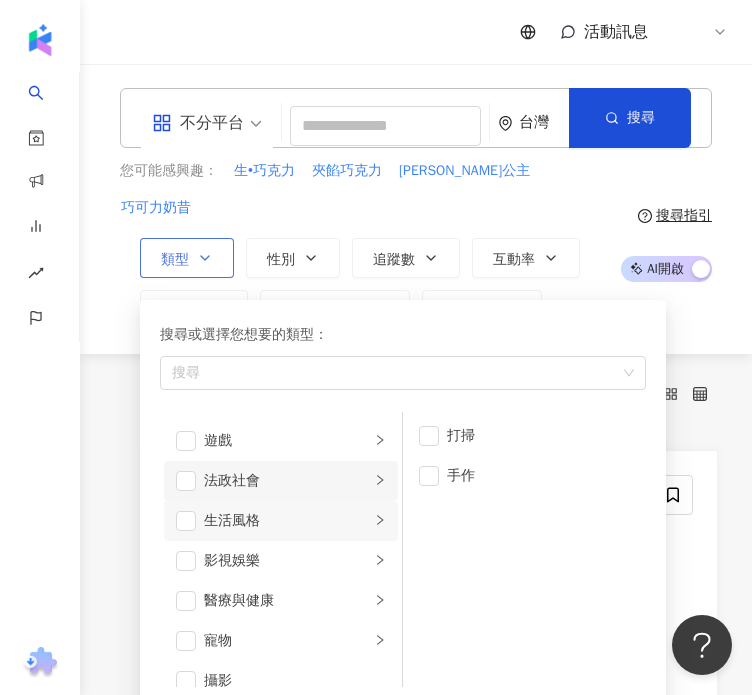 click 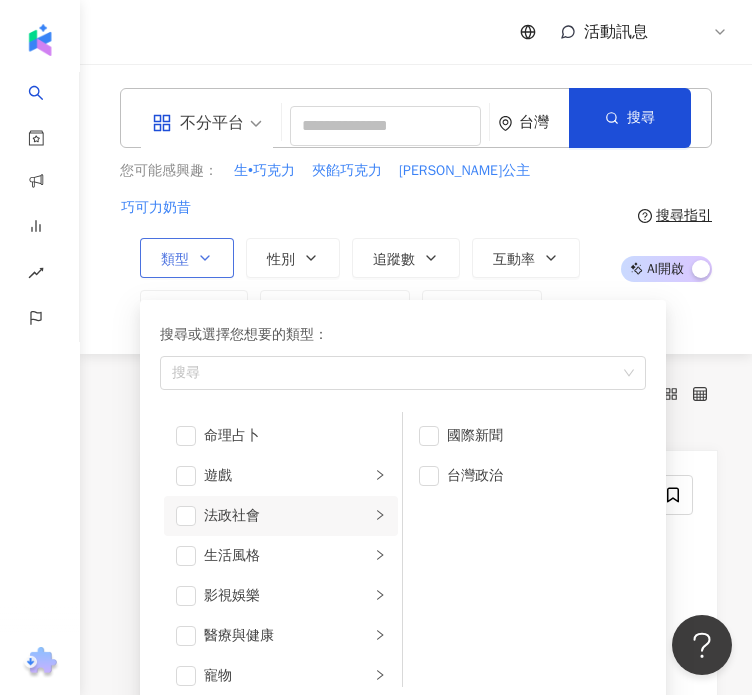 scroll, scrollTop: 320, scrollLeft: 0, axis: vertical 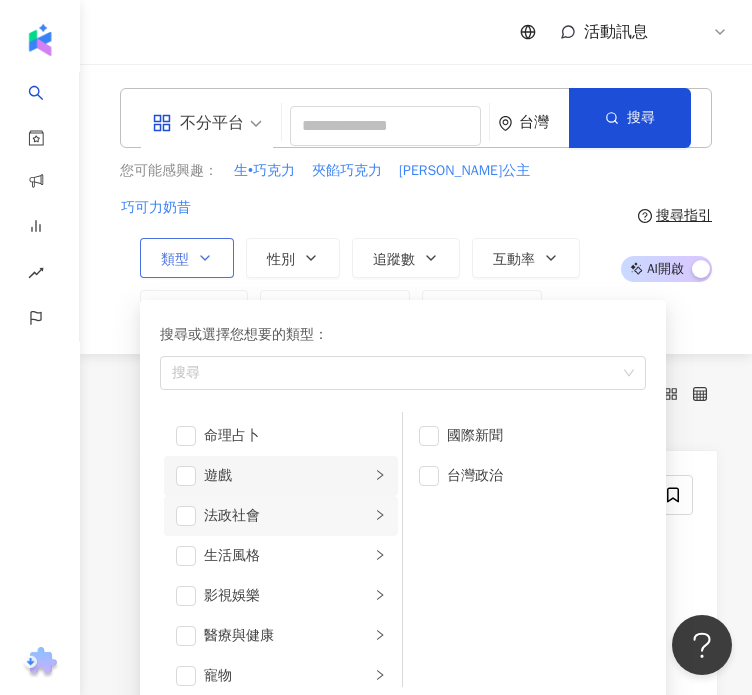 click 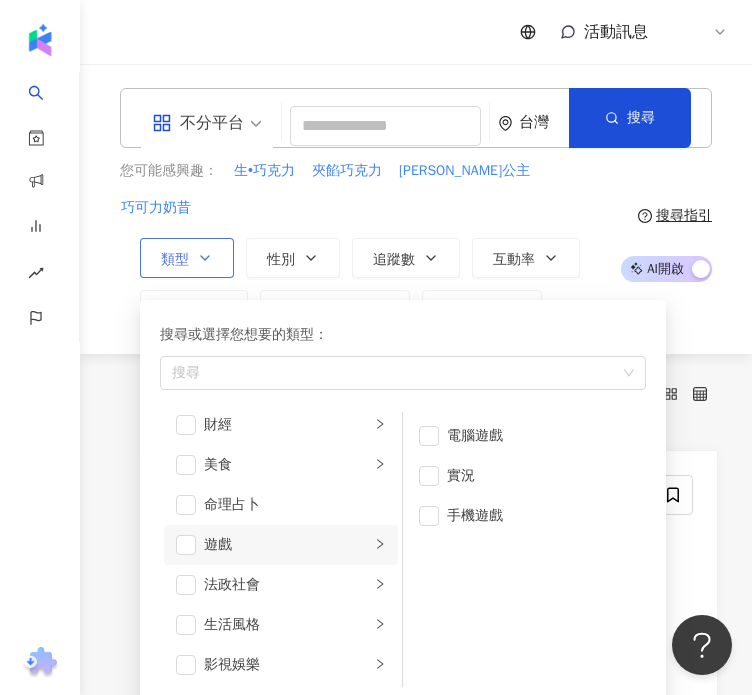 scroll, scrollTop: 252, scrollLeft: 0, axis: vertical 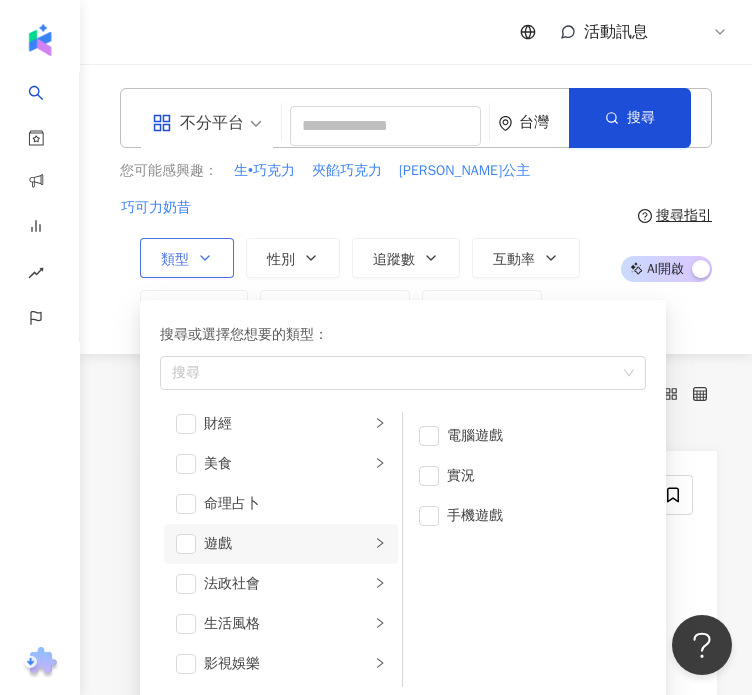click 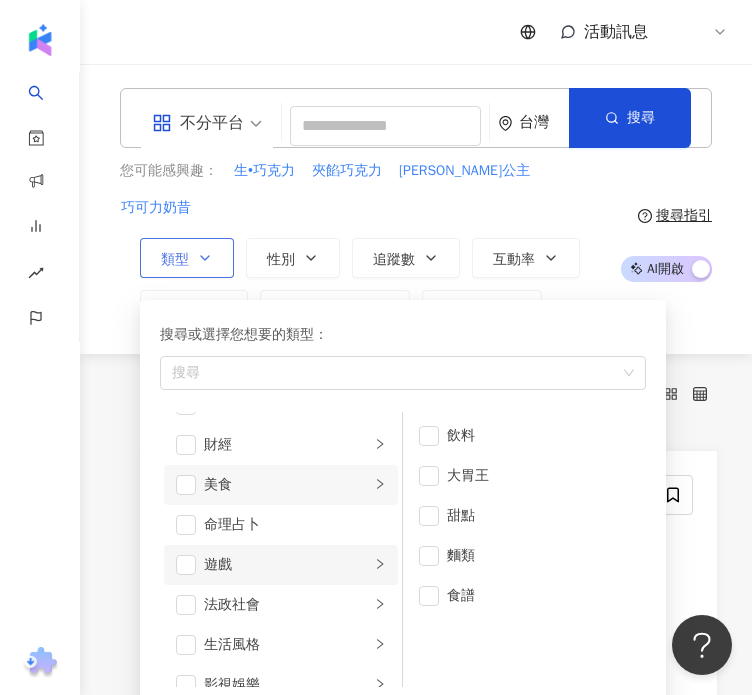 scroll, scrollTop: 220, scrollLeft: 0, axis: vertical 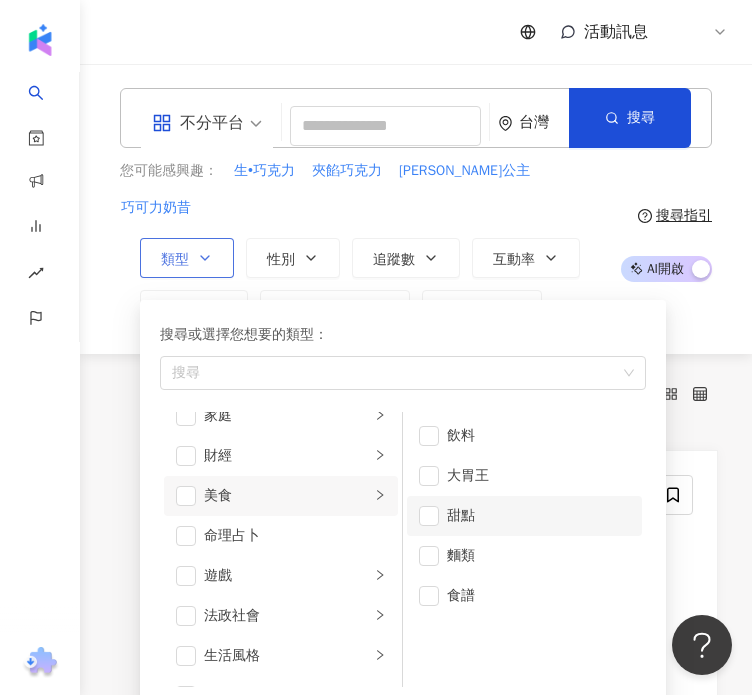 click on "甜點" at bounding box center (538, 516) 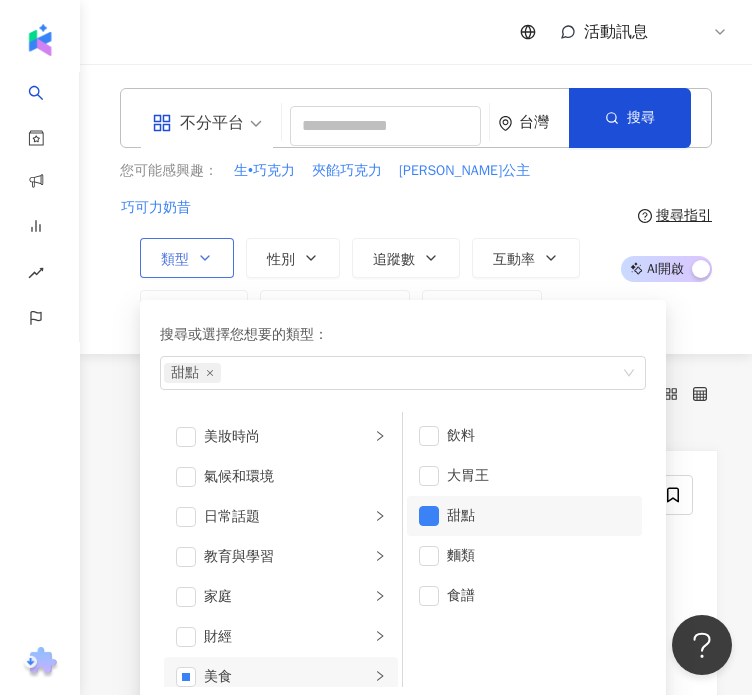 scroll, scrollTop: 0, scrollLeft: 0, axis: both 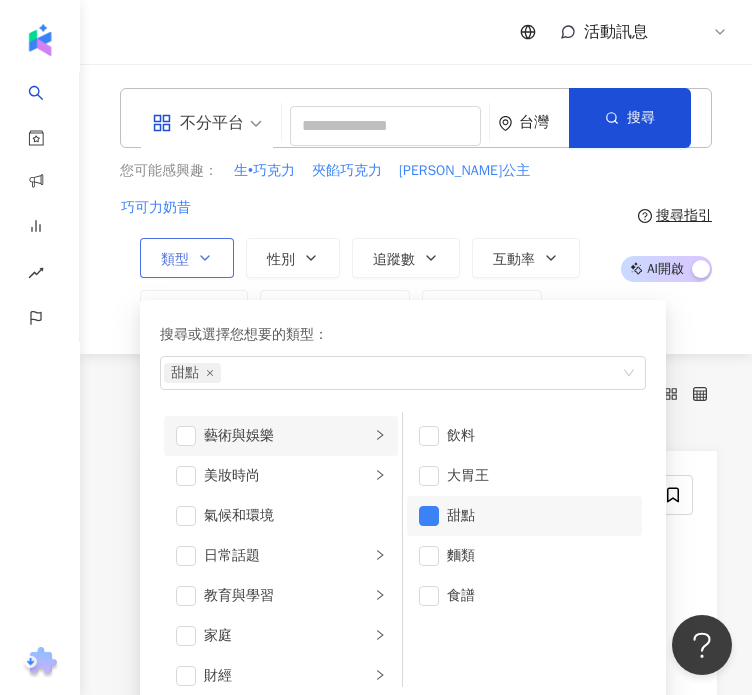 click 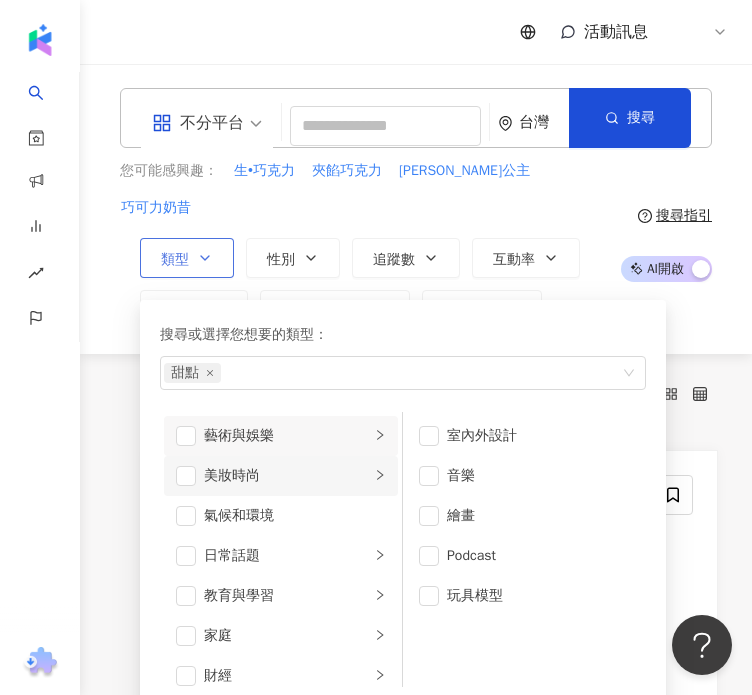 click 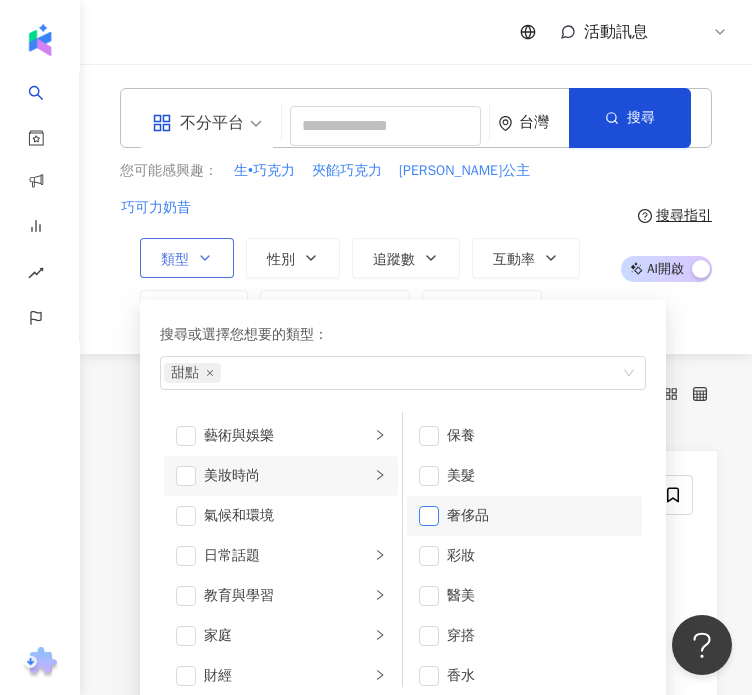 scroll, scrollTop: 12, scrollLeft: 0, axis: vertical 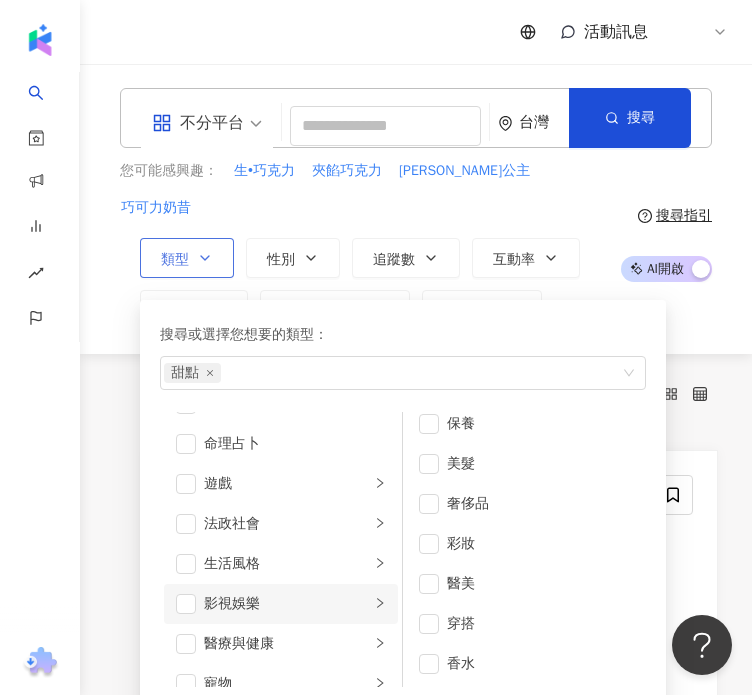click on "影視娛樂" at bounding box center (287, 604) 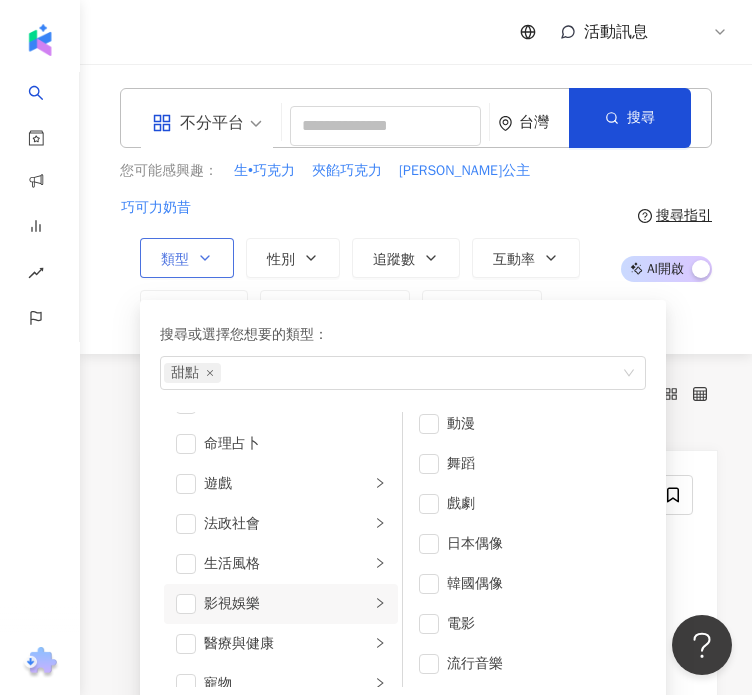 click on "影視娛樂" at bounding box center (281, 604) 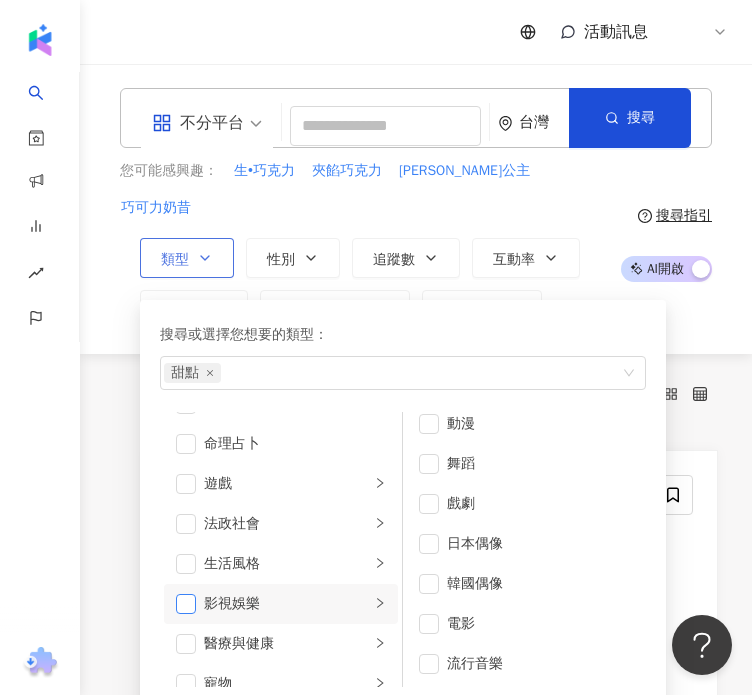 click at bounding box center [186, 604] 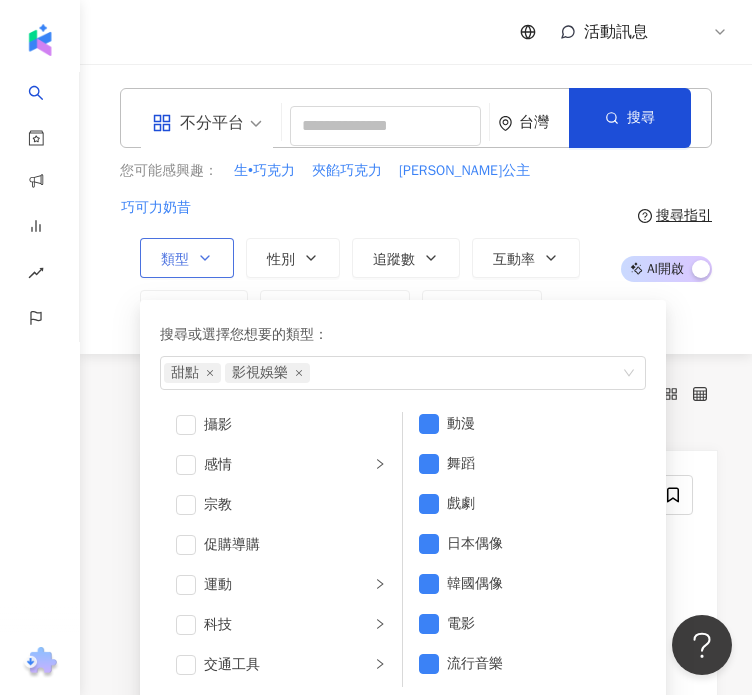 scroll, scrollTop: 692, scrollLeft: 0, axis: vertical 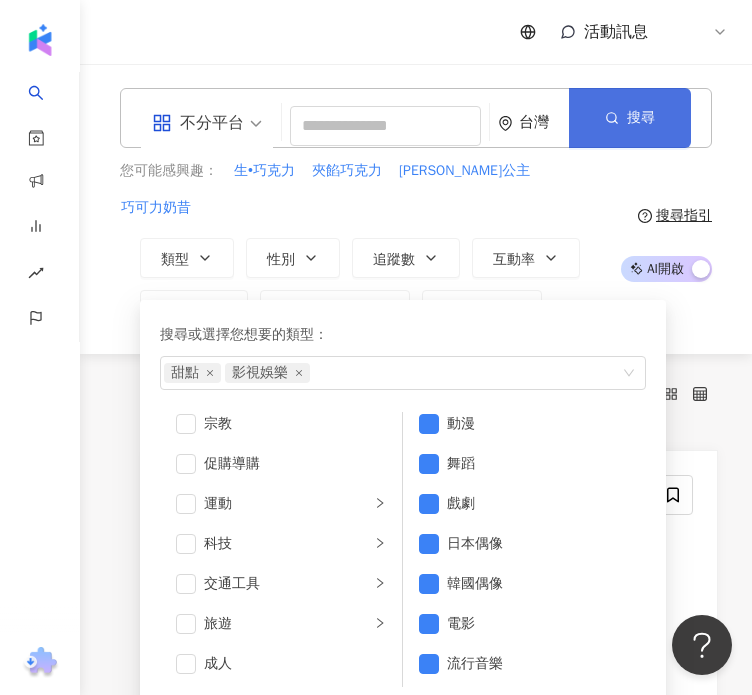 click on "搜尋" at bounding box center (641, 118) 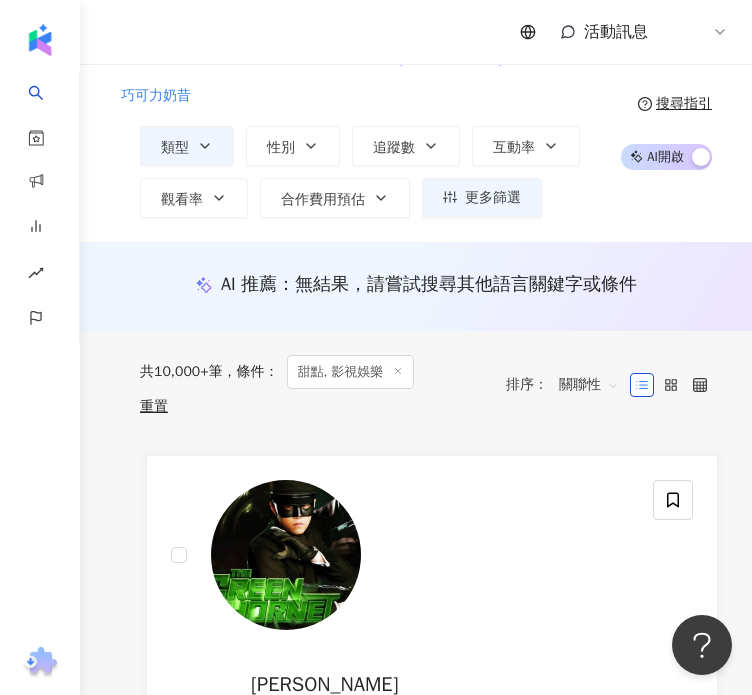scroll, scrollTop: 112, scrollLeft: 0, axis: vertical 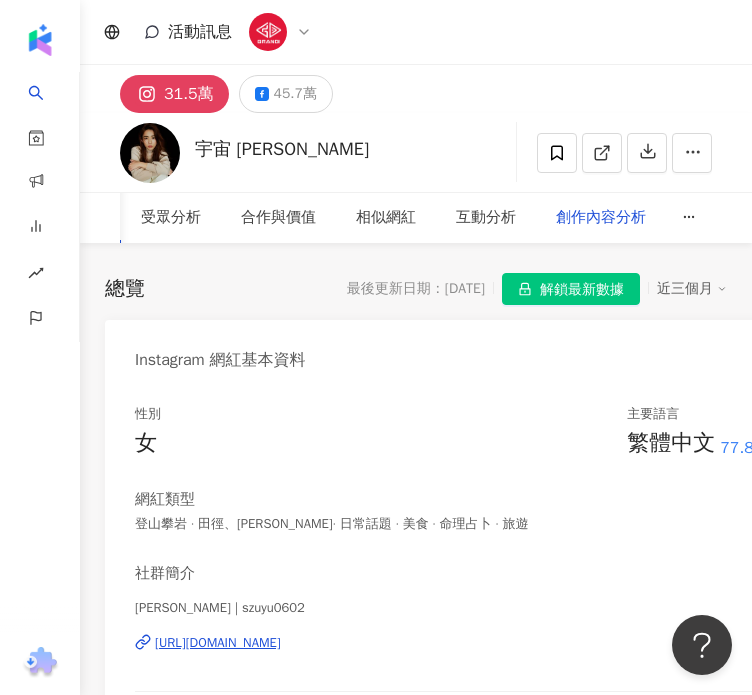 click on "創作內容分析" at bounding box center (601, 218) 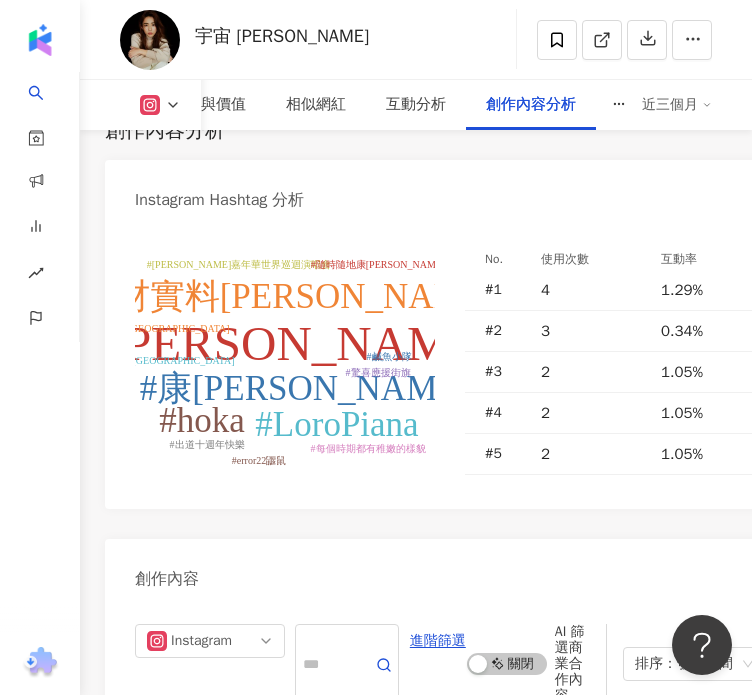 scroll, scrollTop: 8012, scrollLeft: 0, axis: vertical 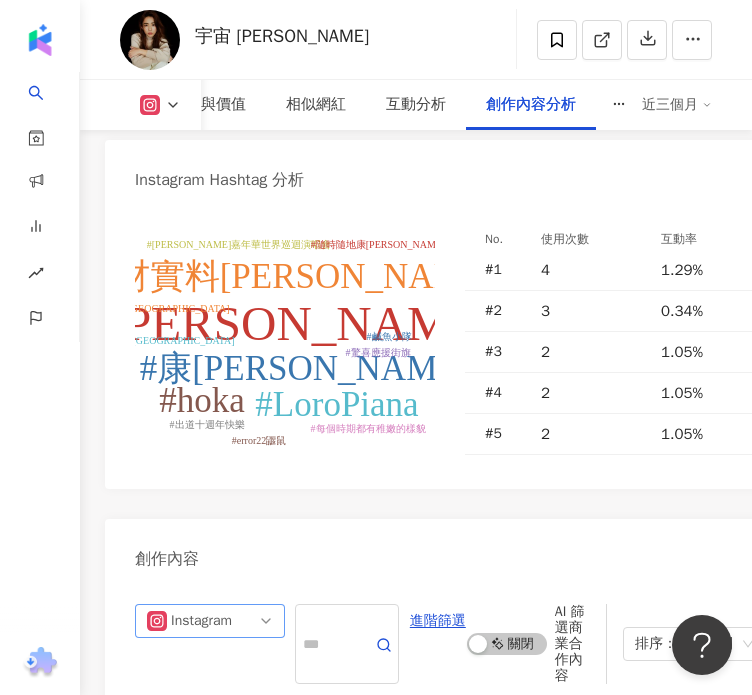 click on "Instagram" at bounding box center (210, 621) 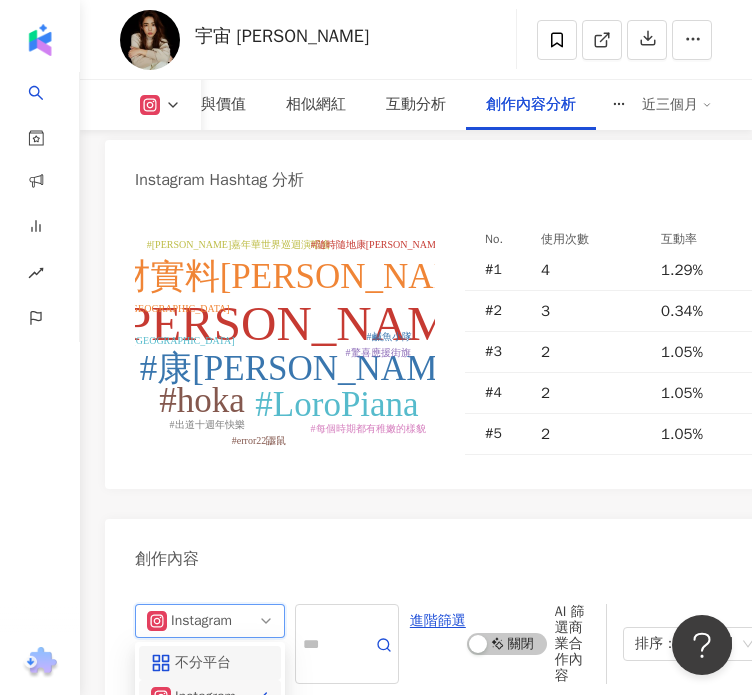 click on "不分平台" at bounding box center (207, 663) 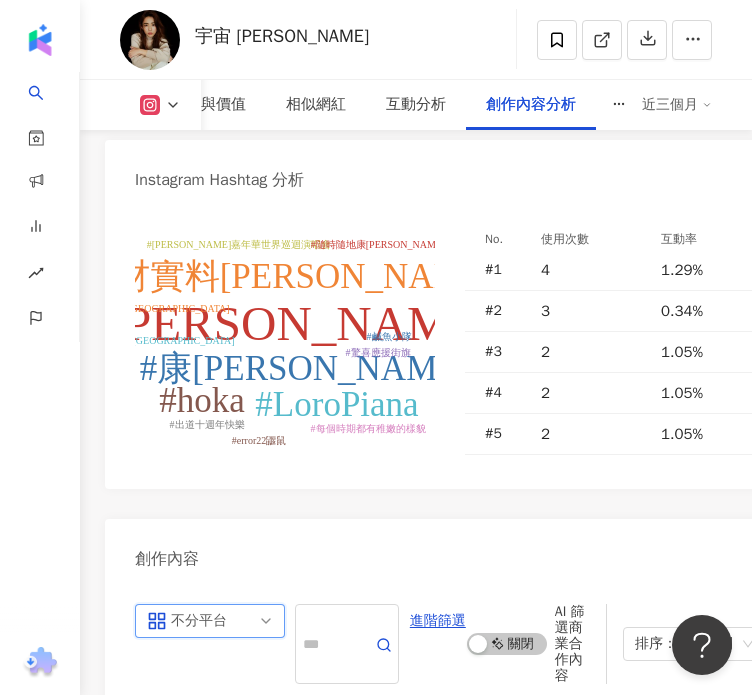 scroll, scrollTop: 8288, scrollLeft: 0, axis: vertical 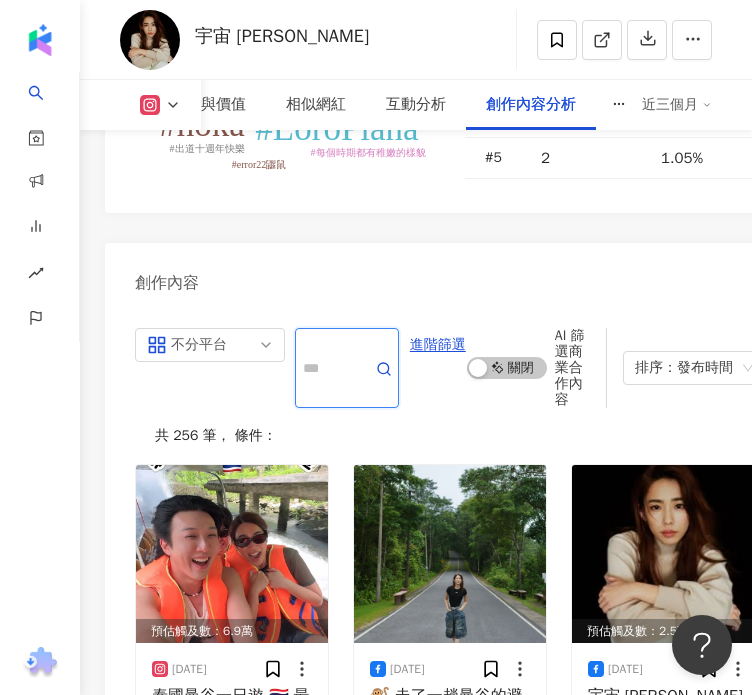 click at bounding box center (325, 368) 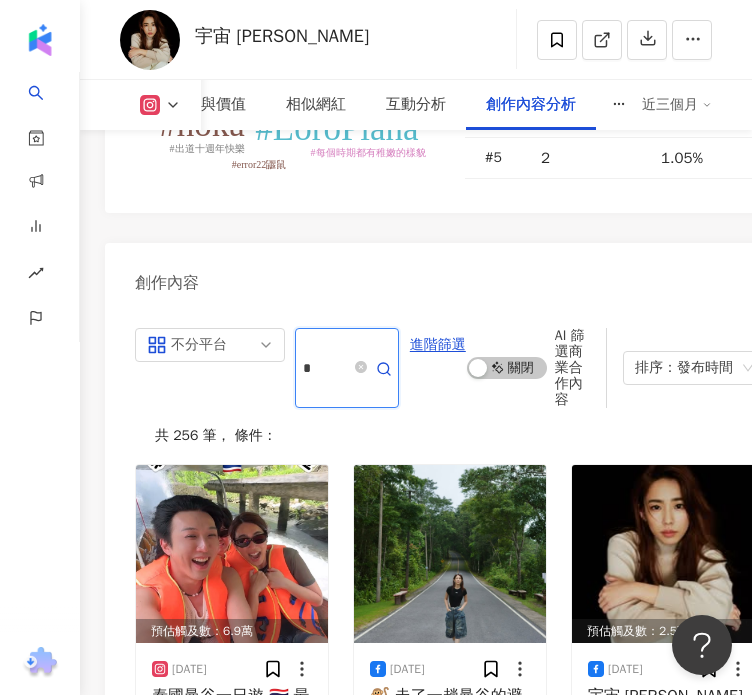 type on "*" 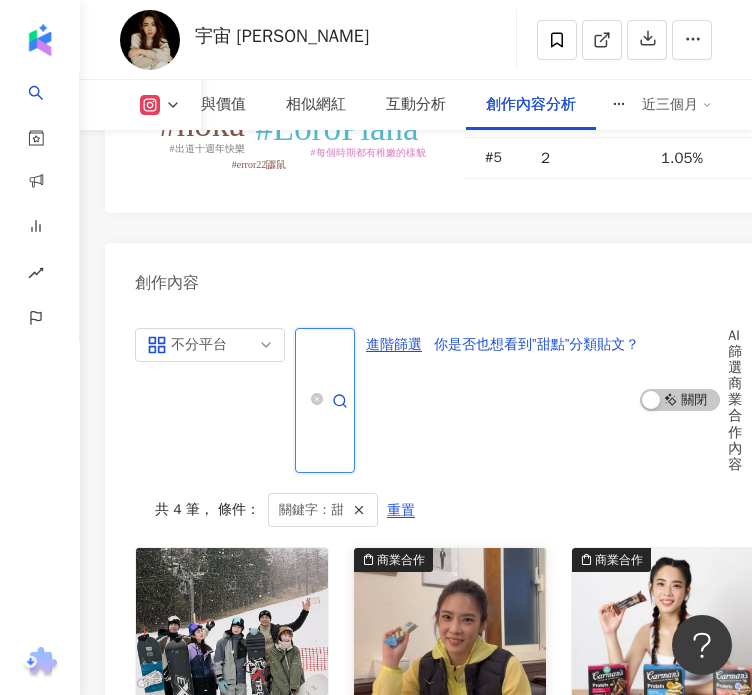 scroll, scrollTop: 8505, scrollLeft: 0, axis: vertical 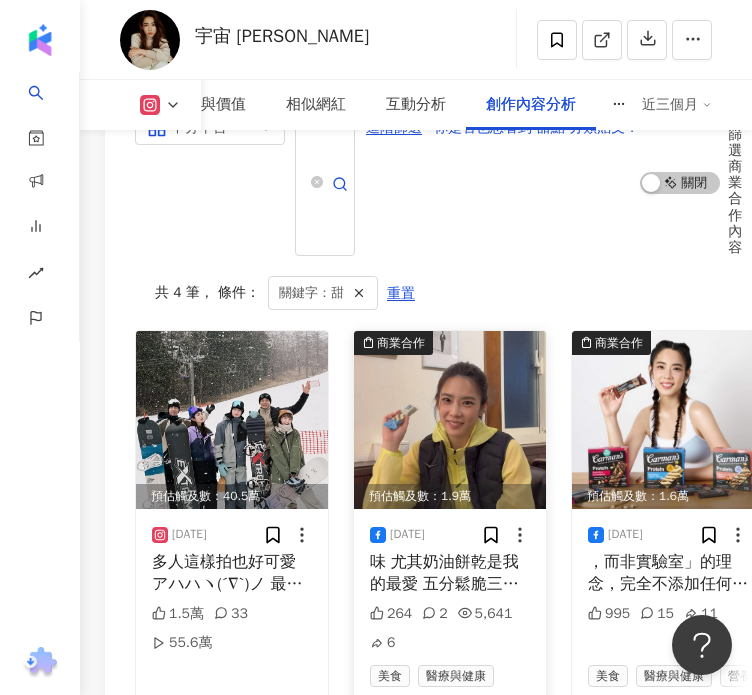 click on "味
尤其奶油餅乾是我的最愛
五分鬆脆三分" at bounding box center (444, 573) 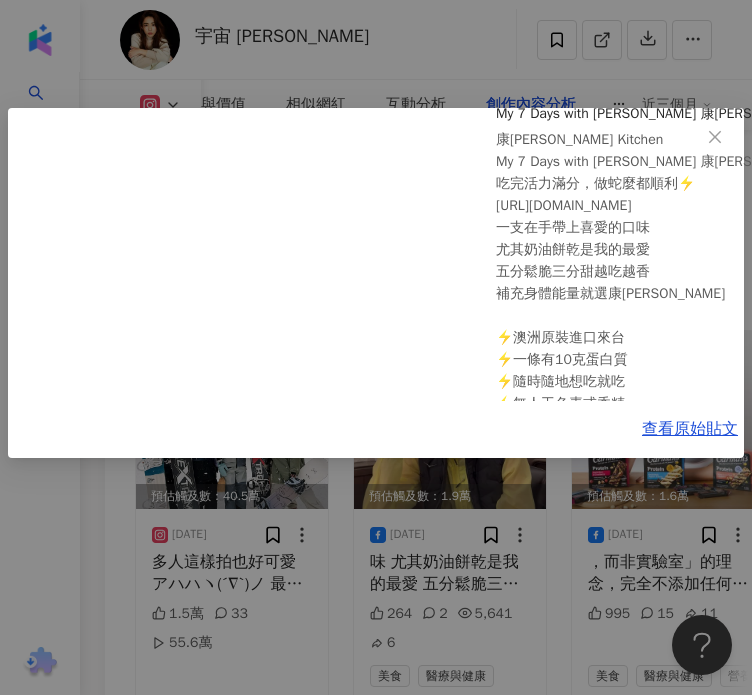 scroll, scrollTop: 0, scrollLeft: 0, axis: both 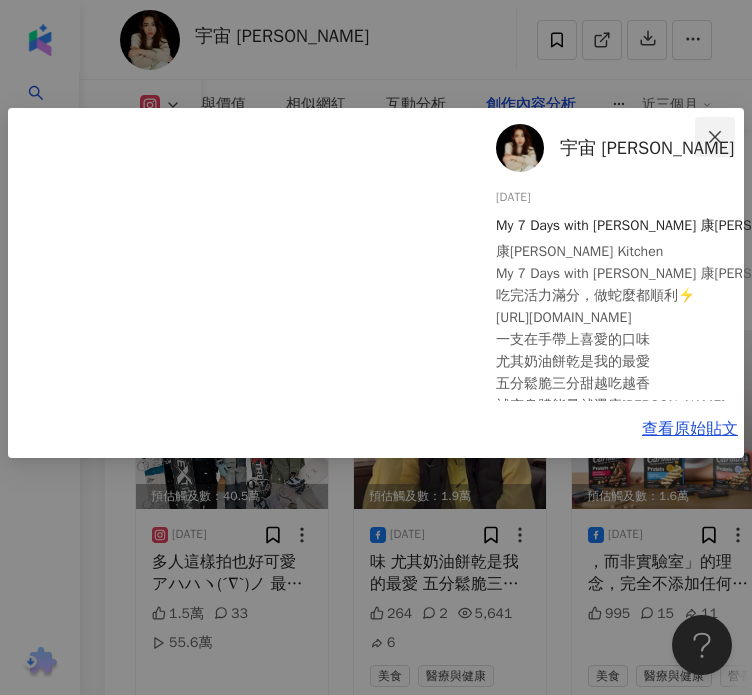 click 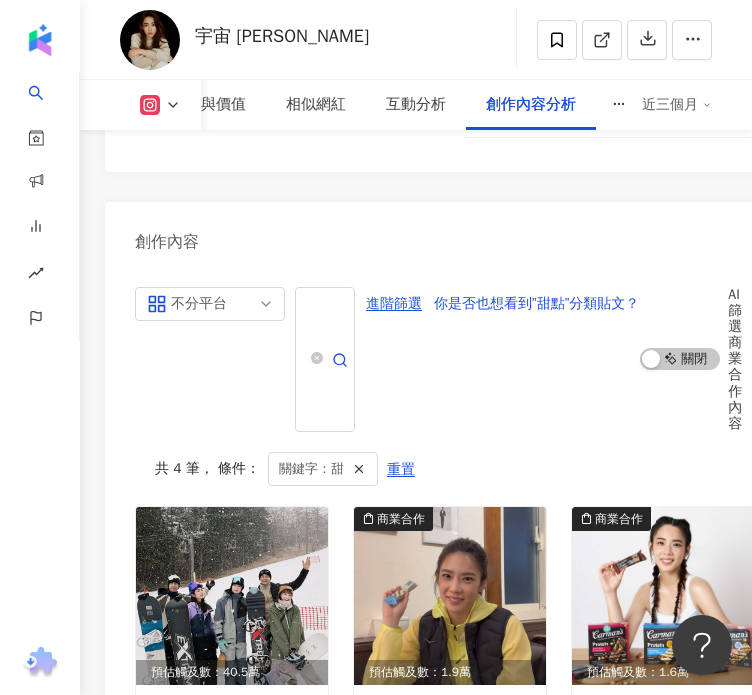 scroll, scrollTop: 8328, scrollLeft: 0, axis: vertical 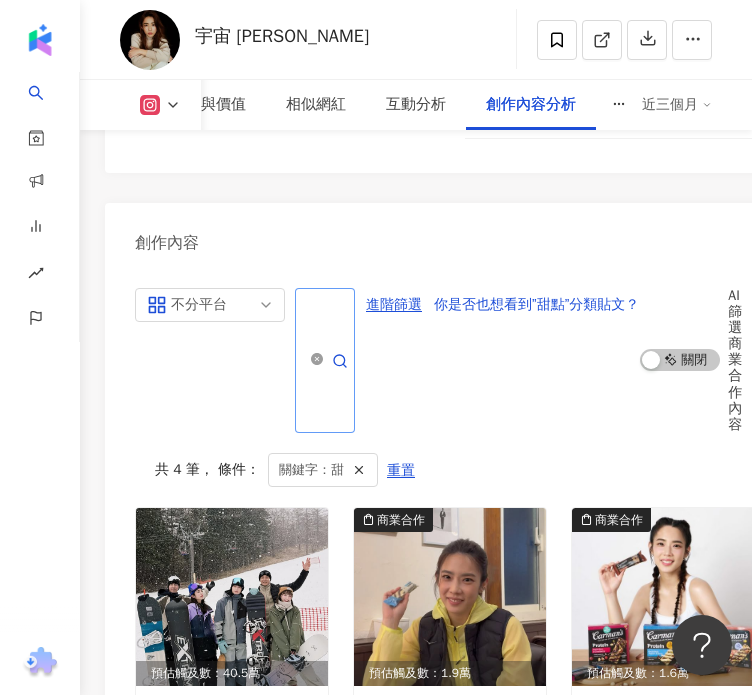 click 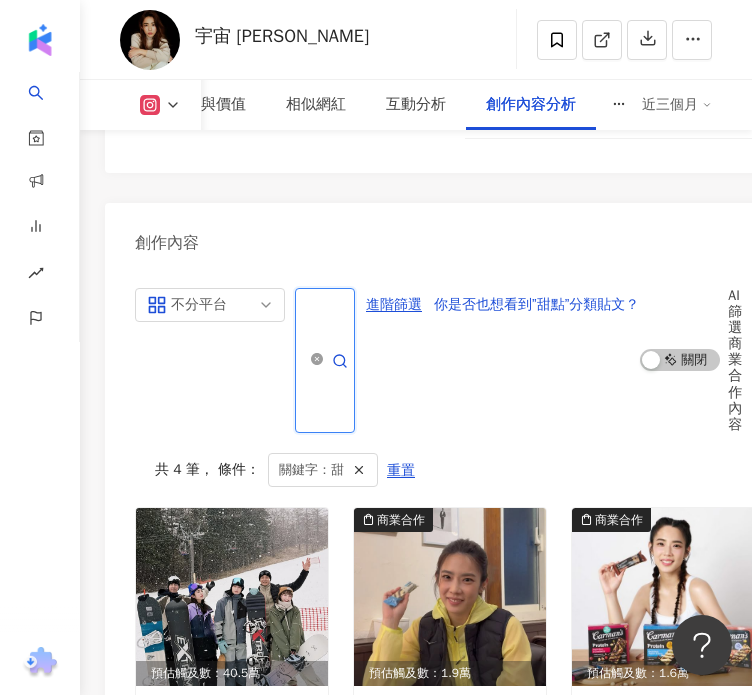 scroll, scrollTop: 0, scrollLeft: 12, axis: horizontal 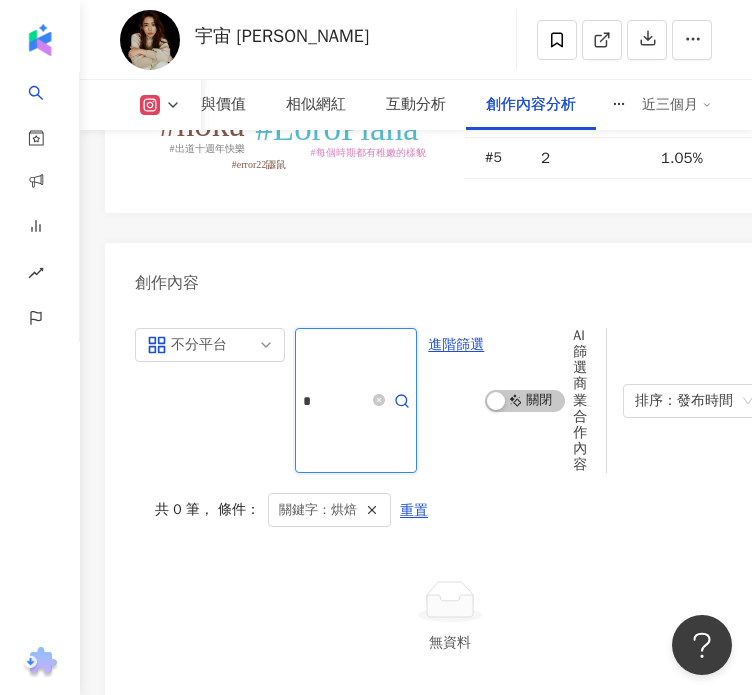 type on "*" 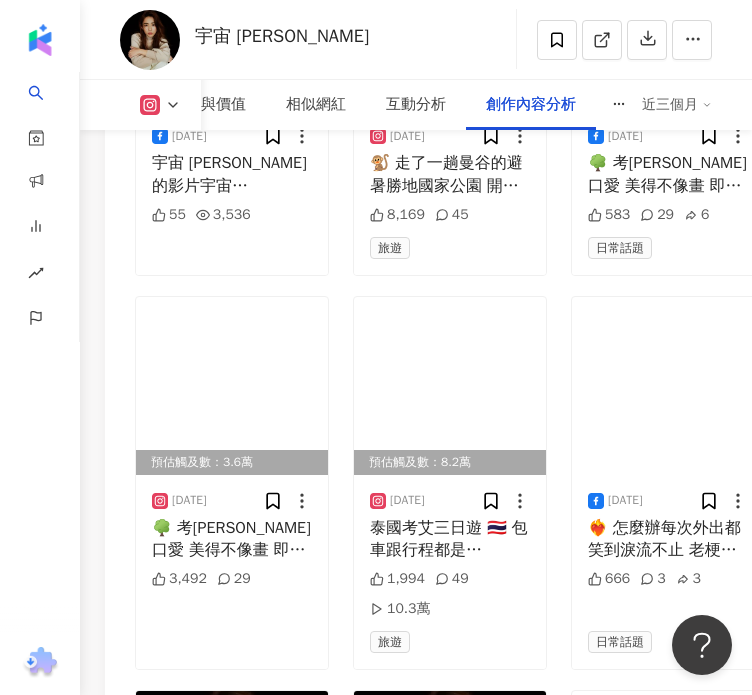 scroll, scrollTop: 9787, scrollLeft: 0, axis: vertical 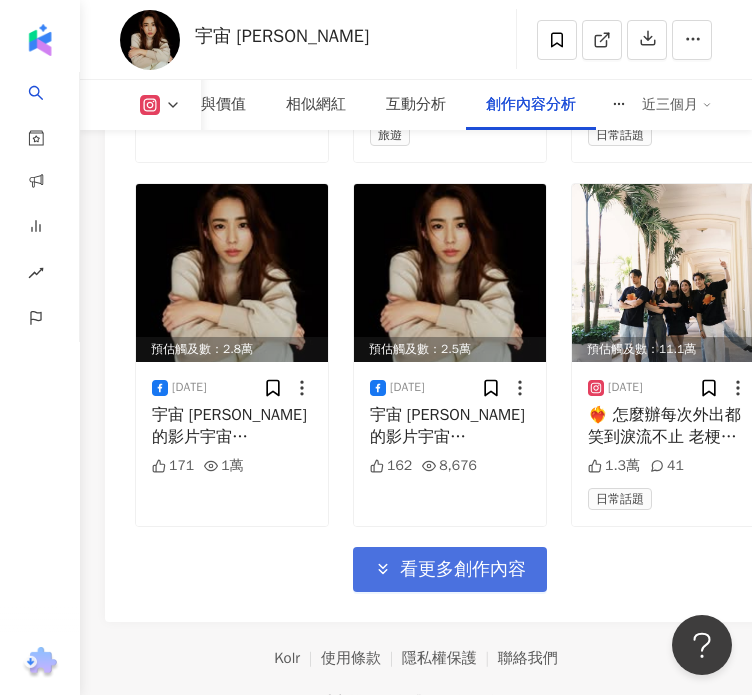 type 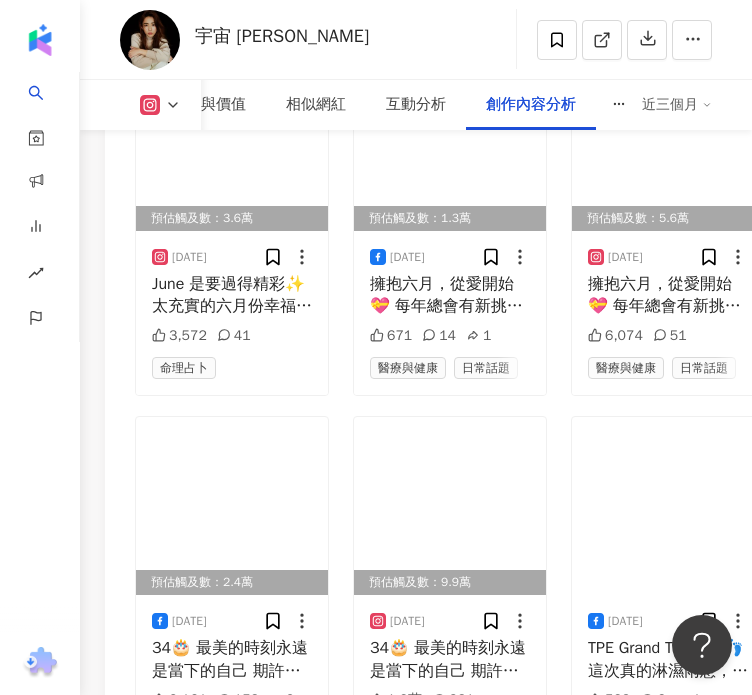 scroll, scrollTop: 11071, scrollLeft: 0, axis: vertical 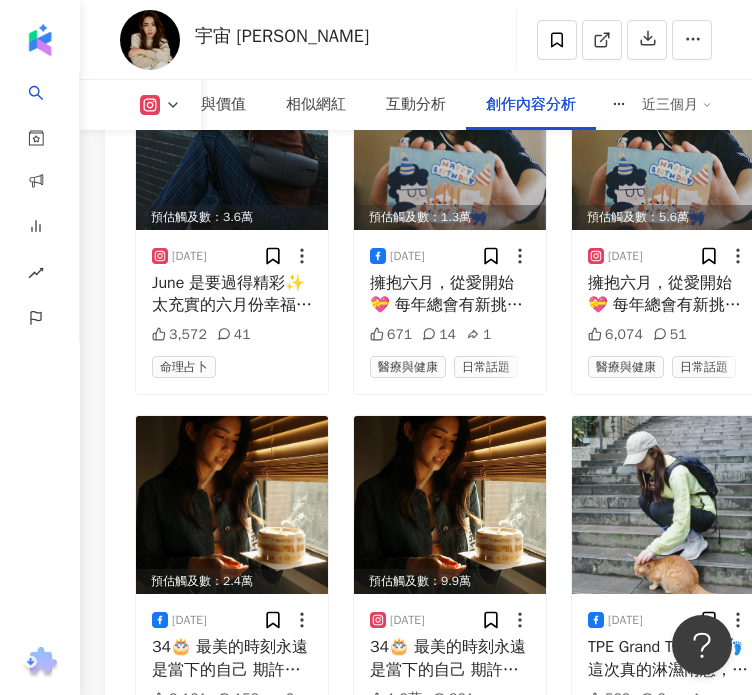 click on "看更多創作內容" at bounding box center [463, 802] 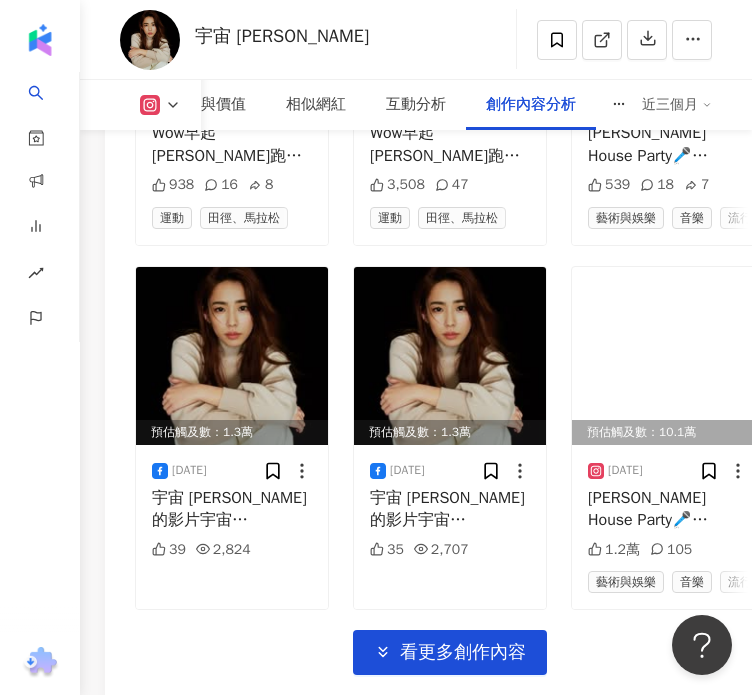 scroll, scrollTop: 12692, scrollLeft: 0, axis: vertical 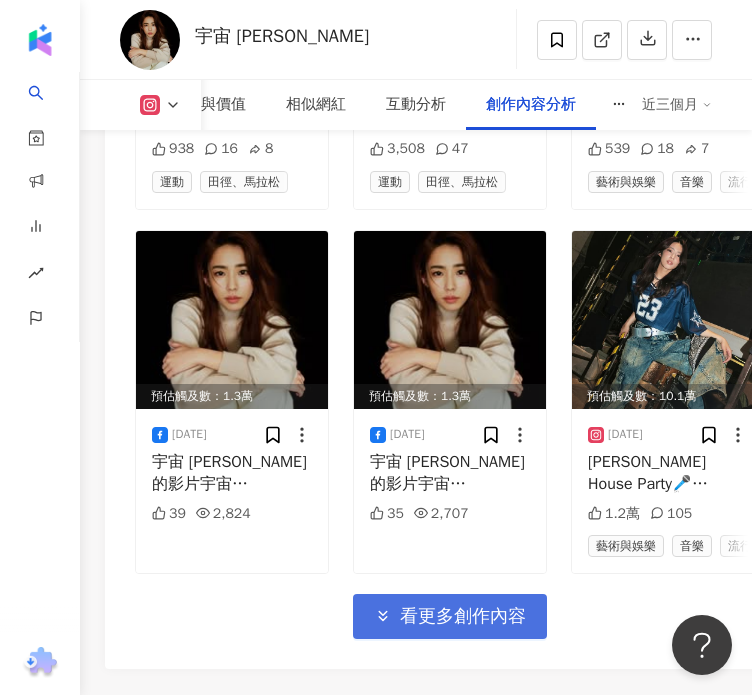 click on "看更多創作內容" at bounding box center [463, 617] 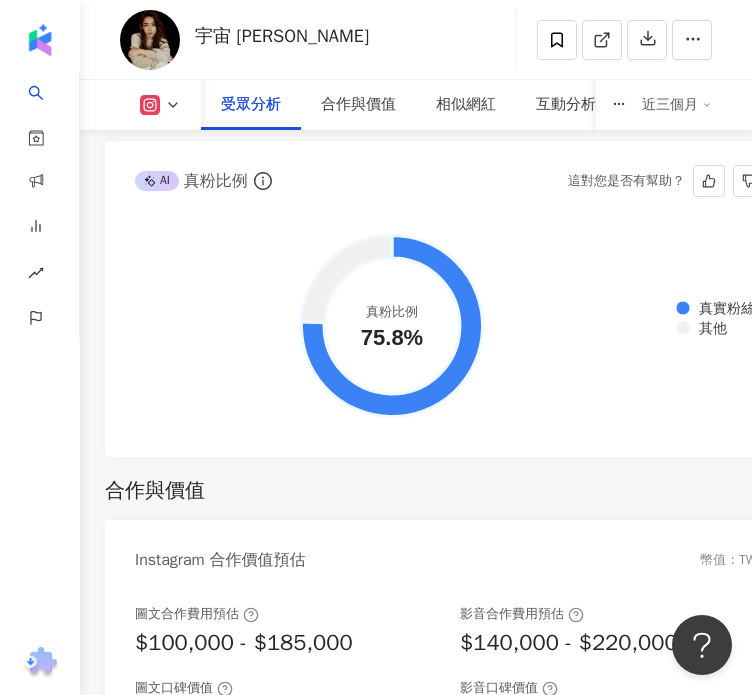 scroll, scrollTop: 3774, scrollLeft: 0, axis: vertical 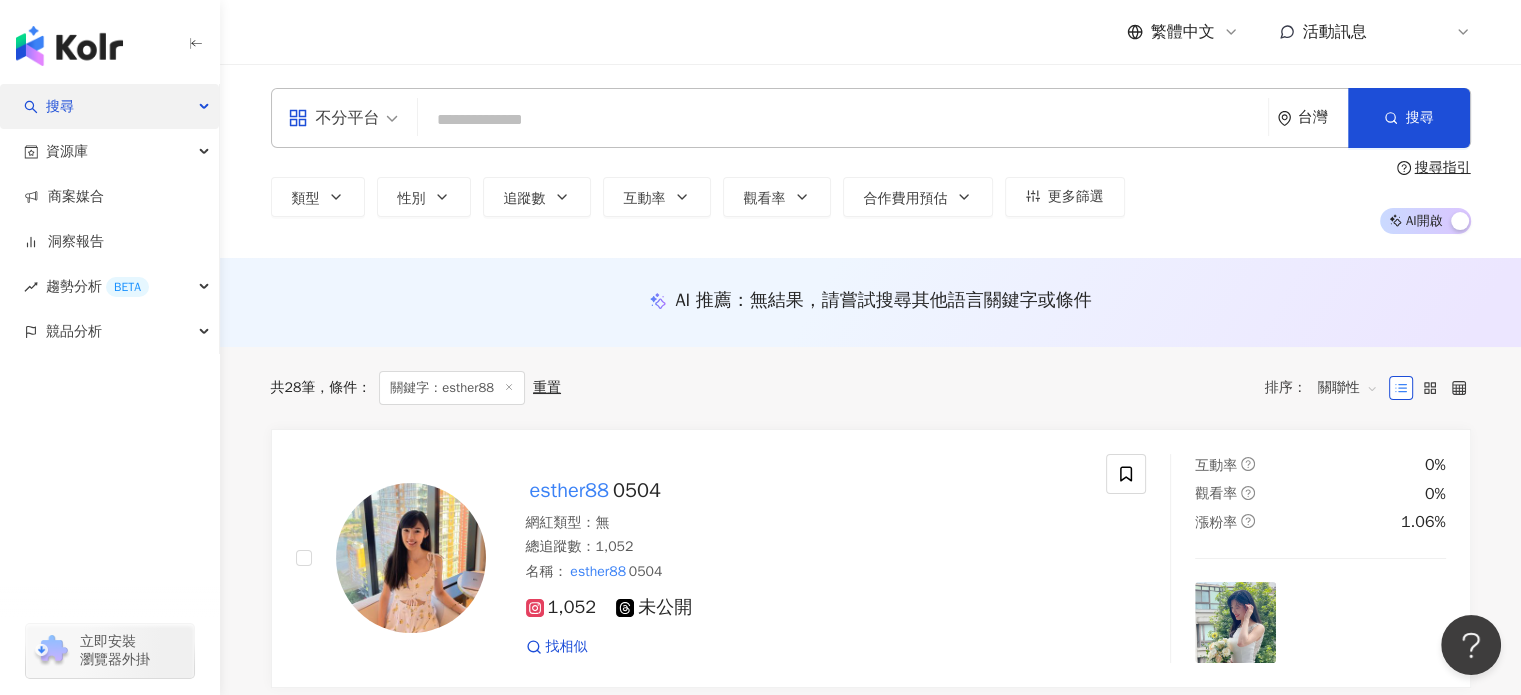 click on "搜尋" at bounding box center [109, 106] 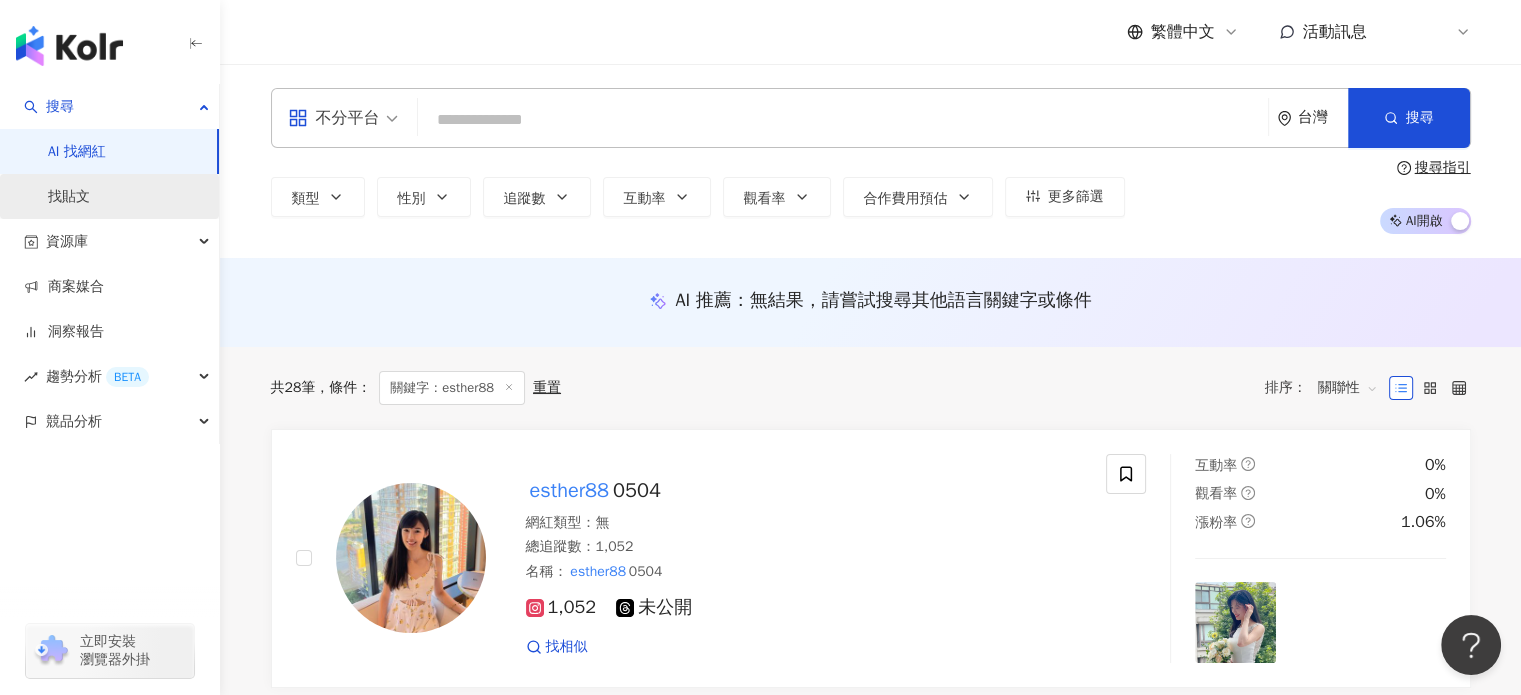 click on "找貼文" at bounding box center [69, 197] 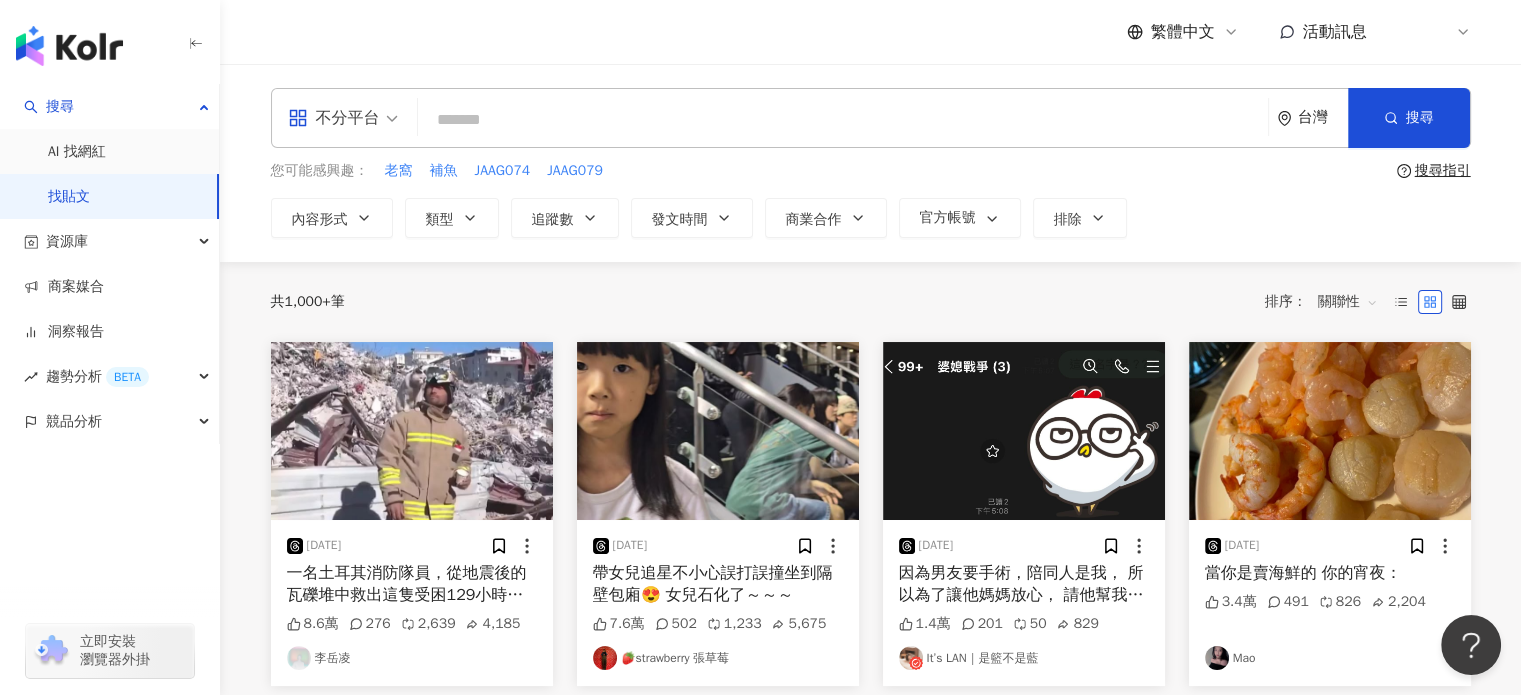 click at bounding box center [843, 119] 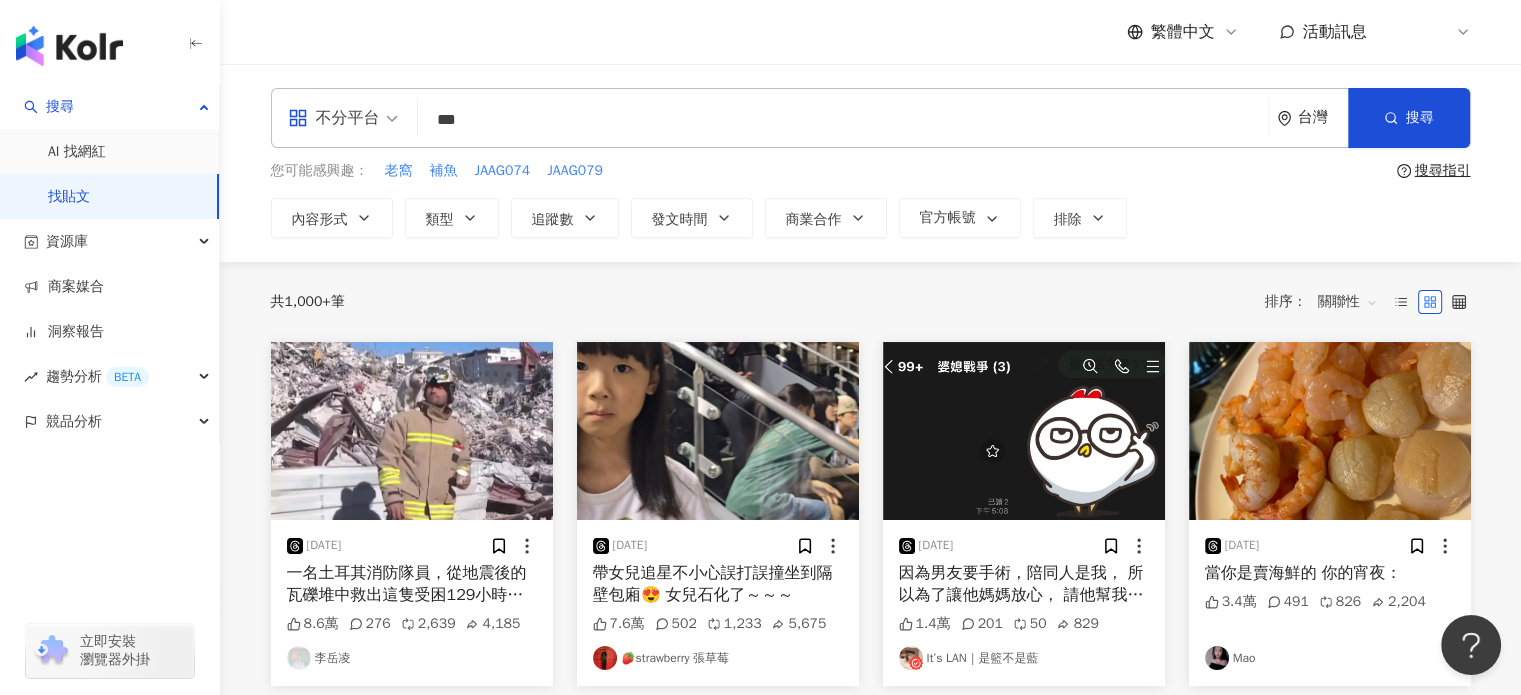 type on "***" 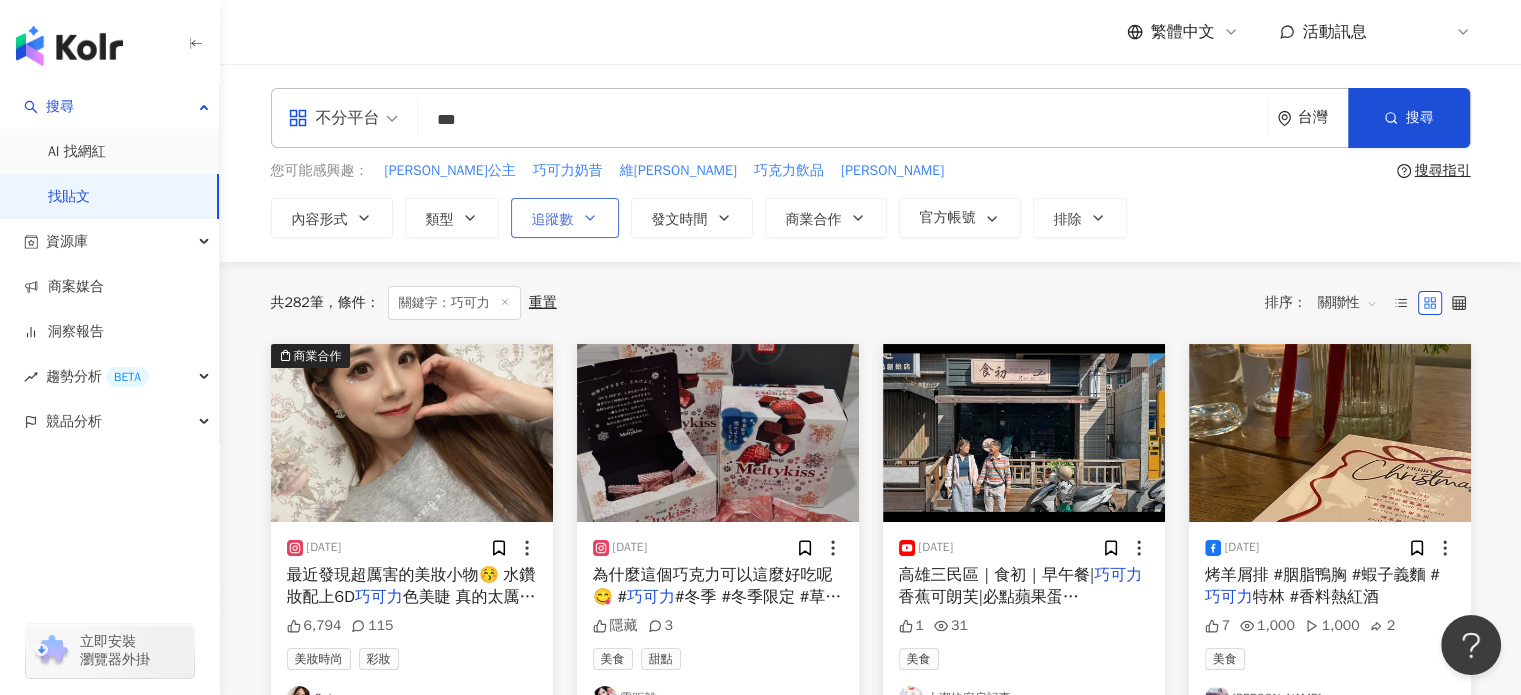 click on "追蹤數" at bounding box center (565, 218) 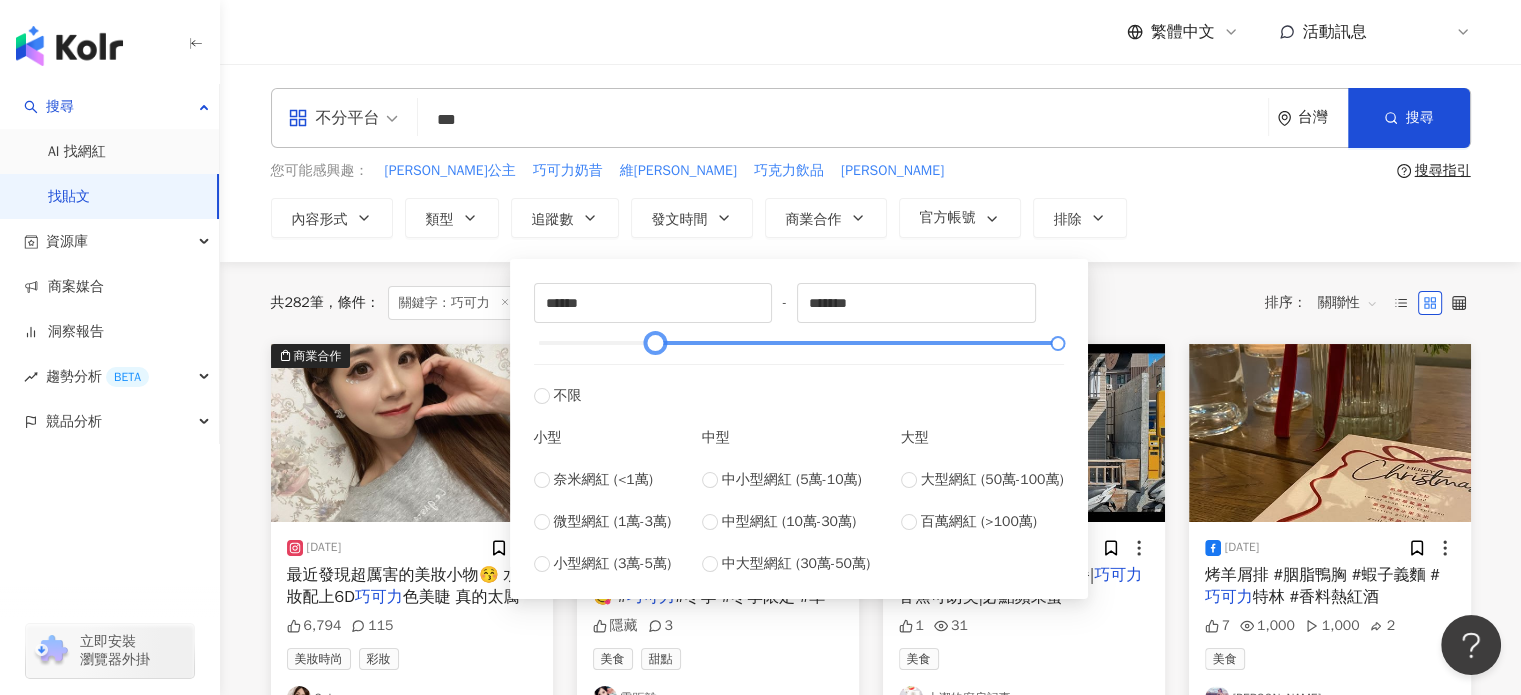 click at bounding box center [798, 343] 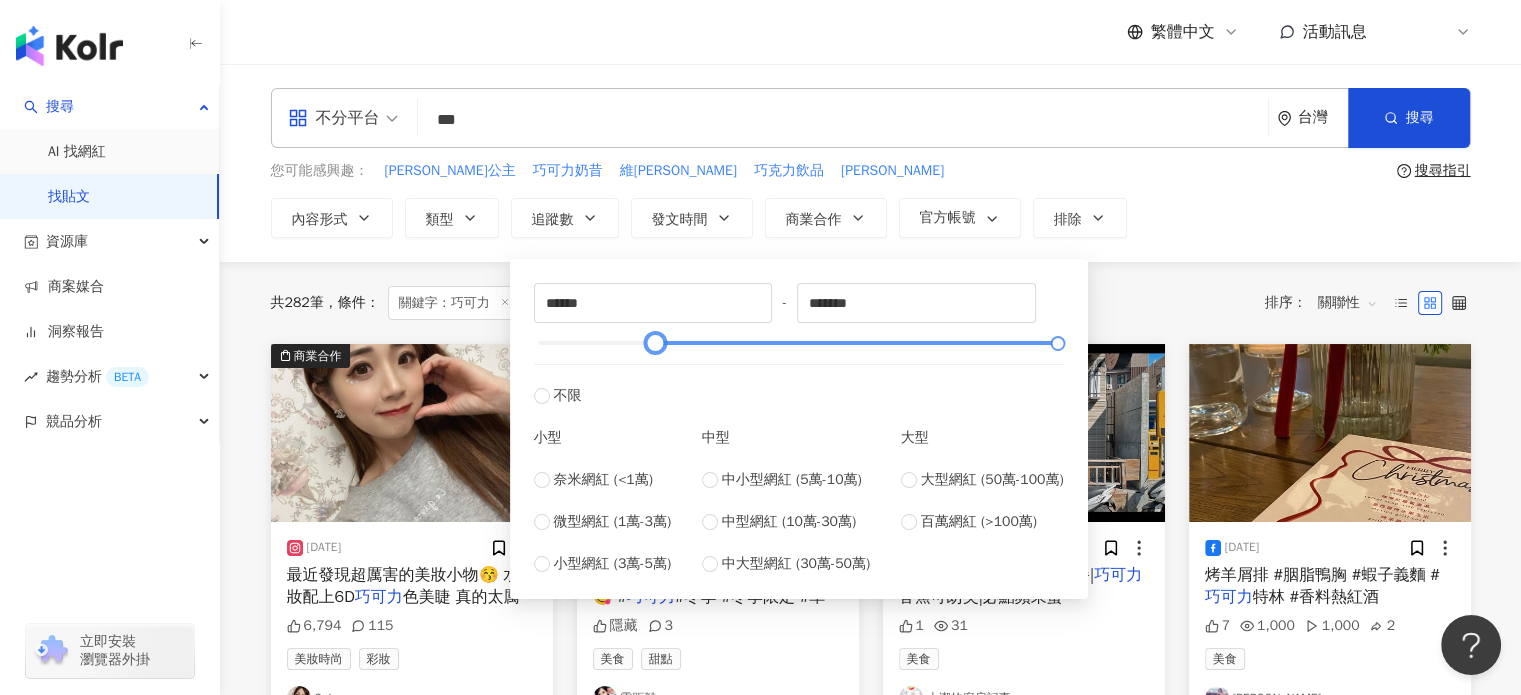 type on "*****" 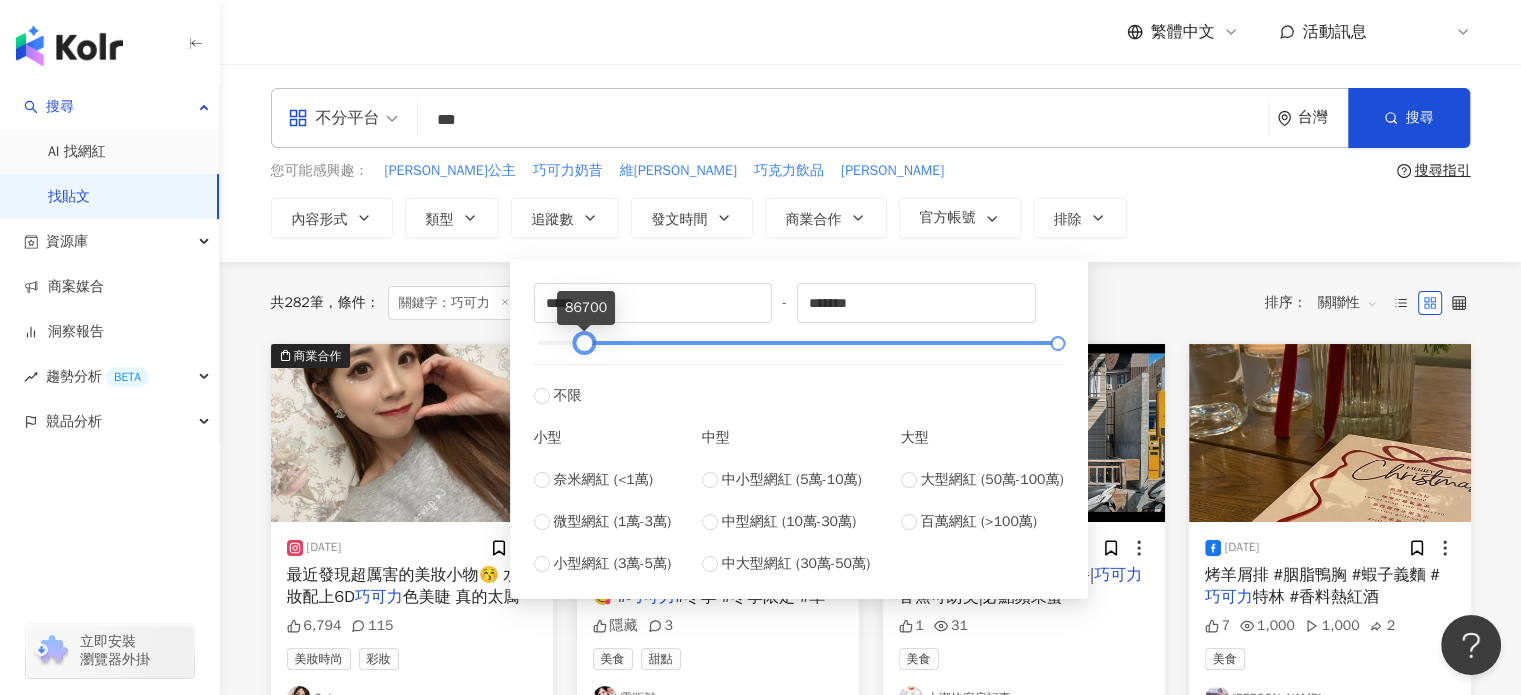 click at bounding box center [798, 343] 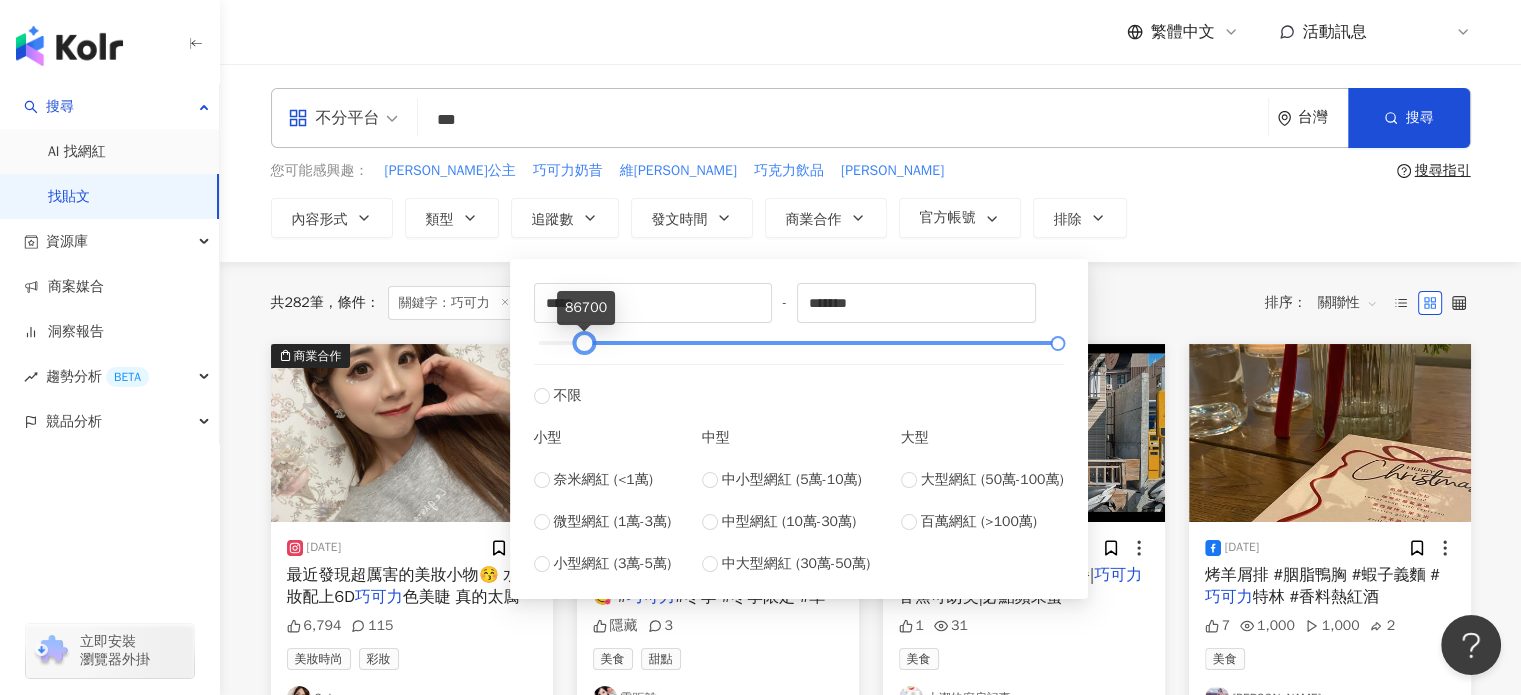 click at bounding box center (583, 343) 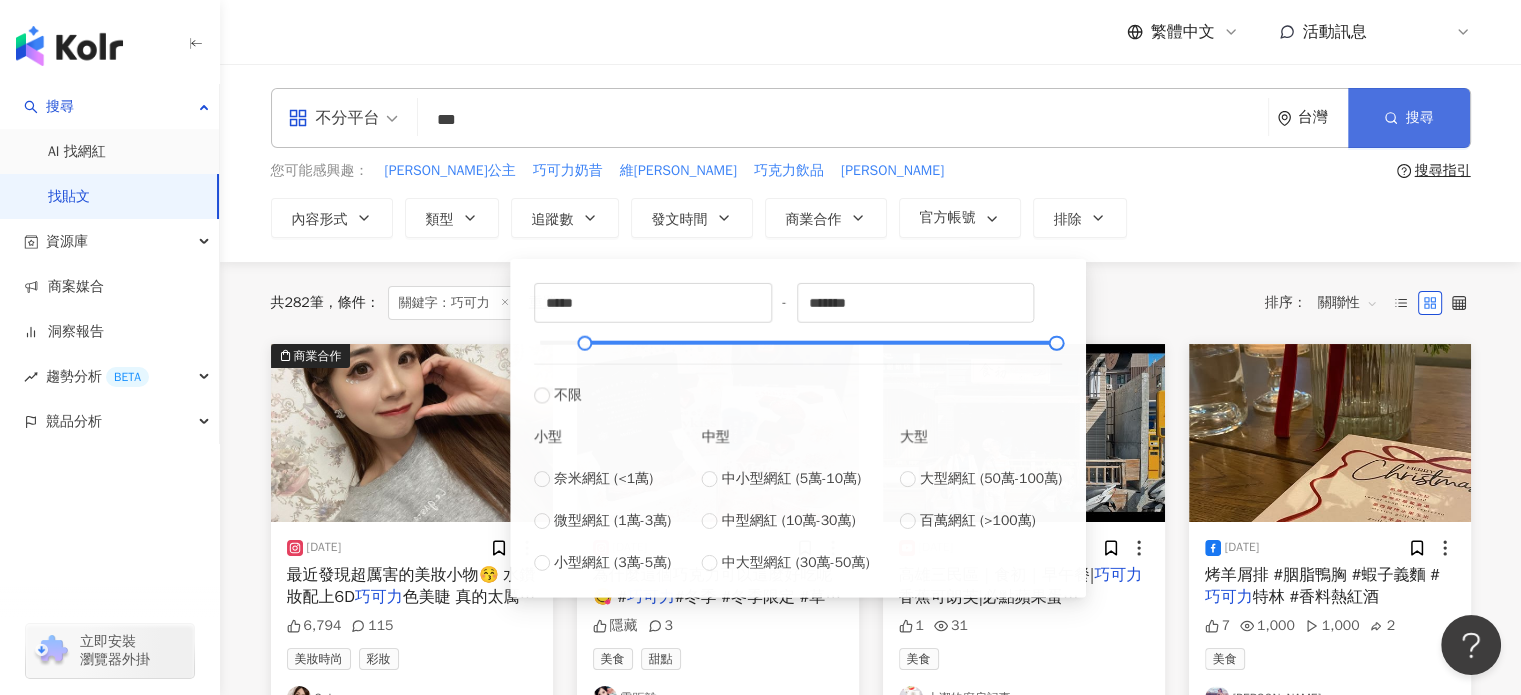 click on "搜尋" at bounding box center (1420, 118) 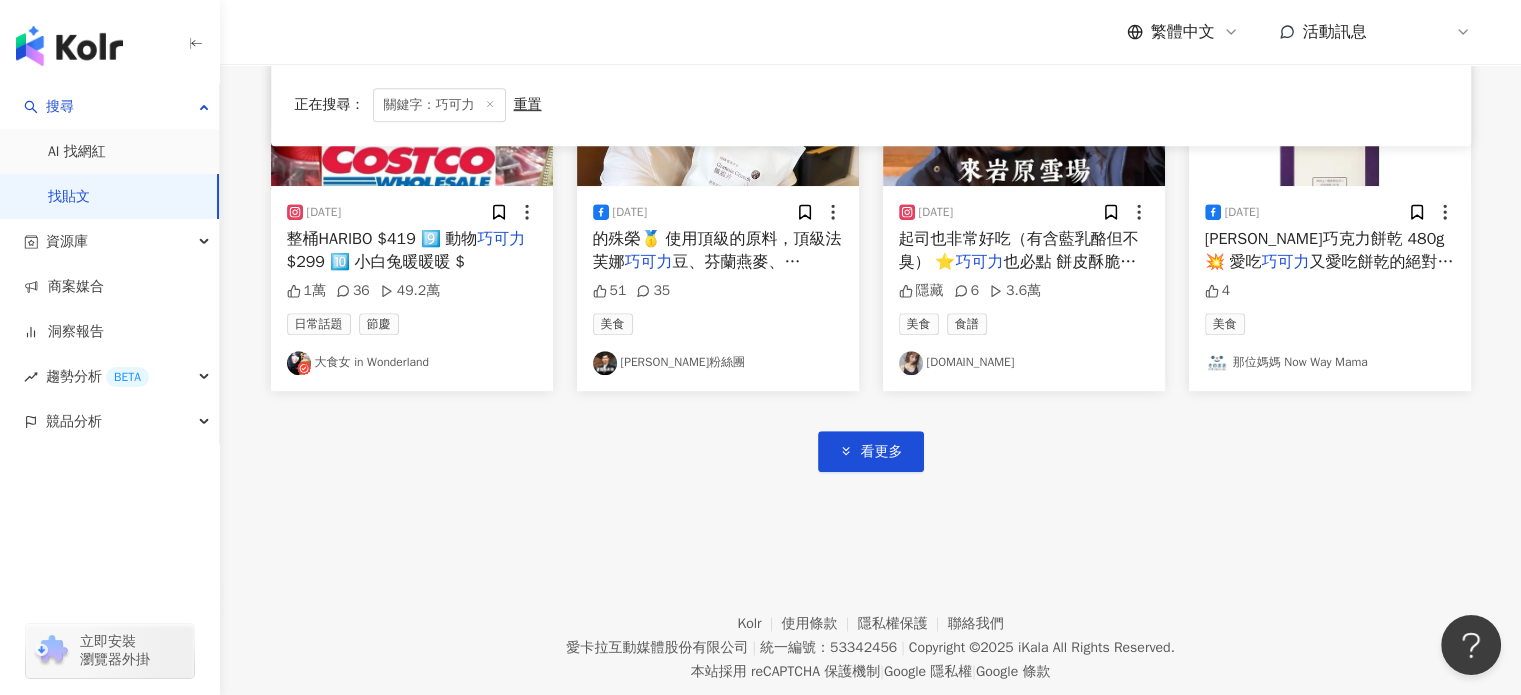 scroll, scrollTop: 1176, scrollLeft: 0, axis: vertical 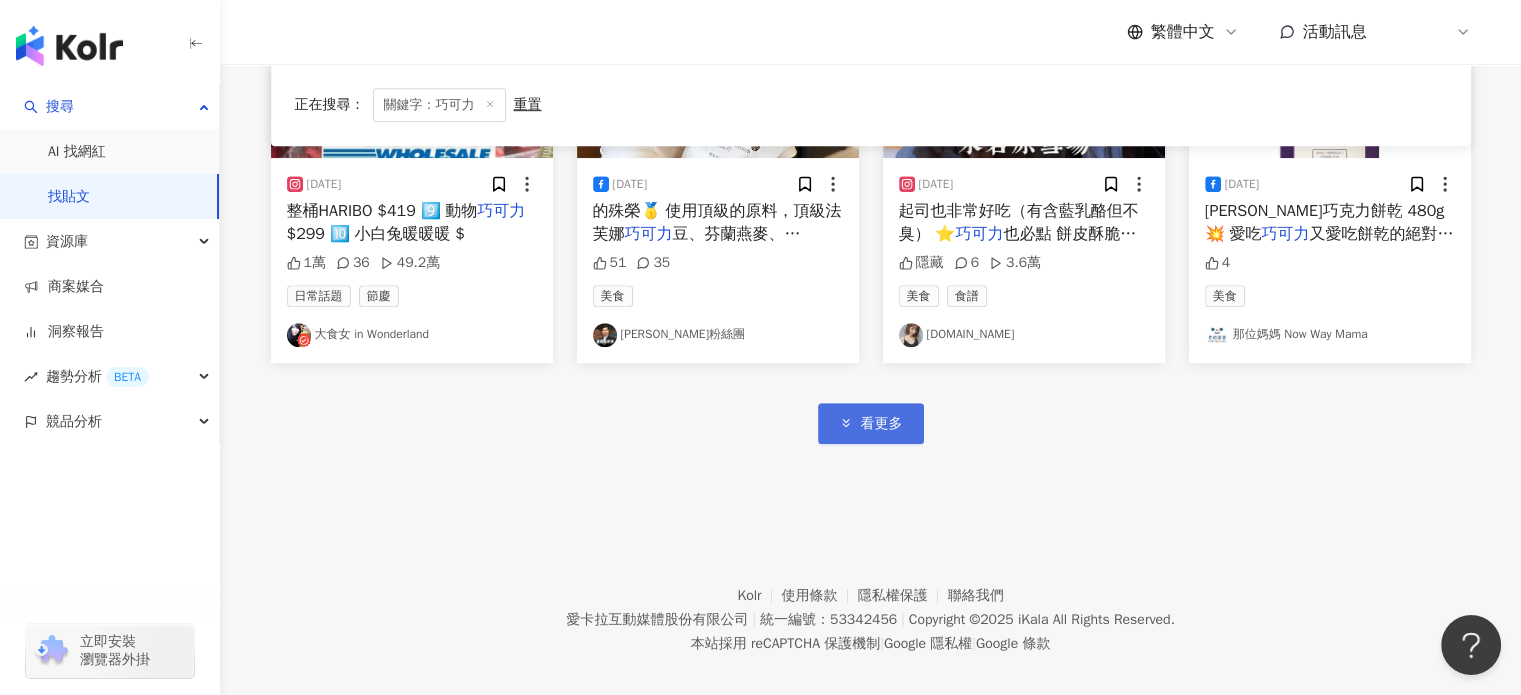 click on "看更多" at bounding box center [882, 424] 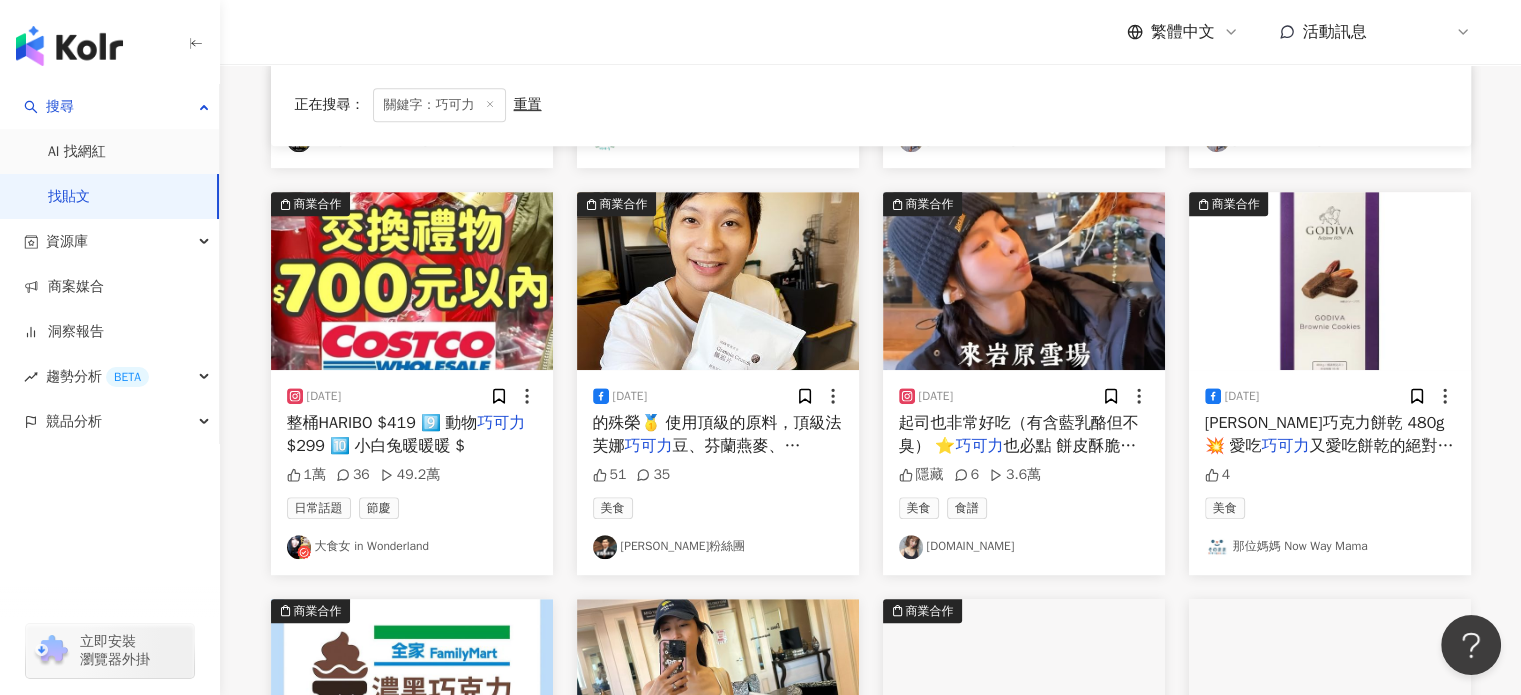 scroll, scrollTop: 968, scrollLeft: 0, axis: vertical 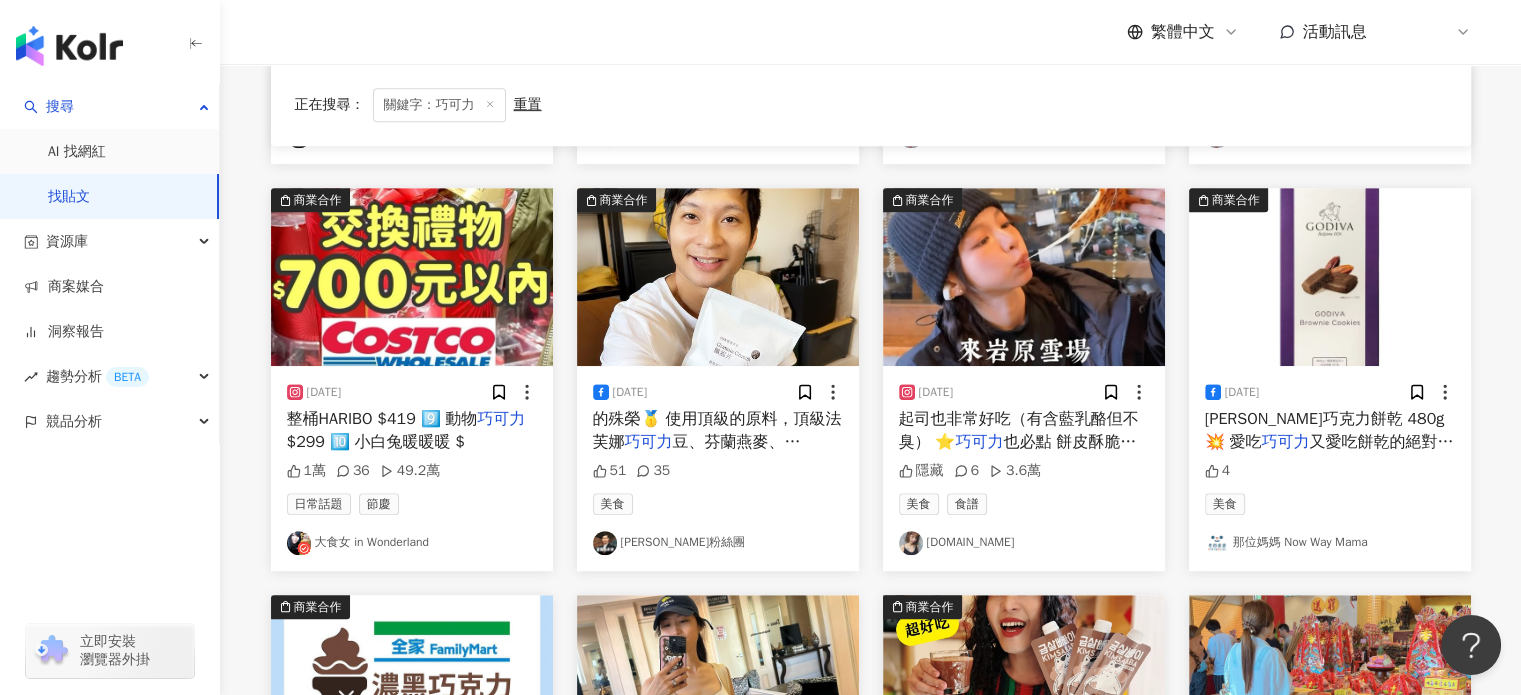 click on "豆、芬蘭燕麥、大麥仁、糙米、杏仁片" at bounding box center [708, 453] 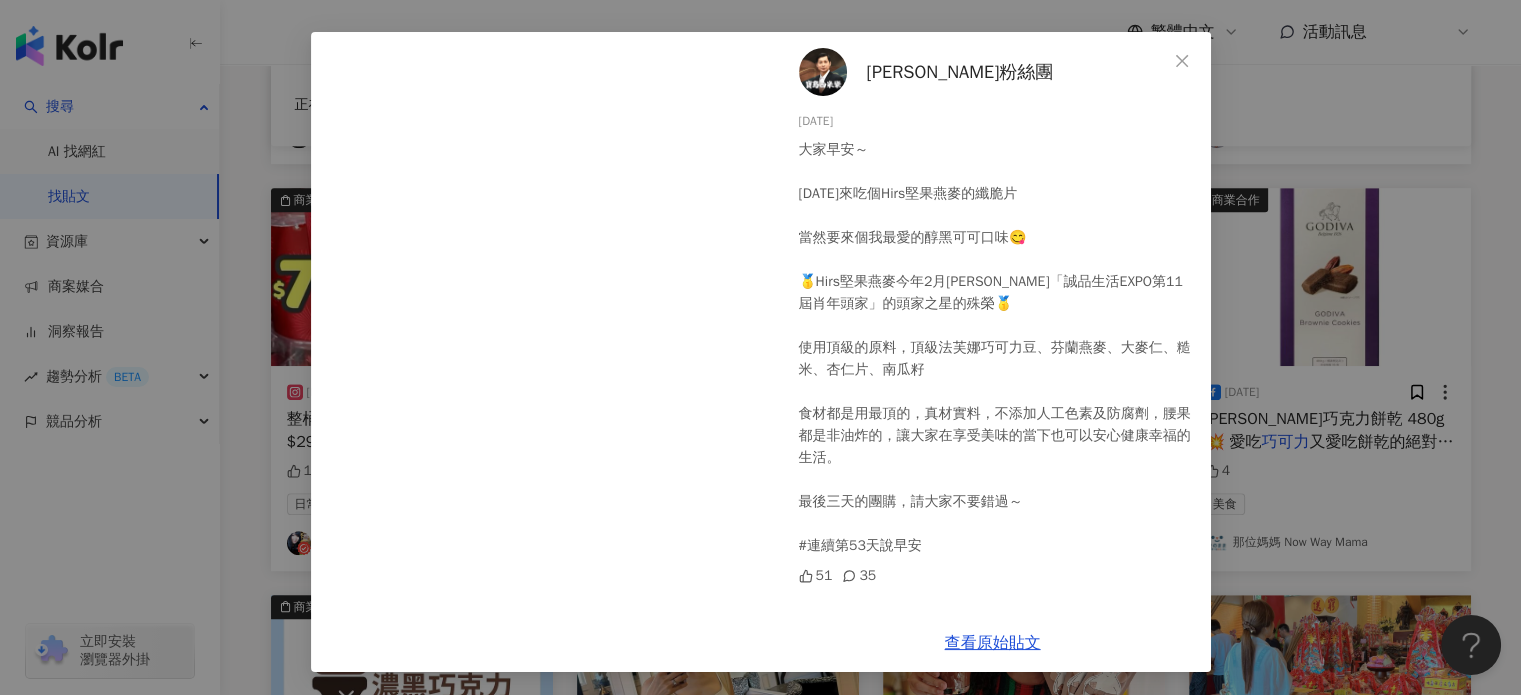 scroll, scrollTop: 0, scrollLeft: 0, axis: both 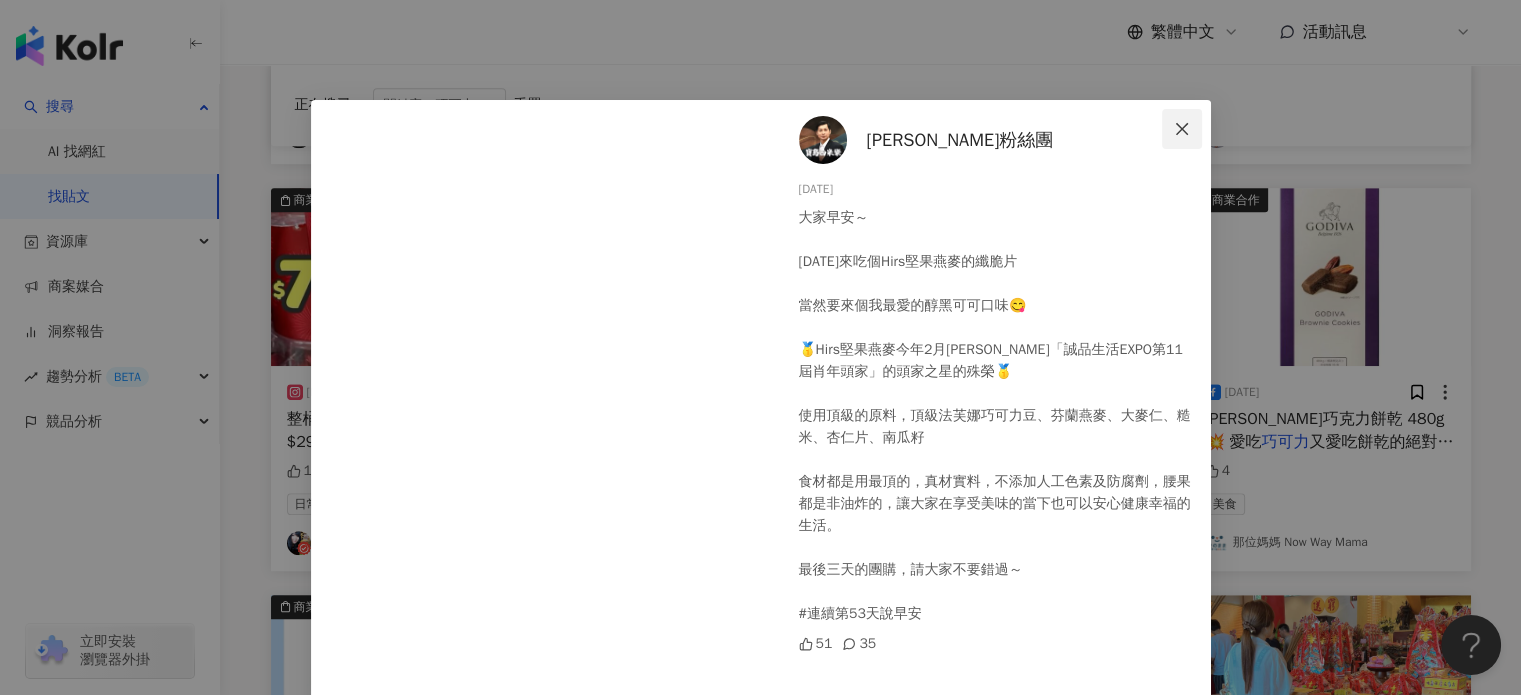 click 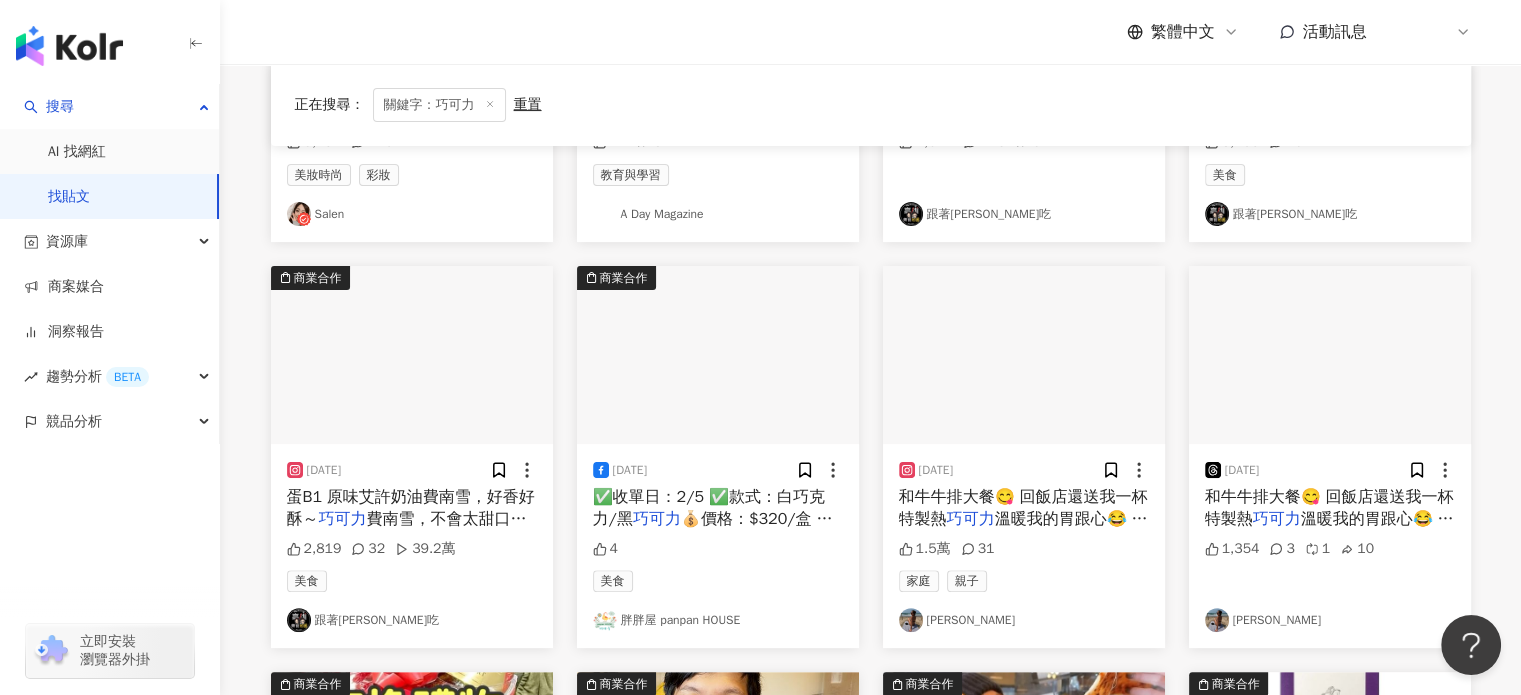 scroll, scrollTop: 0, scrollLeft: 0, axis: both 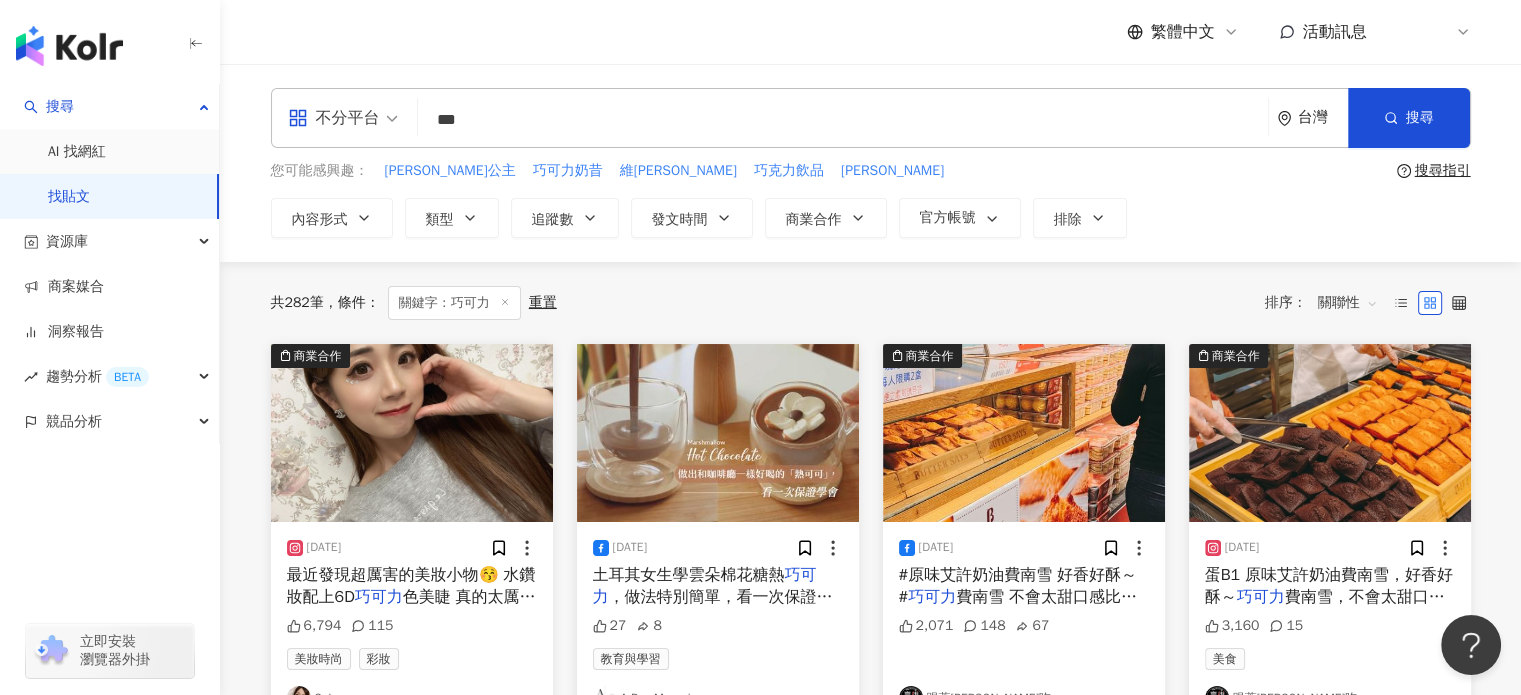 click on "關聯性" at bounding box center (1348, 303) 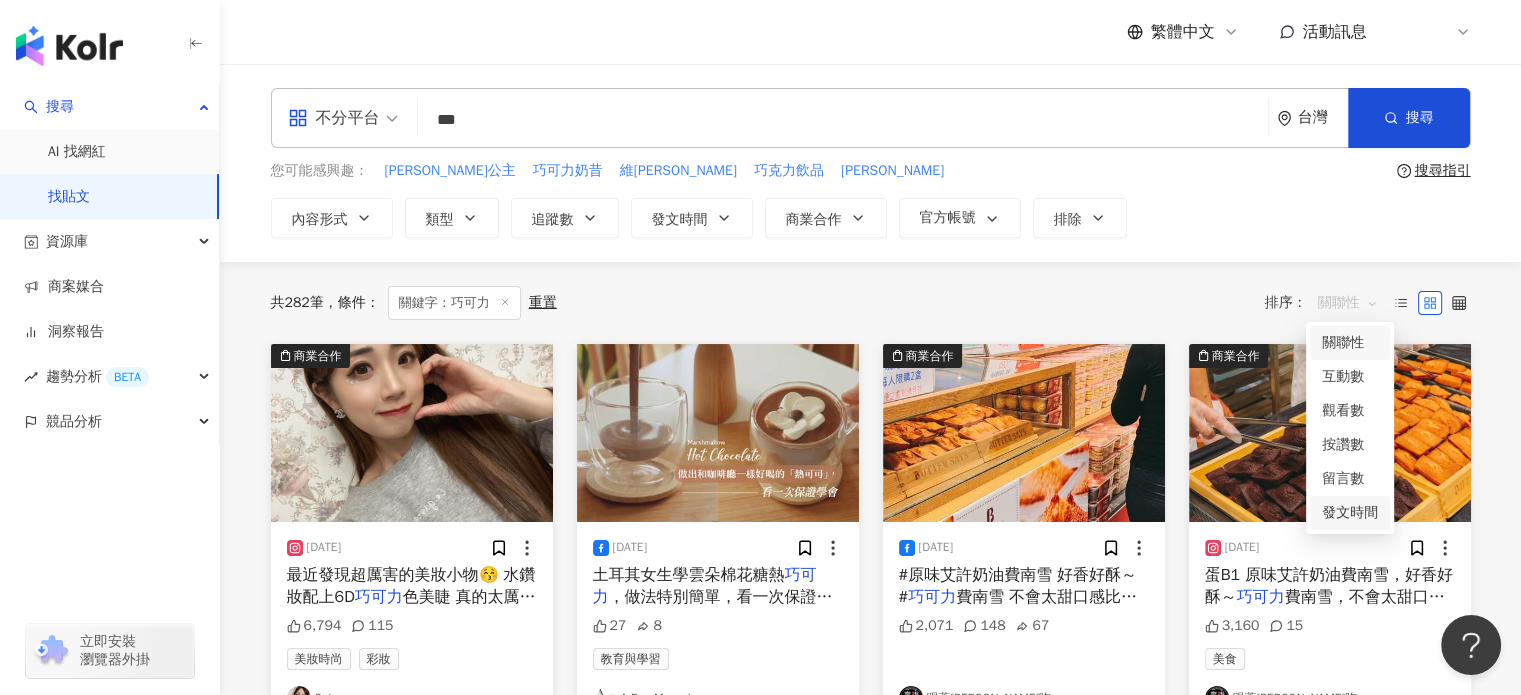 click on "發文時間" at bounding box center (1350, 513) 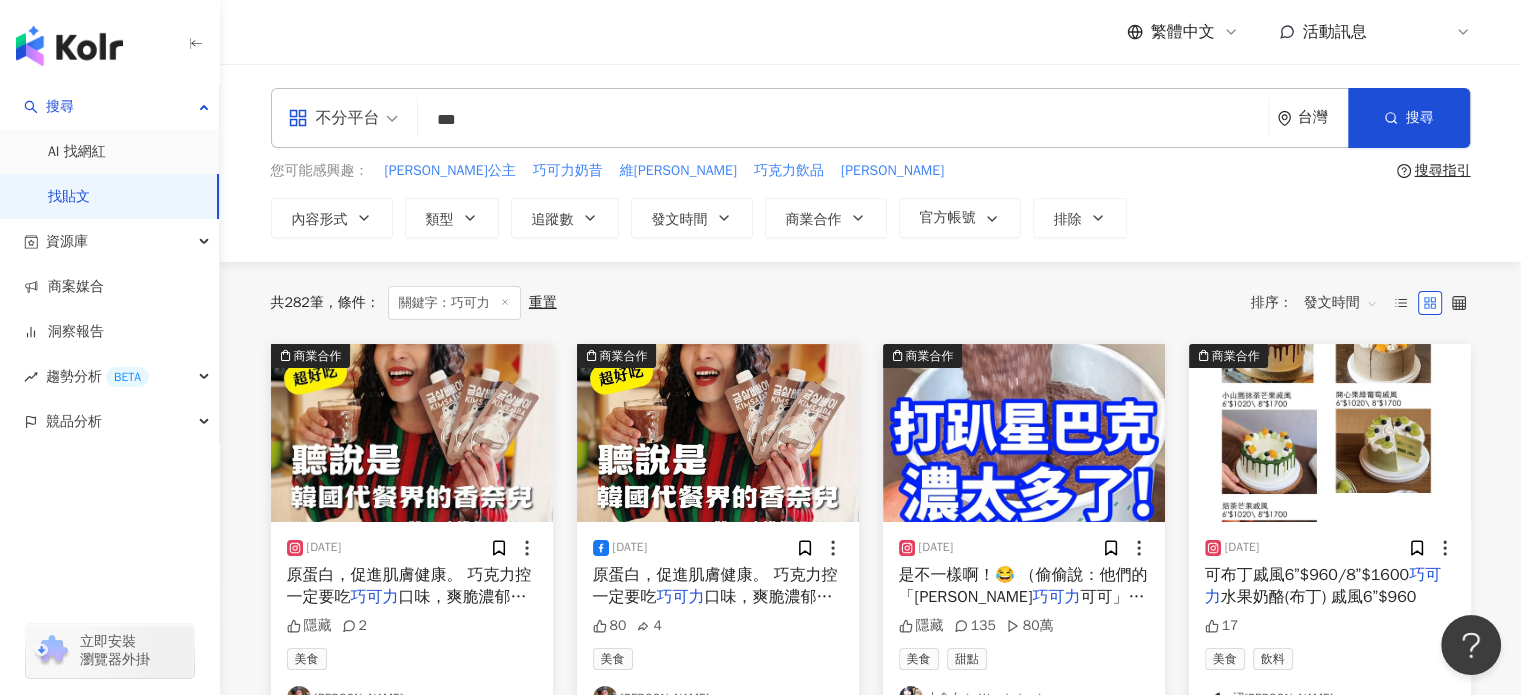 scroll, scrollTop: 0, scrollLeft: 0, axis: both 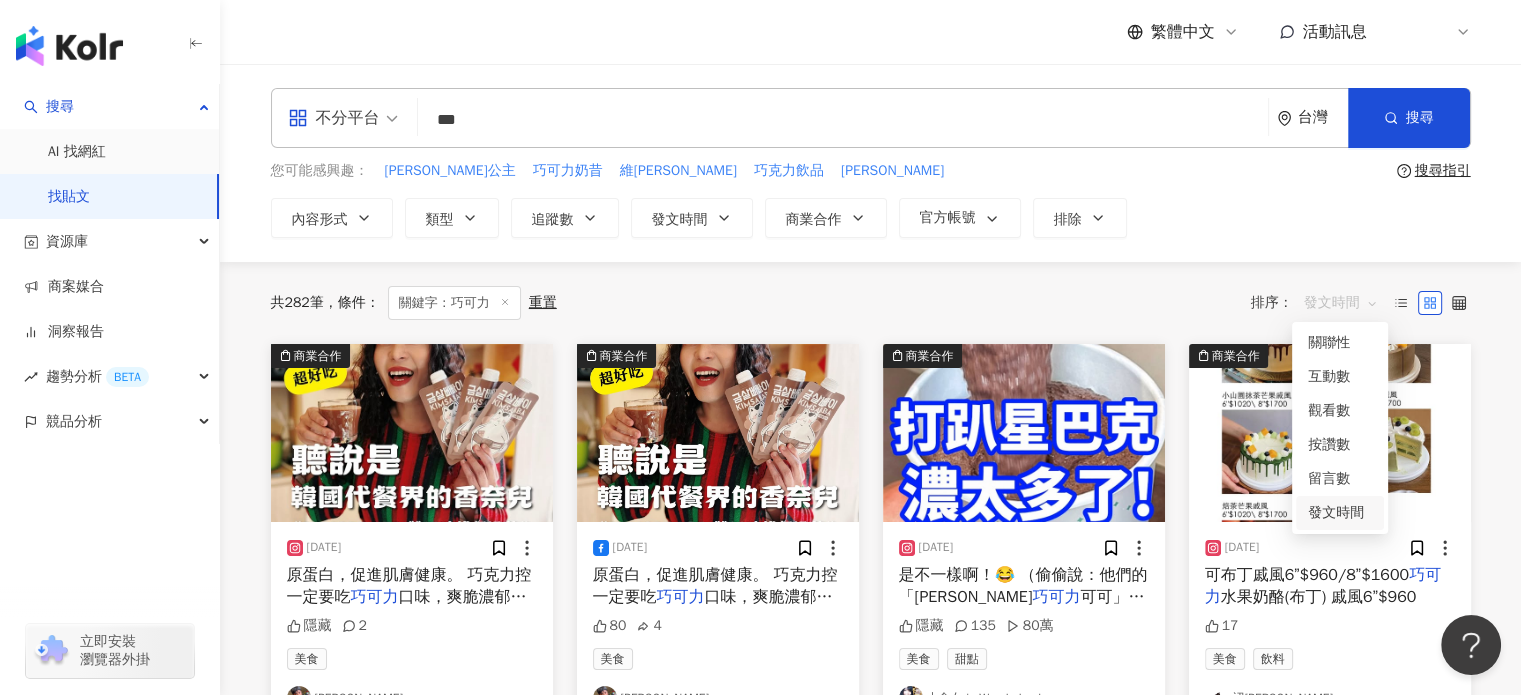 click on "發文時間" at bounding box center (1341, 303) 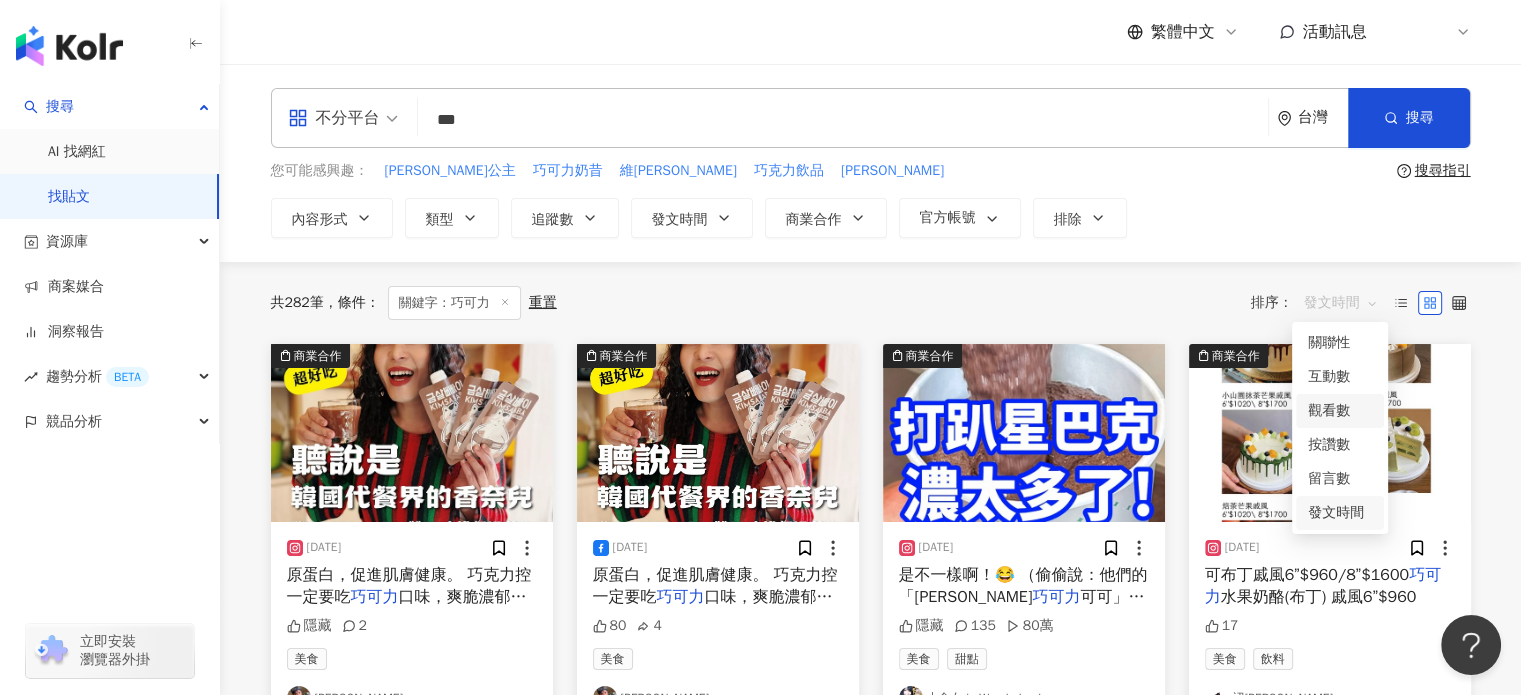 click on "觀看數" at bounding box center [1340, 411] 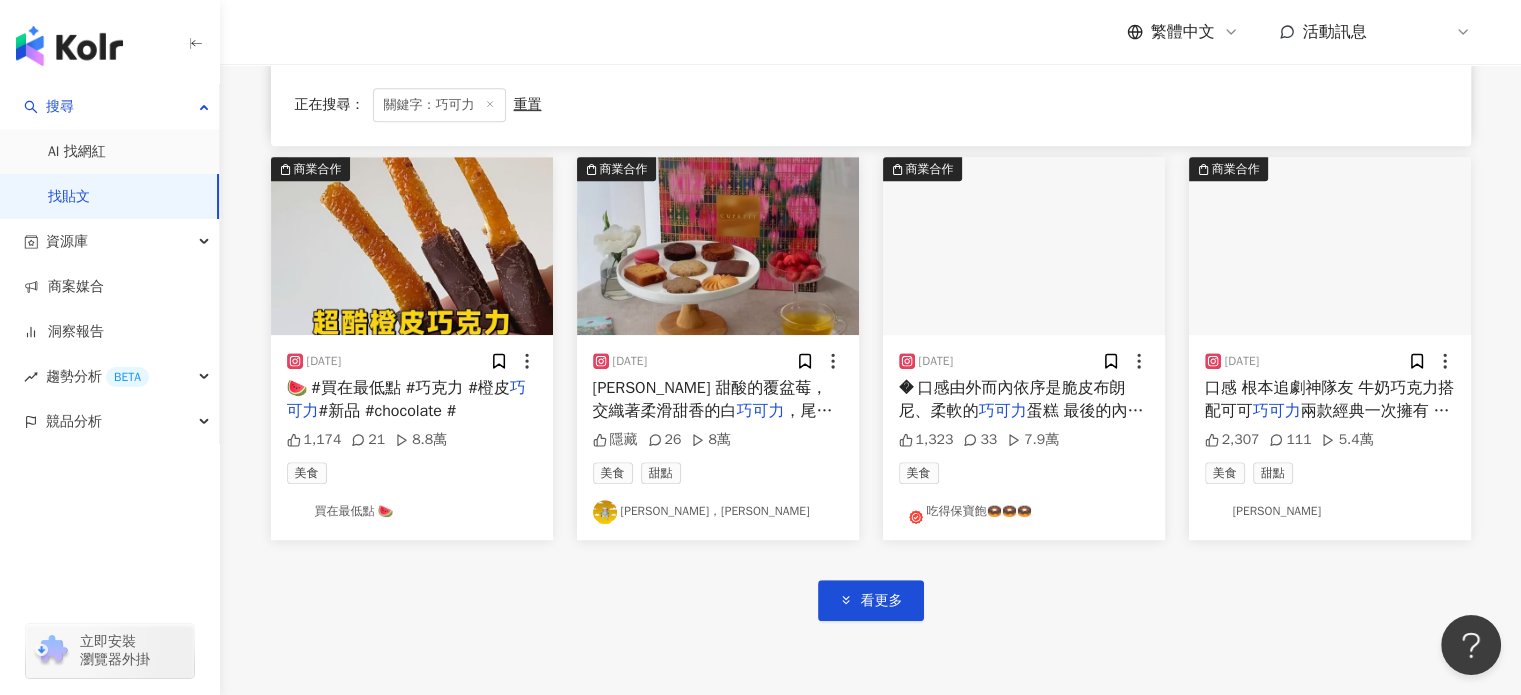 scroll, scrollTop: 1000, scrollLeft: 0, axis: vertical 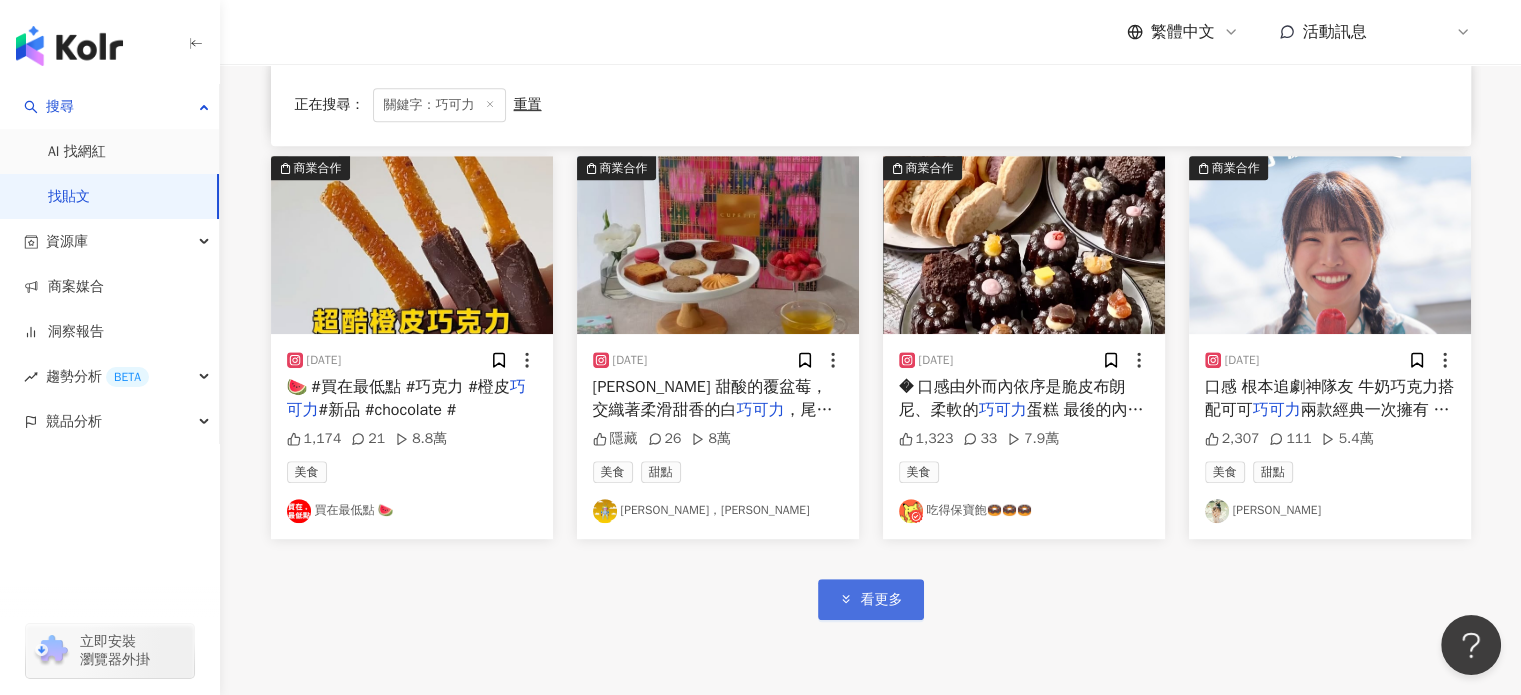 click on "看更多" at bounding box center (871, 599) 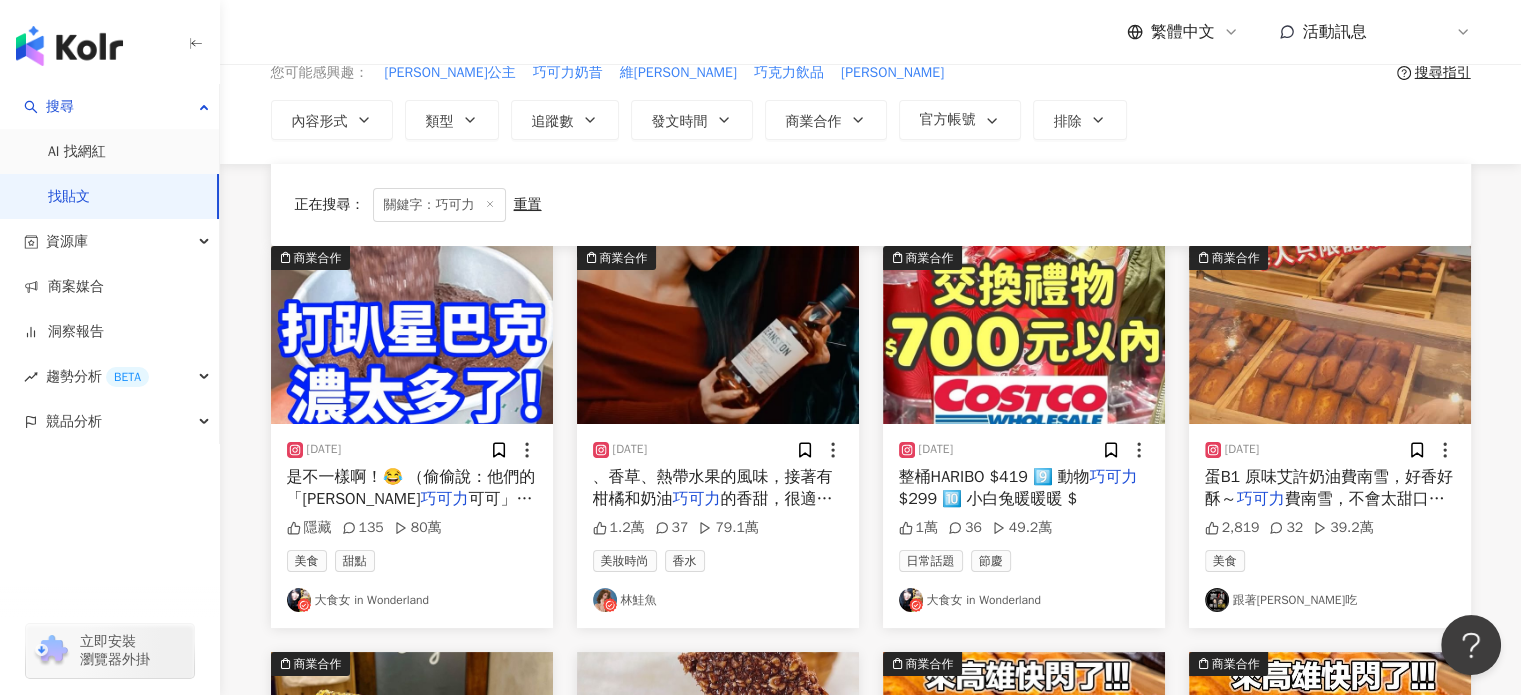scroll, scrollTop: 0, scrollLeft: 0, axis: both 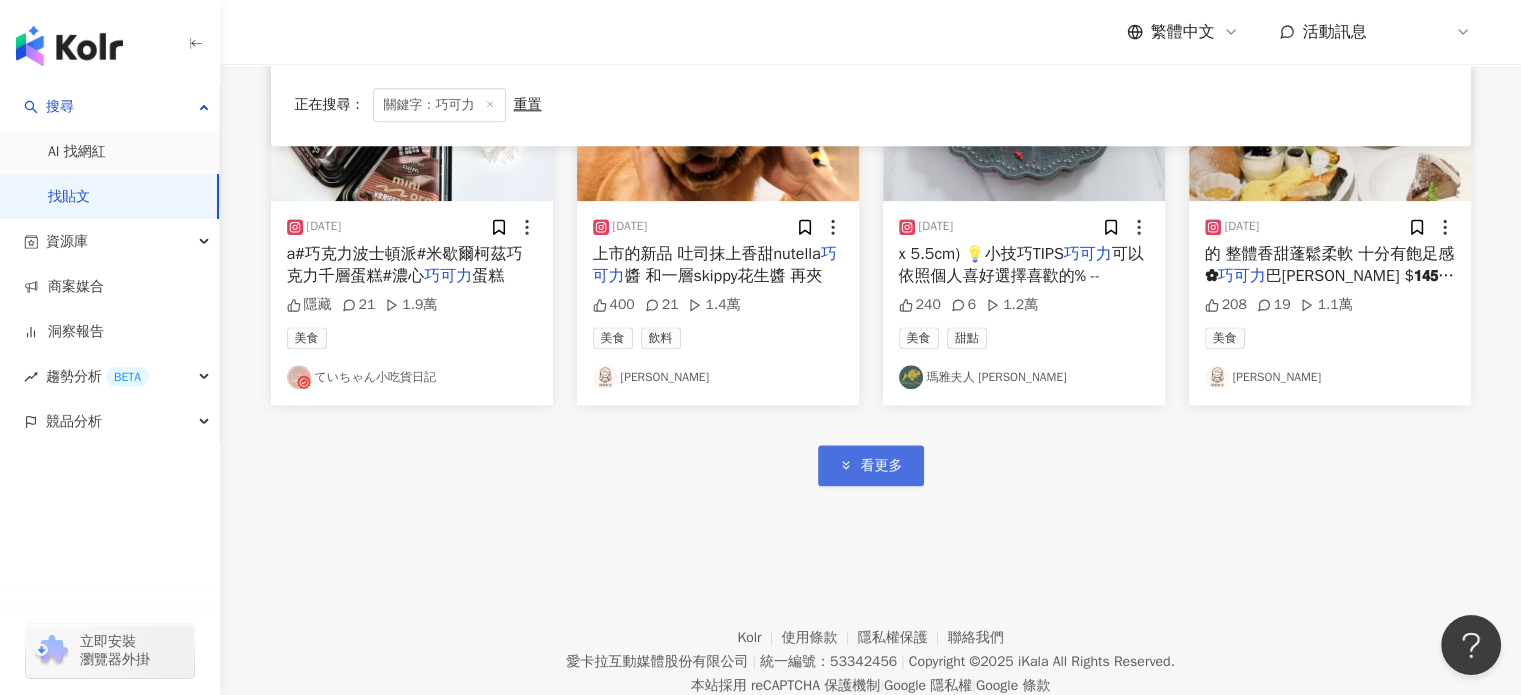 click on "看更多" at bounding box center [871, 465] 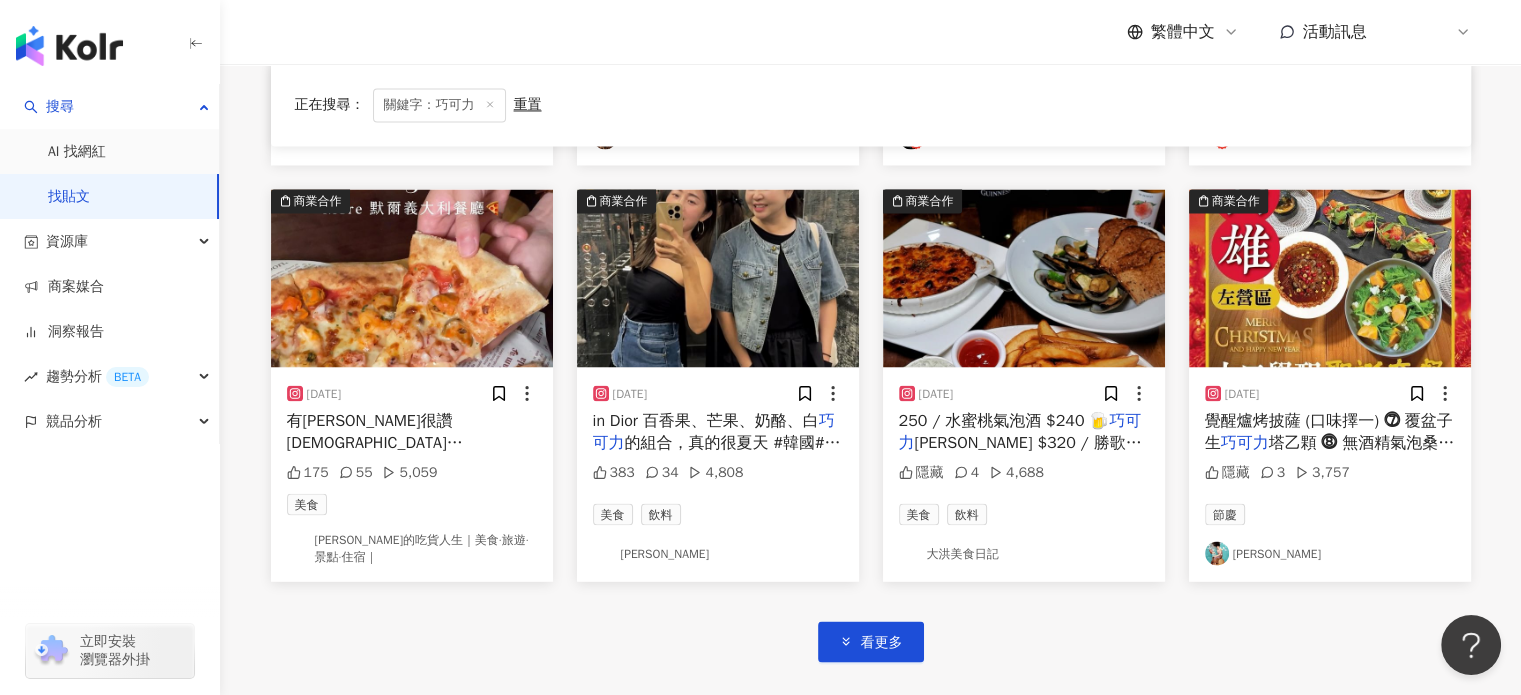 scroll, scrollTop: 3467, scrollLeft: 0, axis: vertical 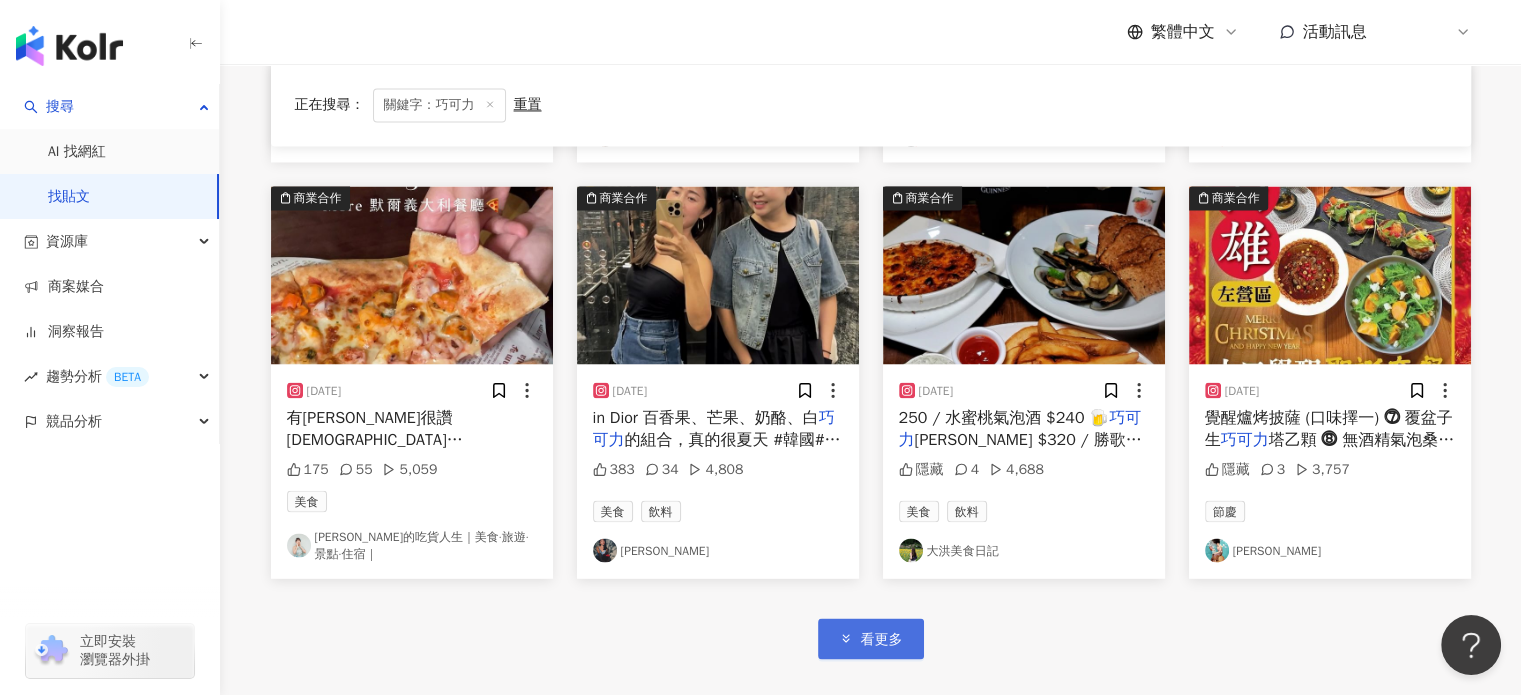 click on "看更多" at bounding box center (871, 638) 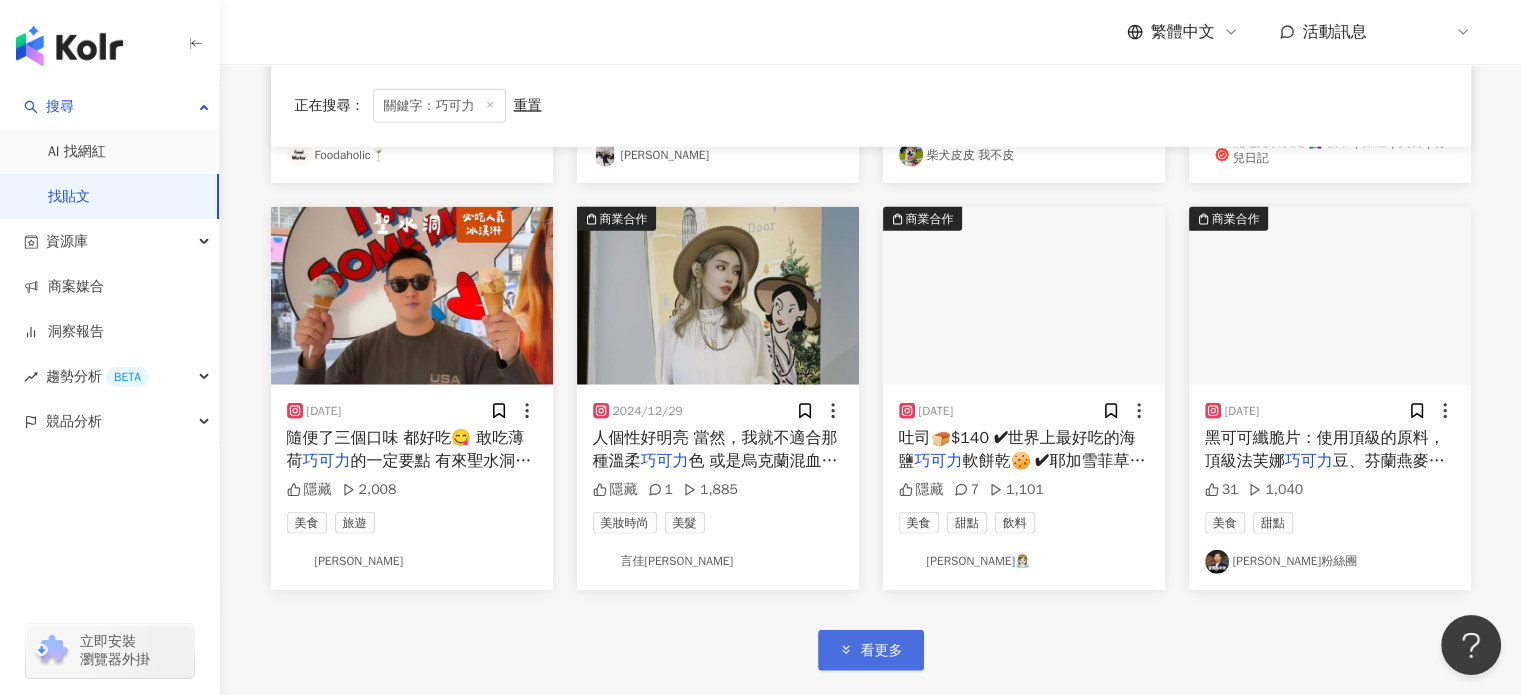 scroll, scrollTop: 4690, scrollLeft: 0, axis: vertical 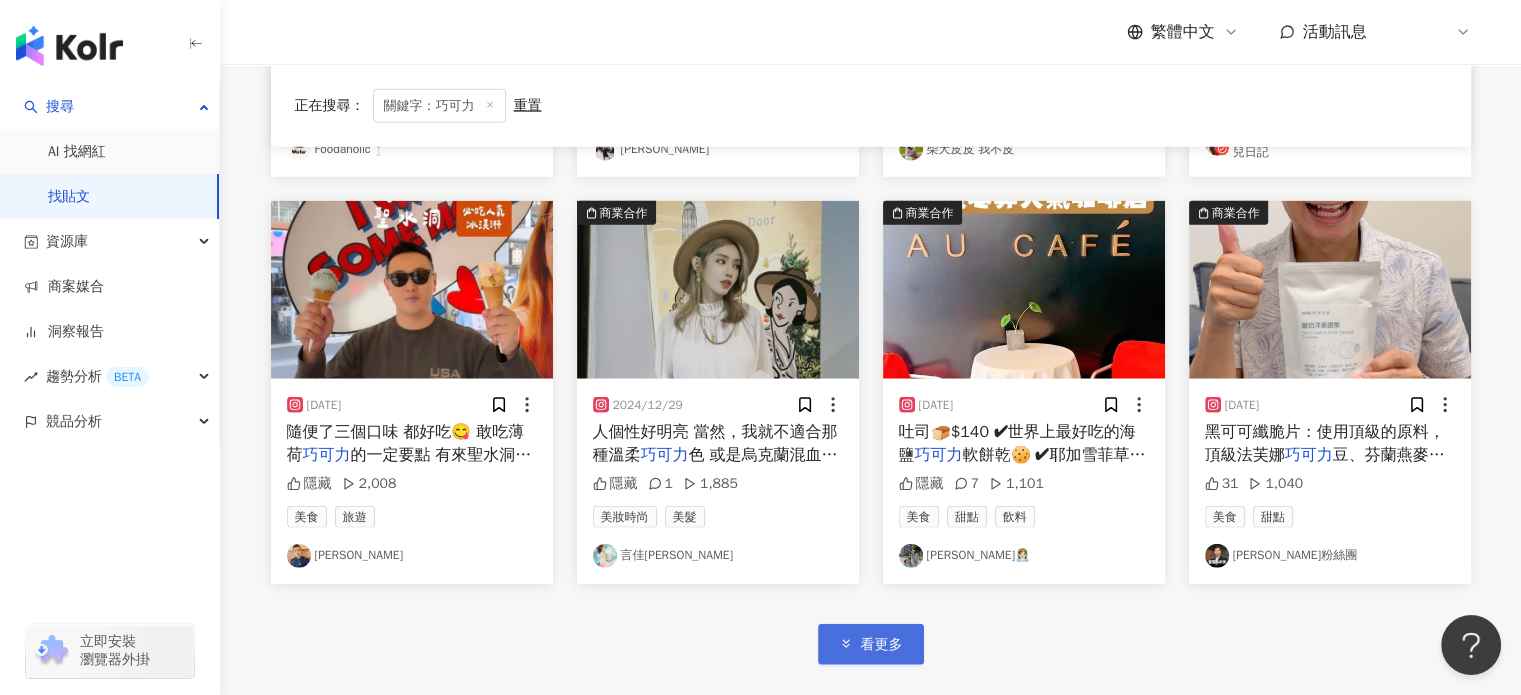 click on "看更多" at bounding box center (871, 644) 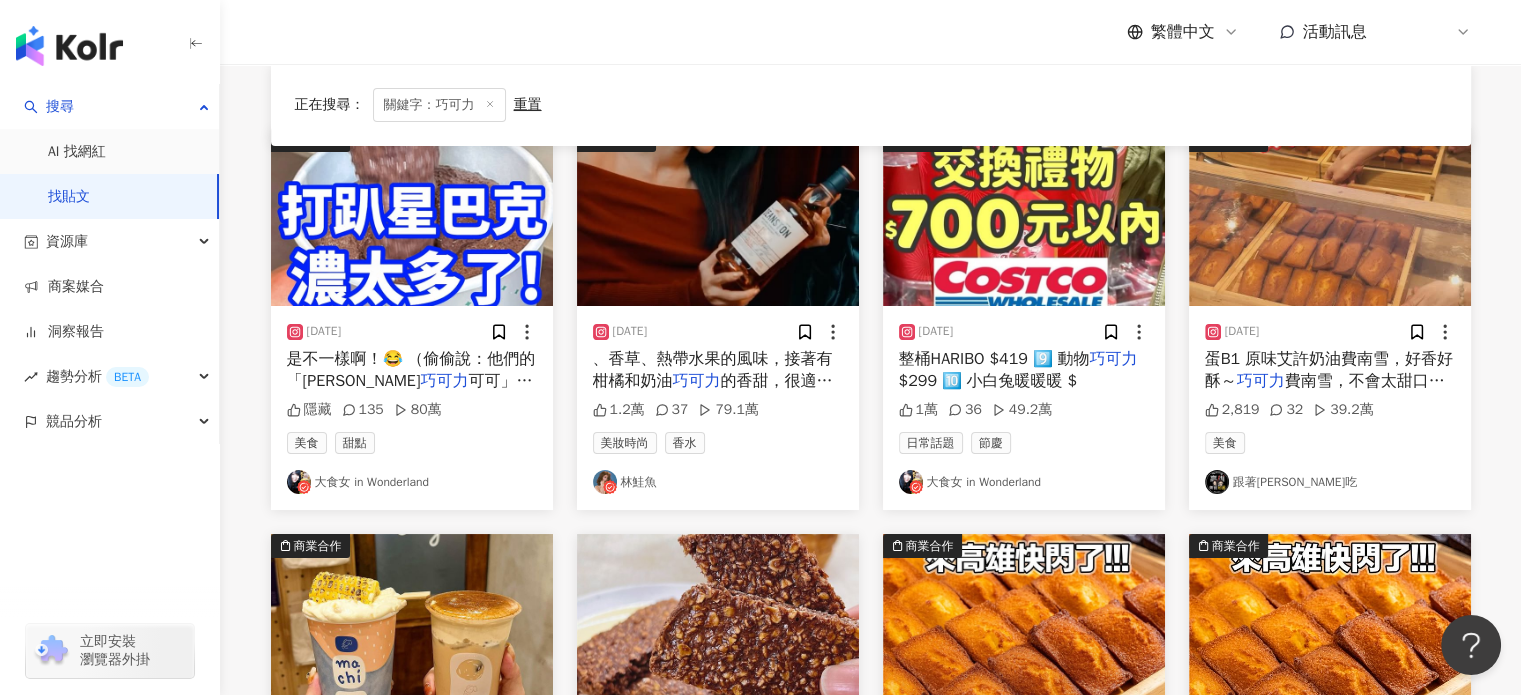 scroll, scrollTop: 0, scrollLeft: 0, axis: both 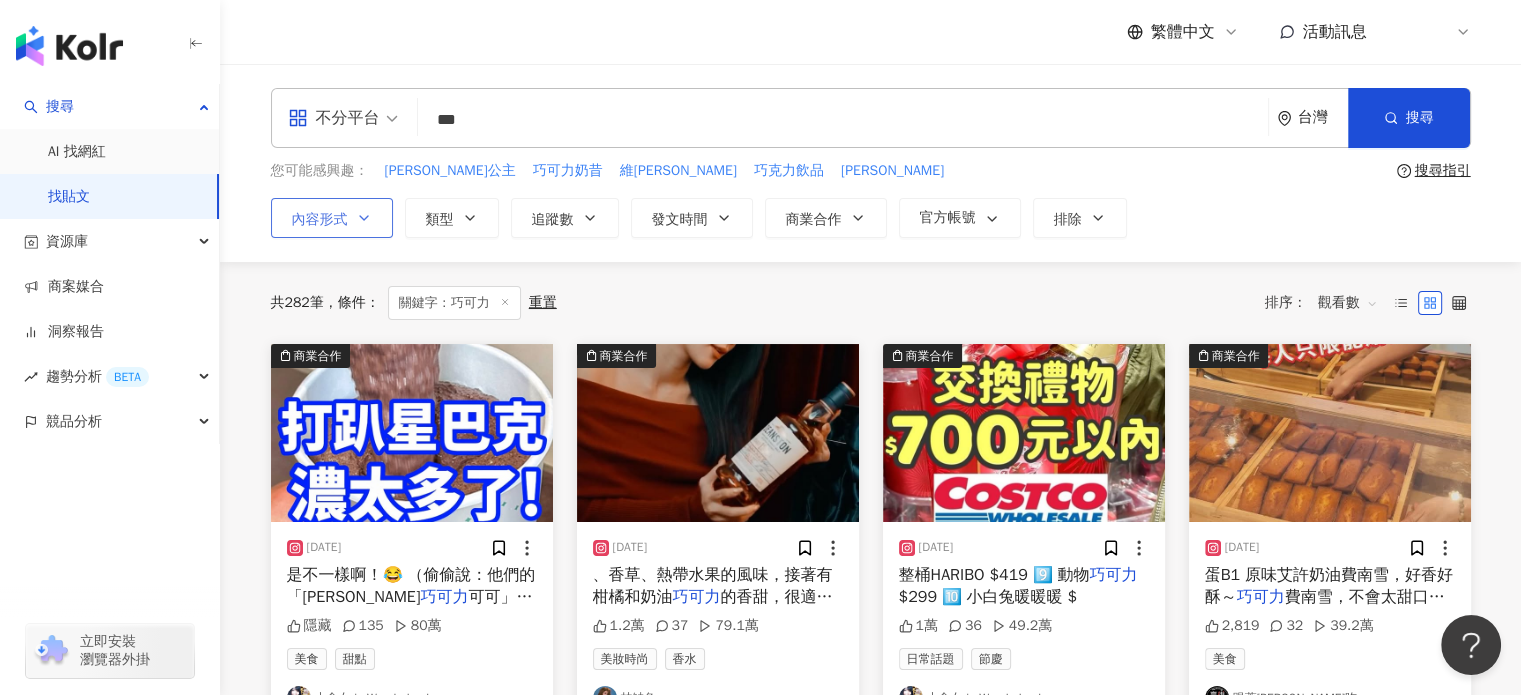 click on "內容形式" at bounding box center [332, 218] 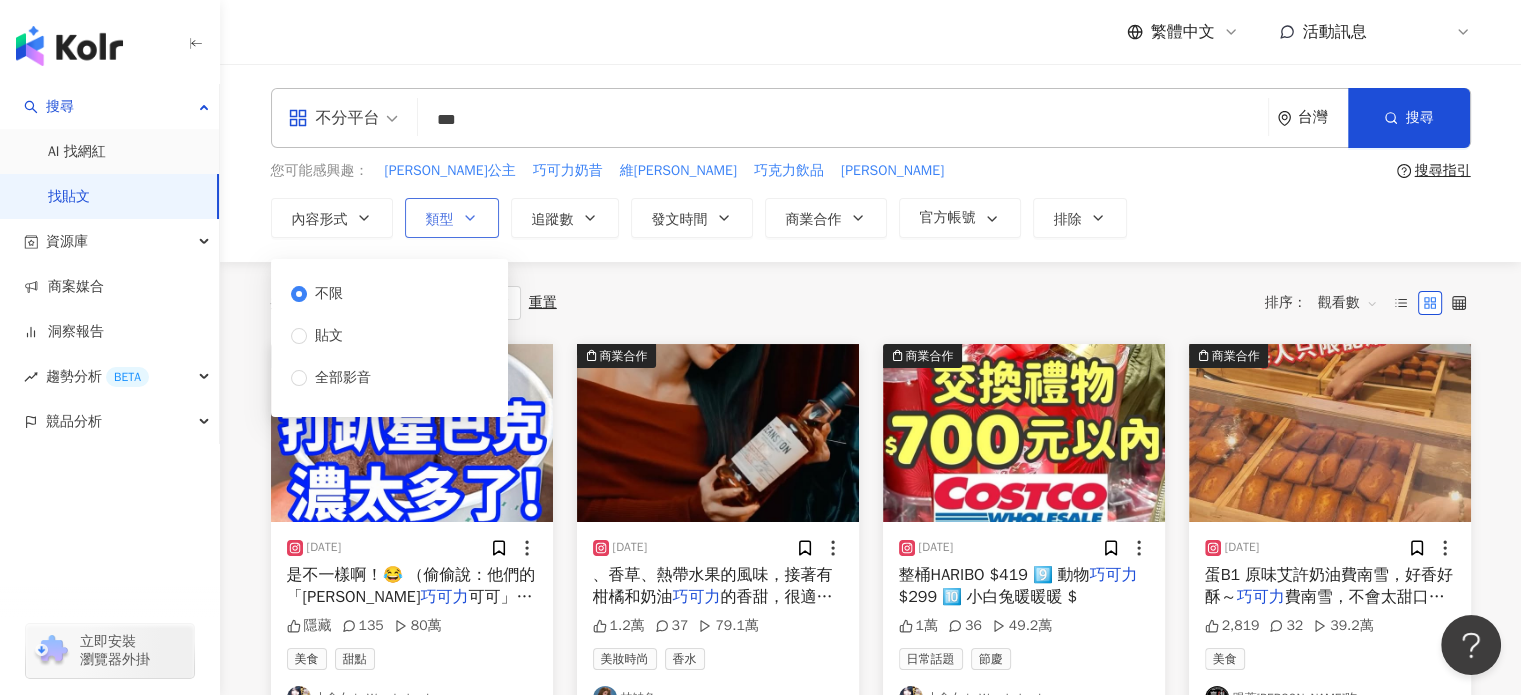 click 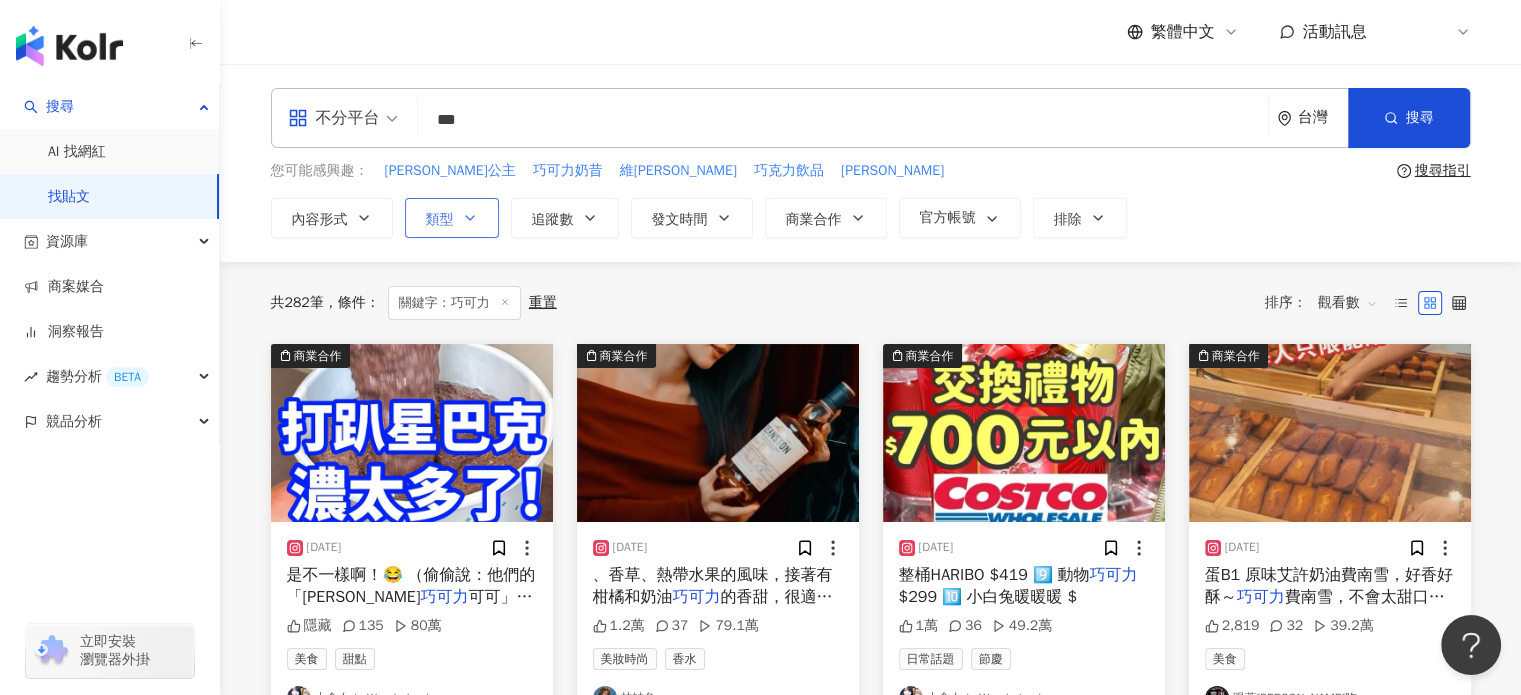 click 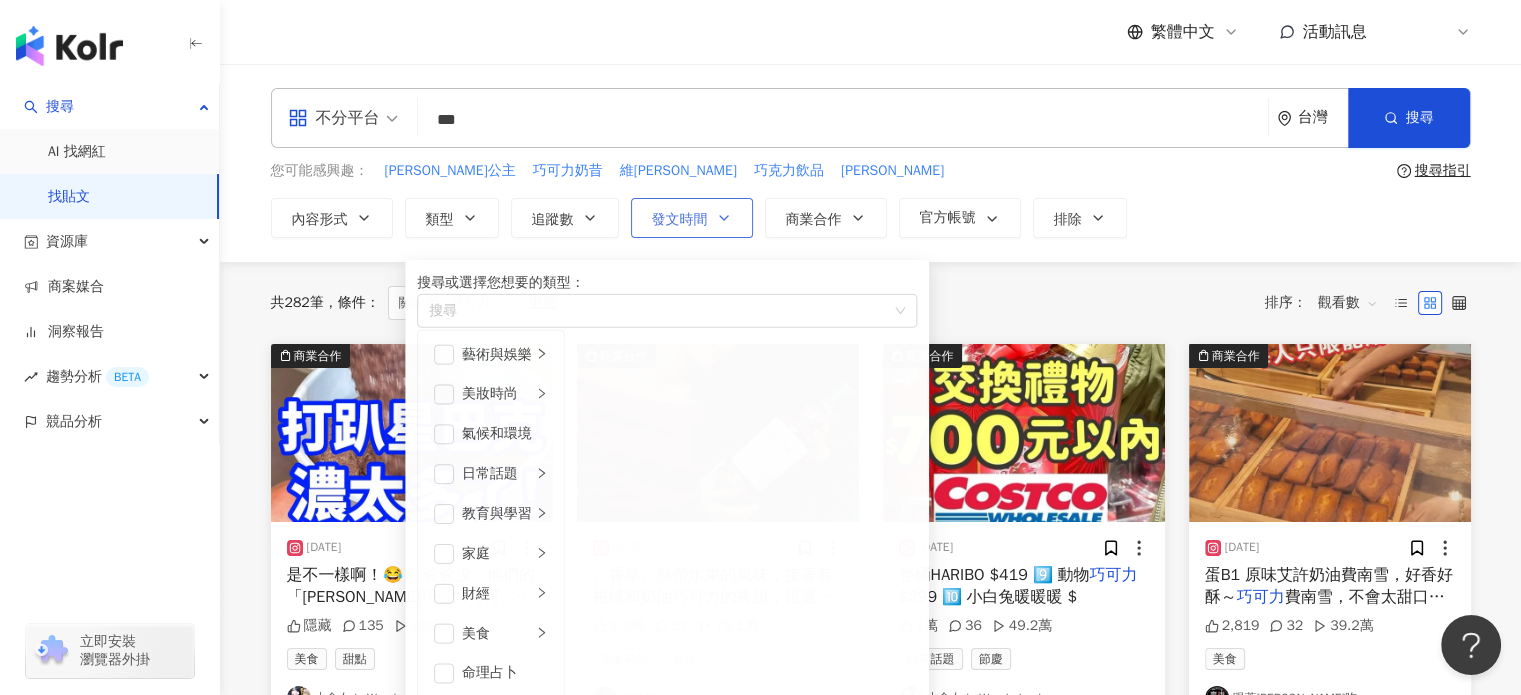 click 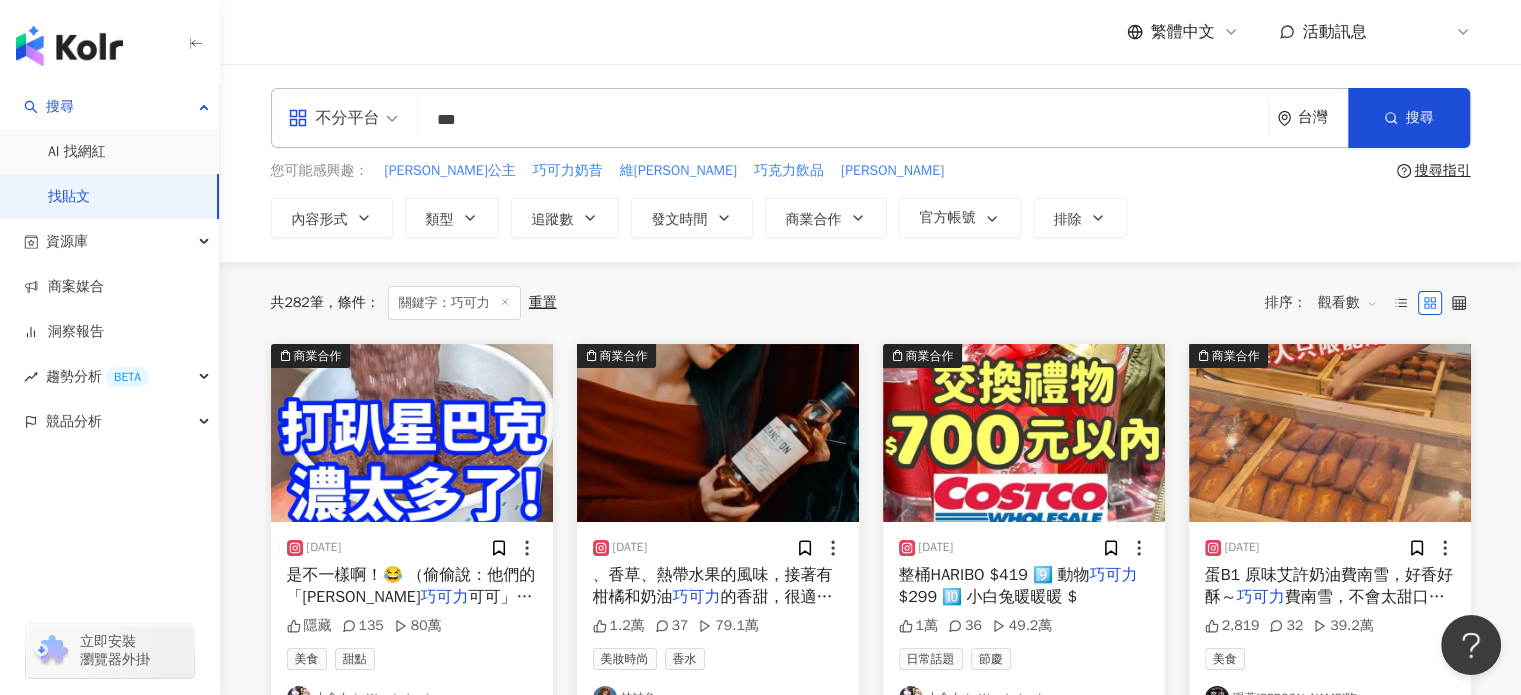click on "內容形式 類型 追蹤數 發文時間 Jul 2025 Su Mo Tu We Th Fr Sa 29 30 1 2 3 4 5 6 7 8 9 10 11 12 13 14 15 16 17 18 19 20 21 22 23 24 25 26 27 28 29 30 31 1 2 3 4 5 6 7 8 9 Aug 2025 Su Mo Tu We Th Fr Sa 27 28 29 30 31 1 2 3 4 5 6 7 8 9 10 11 12 13 14 15 16 17 18 19 20 21 22 23 24 25 26 27 28 29 30 31 1 2 3 4 5 6 商業合作 官方帳號  排除  *****  -  ******* 不限 小型 奈米網紅 (<1萬) 微型網紅 (1萬-3萬) 小型網紅 (3萬-5萬) 中型 中小型網紅 (5萬-10萬) 中型網紅 (10萬-30萬) 中大型網紅 (30萬-50萬) 大型 大型網紅 (50萬-100萬) 百萬網紅 (>100萬) 不限 貼文 全部影音" at bounding box center [871, 218] 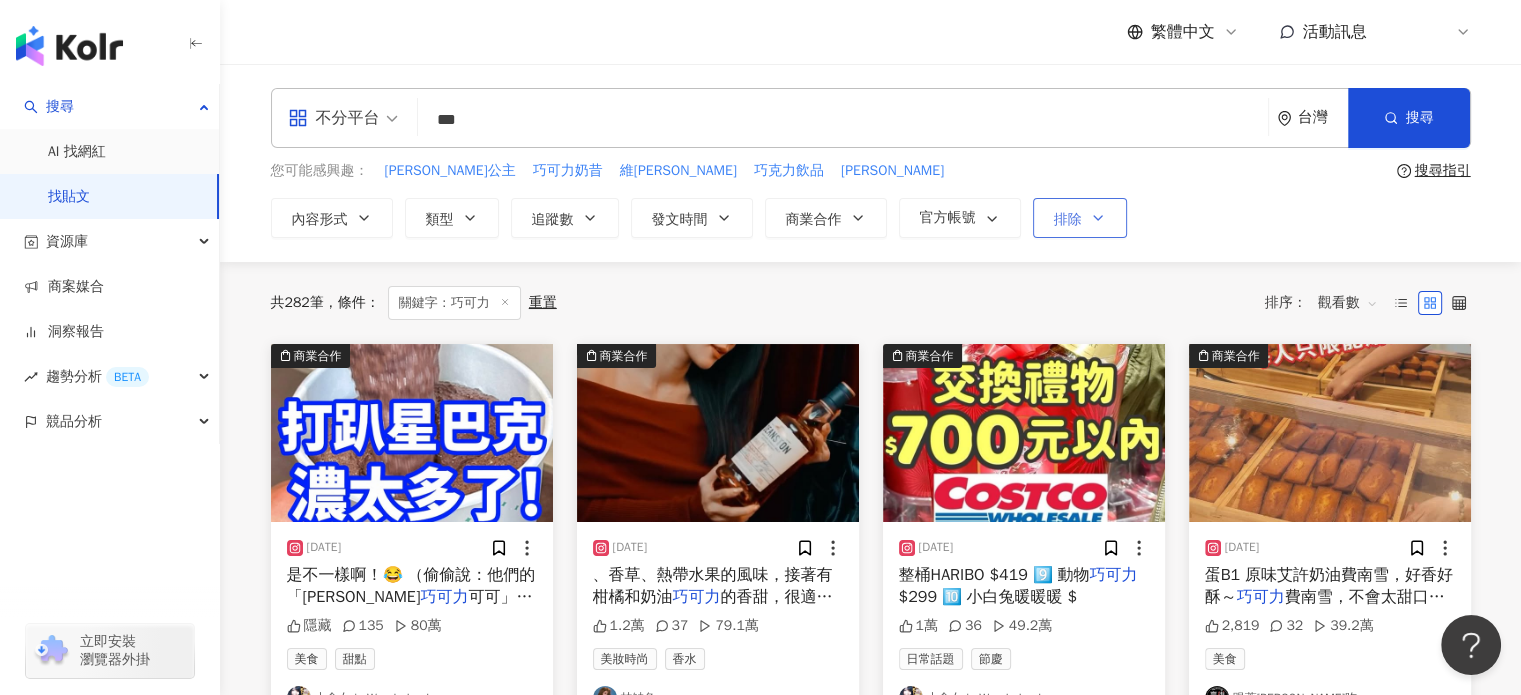 click on "排除" at bounding box center (1080, 218) 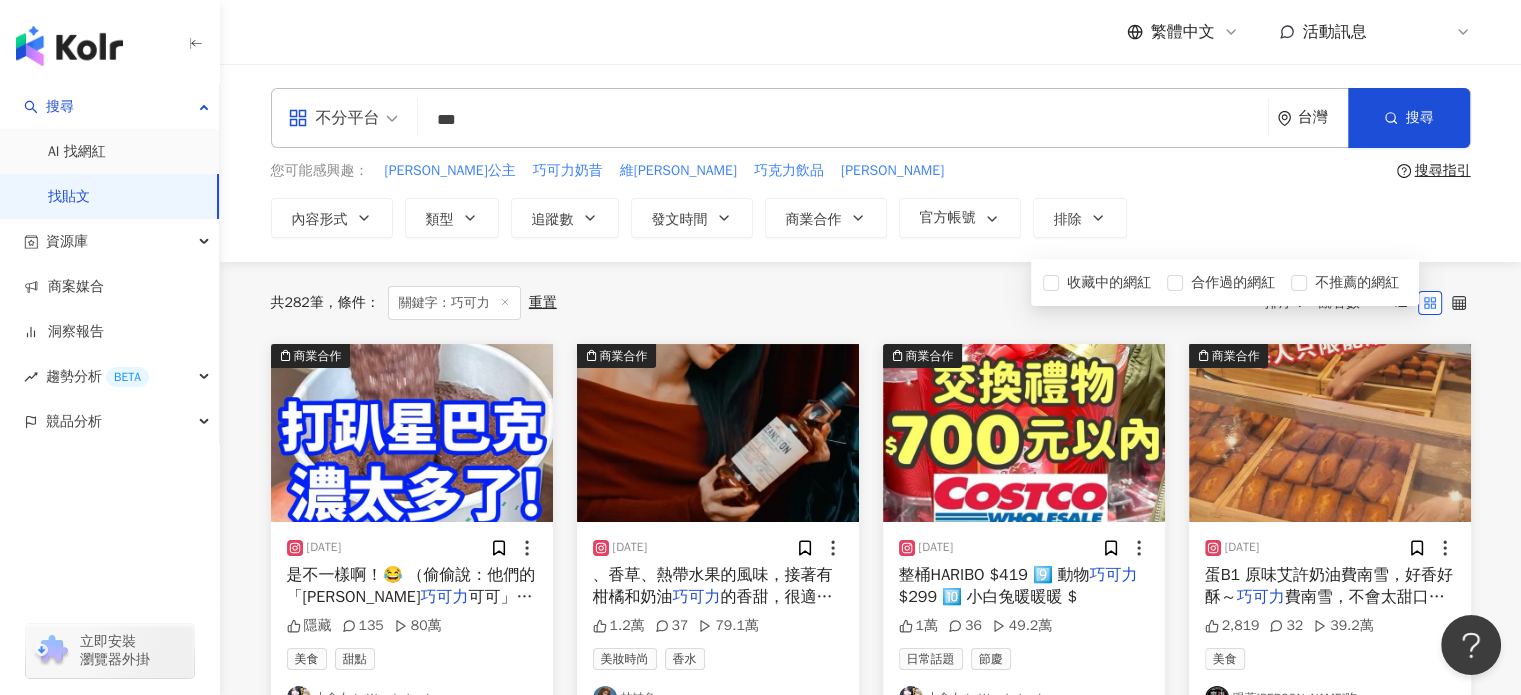 click on "內容形式 類型 追蹤數 發文時間 Jul 2025 Su Mo Tu We Th Fr Sa 29 30 1 2 3 4 5 6 7 8 9 10 11 12 13 14 15 16 17 18 19 20 21 22 23 24 25 26 27 28 29 30 31 1 2 3 4 5 6 7 8 9 Aug 2025 Su Mo Tu We Th Fr Sa 27 28 29 30 31 1 2 3 4 5 6 7 8 9 10 11 12 13 14 15 16 17 18 19 20 21 22 23 24 25 26 27 28 29 30 31 1 2 3 4 5 6 商業合作 官方帳號  排除  *****  -  ******* 不限 小型 奈米網紅 (<1萬) 微型網紅 (1萬-3萬) 小型網紅 (3萬-5萬) 中型 中小型網紅 (5萬-10萬) 中型網紅 (10萬-30萬) 中大型網紅 (30萬-50萬) 大型 大型網紅 (50萬-100萬) 百萬網紅 (>100萬) 不限 貼文 全部影音 收藏中的網紅 合作過的網紅 不推薦的網紅" at bounding box center [871, 218] 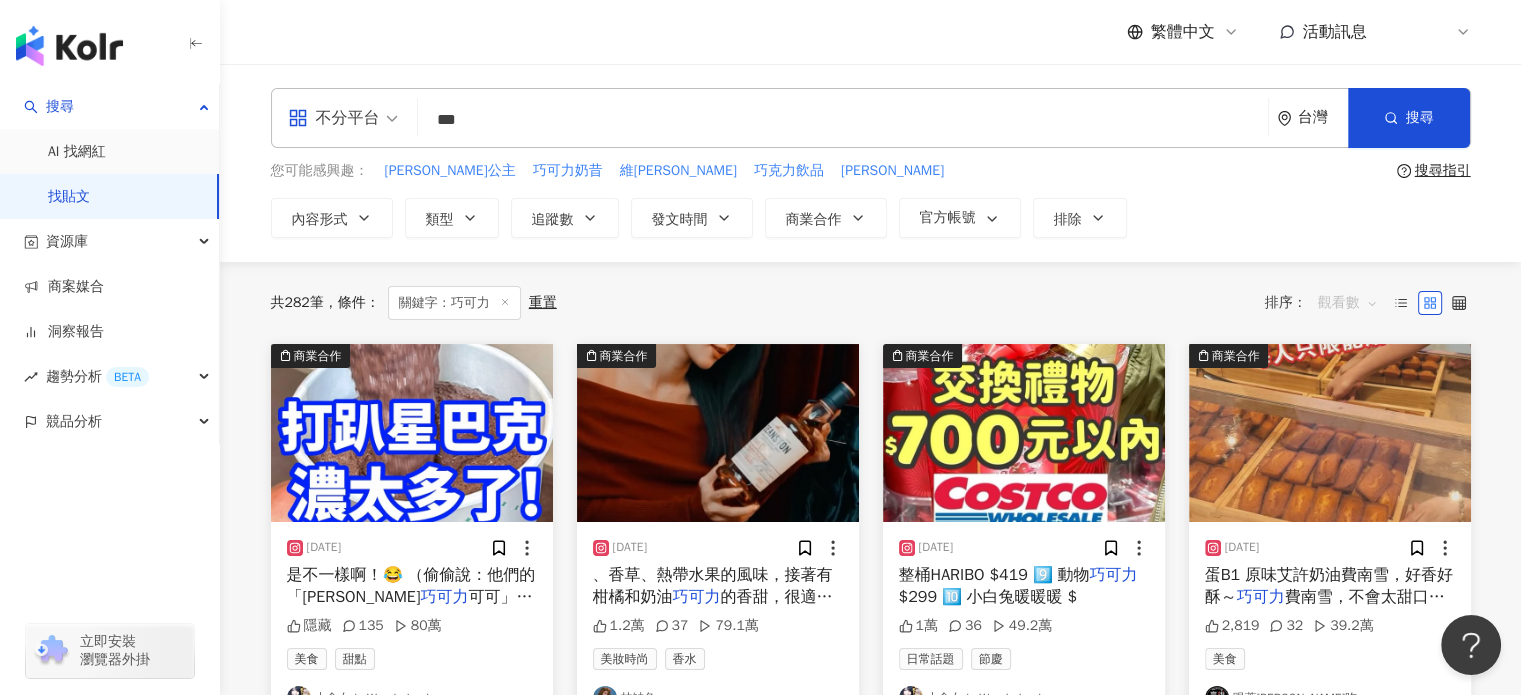 click on "觀看數" at bounding box center [1348, 303] 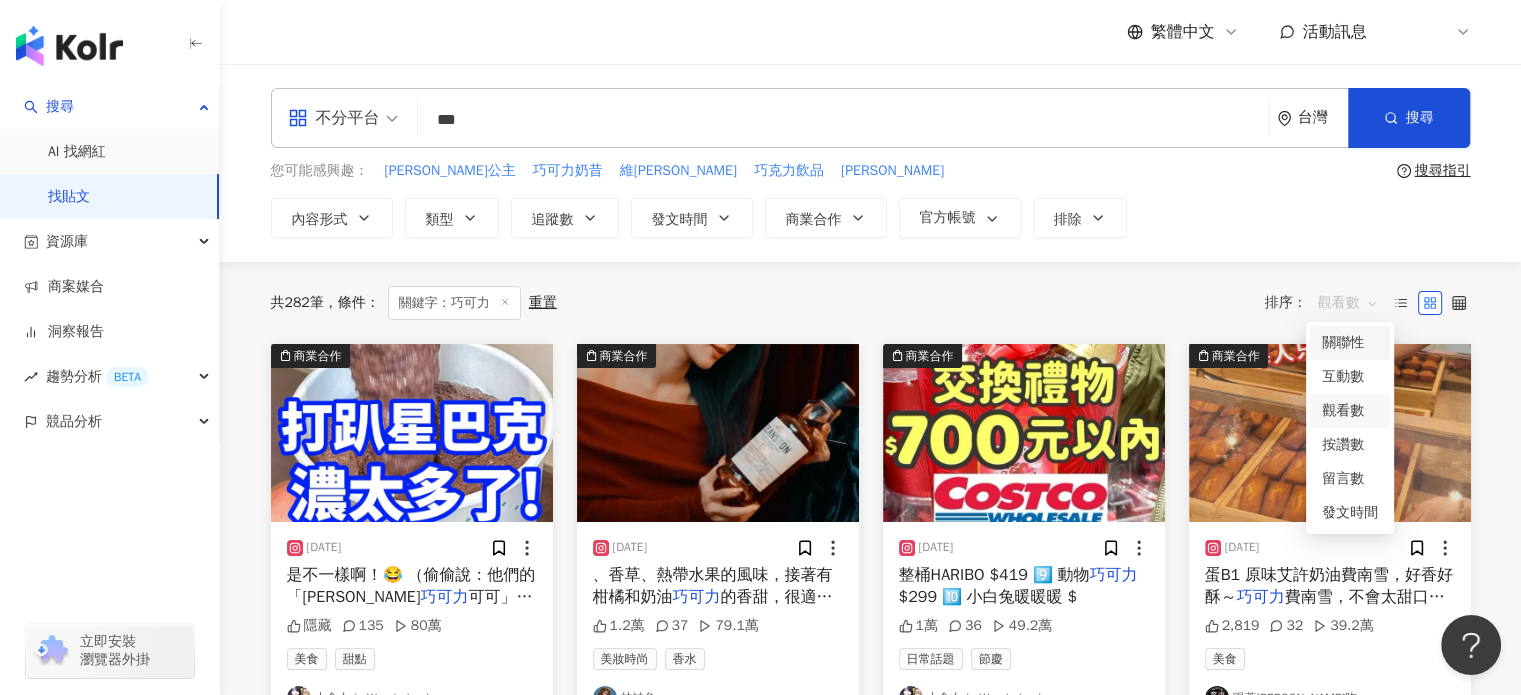 click on "關聯性" at bounding box center [1350, 343] 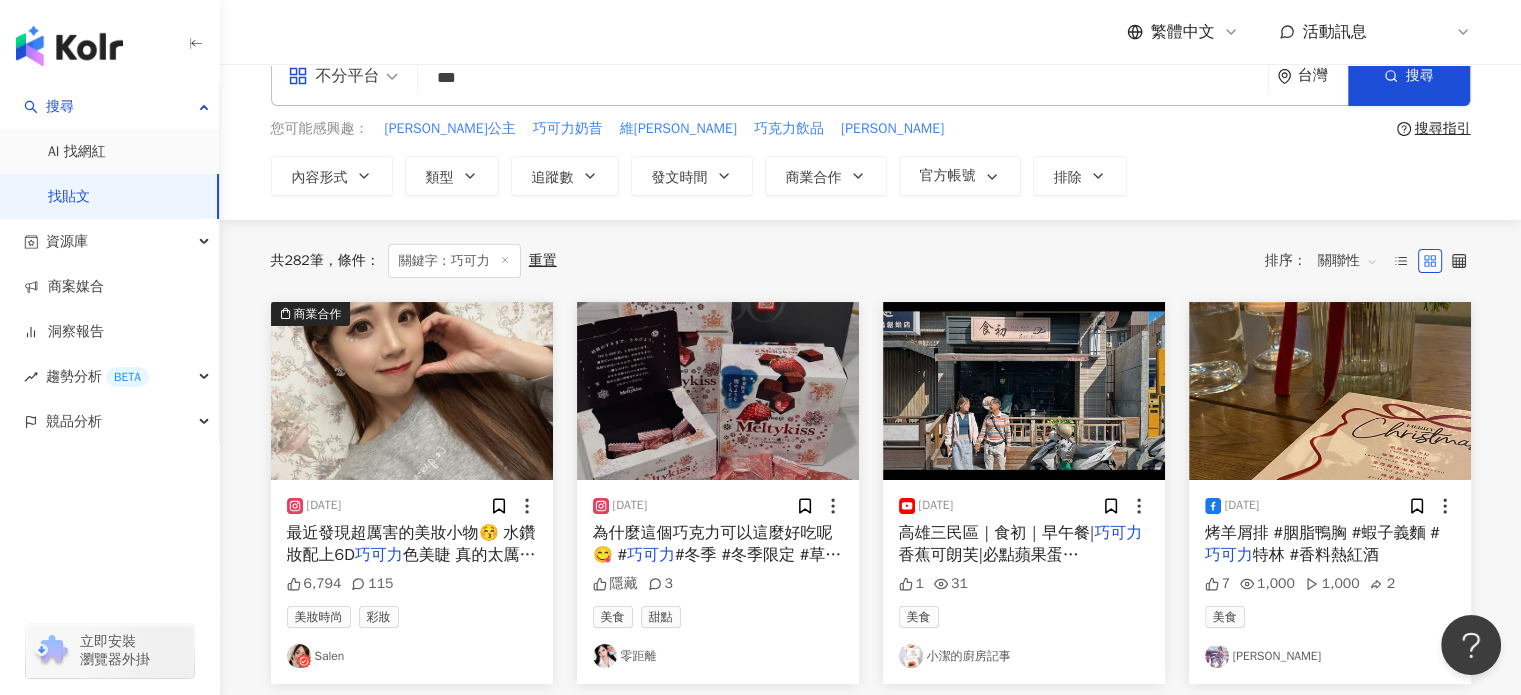 scroll, scrollTop: 0, scrollLeft: 0, axis: both 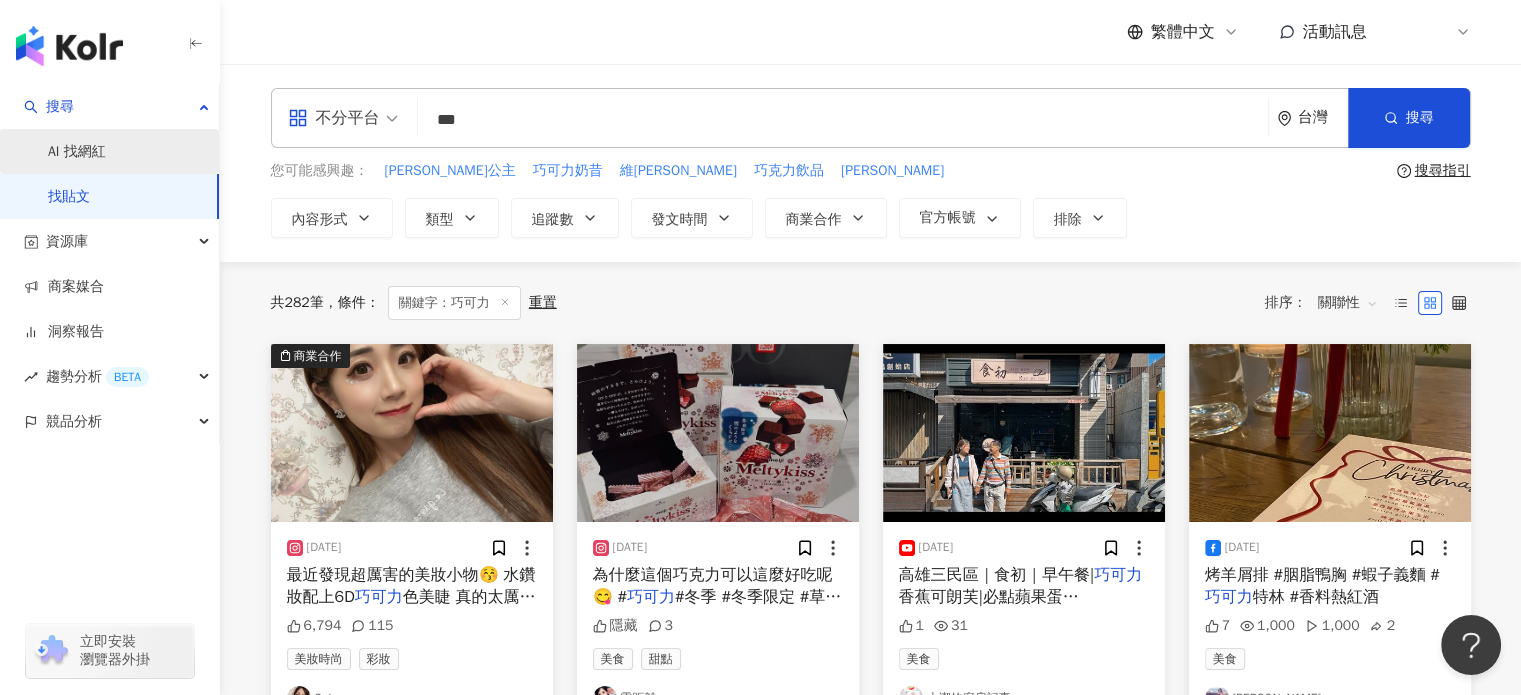 click on "AI 找網紅" at bounding box center (77, 152) 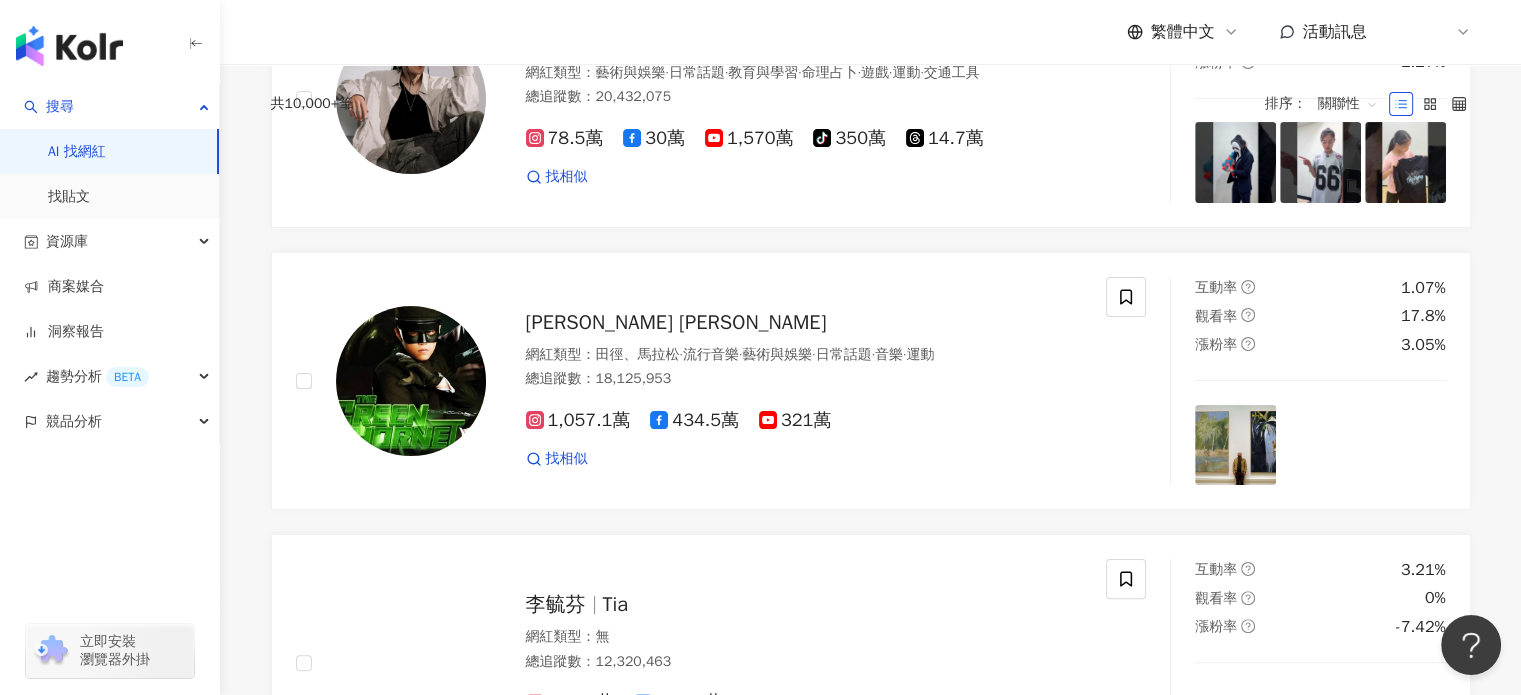 scroll, scrollTop: 0, scrollLeft: 0, axis: both 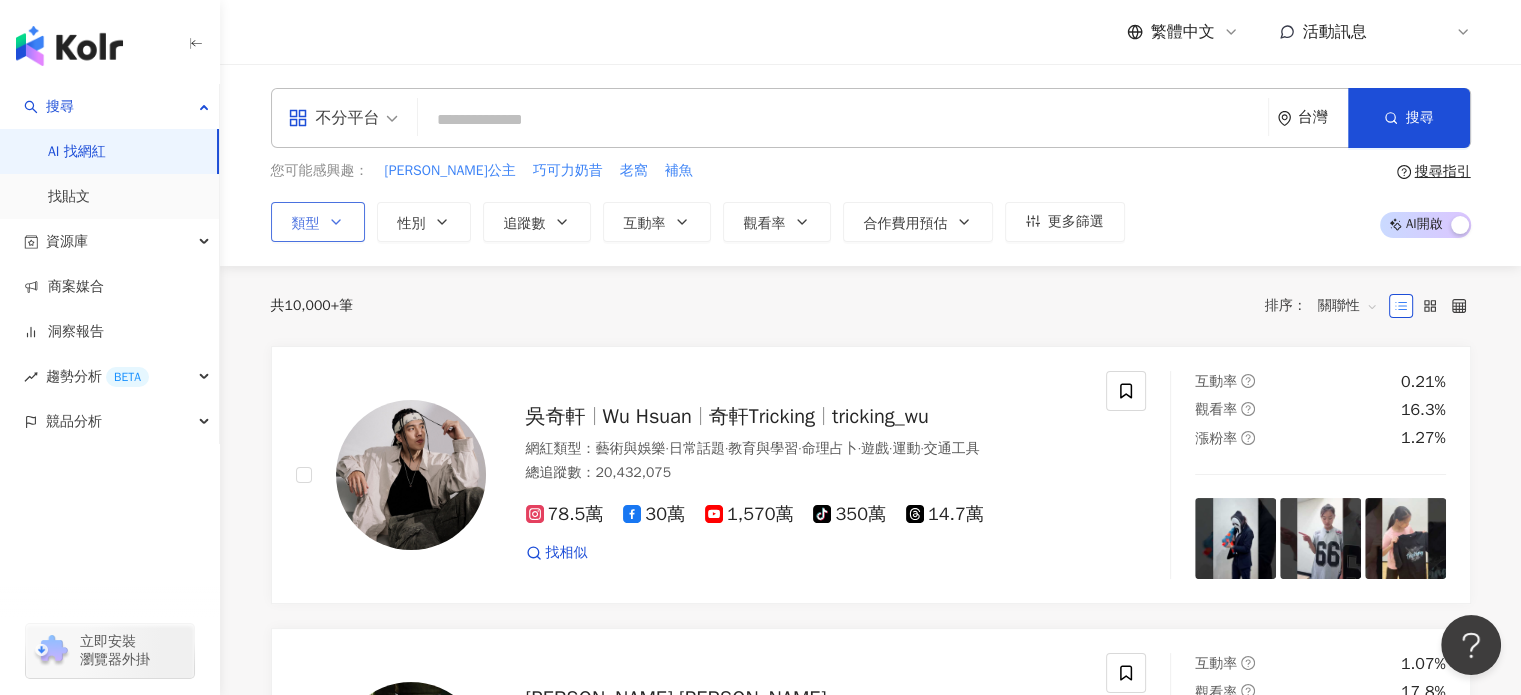 click 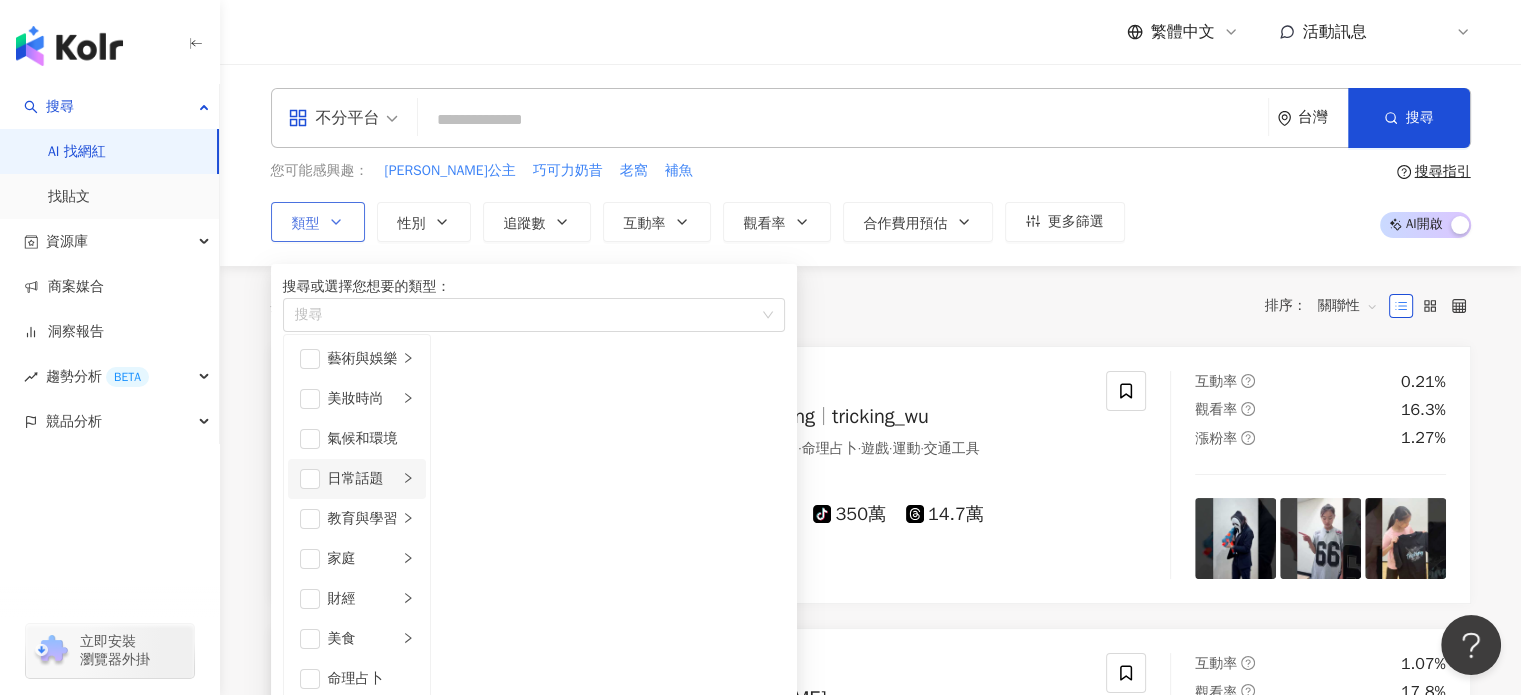 scroll, scrollTop: 182, scrollLeft: 0, axis: vertical 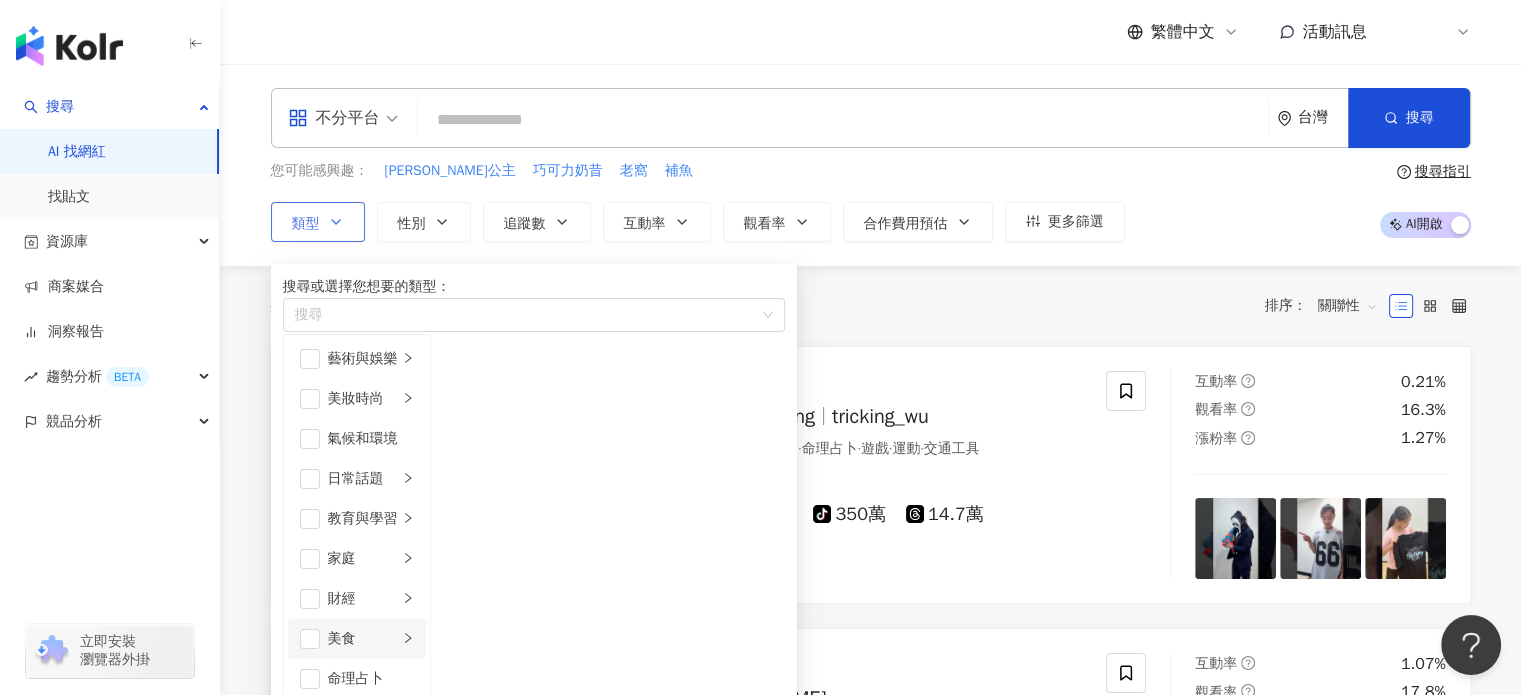 click 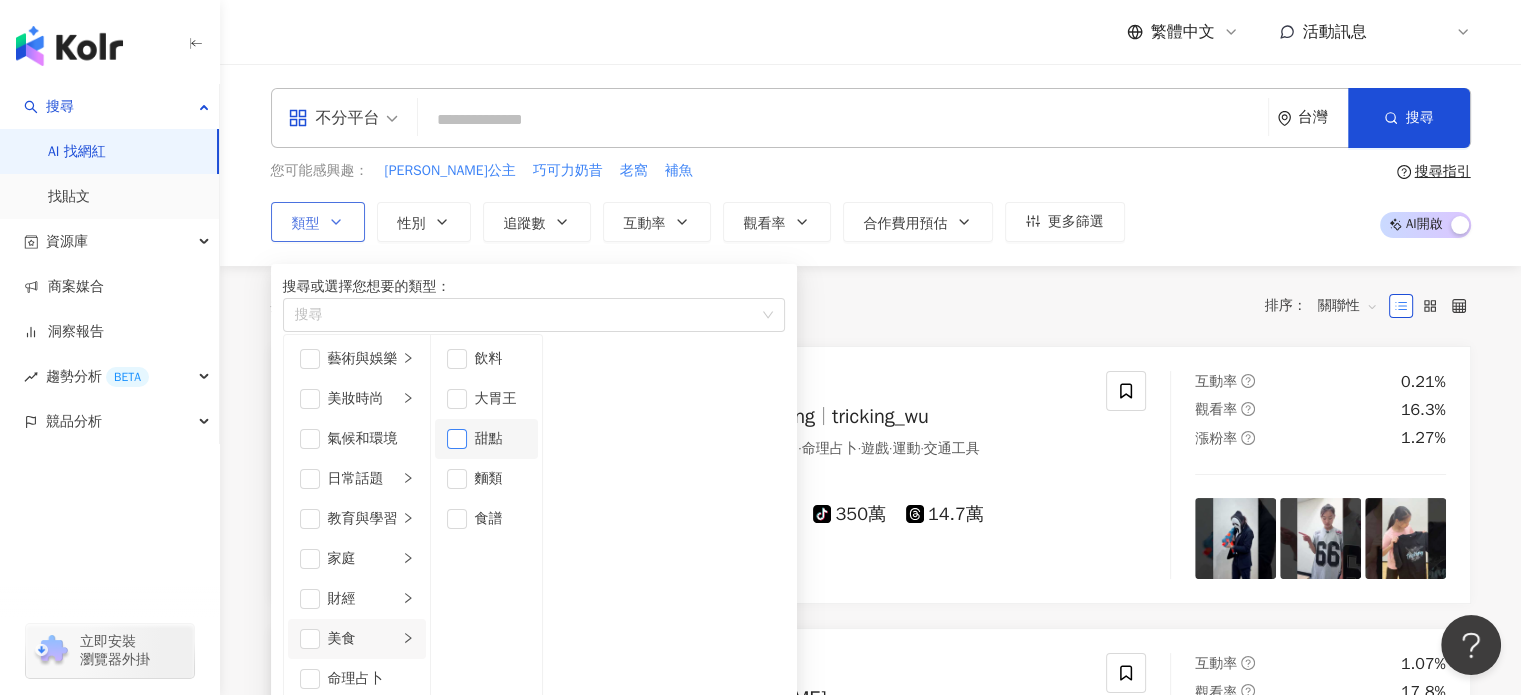 click at bounding box center [457, 439] 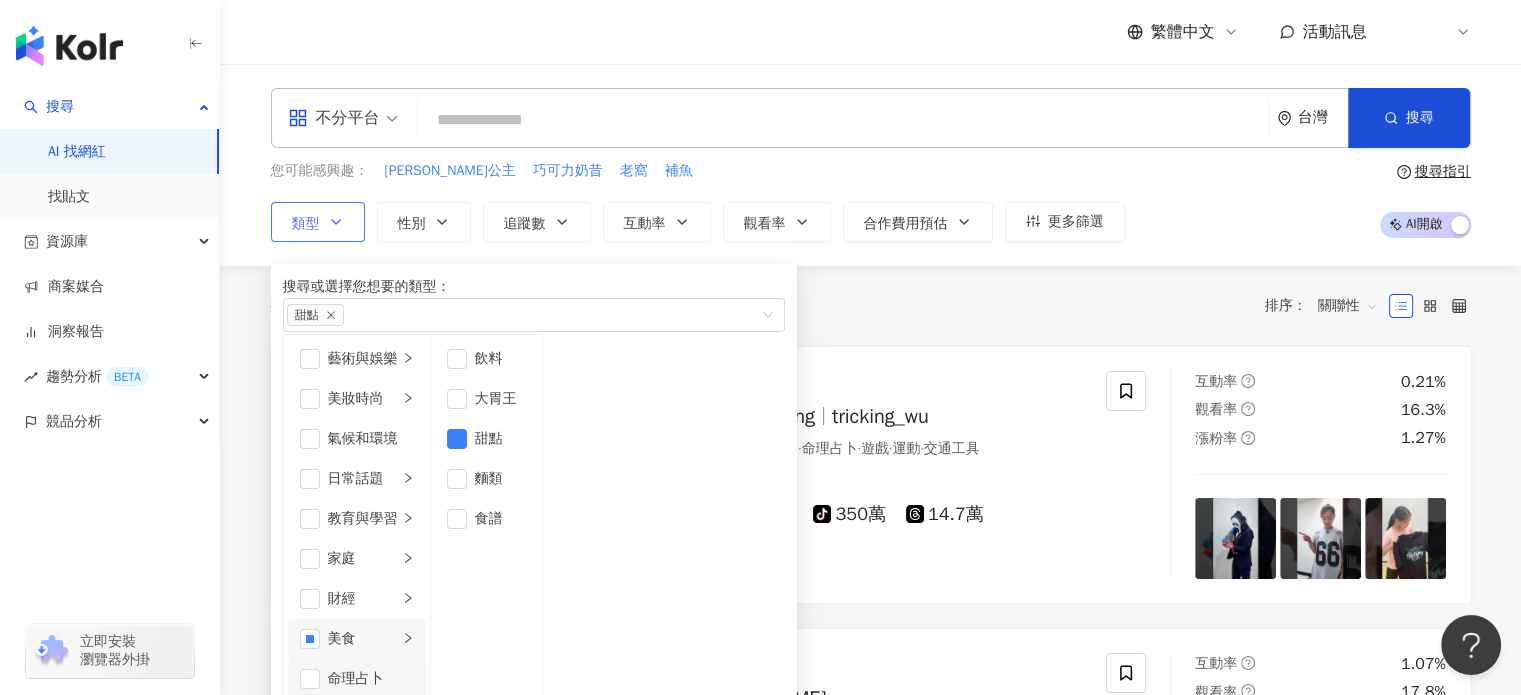scroll, scrollTop: 298, scrollLeft: 0, axis: vertical 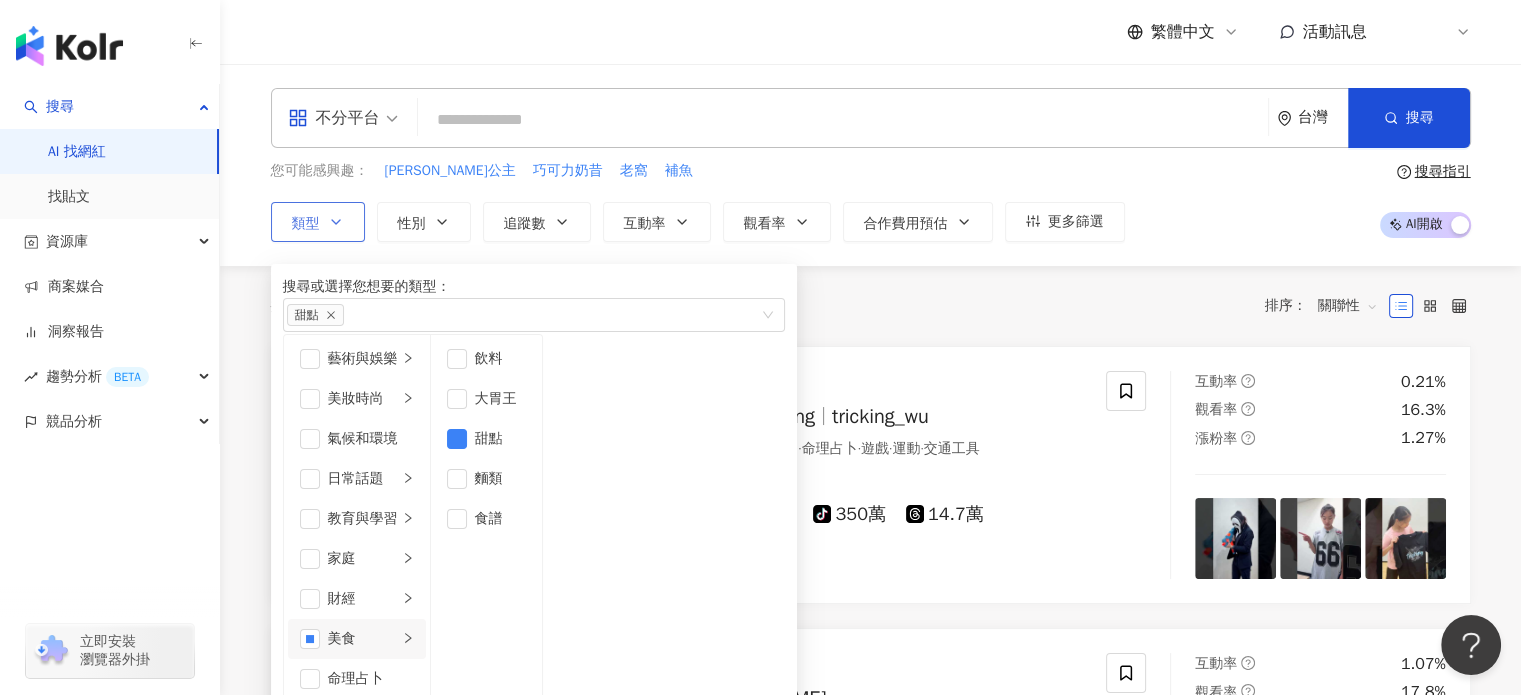 click 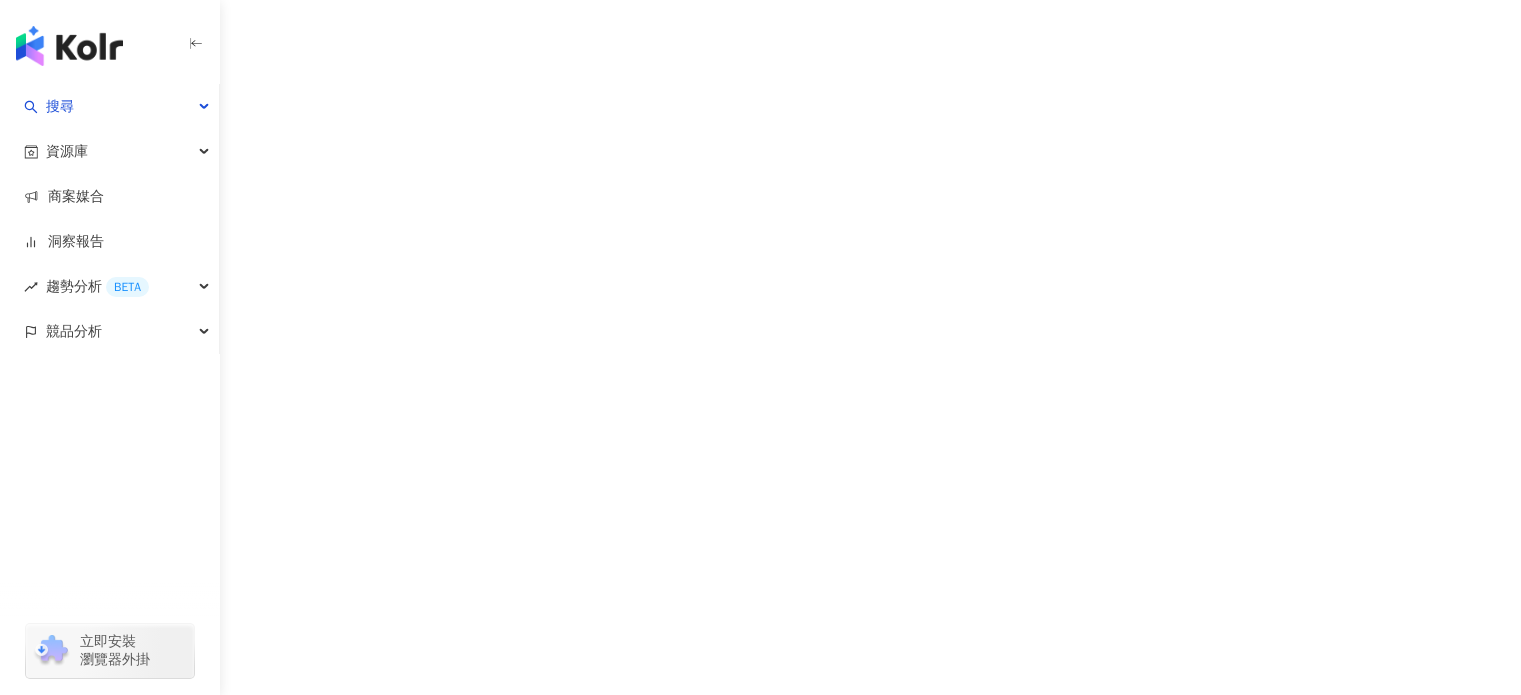 scroll, scrollTop: 0, scrollLeft: 0, axis: both 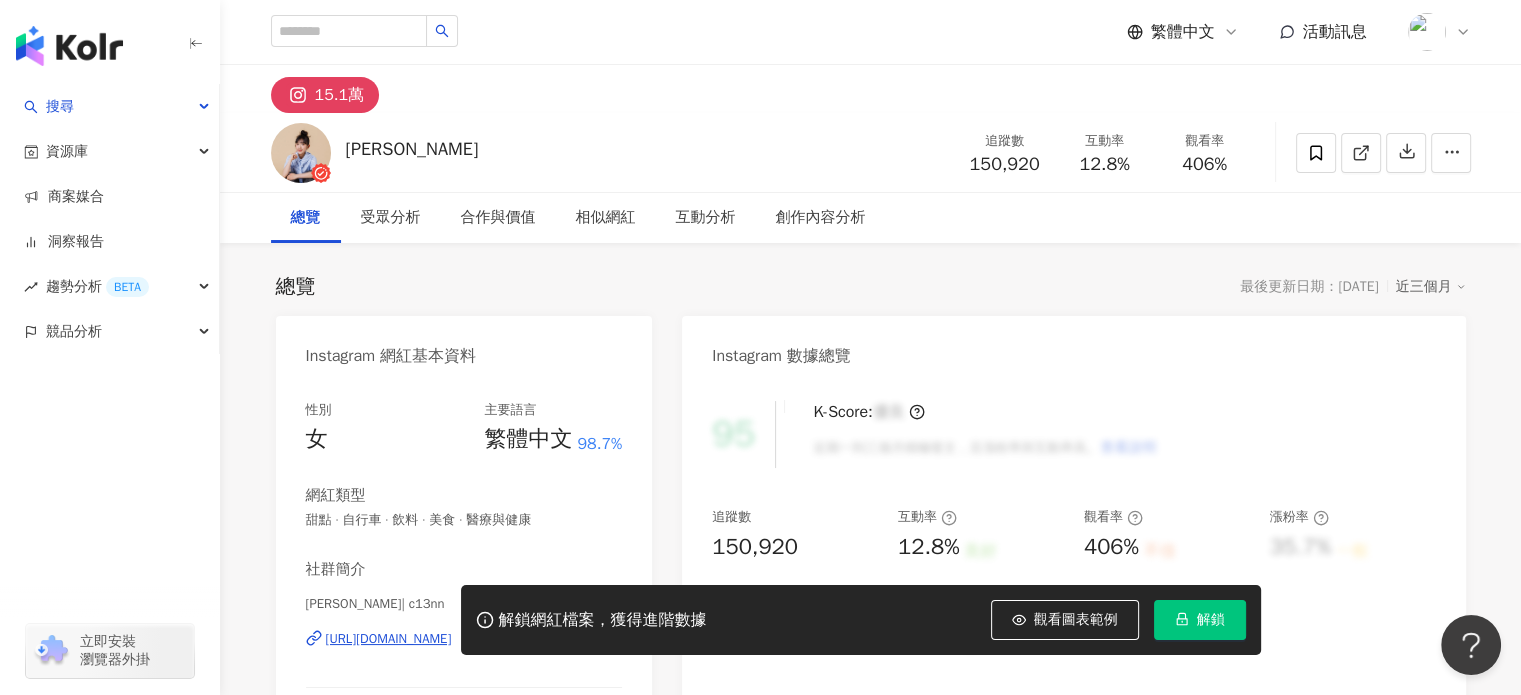 click on "[PERSON_NAME] 追蹤數 150,920 互動率 12.8% 觀看率 406%" at bounding box center (871, 152) 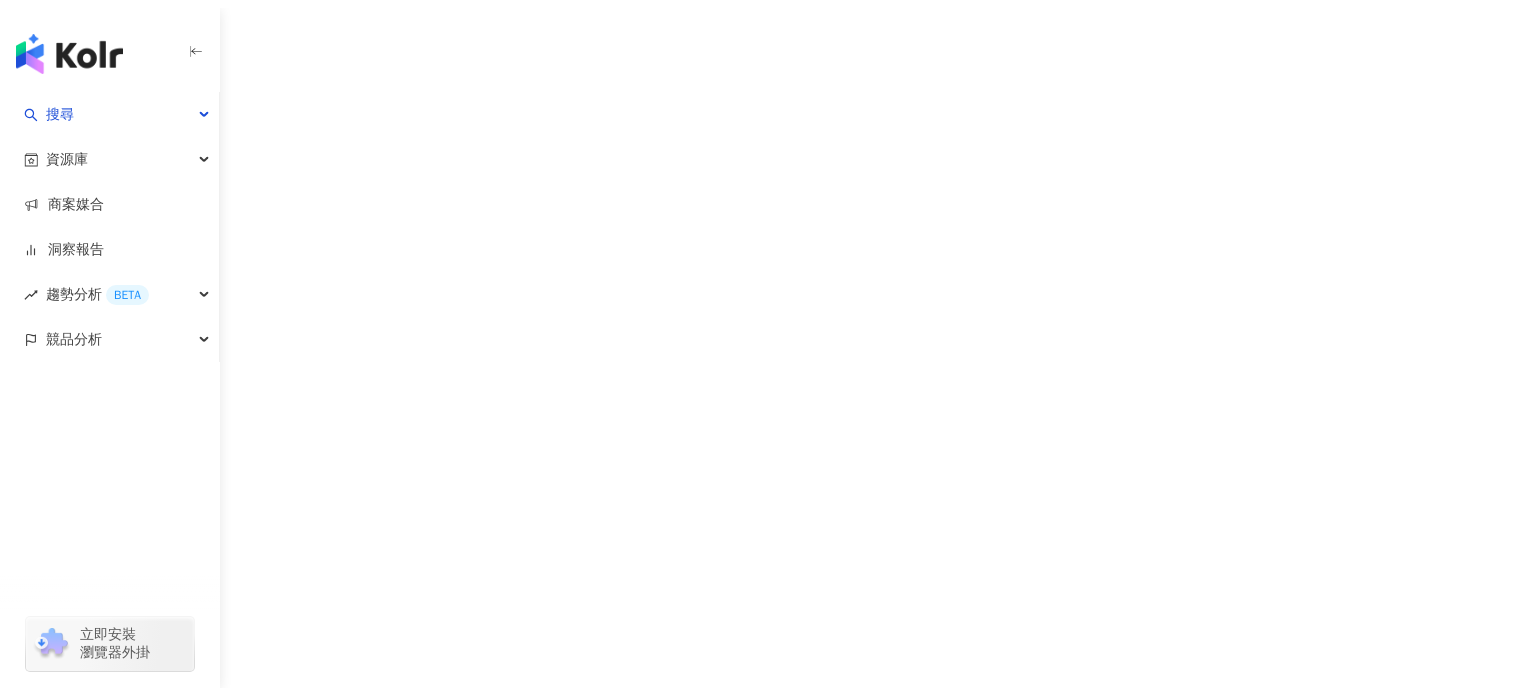 scroll, scrollTop: 0, scrollLeft: 0, axis: both 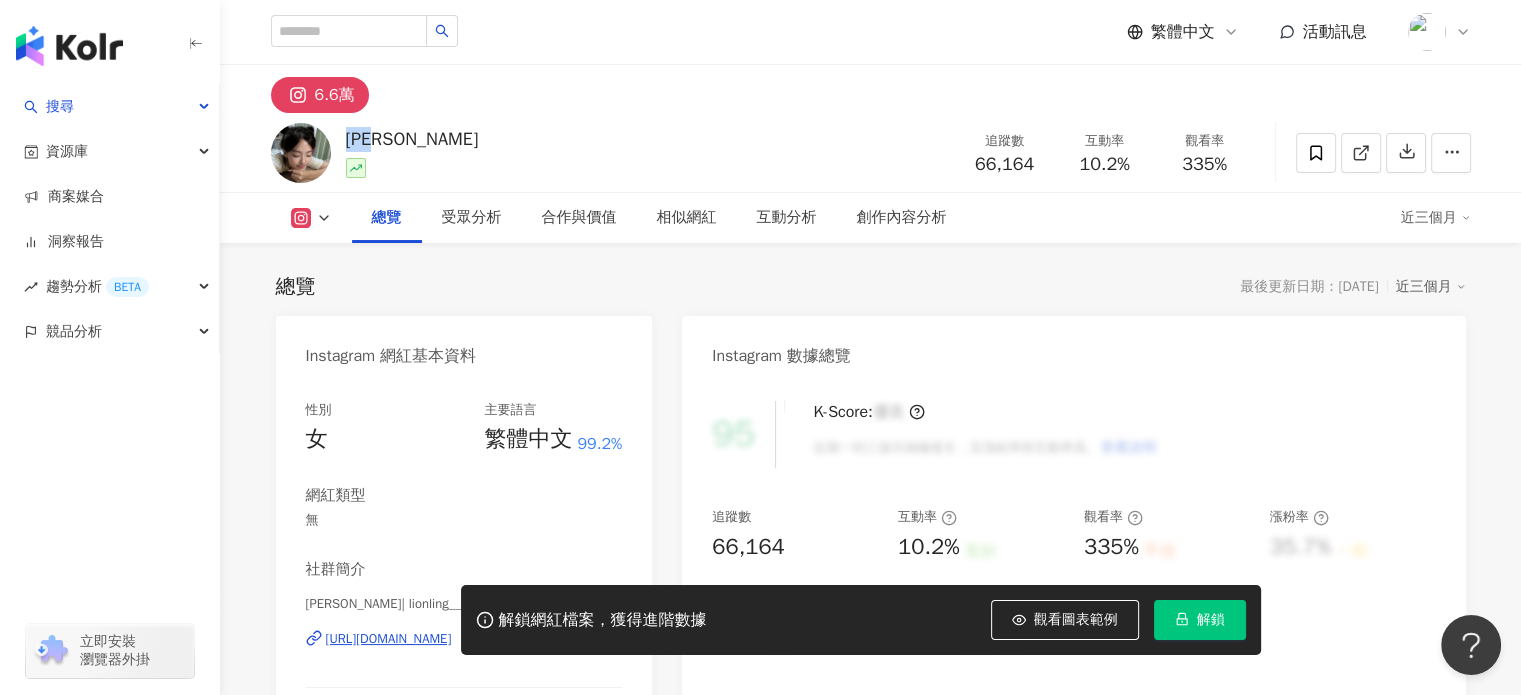 drag, startPoint x: 411, startPoint y: 128, endPoint x: 352, endPoint y: 137, distance: 59.682495 